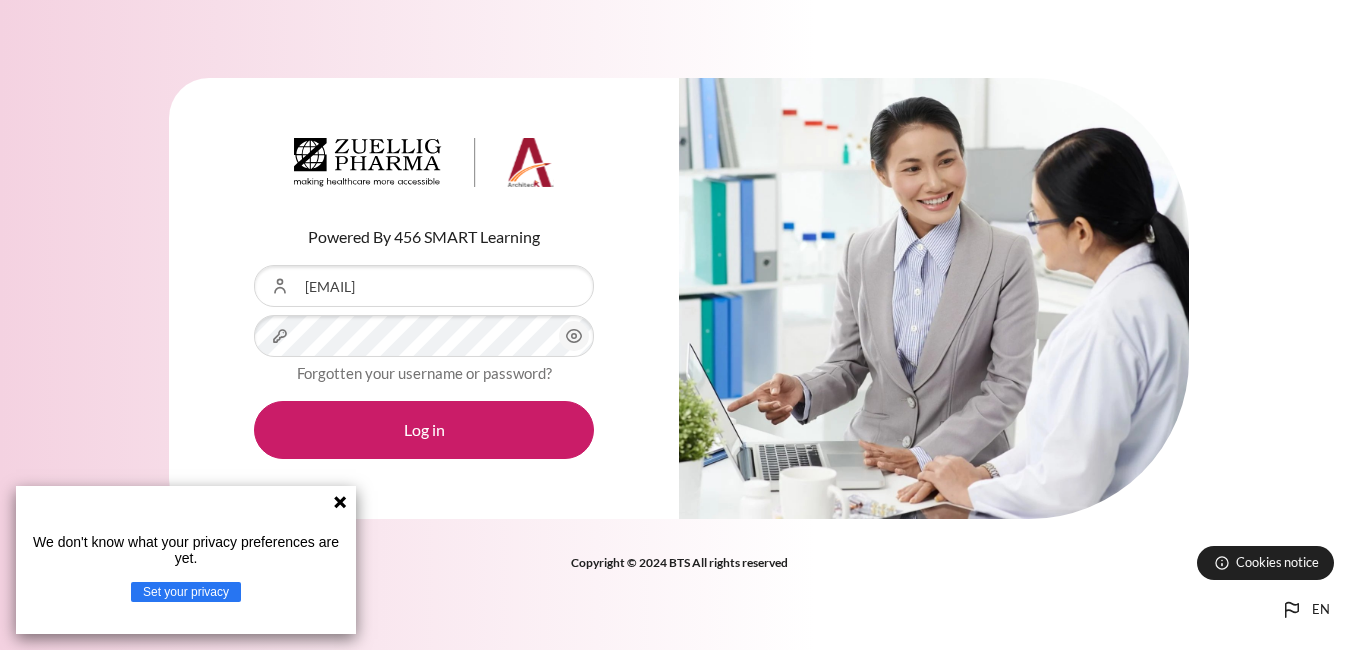 scroll, scrollTop: 0, scrollLeft: 0, axis: both 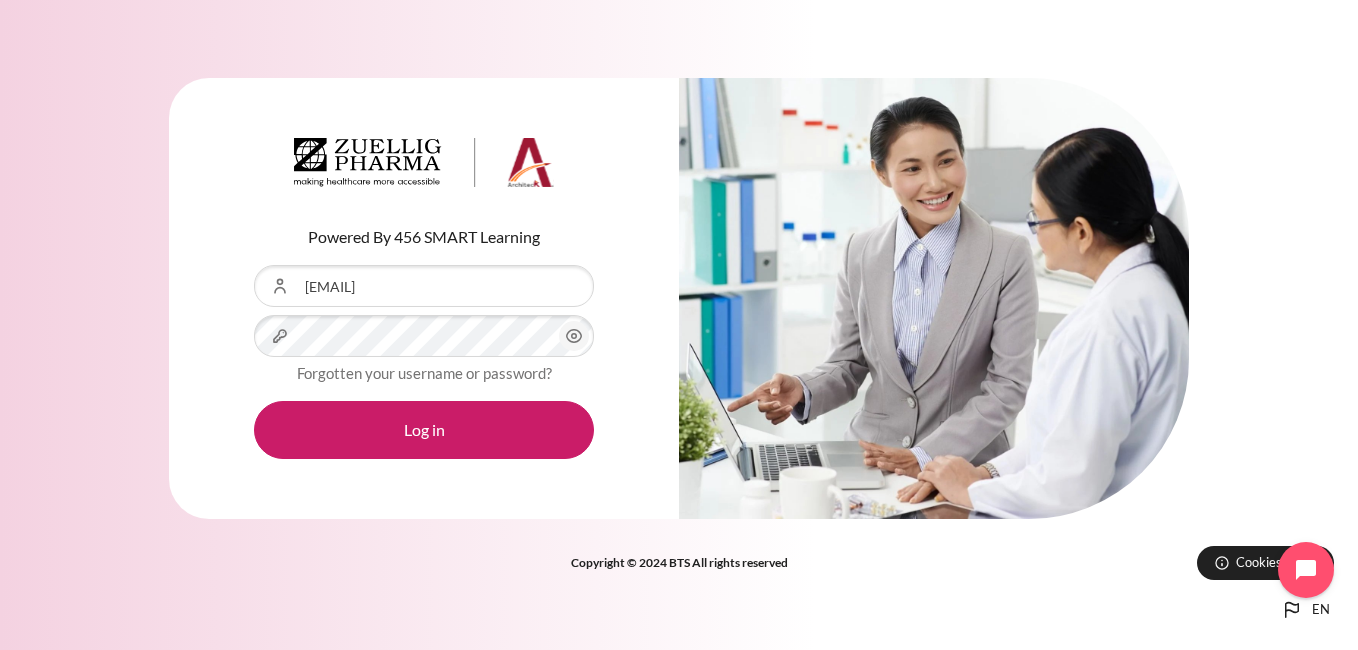 click 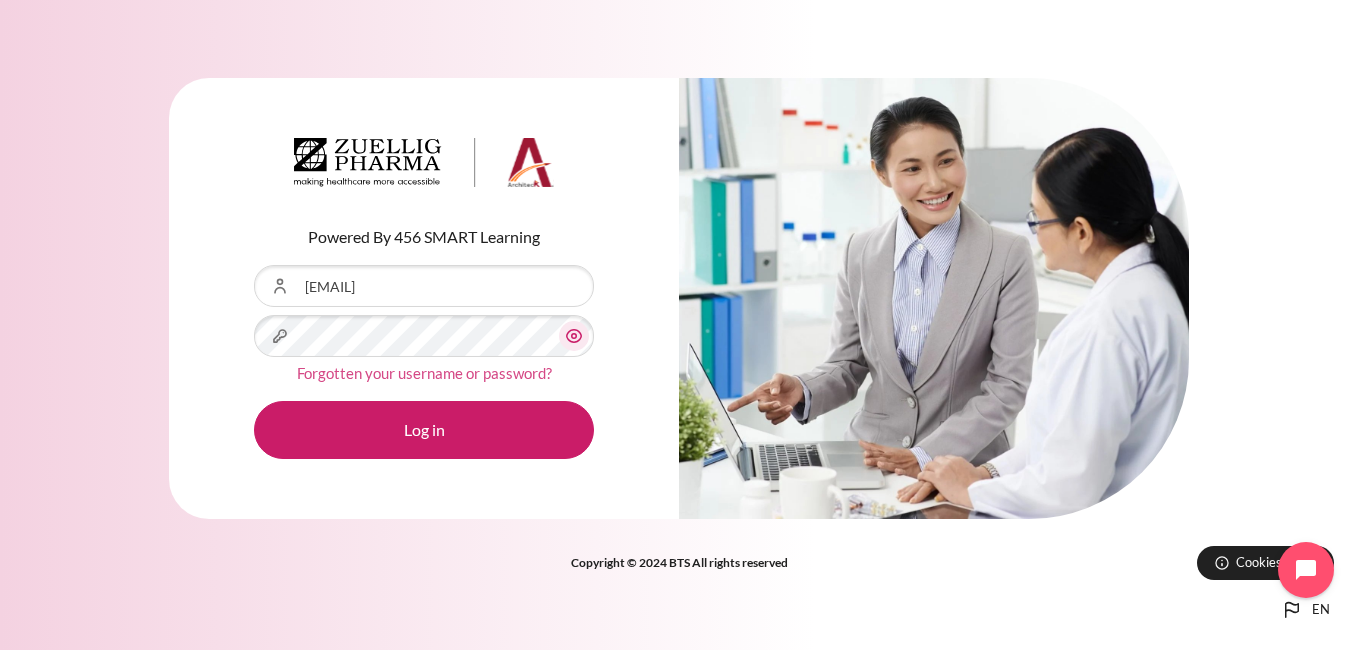 drag, startPoint x: 453, startPoint y: 424, endPoint x: 428, endPoint y: 375, distance: 55.00909 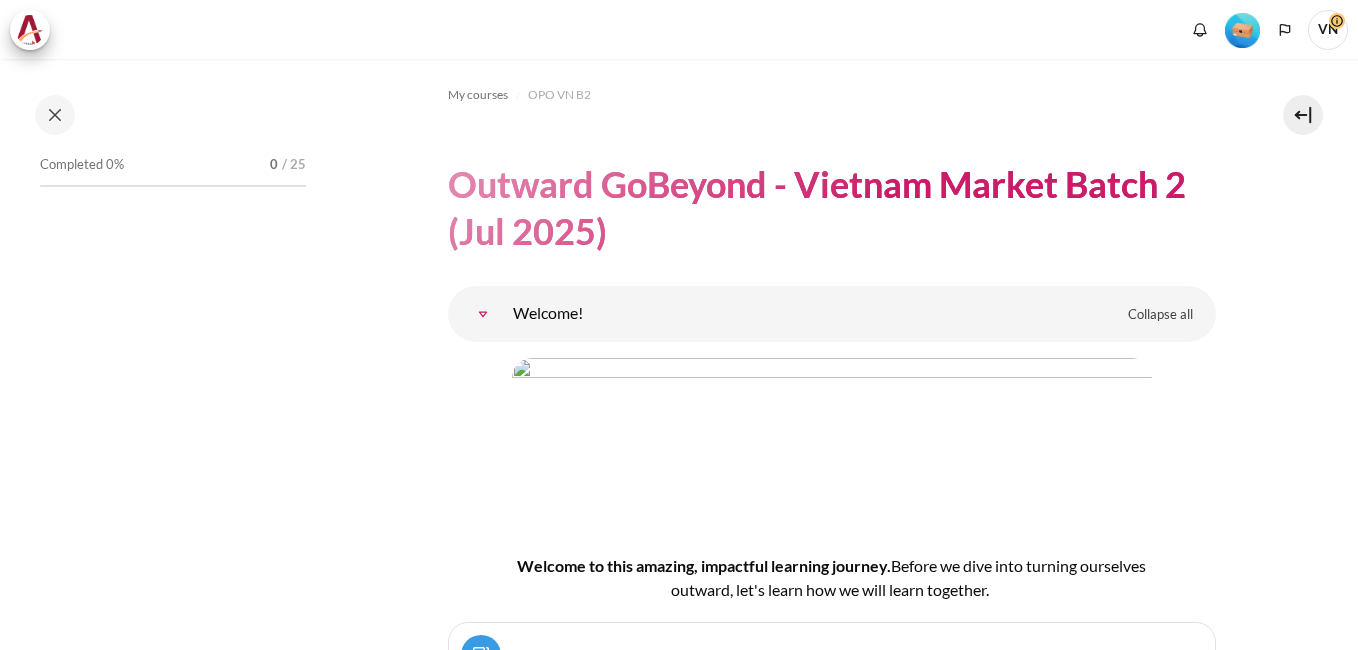 scroll, scrollTop: 0, scrollLeft: 0, axis: both 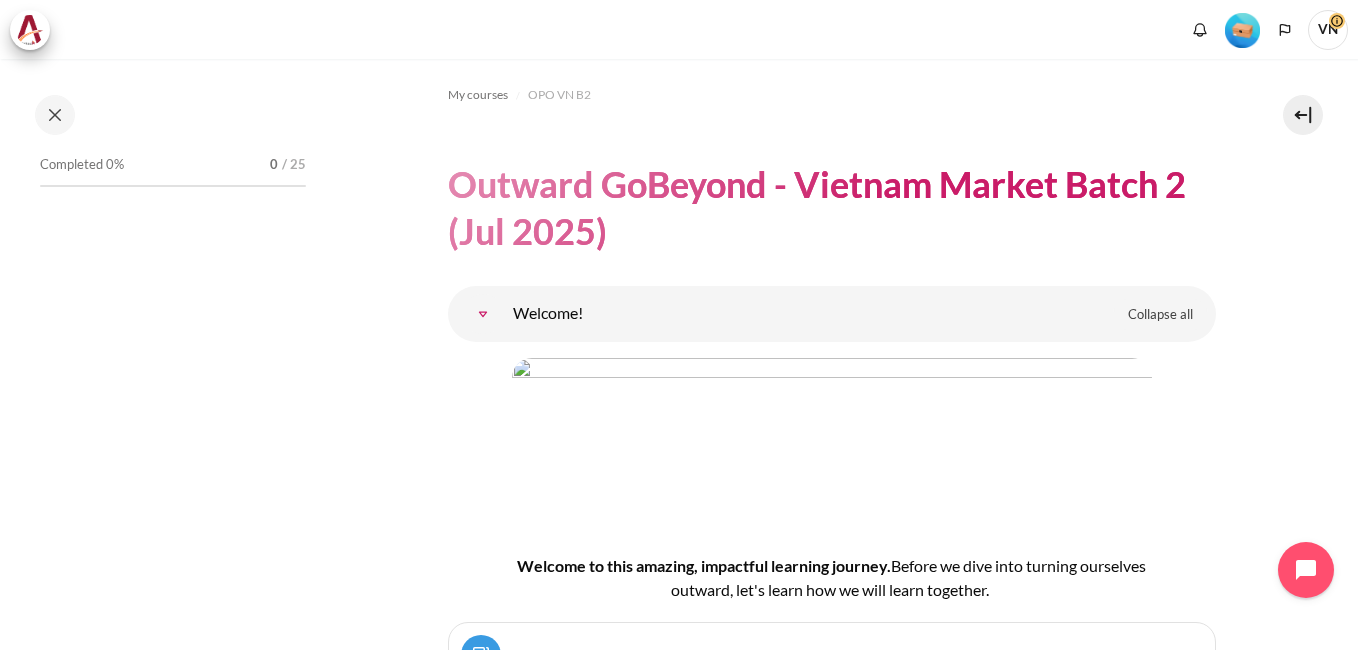 click at bounding box center [483, 314] 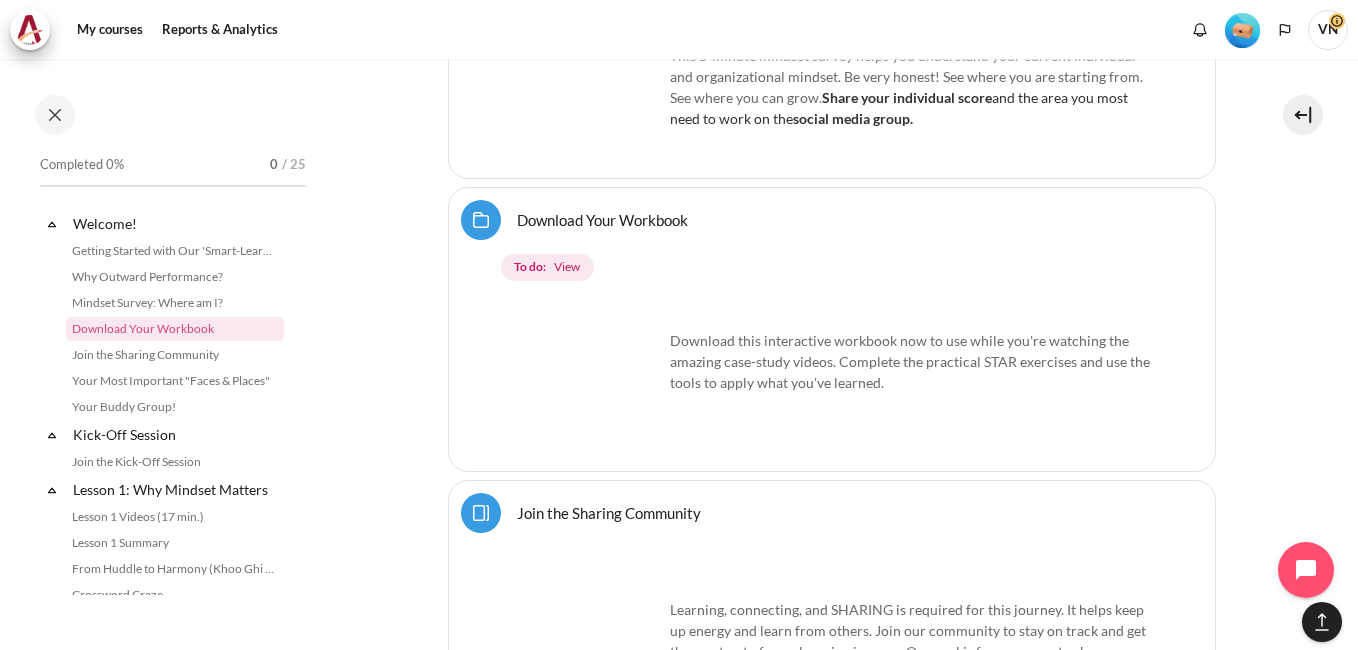 scroll, scrollTop: 1279, scrollLeft: 0, axis: vertical 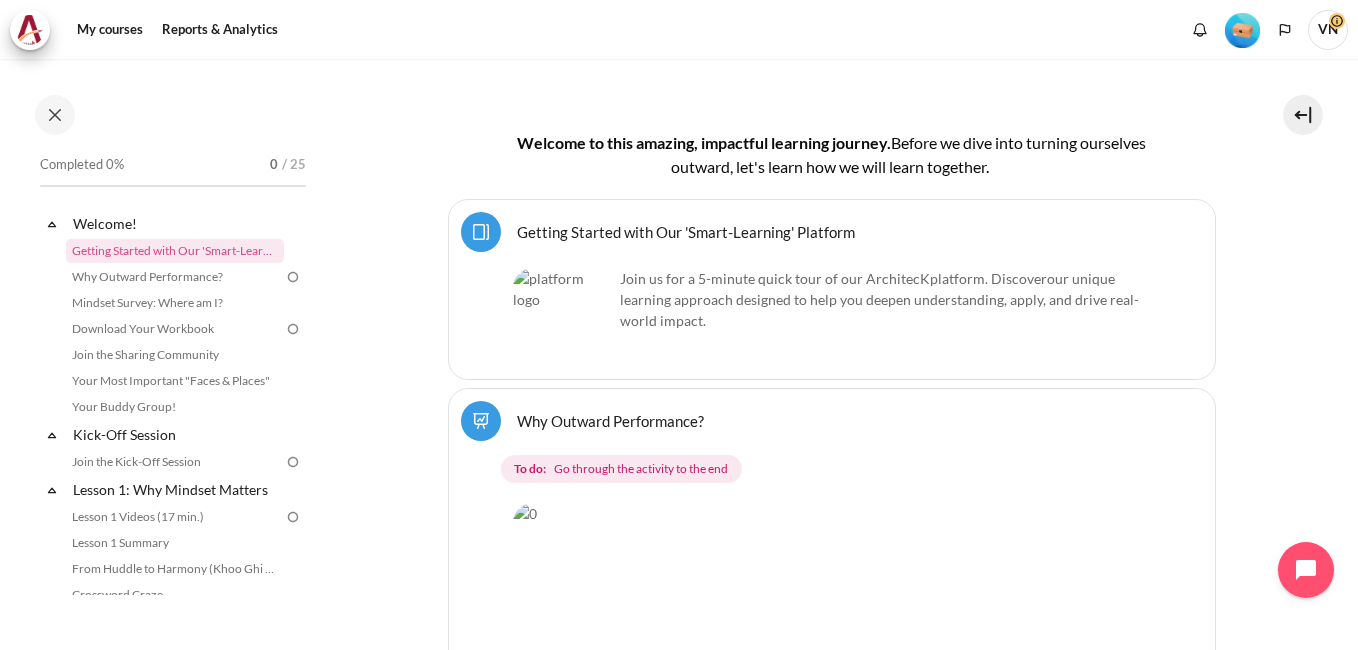 click on "Join us for a 5-minute quick tour of our ArchitecK  platform. Discover  our unique learning approach designed to help you deepen understanding, apply, and drive real-world impact ." at bounding box center (832, 299) 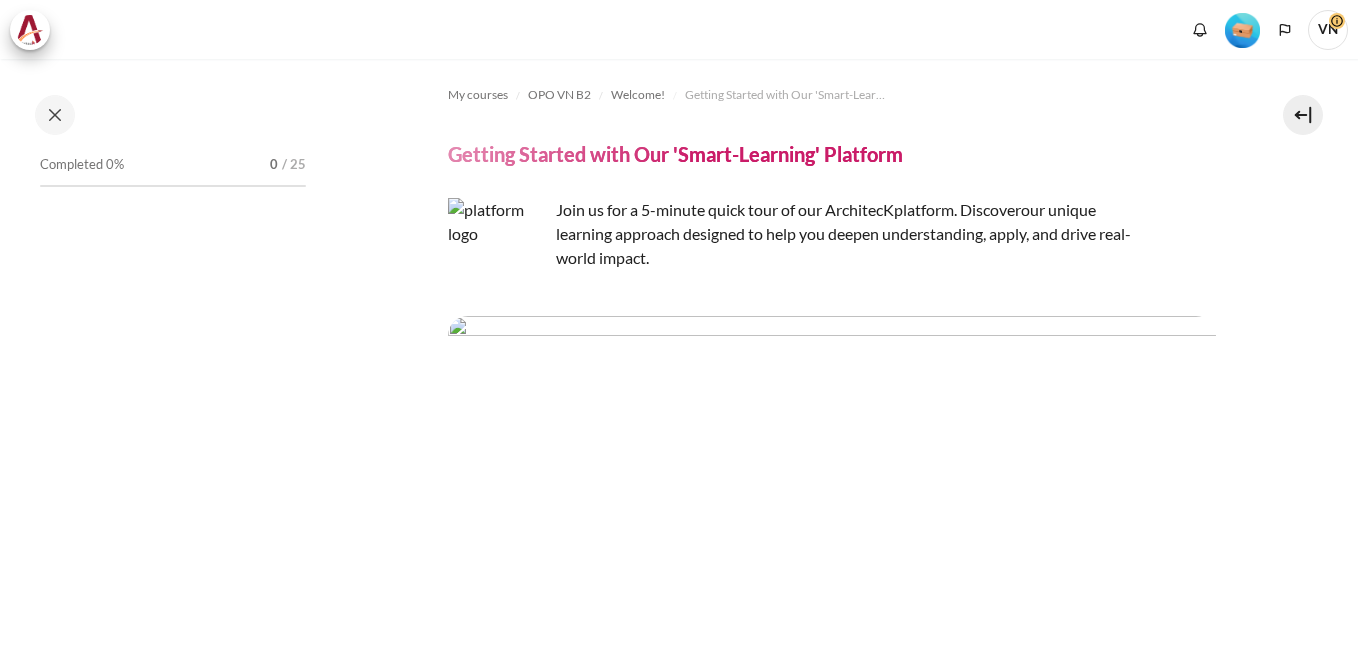 scroll, scrollTop: 0, scrollLeft: 0, axis: both 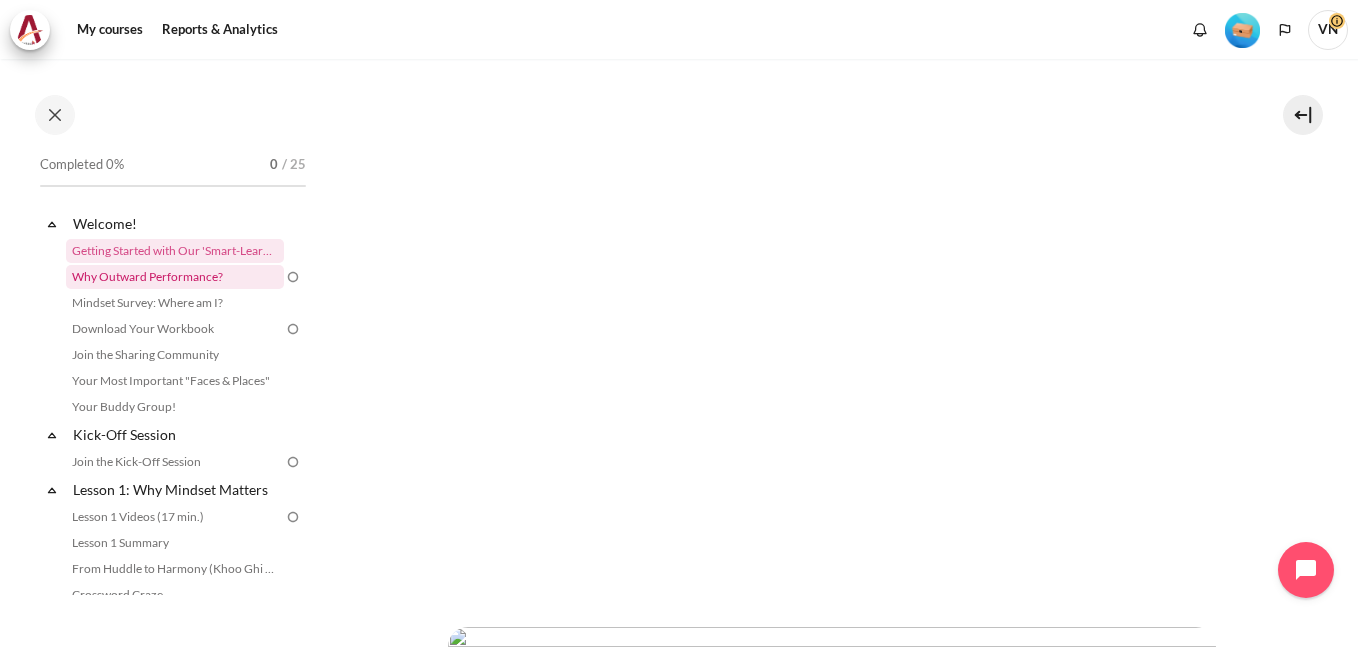 click on "Why Outward Performance?" at bounding box center (175, 277) 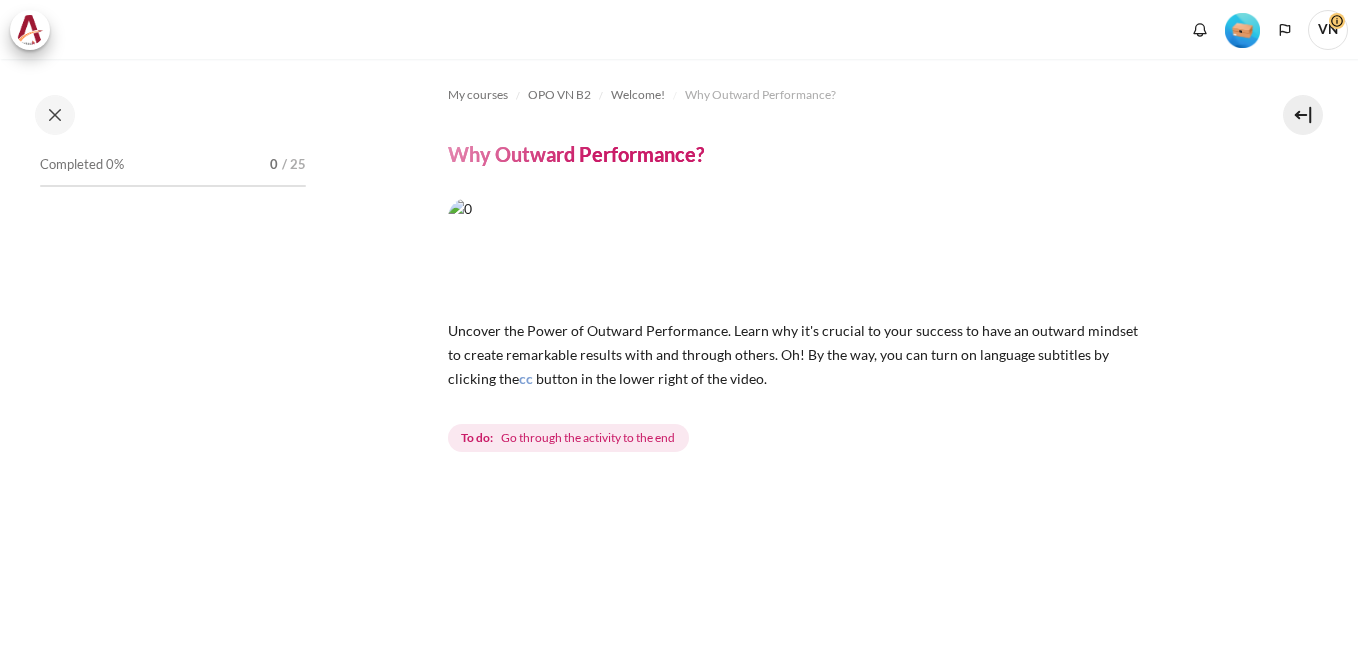 scroll, scrollTop: 0, scrollLeft: 0, axis: both 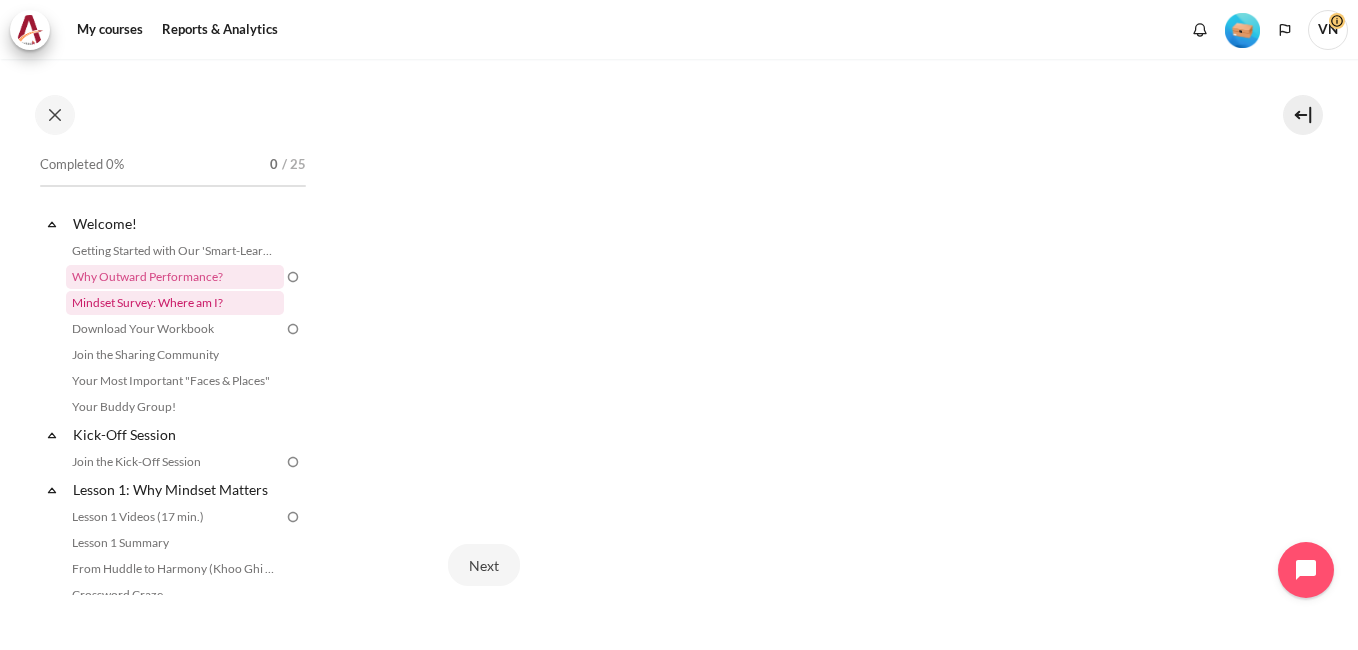 click on "Mindset Survey: Where am I?" at bounding box center [175, 303] 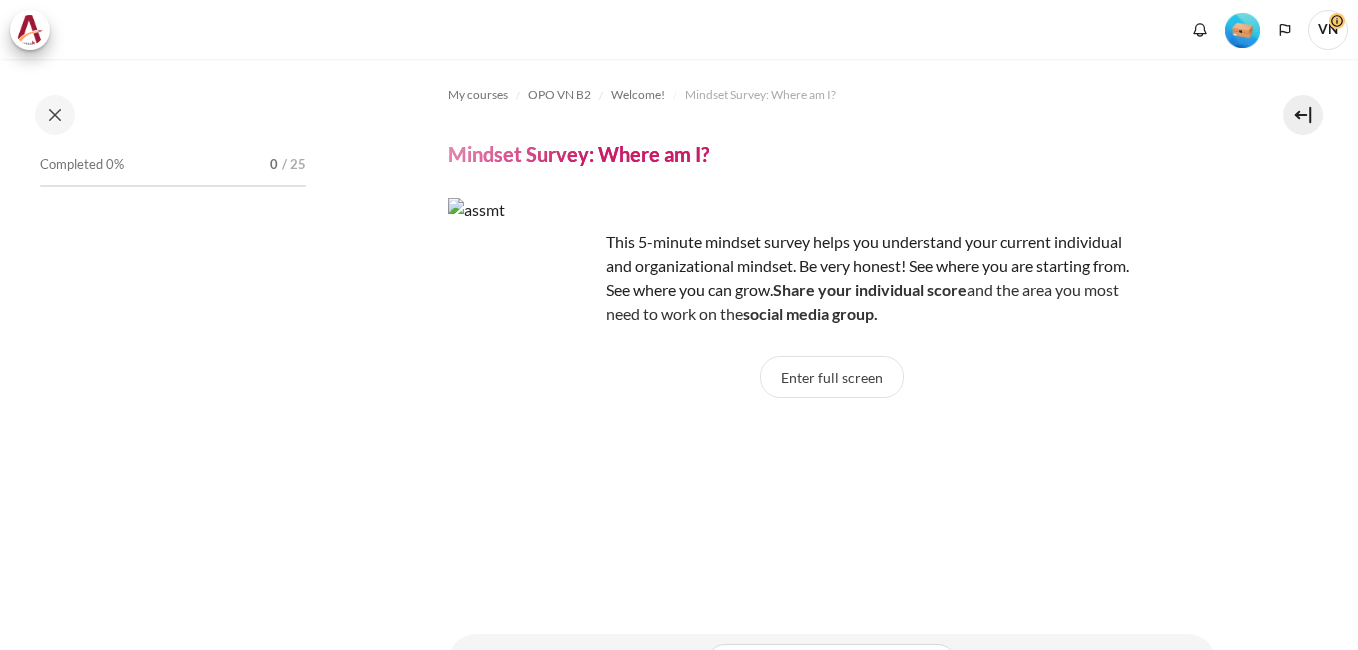 scroll, scrollTop: 0, scrollLeft: 0, axis: both 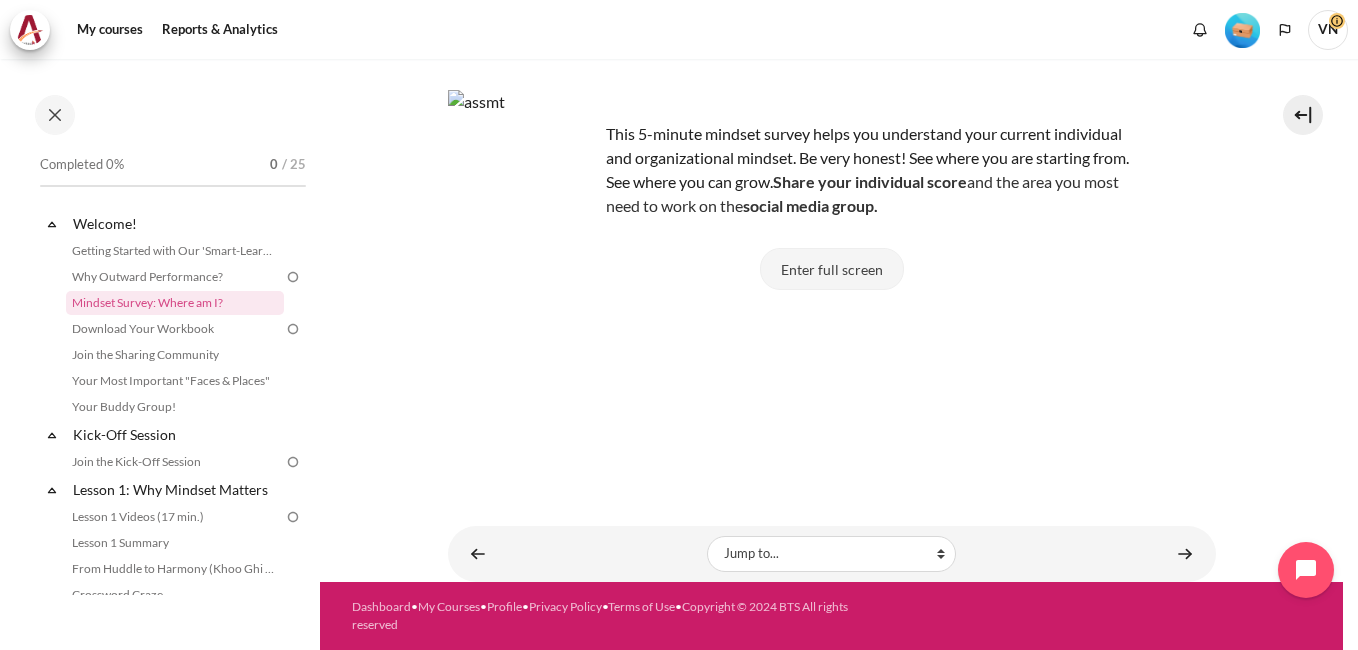 click on "Enter full screen" at bounding box center [832, 269] 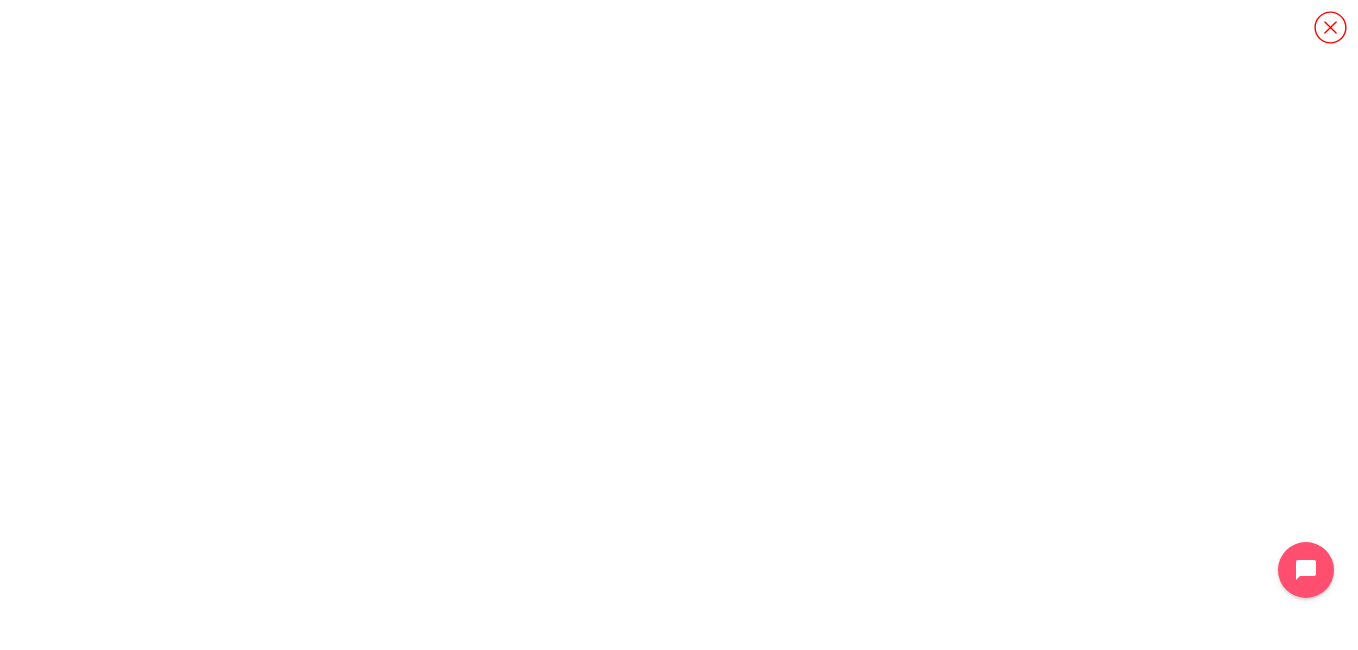 scroll, scrollTop: 0, scrollLeft: 0, axis: both 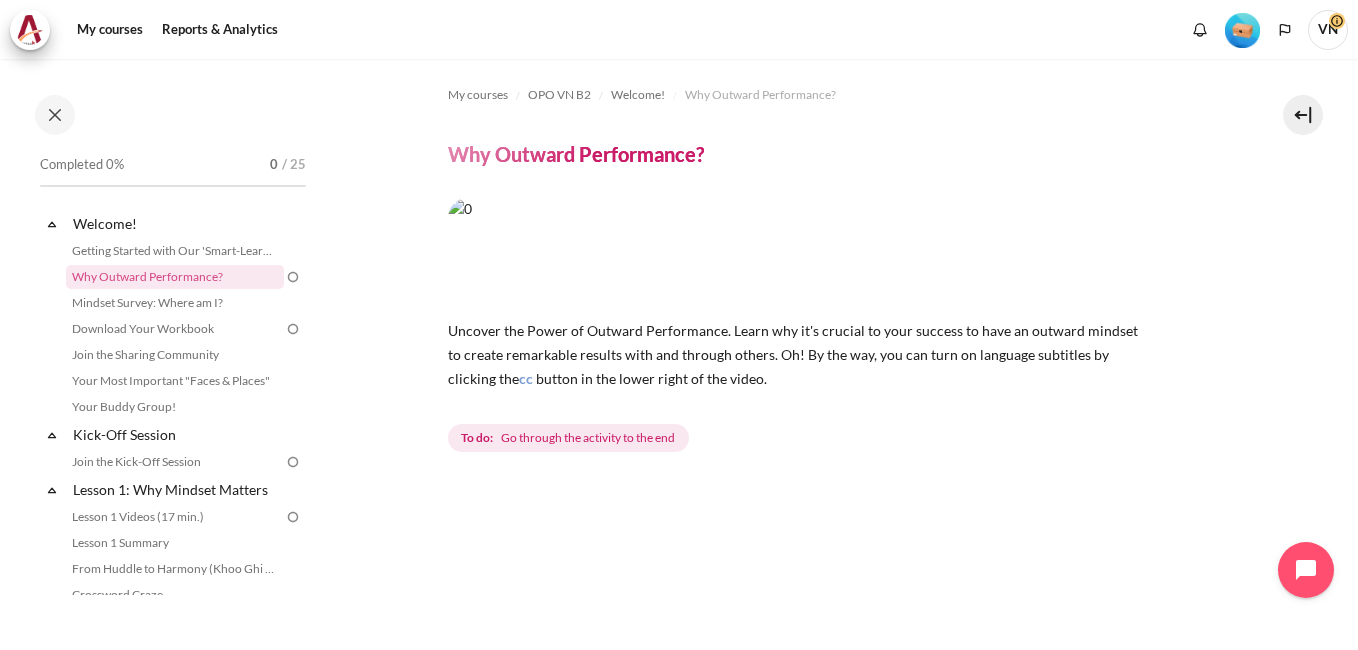 click at bounding box center (293, 277) 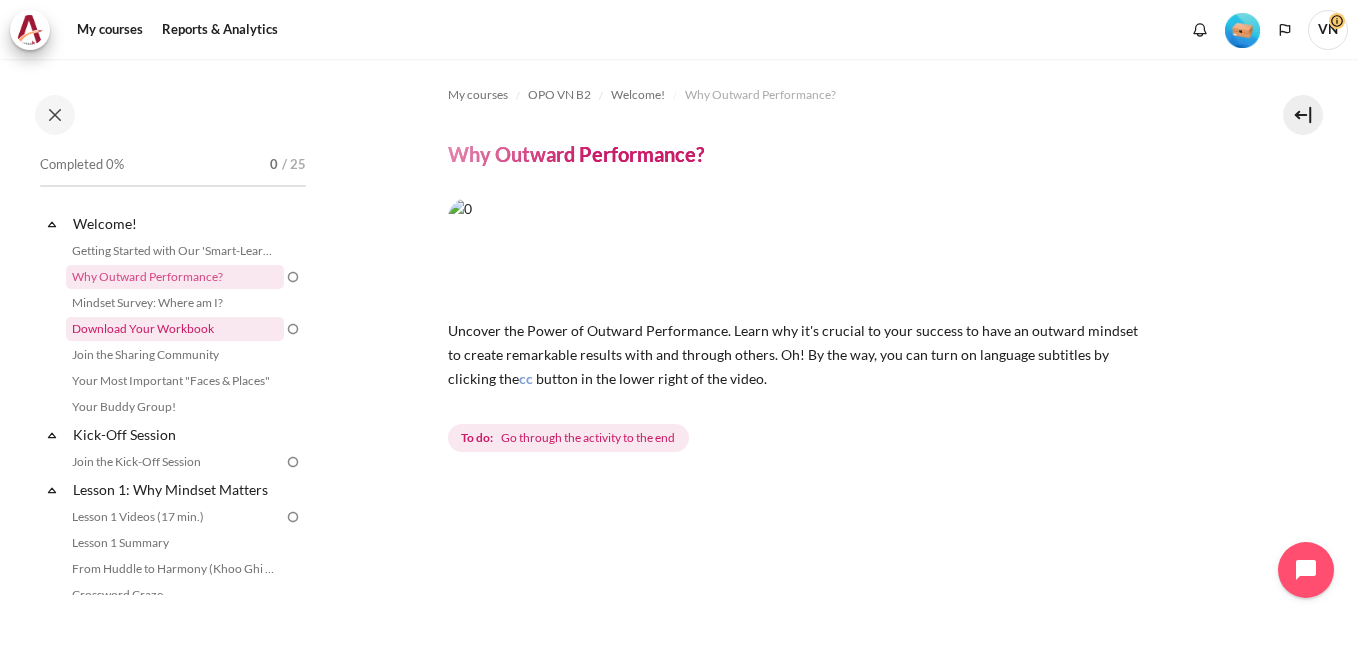 click on "Download Your Workbook" at bounding box center [175, 329] 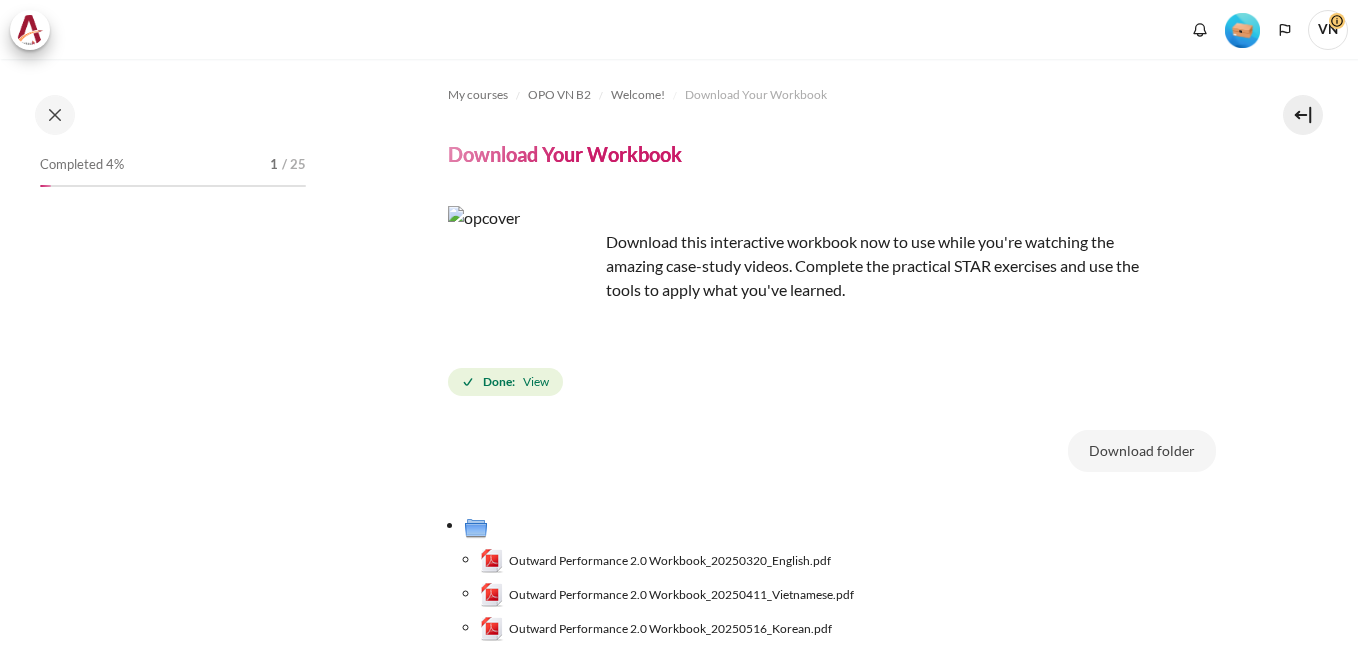 scroll, scrollTop: 0, scrollLeft: 0, axis: both 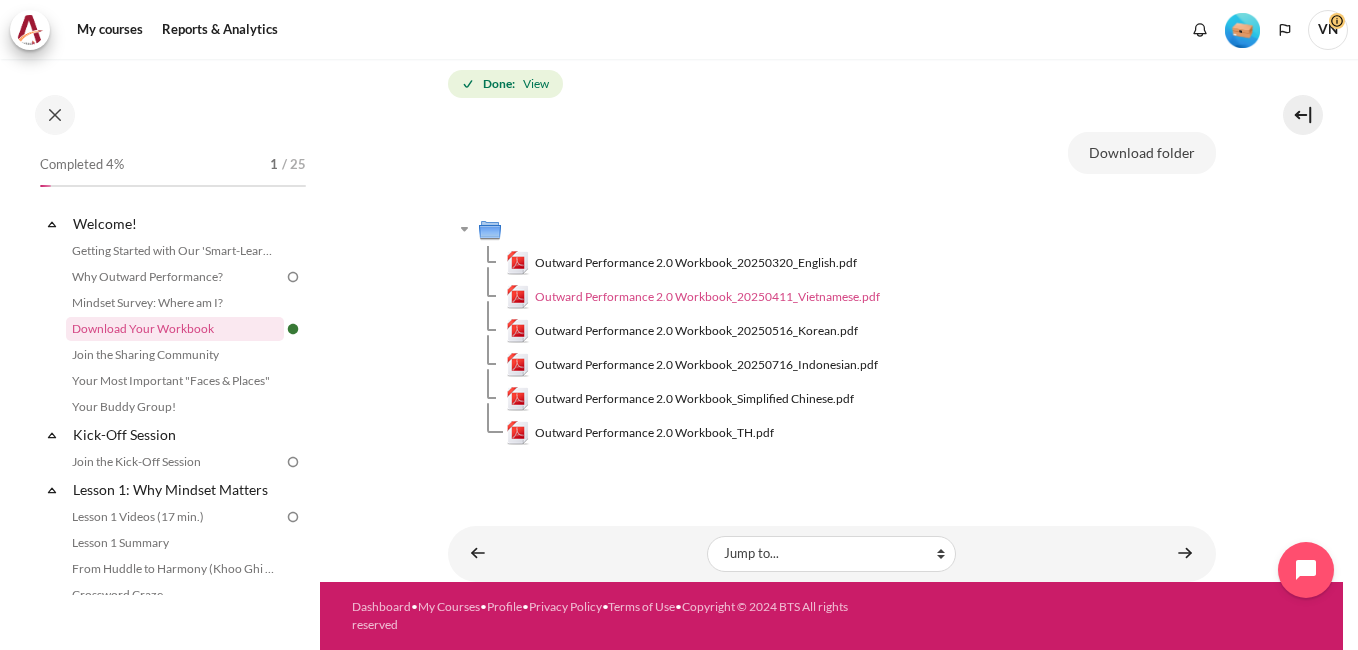 drag, startPoint x: 760, startPoint y: 300, endPoint x: 707, endPoint y: 296, distance: 53.15073 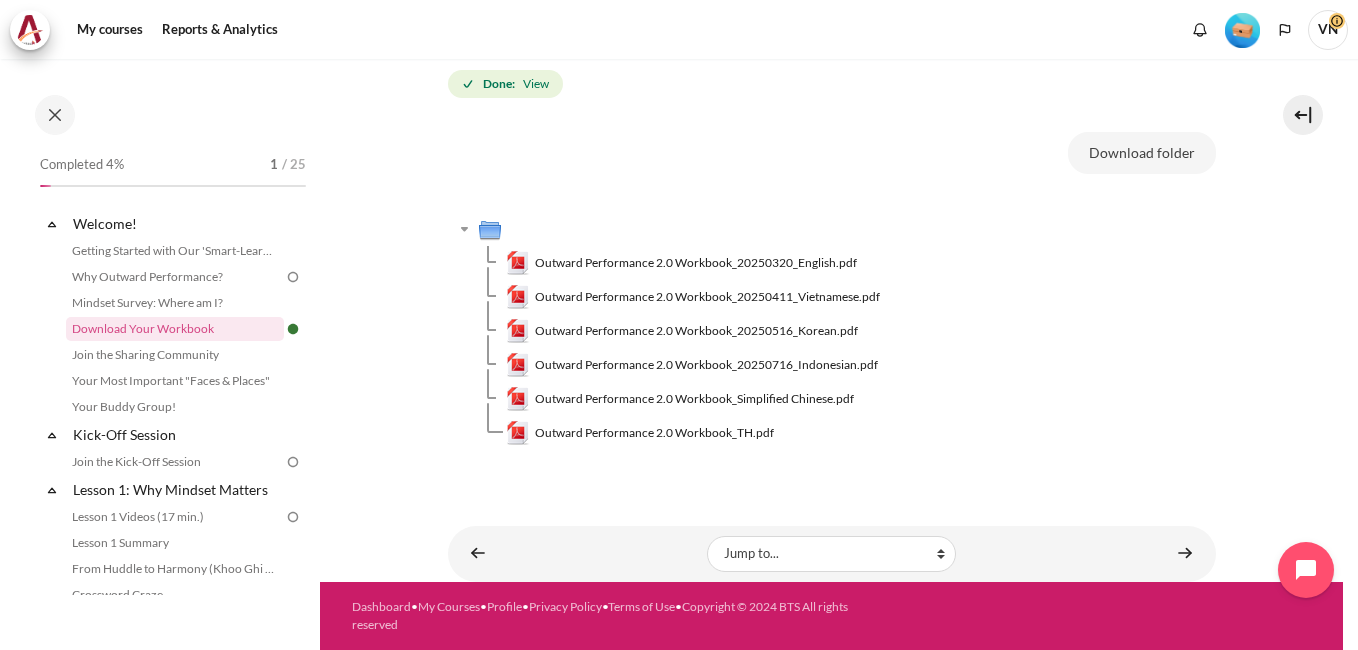 click on "Download folder
Outward Performance 2.0 Workbook_20250320_English.pdf Outward Performance 2.0 Workbook_20250411_Vietnamese.pdf Outward Performance 2.0 Workbook_20250516_Korean.pdf Outward Performance 2.0 Workbook_20250716_Indonesian.pdf Outward Performance 2.0 Workbook_Simplified Chinese.pdf Outward Performance 2.0 Workbook_TH.pdf" at bounding box center [832, 299] 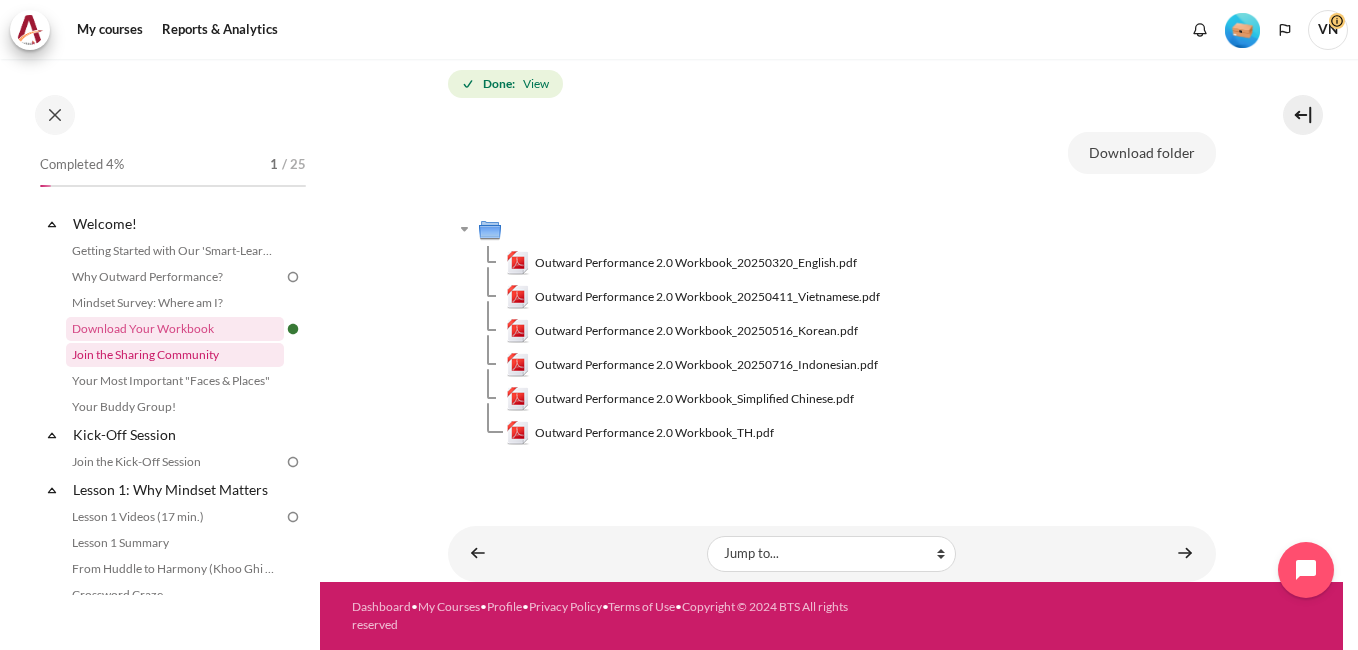click on "Join the Sharing Community" at bounding box center (175, 355) 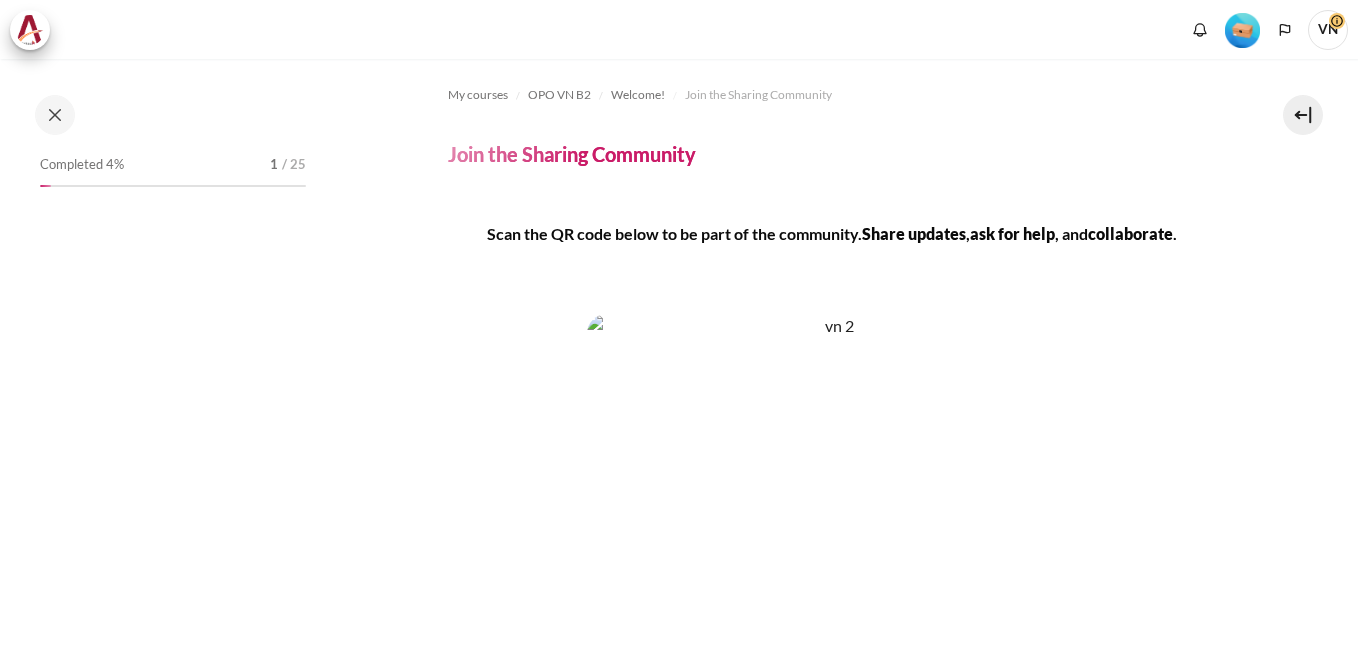 scroll, scrollTop: 0, scrollLeft: 0, axis: both 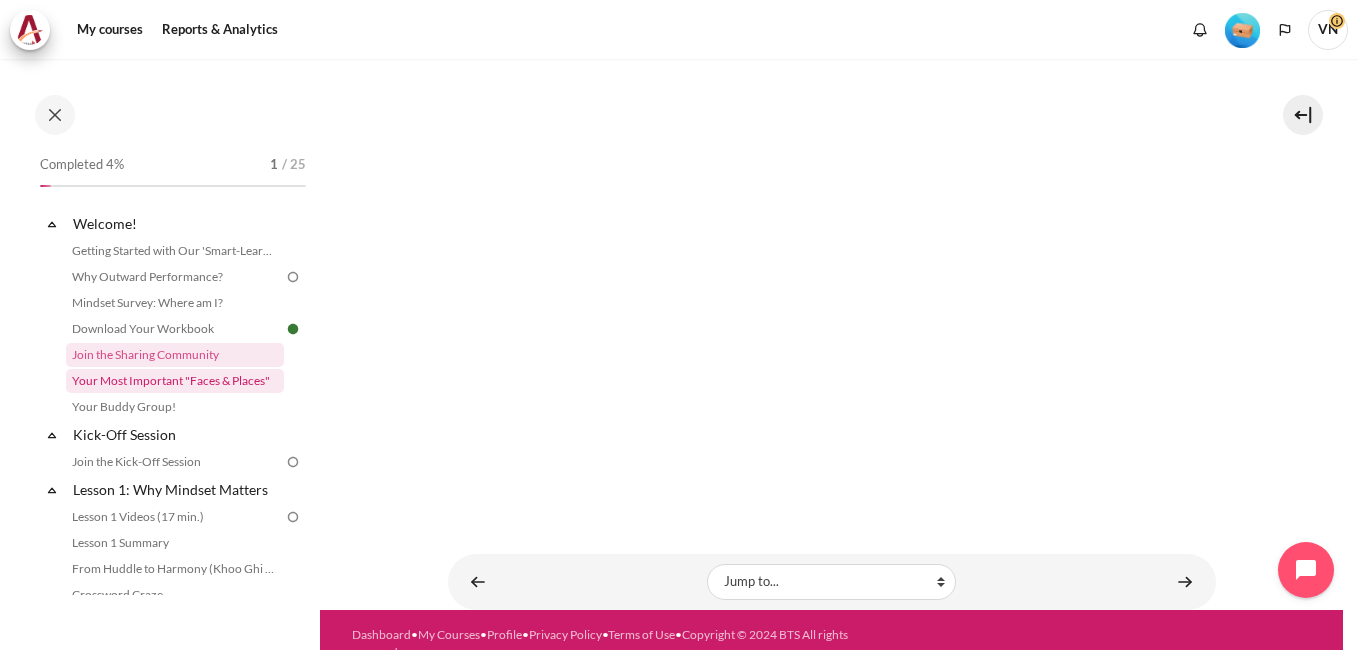 click on "Your Most Important "Faces & Places"" at bounding box center (175, 381) 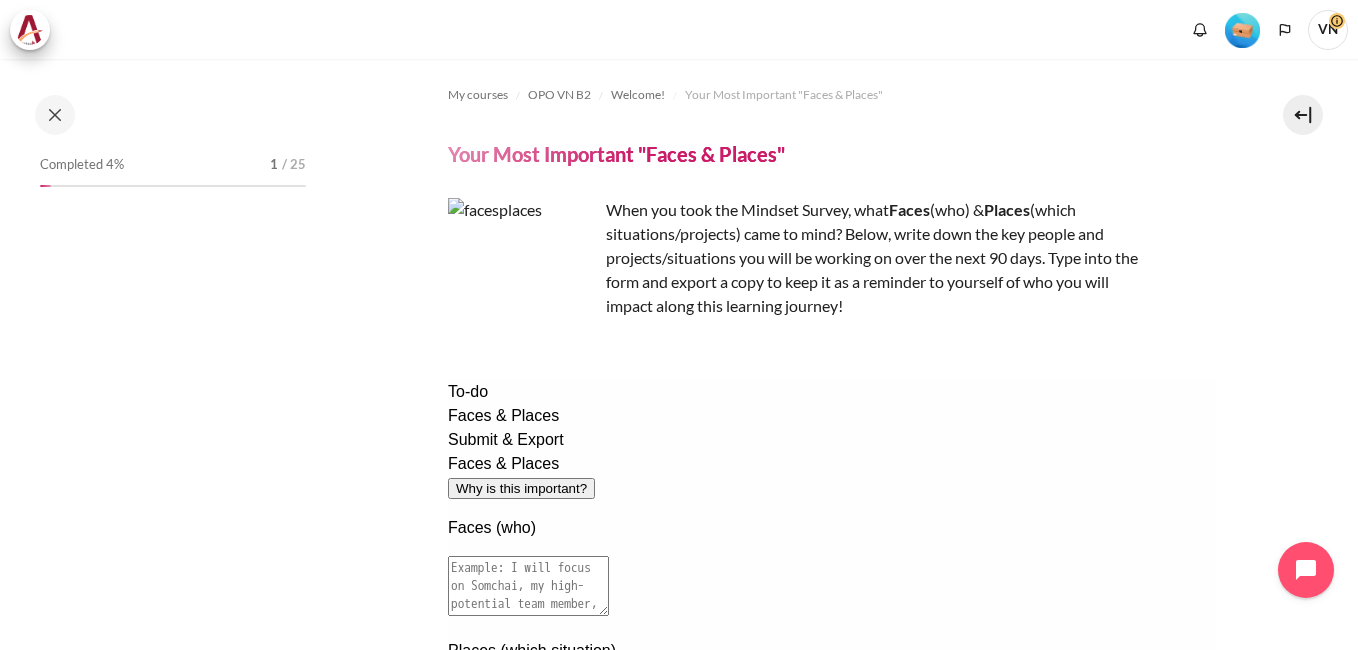 scroll, scrollTop: 0, scrollLeft: 0, axis: both 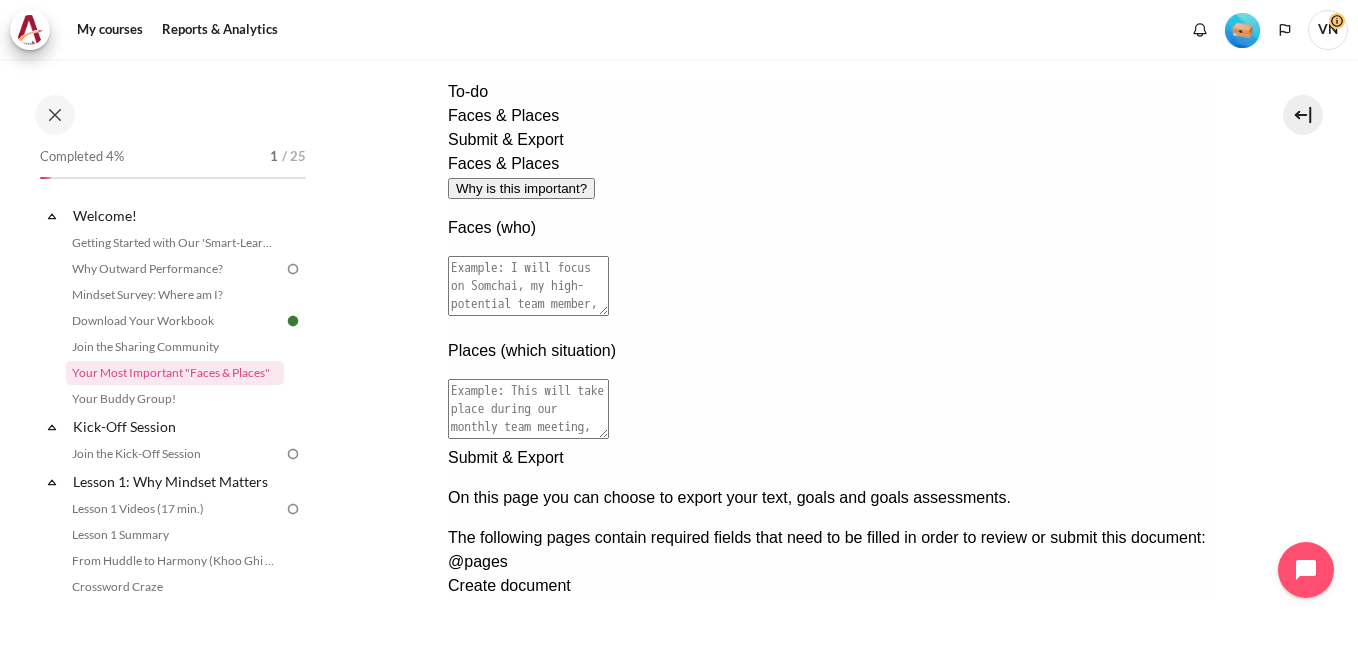 click at bounding box center (293, 269) 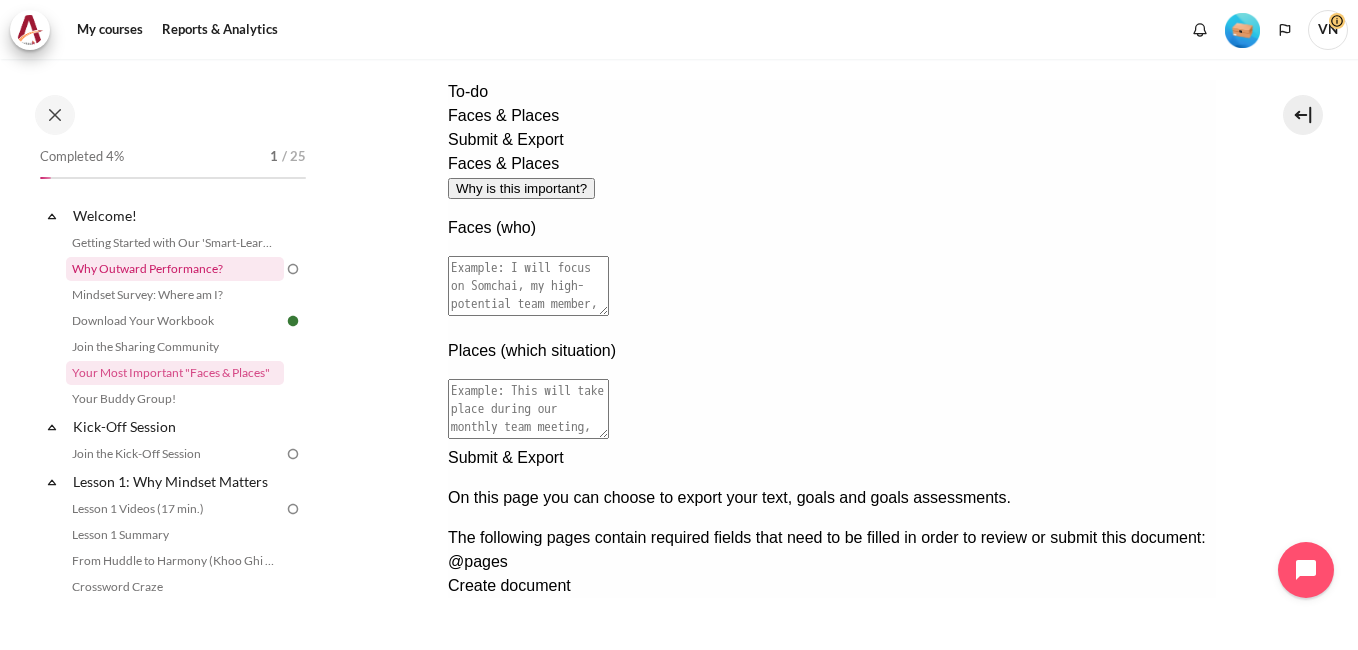 click on "Why Outward Performance?" at bounding box center [175, 269] 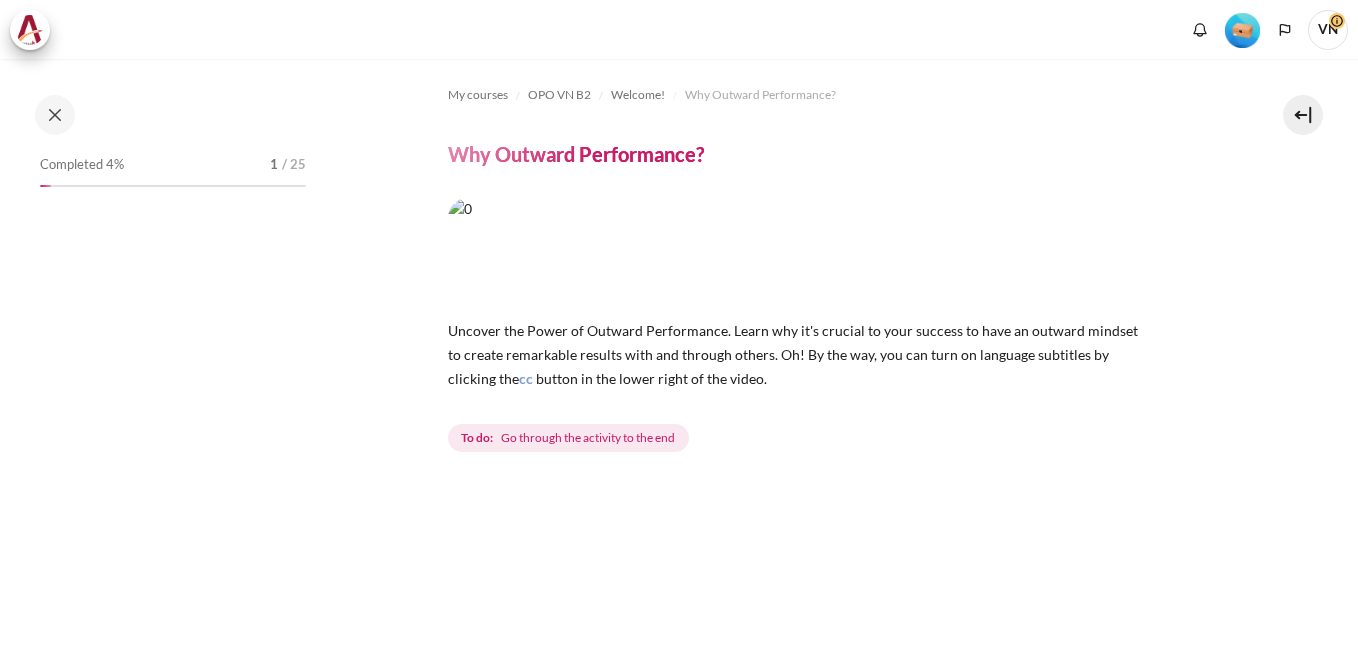 scroll, scrollTop: 0, scrollLeft: 0, axis: both 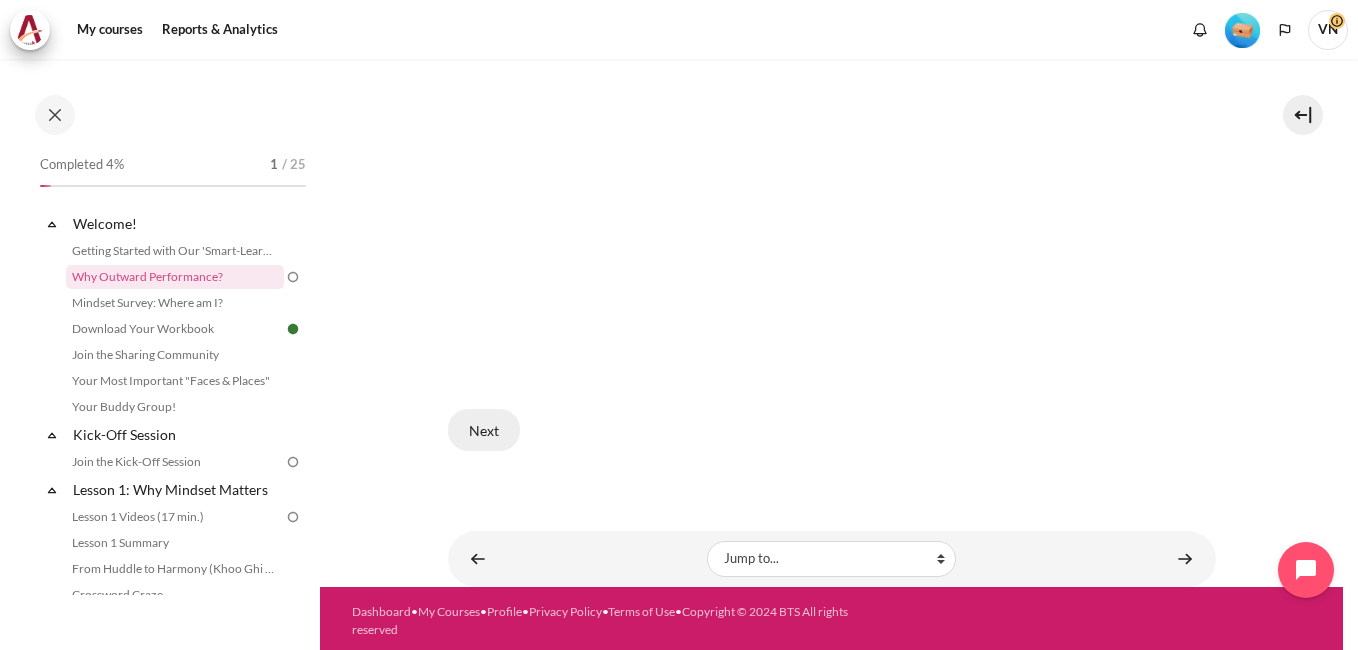 click on "Next" at bounding box center (484, 430) 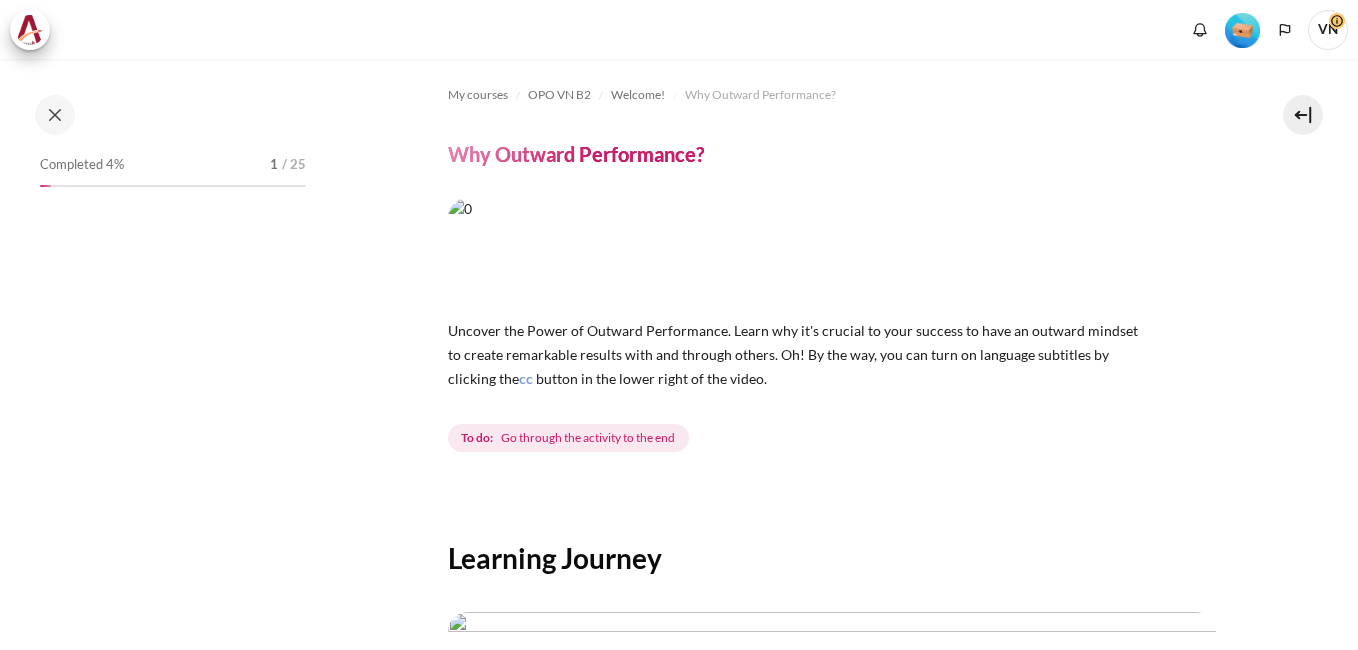 scroll, scrollTop: 0, scrollLeft: 0, axis: both 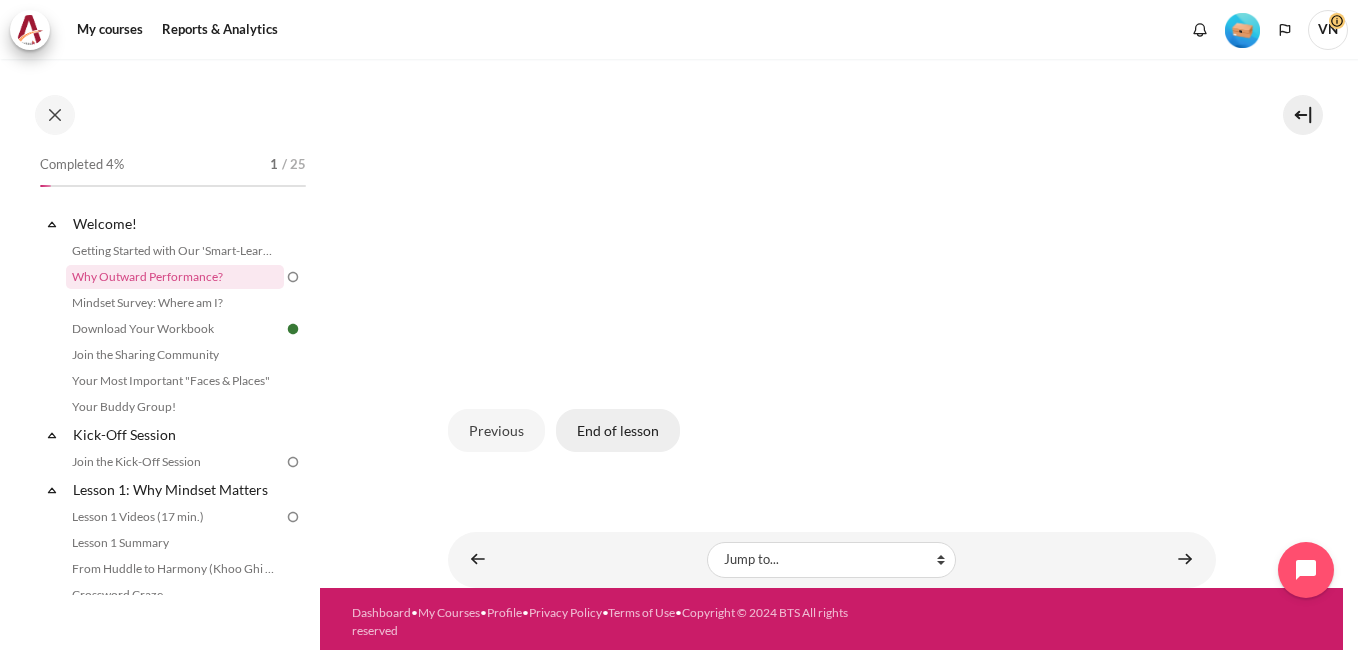click on "End of lesson" at bounding box center [618, 430] 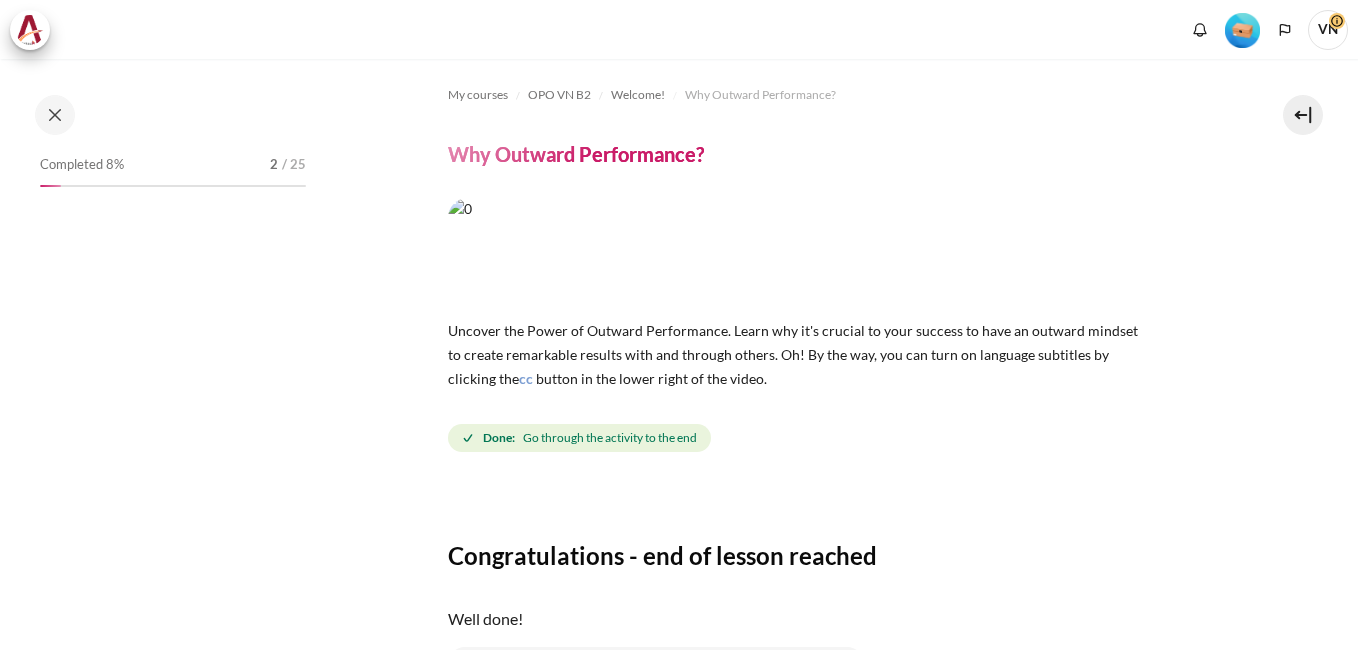 scroll, scrollTop: 0, scrollLeft: 0, axis: both 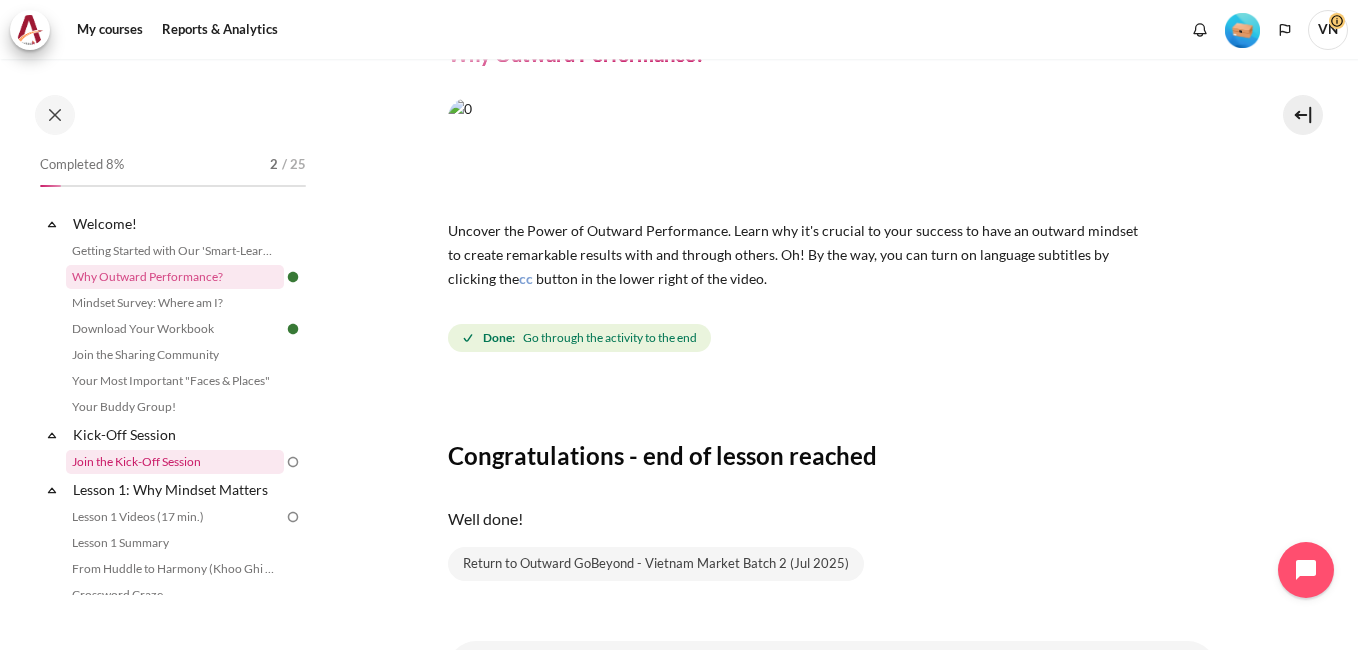 click on "Join the Kick-Off Session" at bounding box center (175, 462) 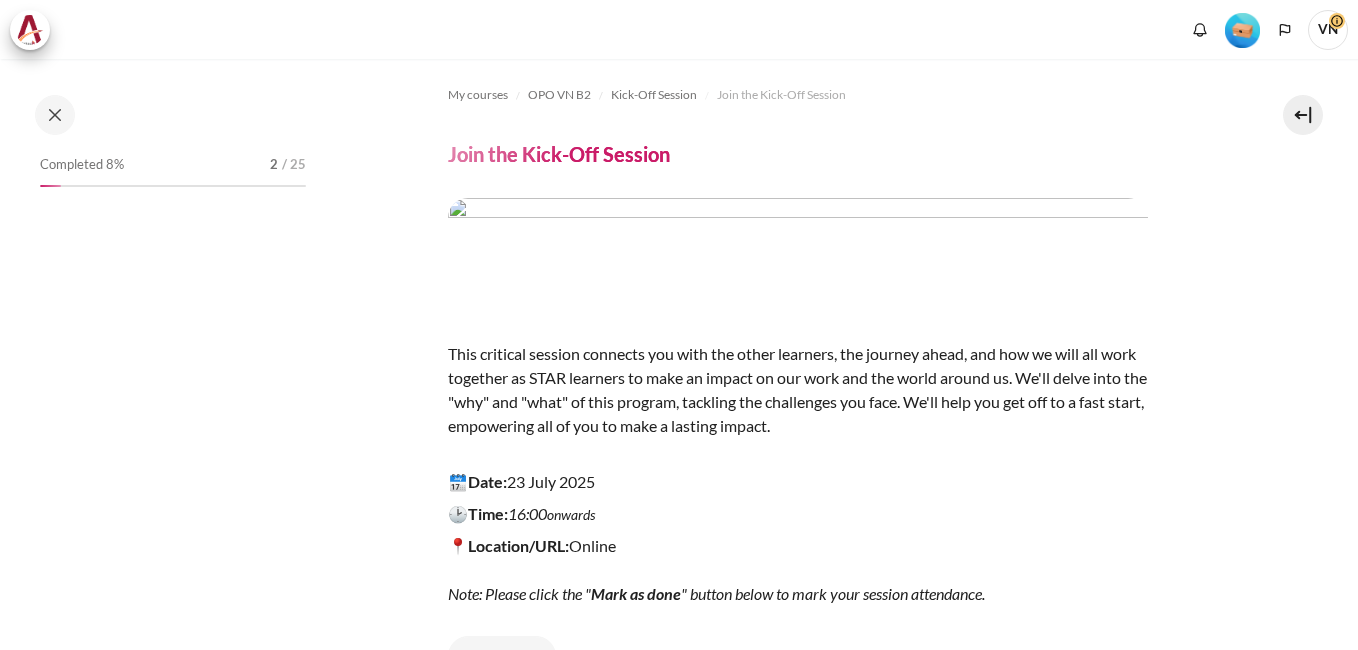 scroll, scrollTop: 0, scrollLeft: 0, axis: both 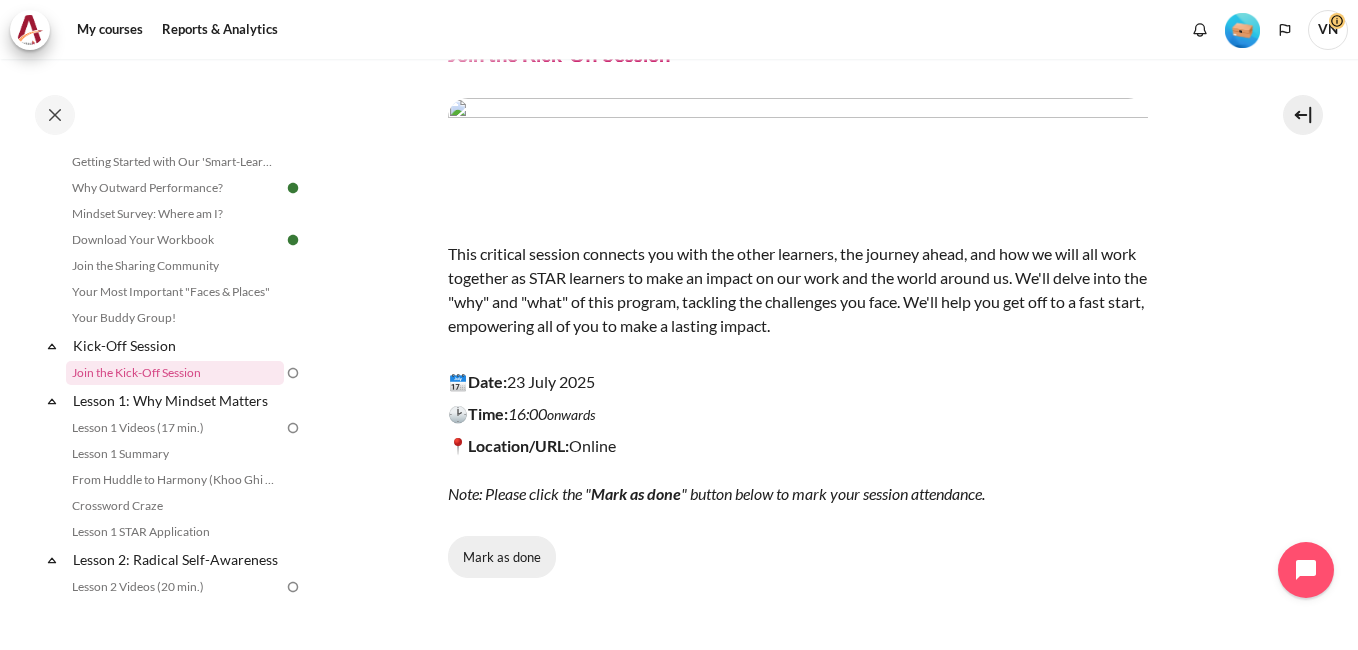 click on "Mark as done" at bounding box center (502, 557) 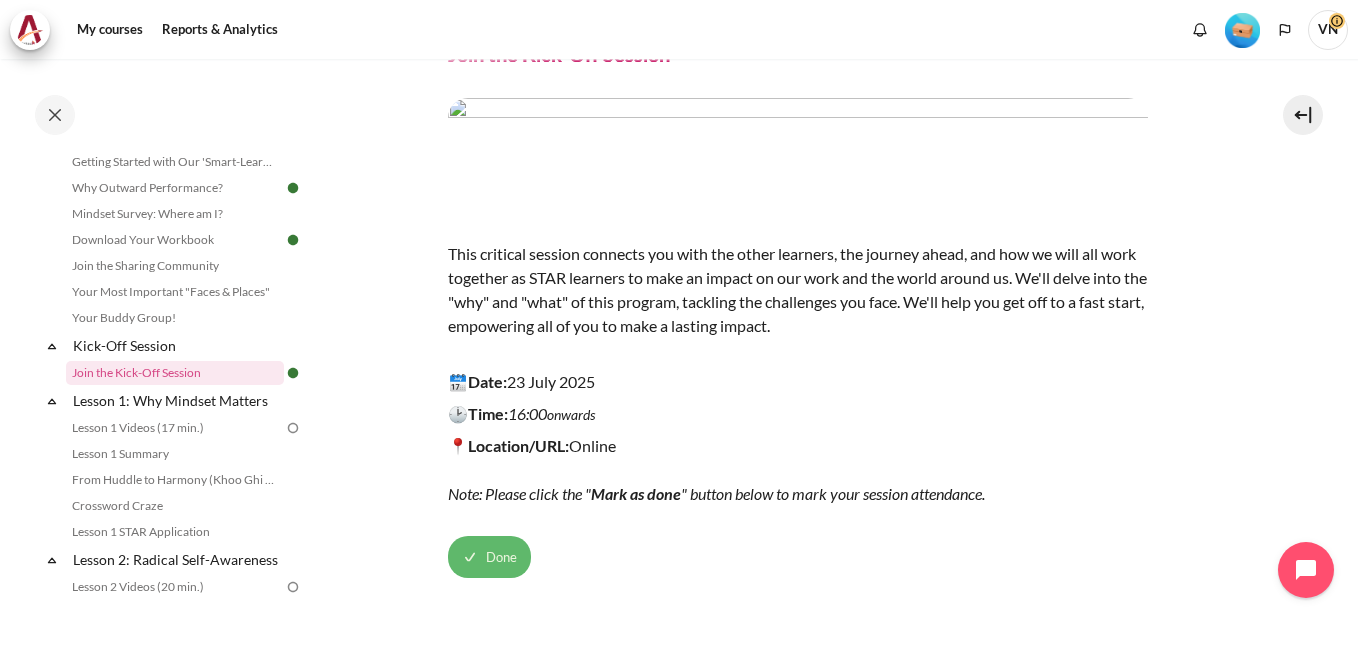 click on "Done" at bounding box center (489, 557) 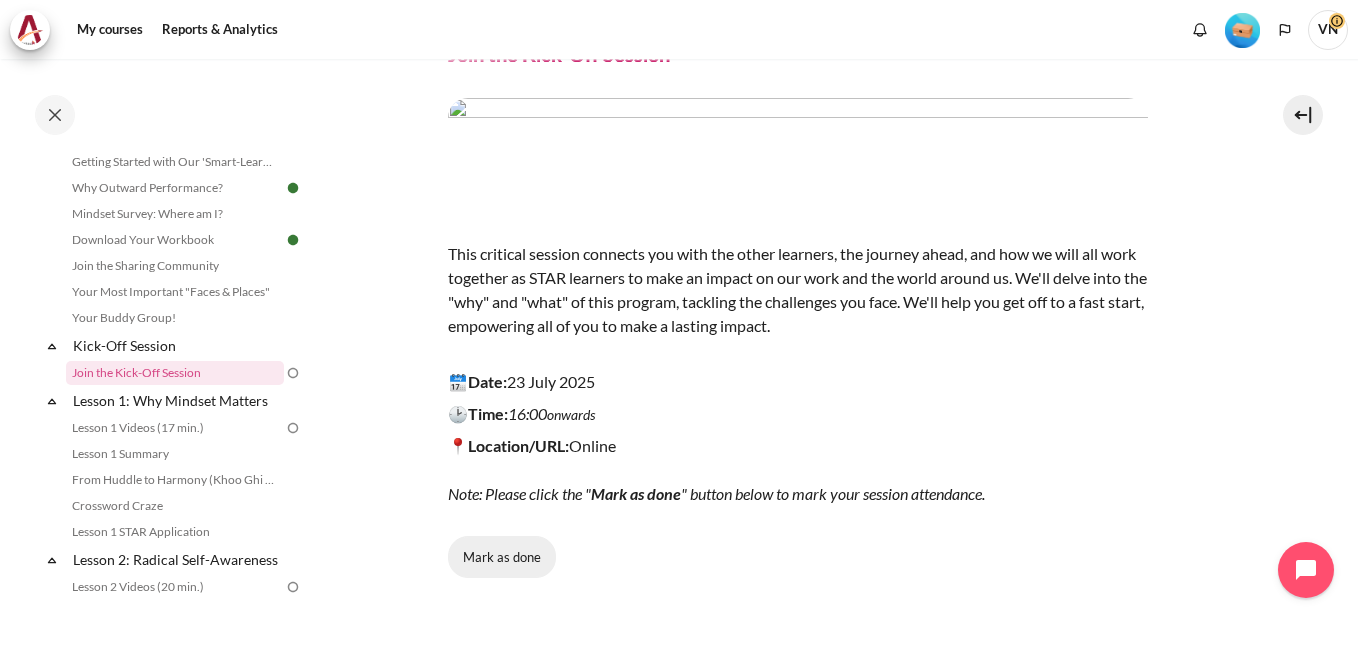 click on "Mark as done" at bounding box center [502, 557] 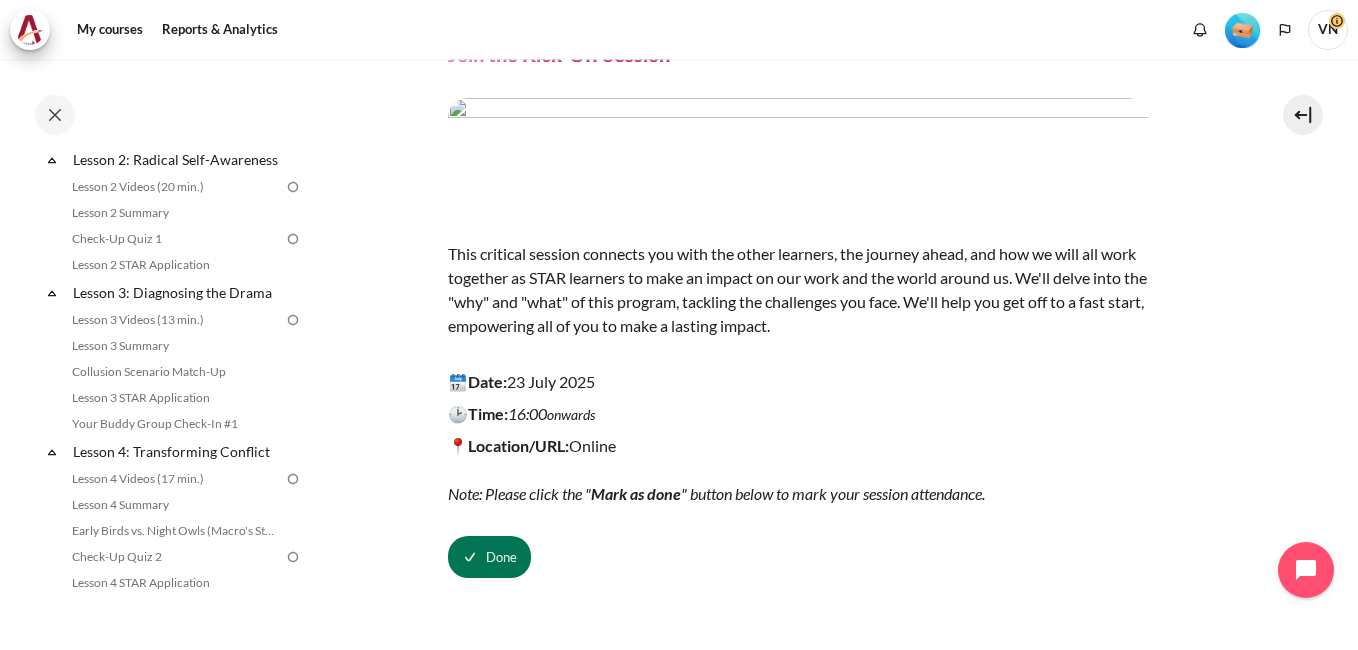 scroll, scrollTop: 0, scrollLeft: 0, axis: both 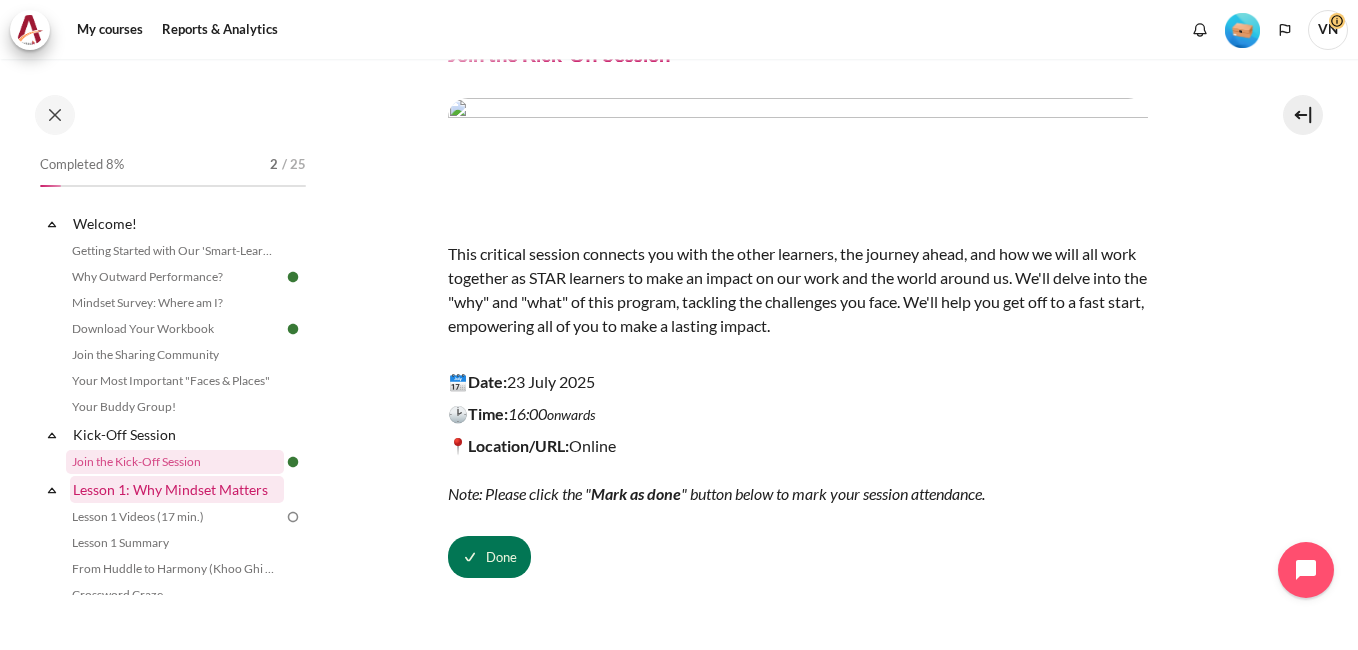 click on "Lesson 1: Why Mindset Matters" at bounding box center (177, 489) 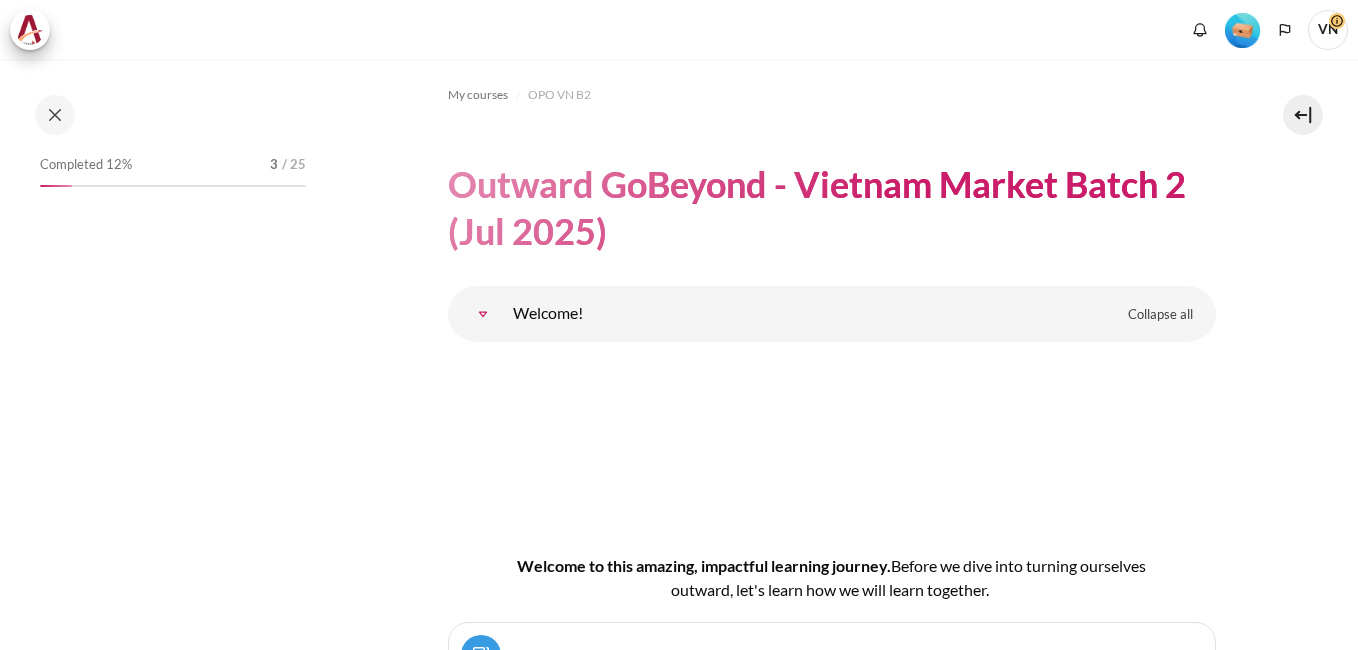 scroll, scrollTop: 0, scrollLeft: 0, axis: both 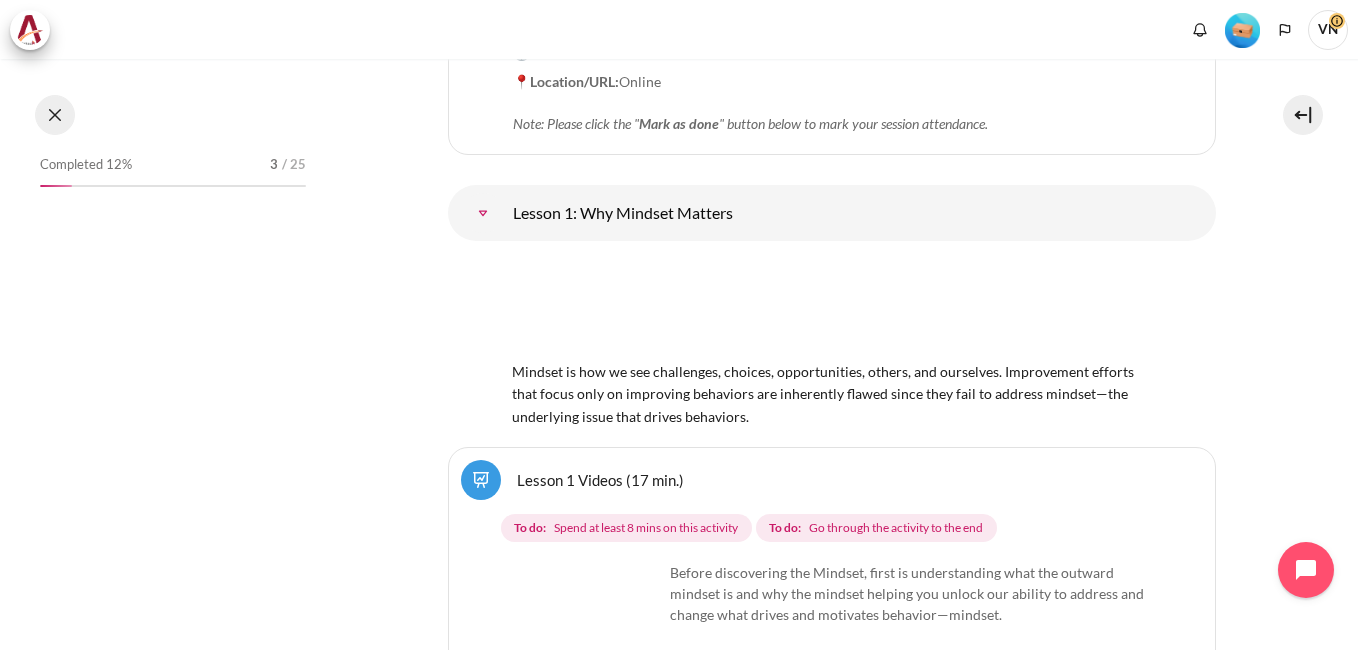 click at bounding box center [55, 115] 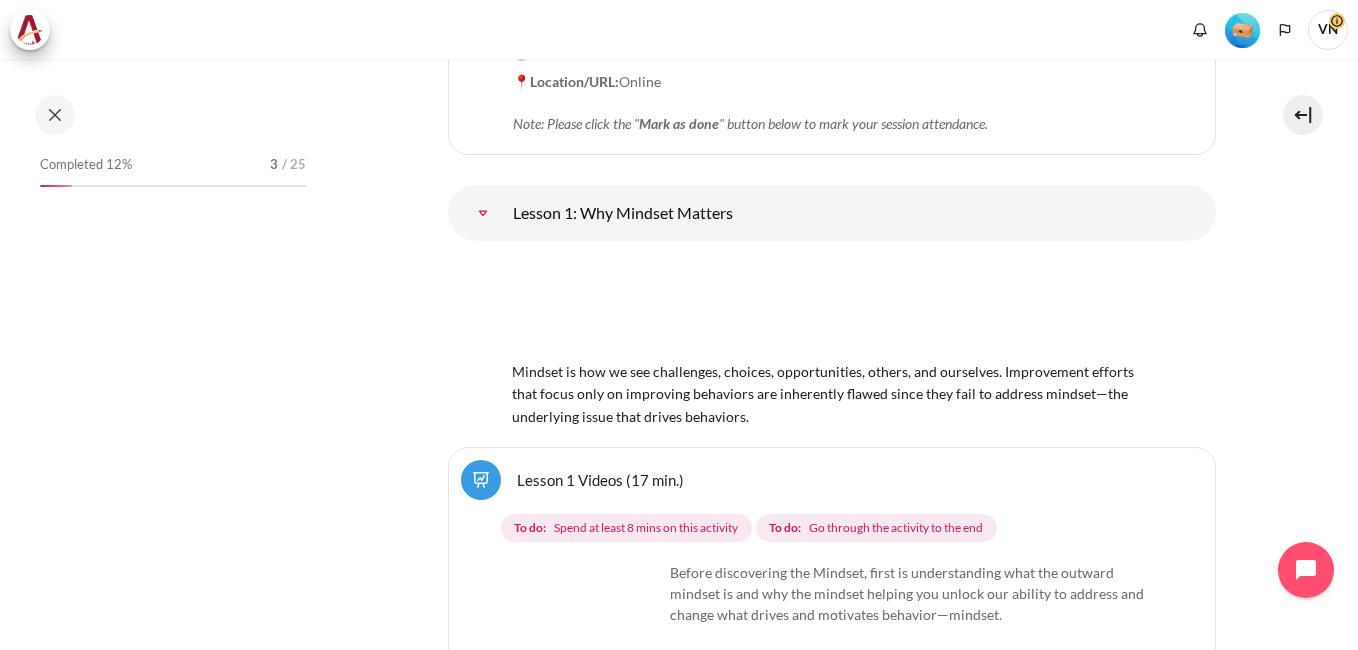 scroll, scrollTop: 2902, scrollLeft: 0, axis: vertical 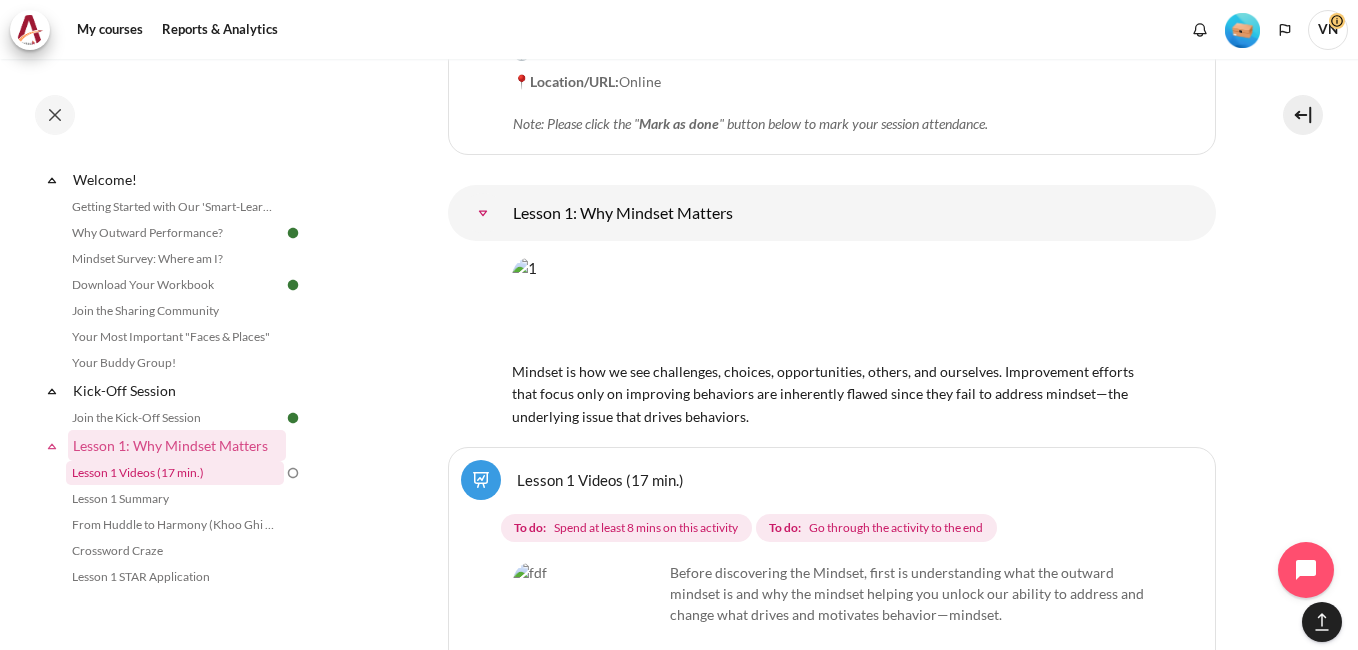 click on "Lesson 1 Videos (17 min.)" at bounding box center [175, 473] 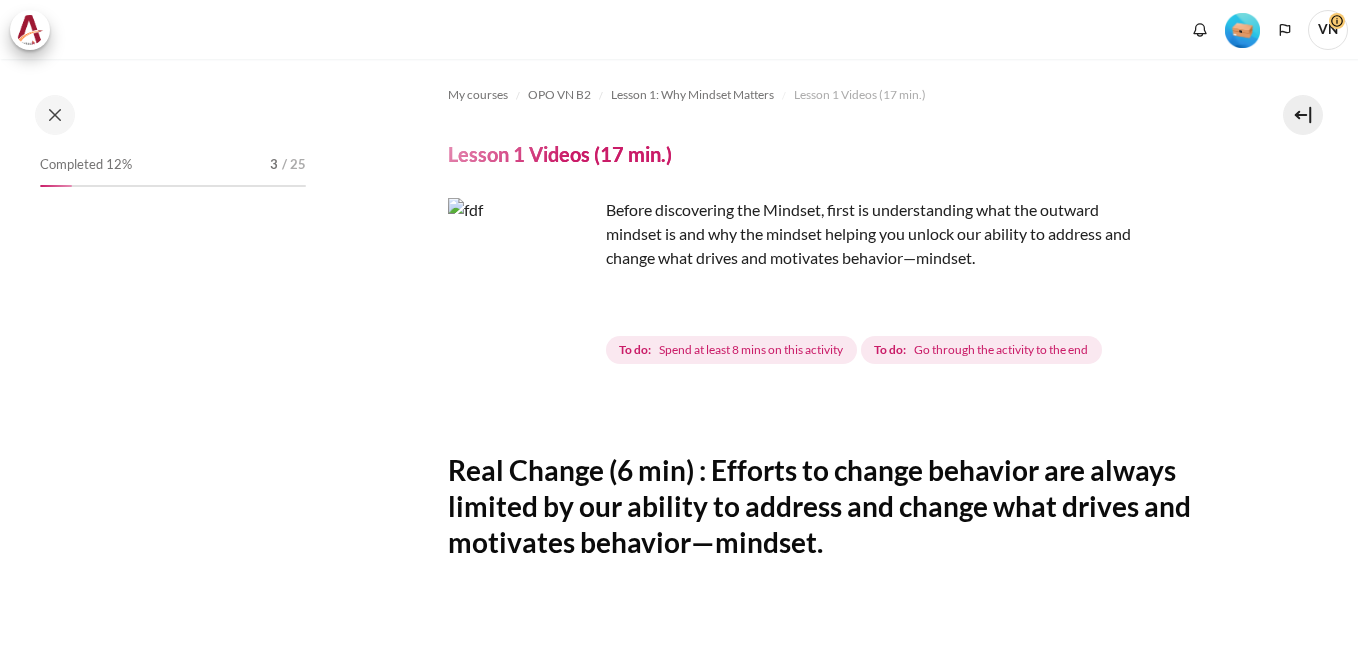 scroll, scrollTop: 0, scrollLeft: 0, axis: both 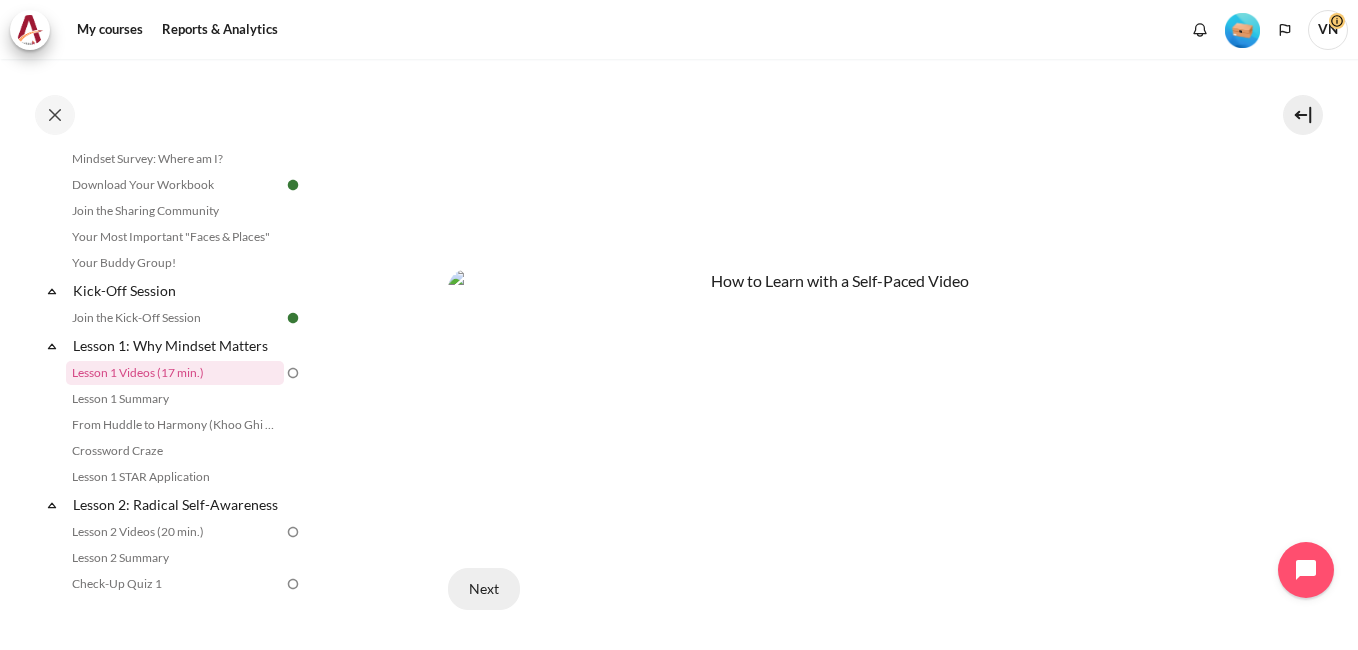 click on "Next" at bounding box center [484, 589] 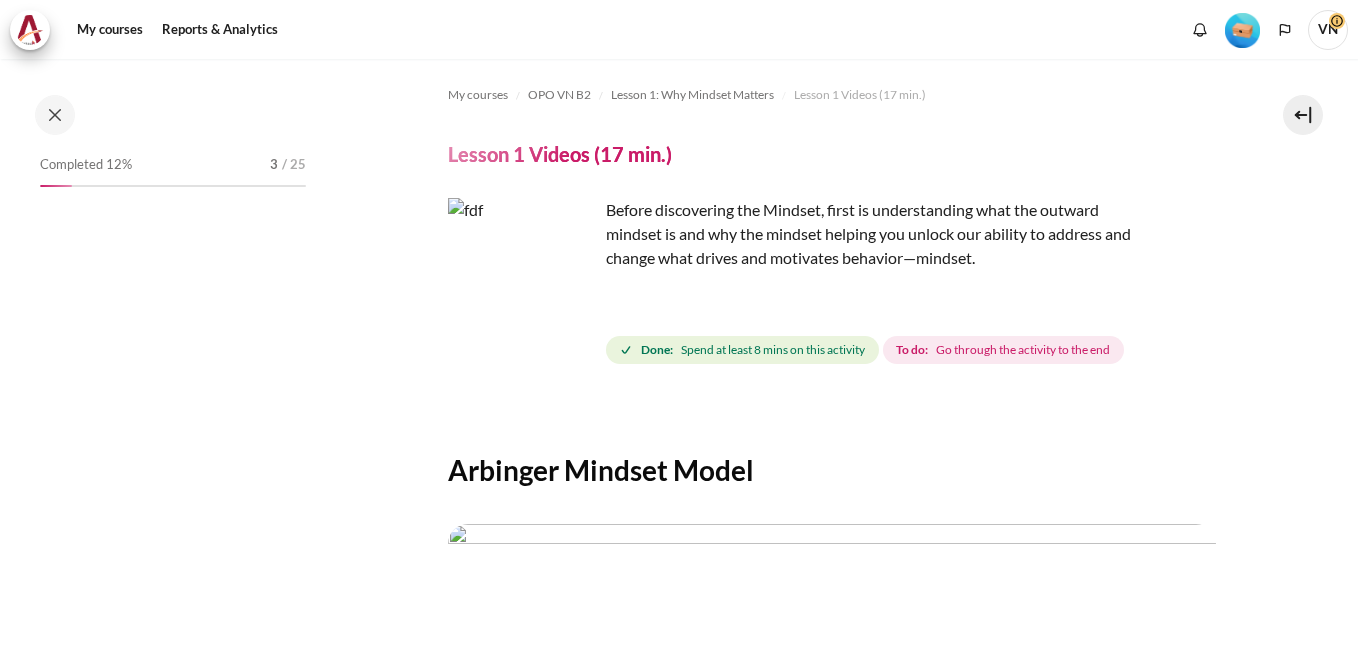 scroll, scrollTop: 0, scrollLeft: 0, axis: both 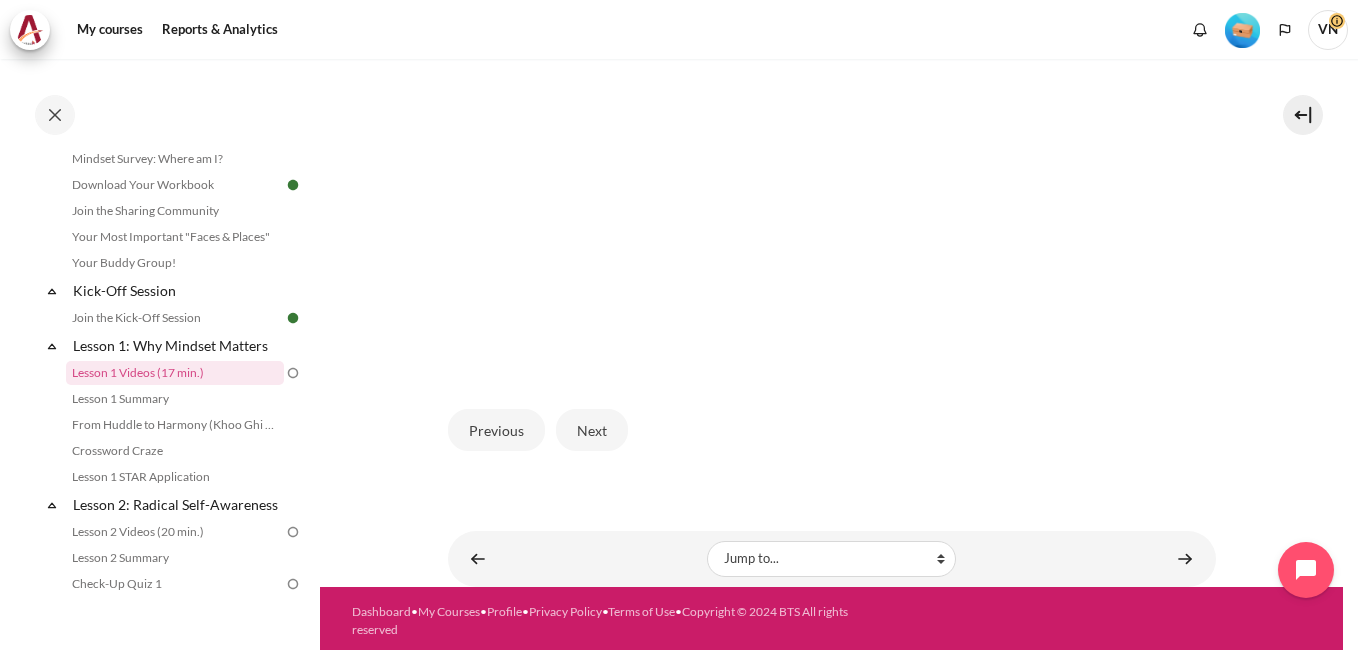 click at bounding box center [832, 154] 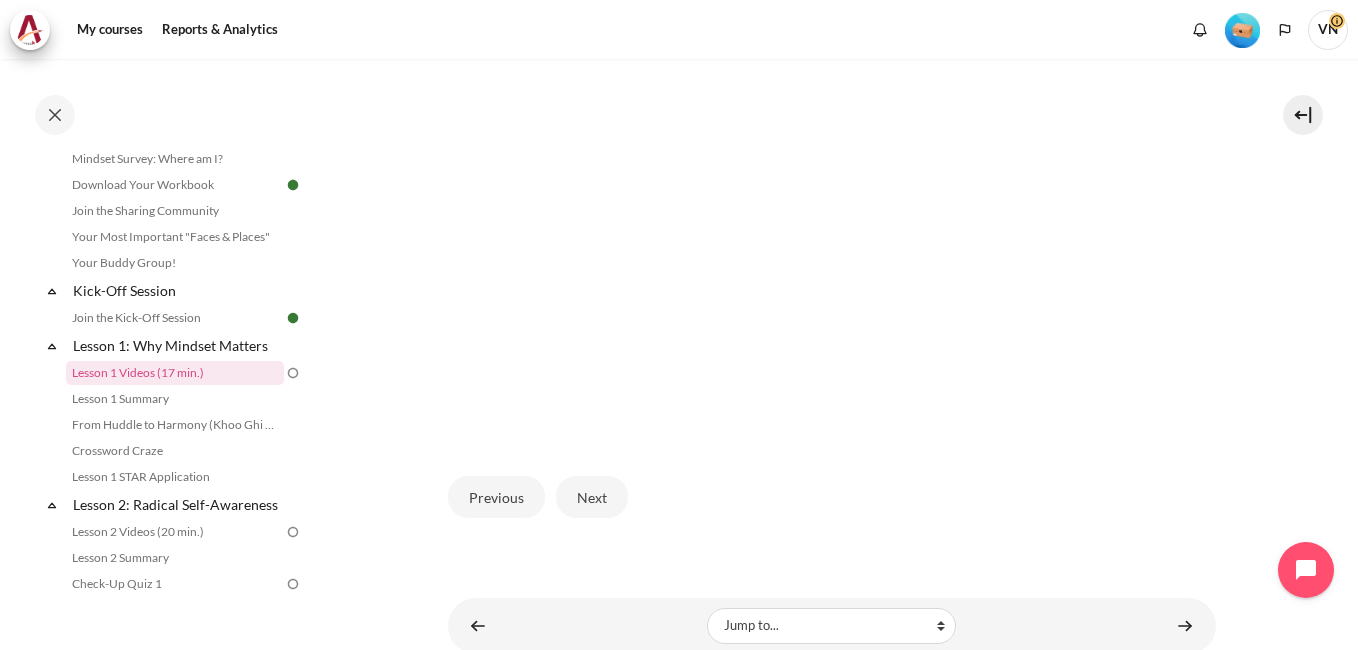 scroll, scrollTop: 386, scrollLeft: 0, axis: vertical 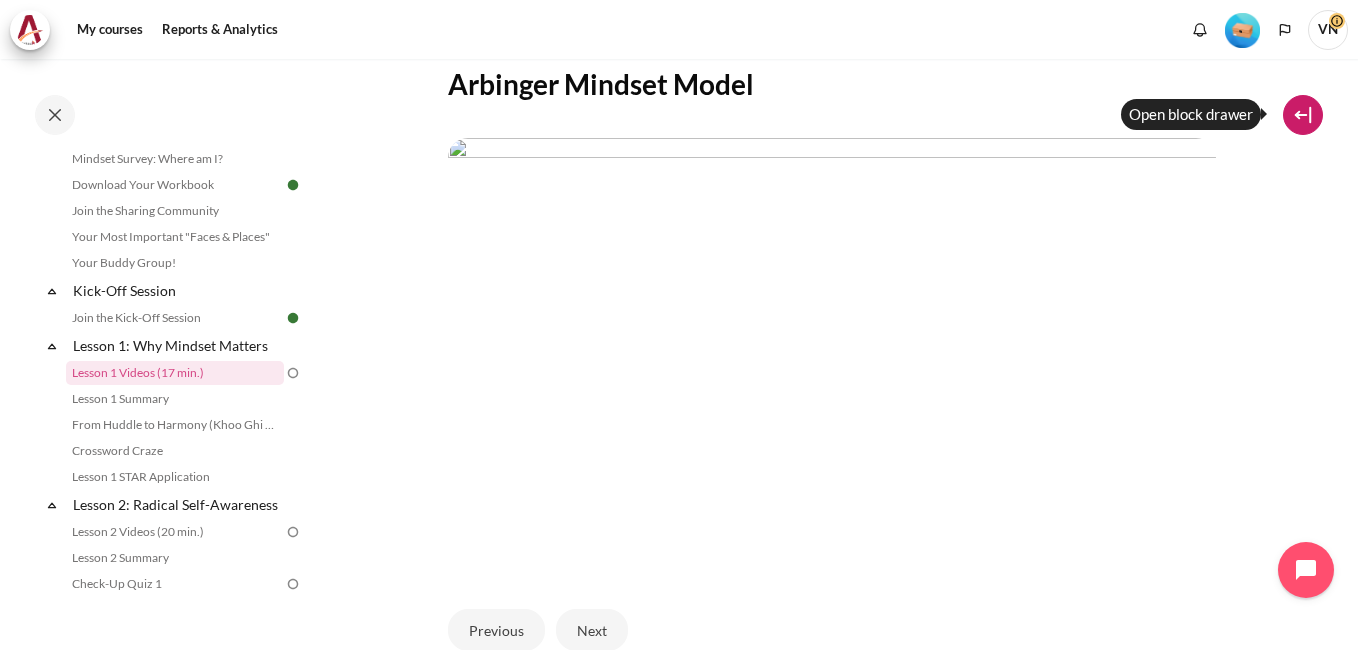 click at bounding box center [1303, 115] 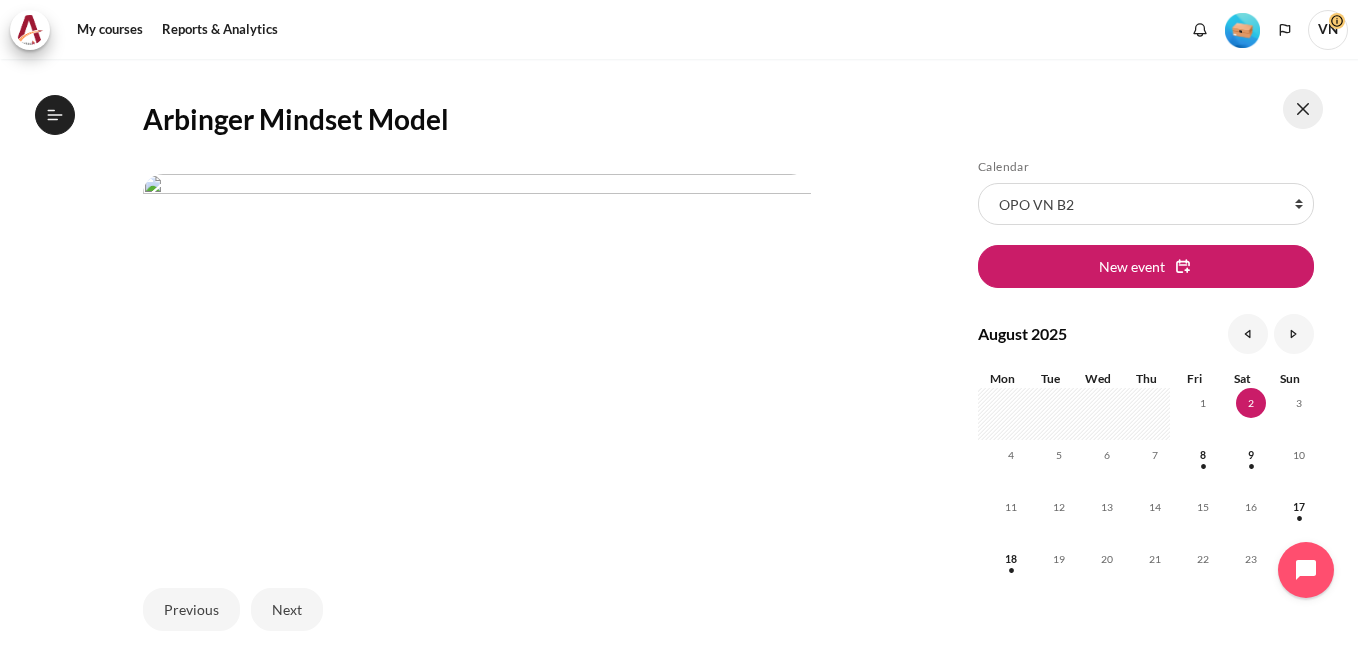 click at bounding box center [1303, 109] 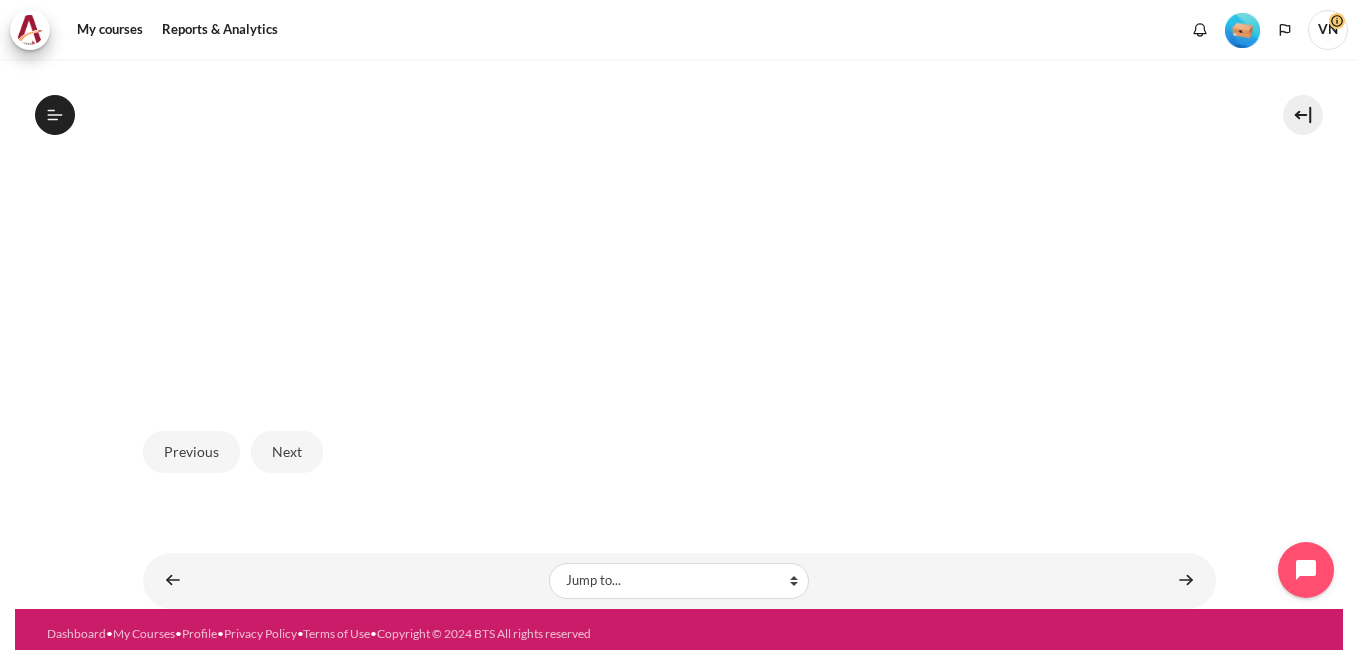 scroll, scrollTop: 739, scrollLeft: 0, axis: vertical 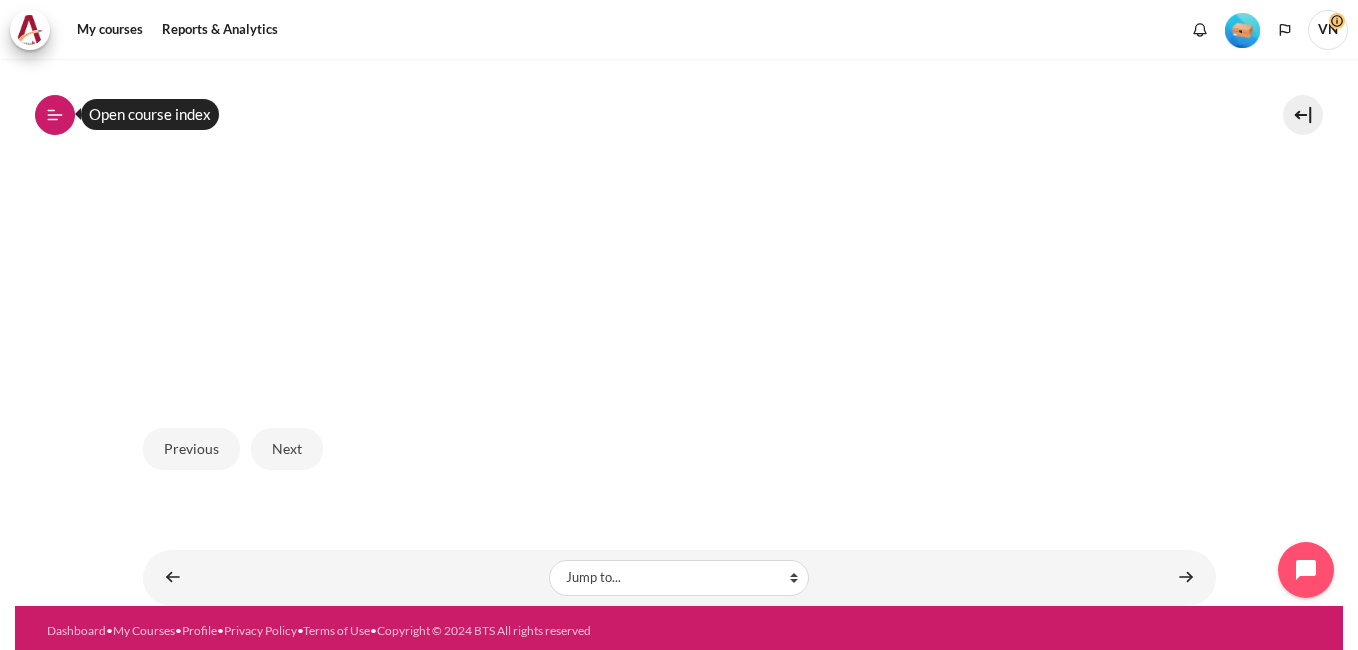 click 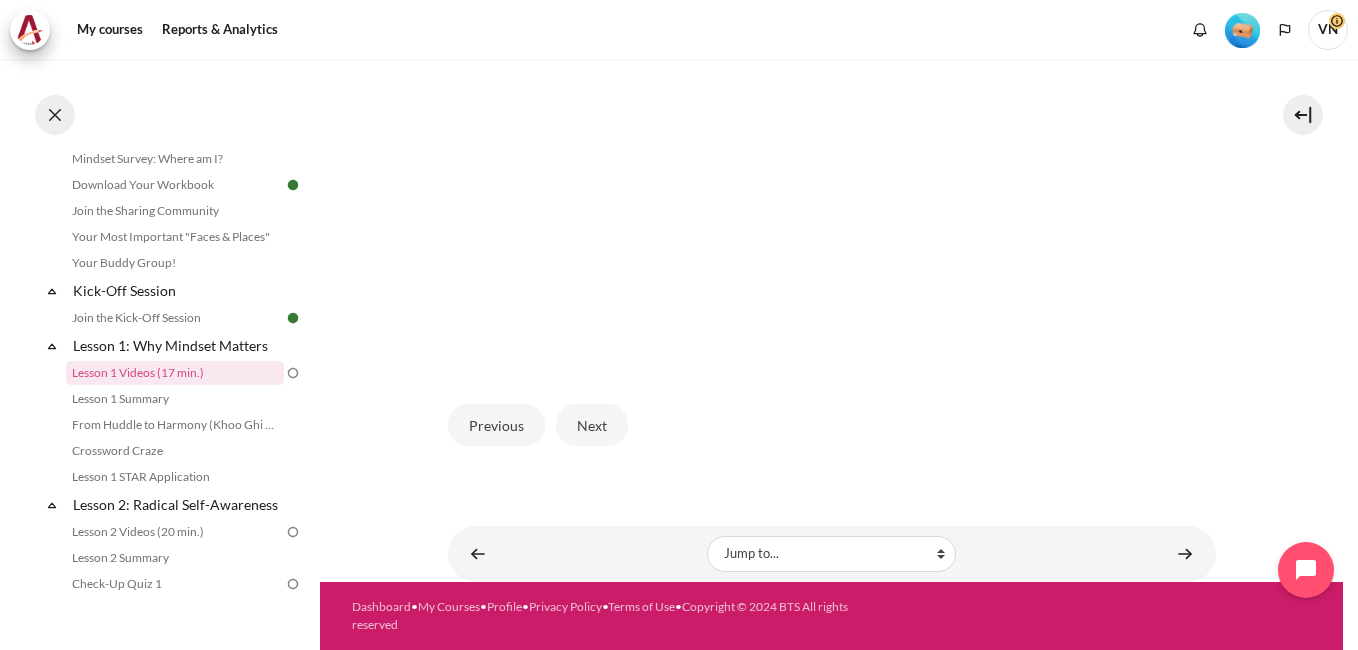 scroll, scrollTop: 586, scrollLeft: 0, axis: vertical 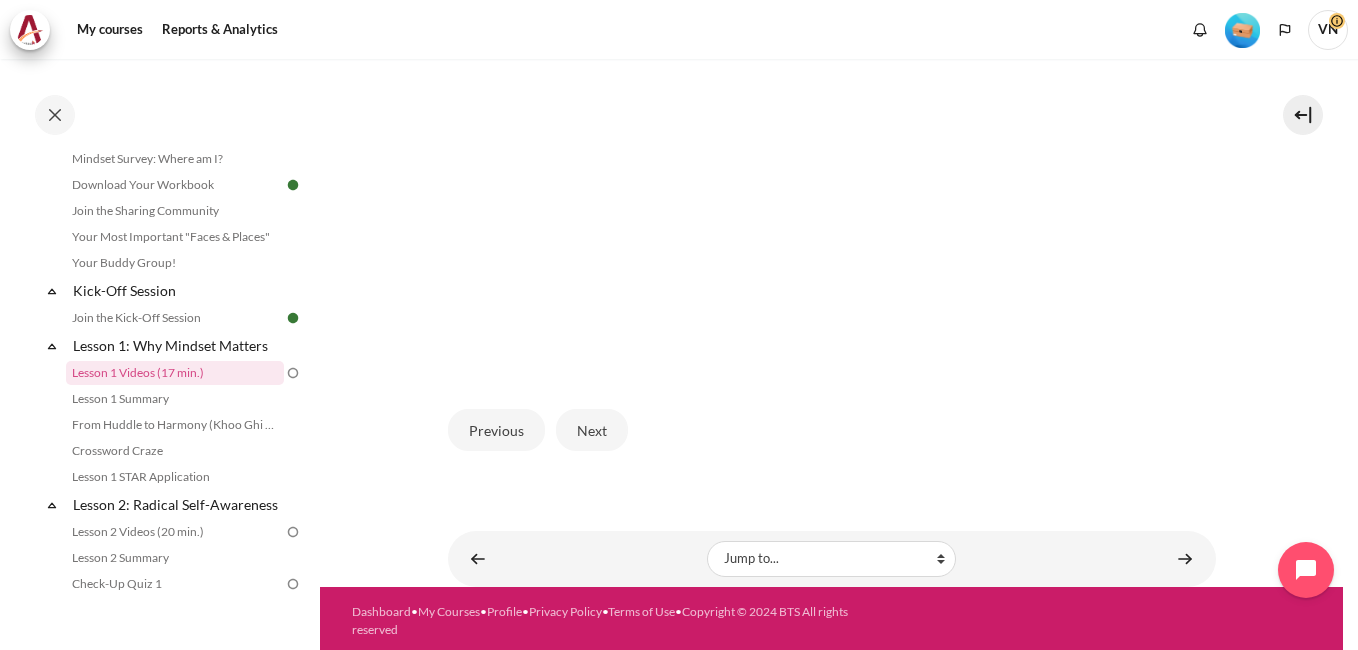 drag, startPoint x: 595, startPoint y: 417, endPoint x: 1017, endPoint y: 504, distance: 430.8747 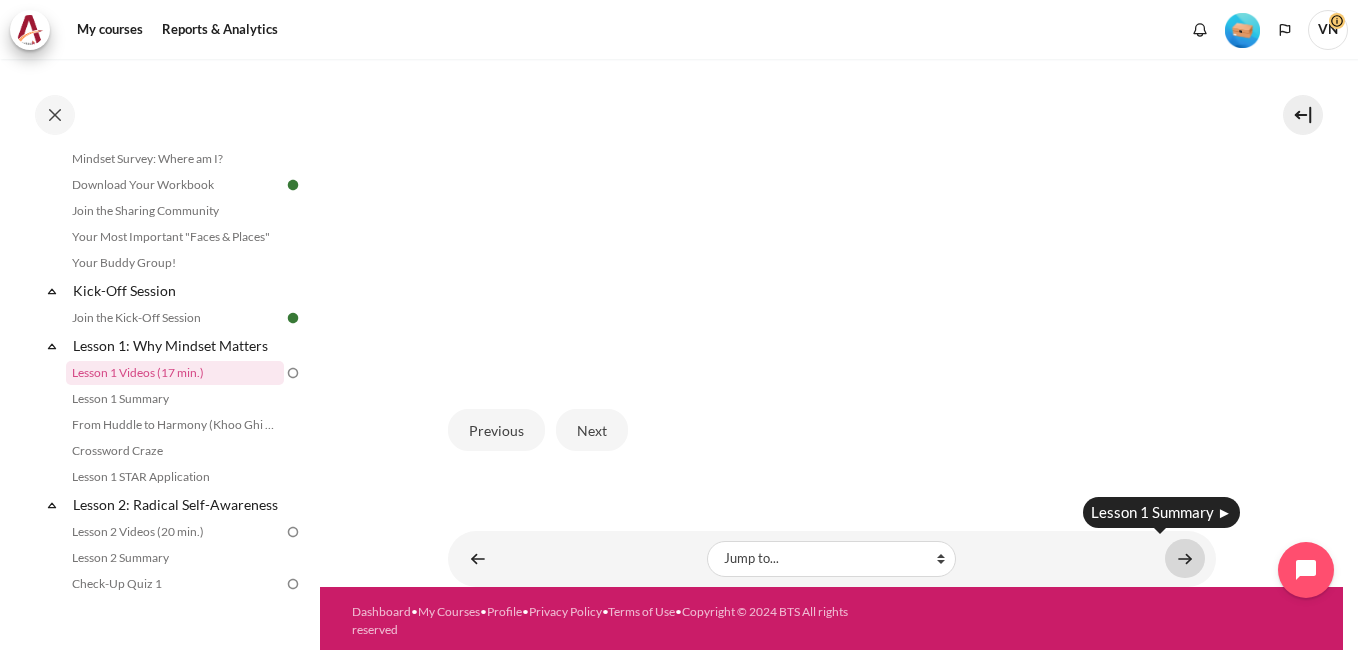 click at bounding box center [1185, 558] 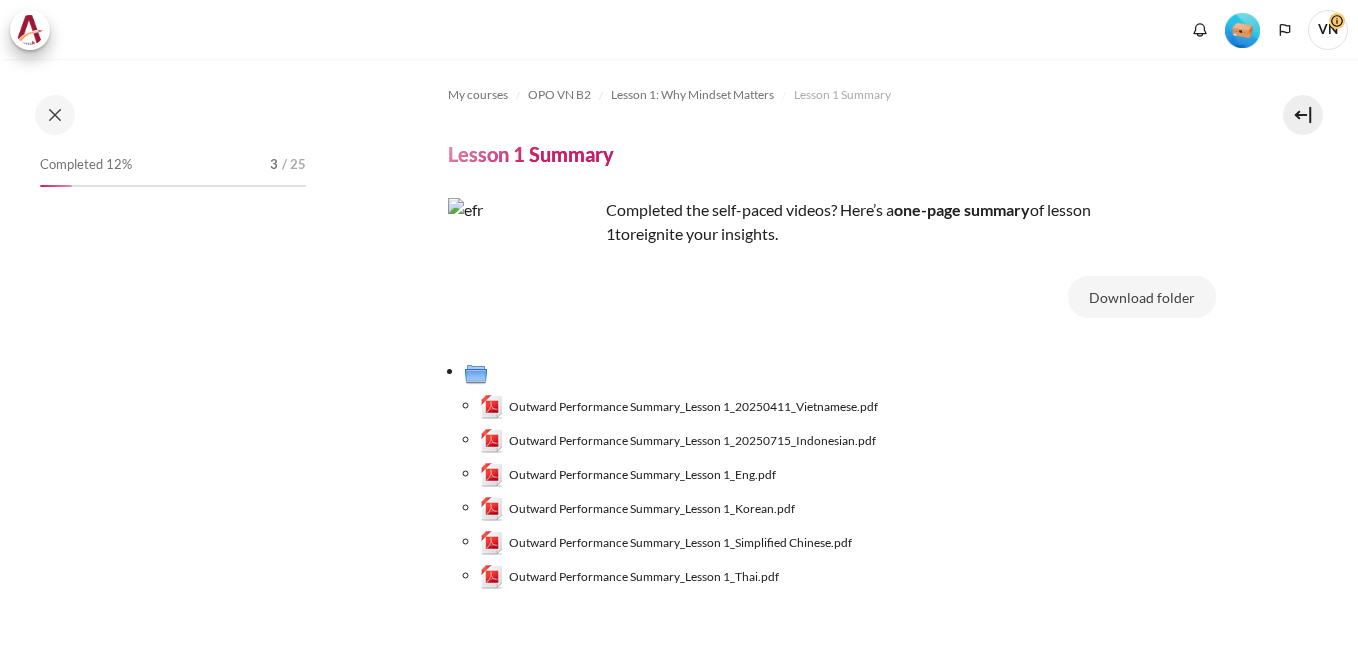 scroll, scrollTop: 0, scrollLeft: 0, axis: both 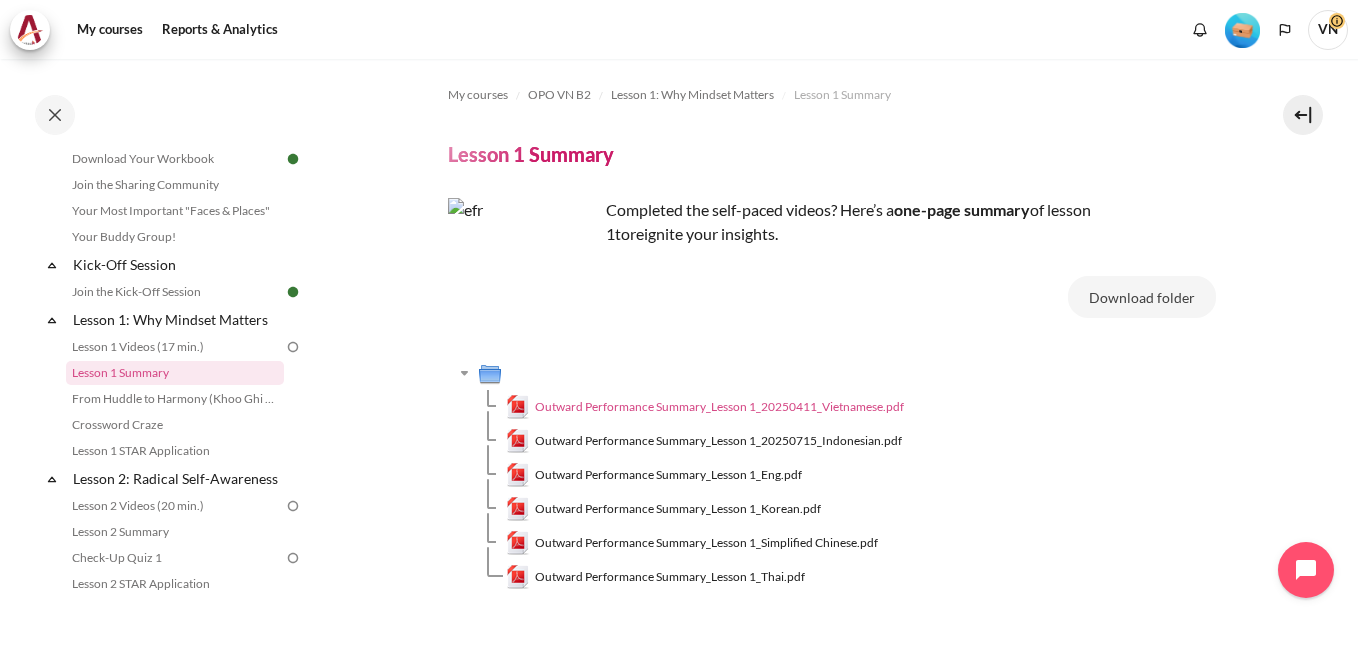 click on "Outward Performance Summary_Lesson 1_20250411_Vietnamese.pdf" at bounding box center [719, 407] 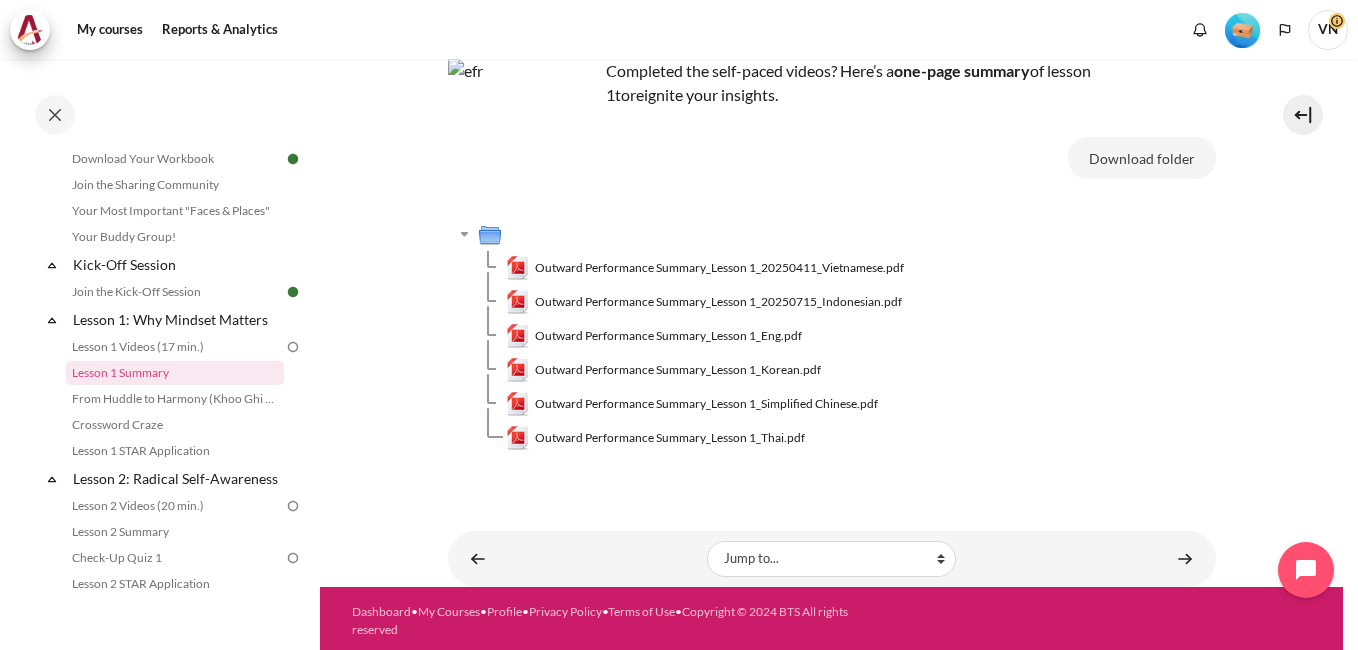 scroll, scrollTop: 144, scrollLeft: 0, axis: vertical 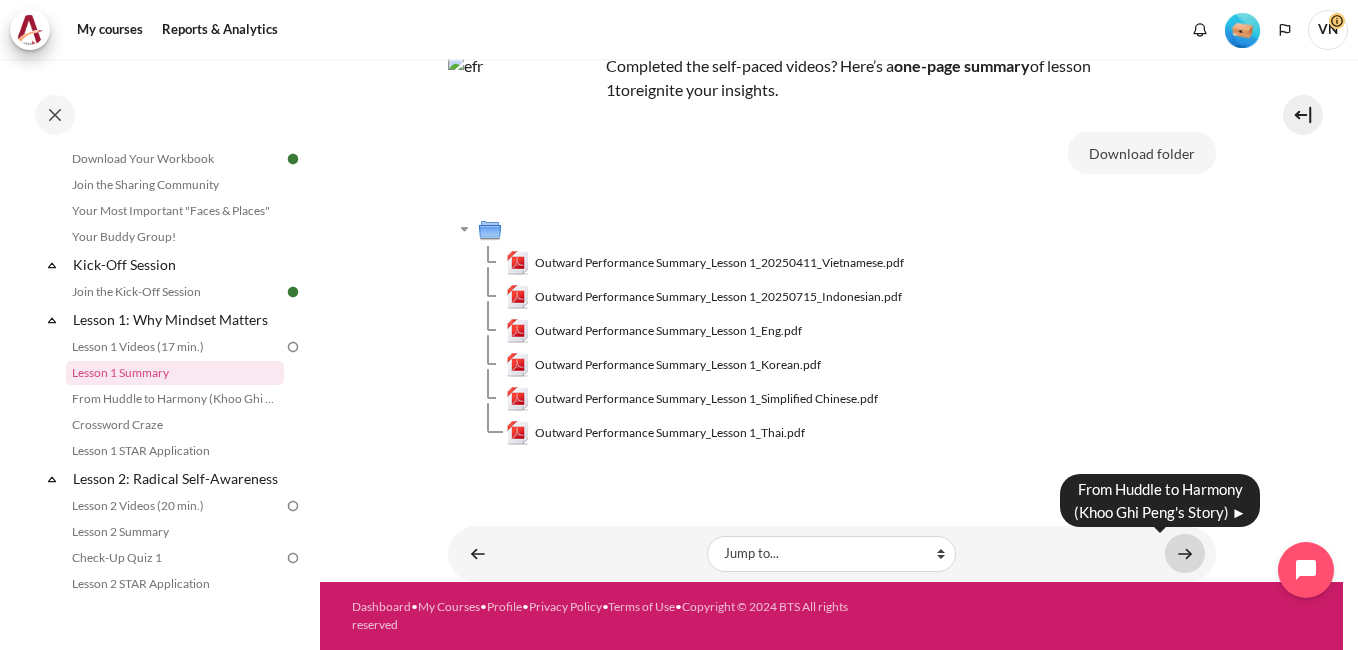 click at bounding box center [1185, 553] 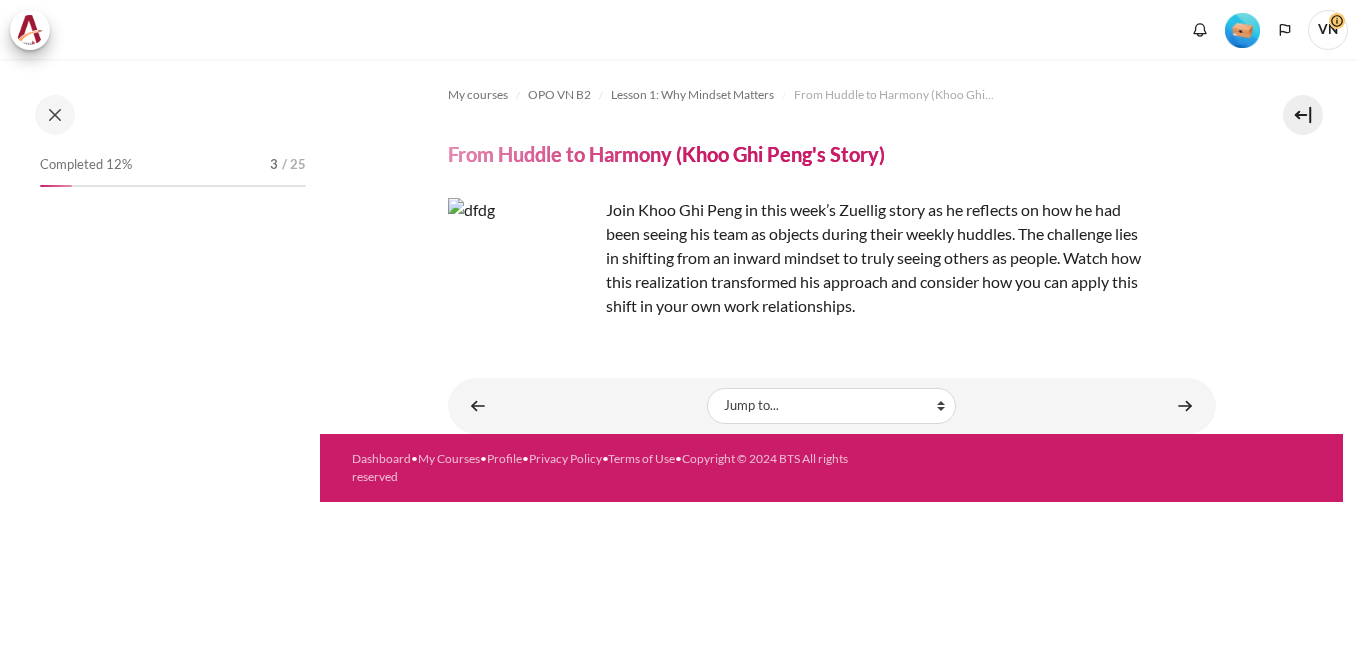 scroll, scrollTop: 0, scrollLeft: 0, axis: both 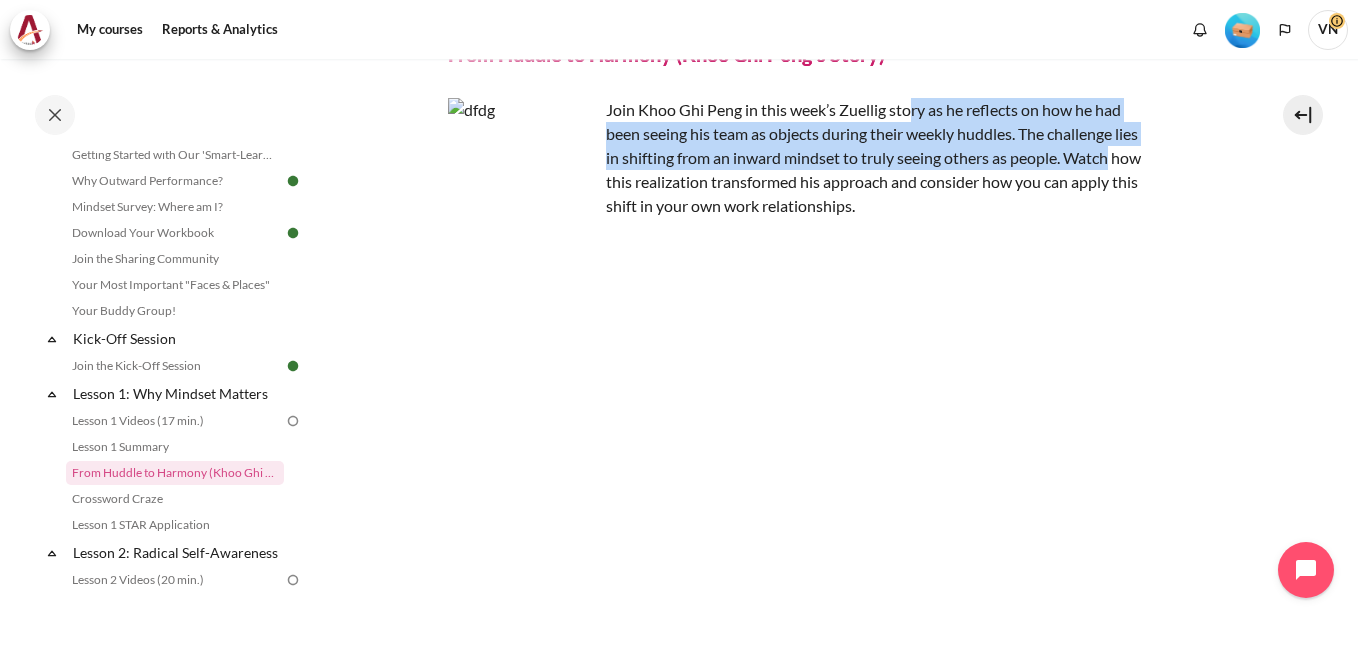 drag, startPoint x: 914, startPoint y: 110, endPoint x: 1133, endPoint y: 149, distance: 222.4455 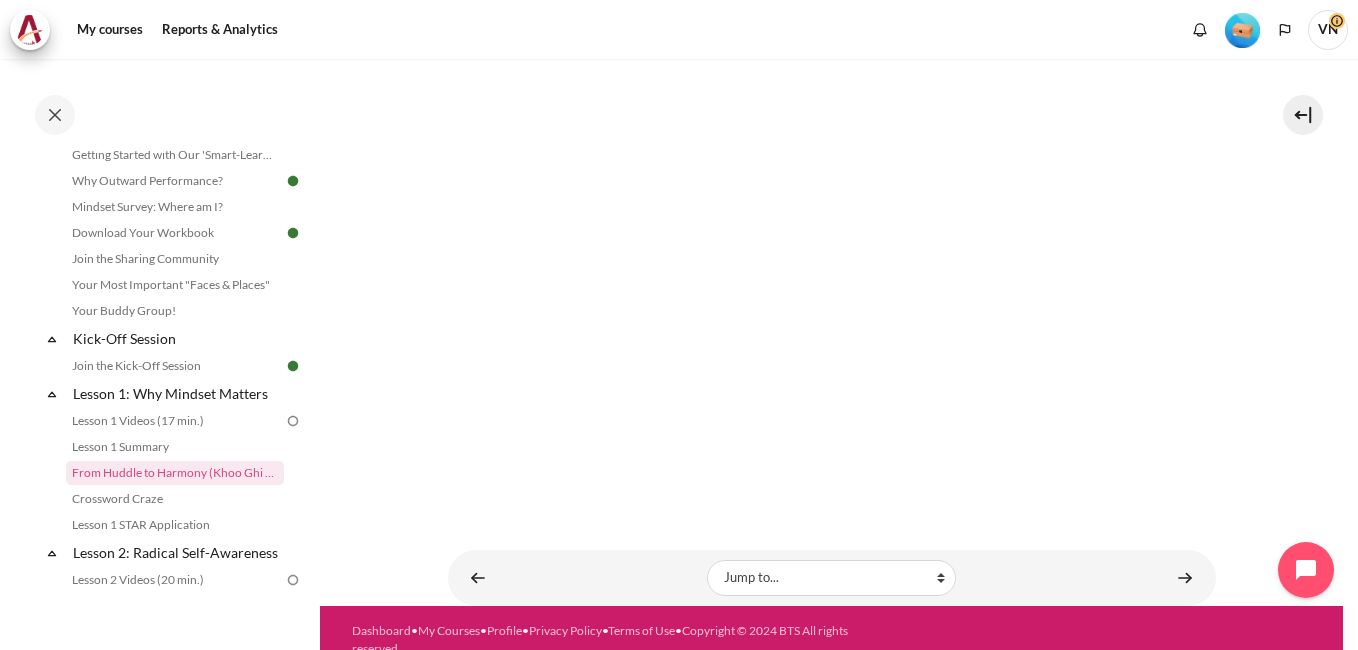 scroll, scrollTop: 292, scrollLeft: 0, axis: vertical 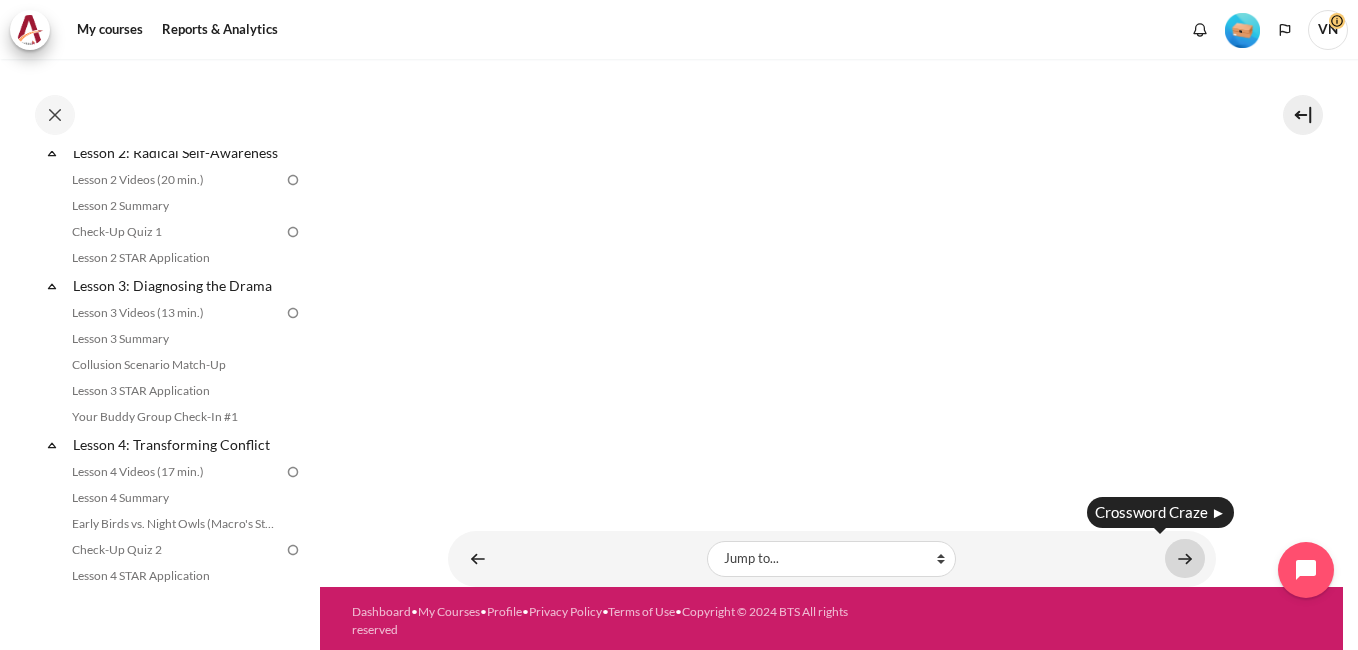 click at bounding box center [1185, 558] 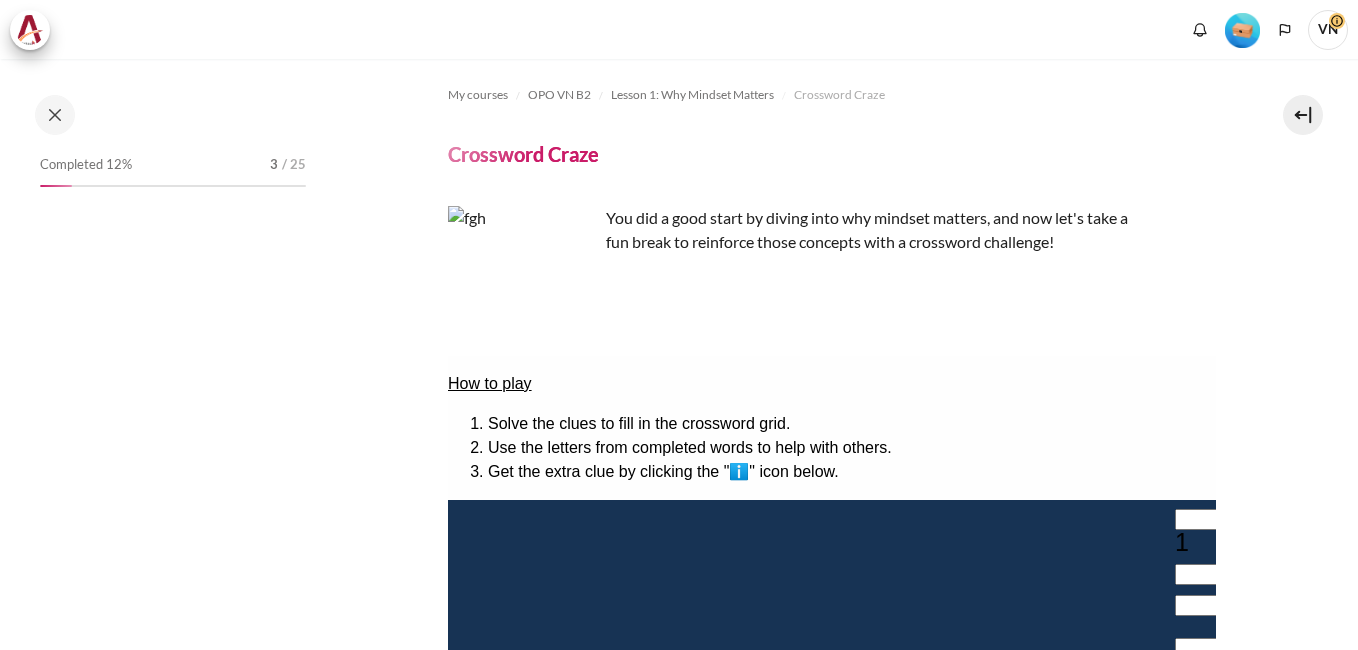 scroll, scrollTop: 0, scrollLeft: 0, axis: both 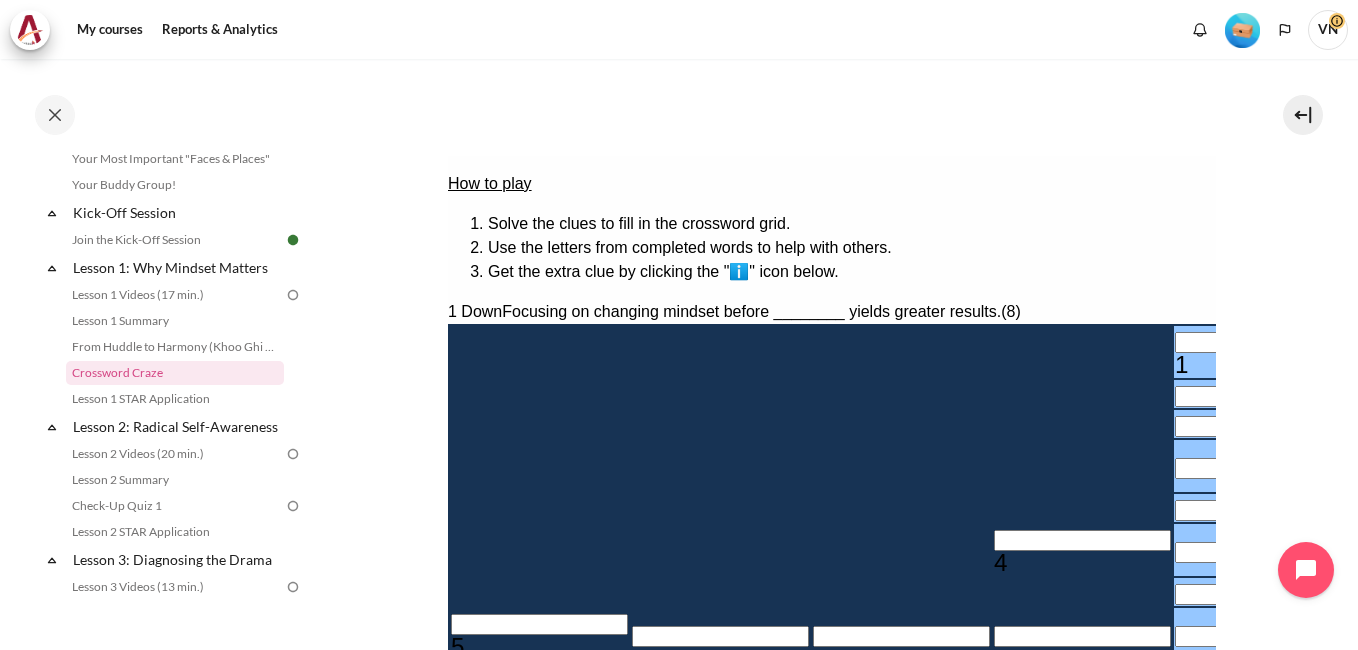 click at bounding box center (1262, 342) 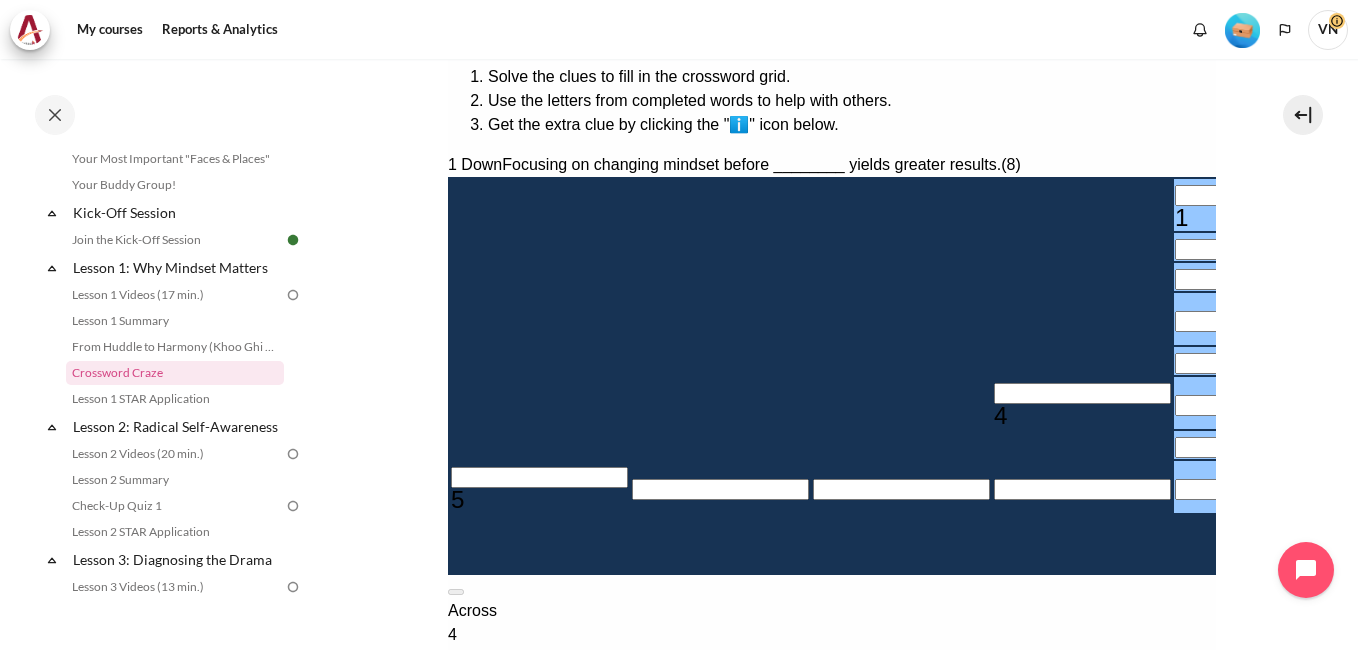 scroll, scrollTop: 400, scrollLeft: 0, axis: vertical 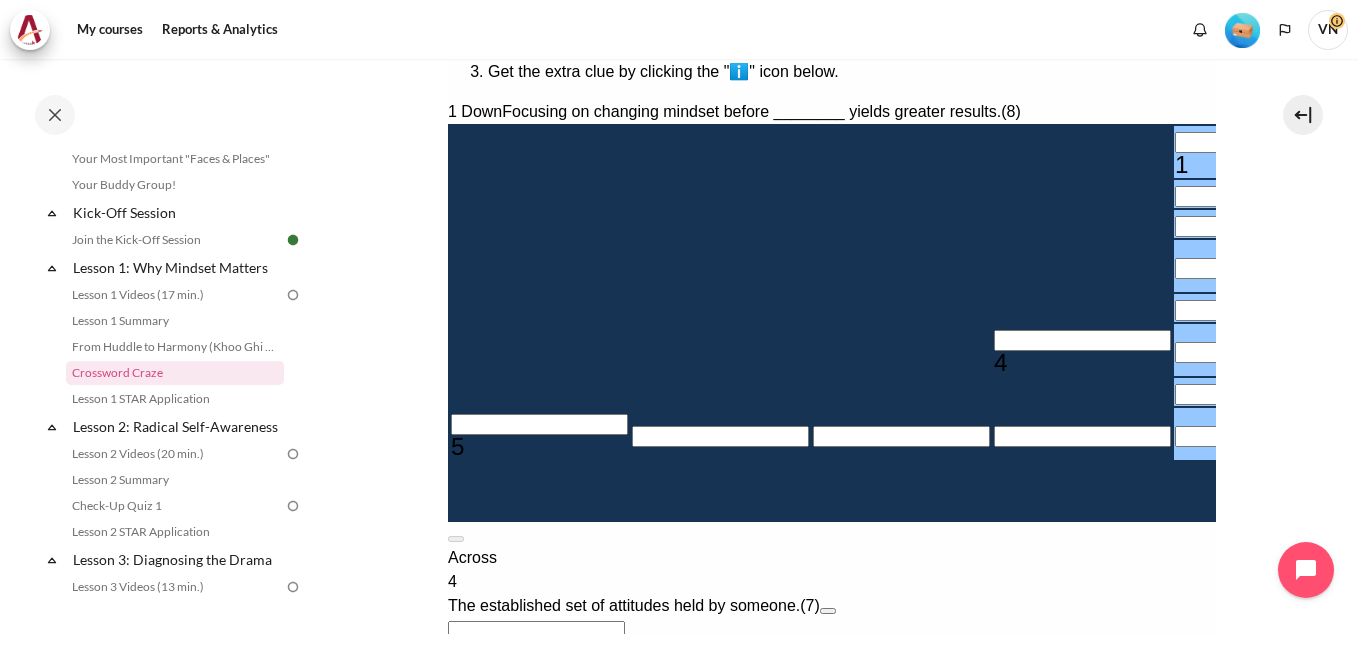 click at bounding box center (974, 779) 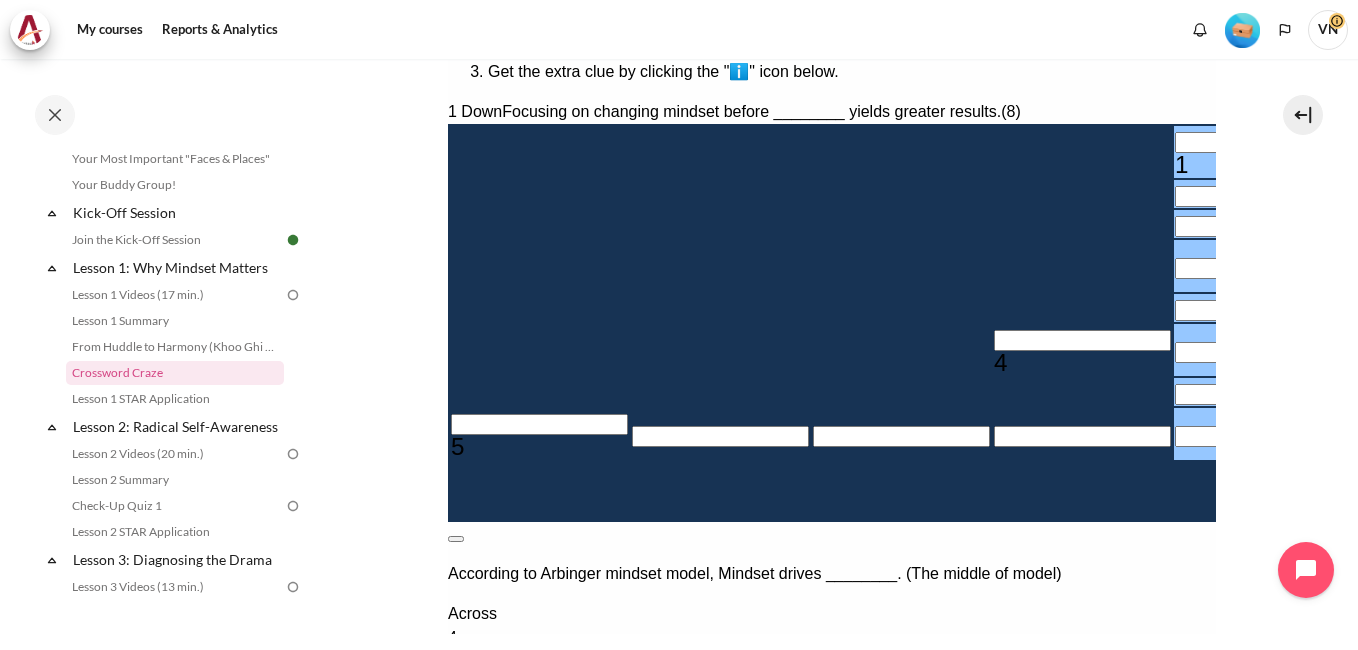 click at bounding box center [455, 539] 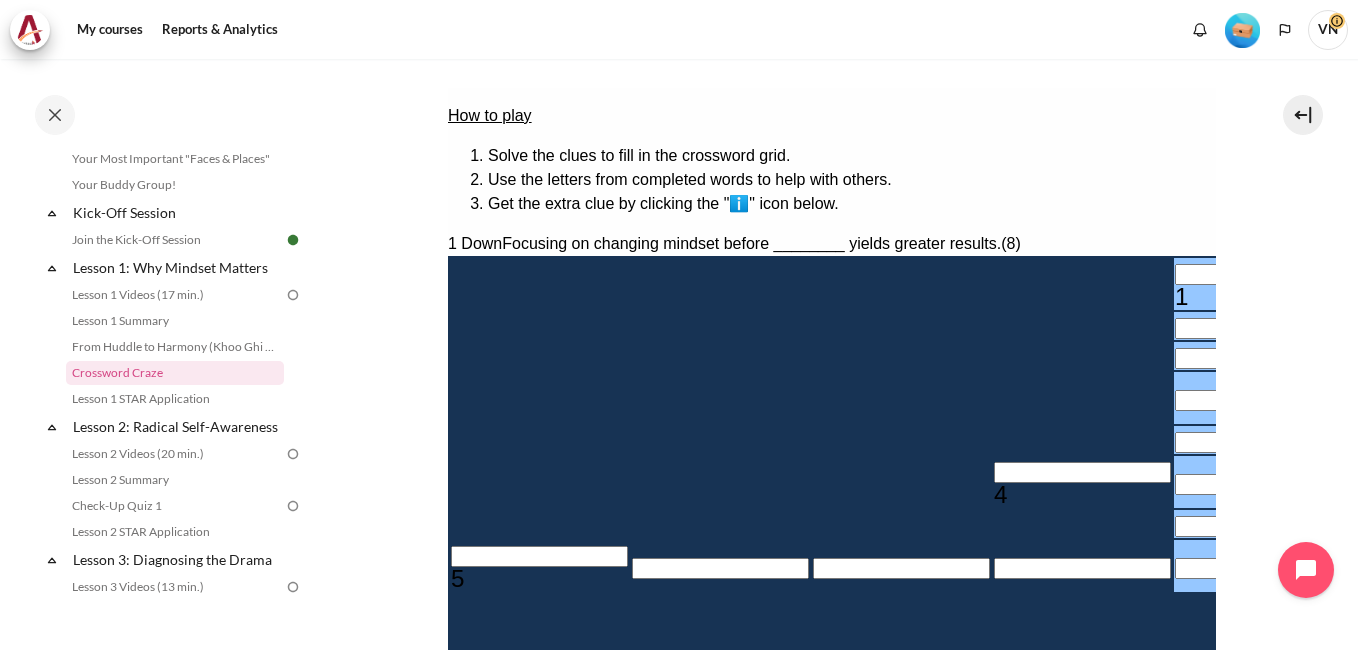 scroll, scrollTop: 568, scrollLeft: 0, axis: vertical 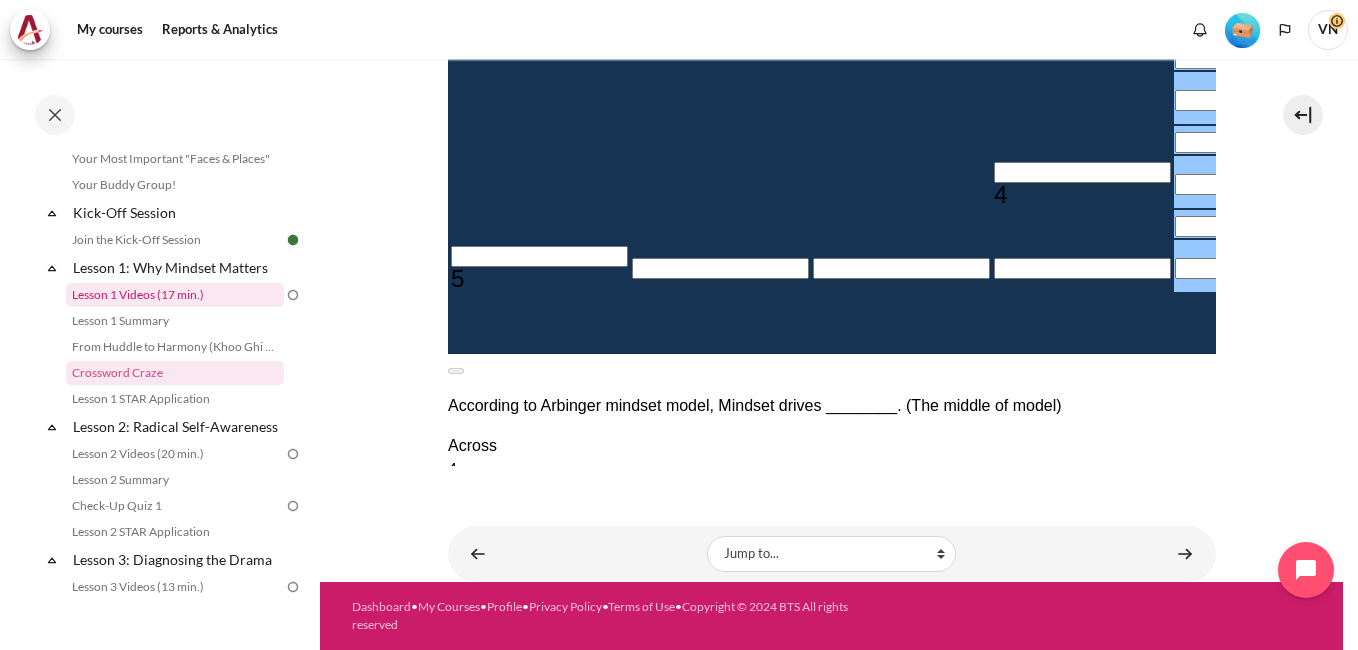 click on "Lesson 1 Videos (17 min.)" at bounding box center (175, 295) 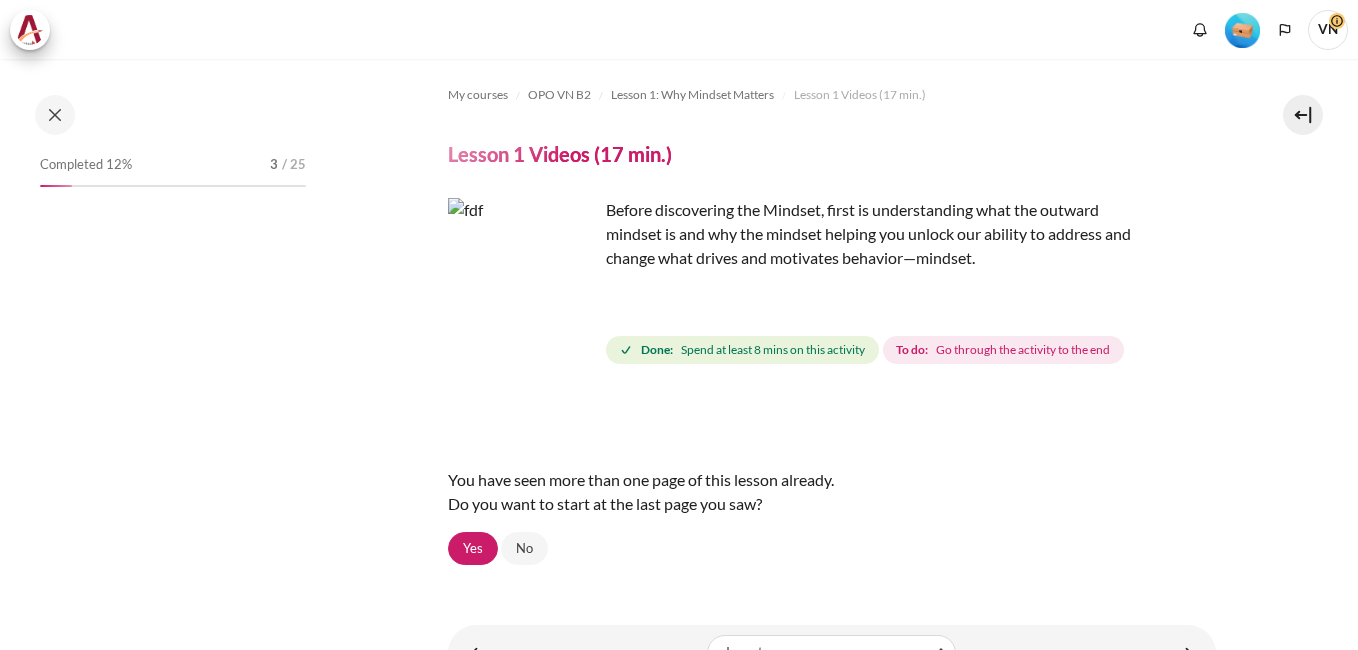 scroll, scrollTop: 0, scrollLeft: 0, axis: both 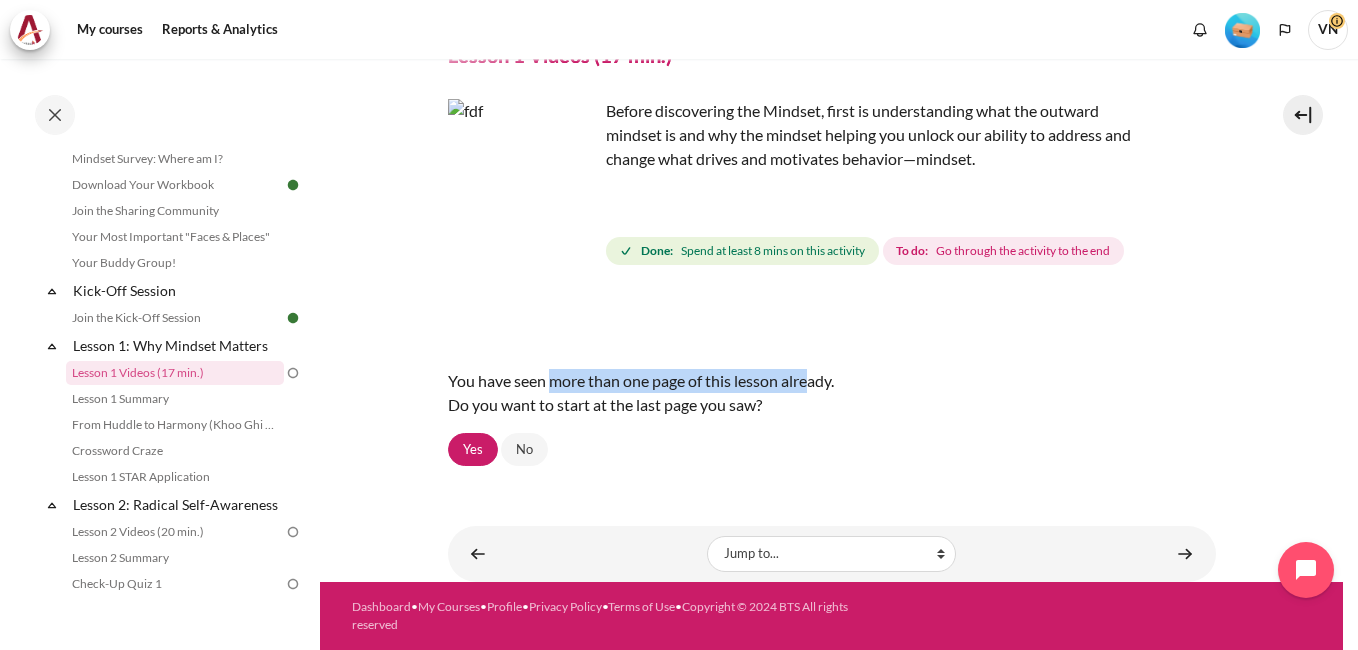 drag, startPoint x: 552, startPoint y: 389, endPoint x: 811, endPoint y: 390, distance: 259.00192 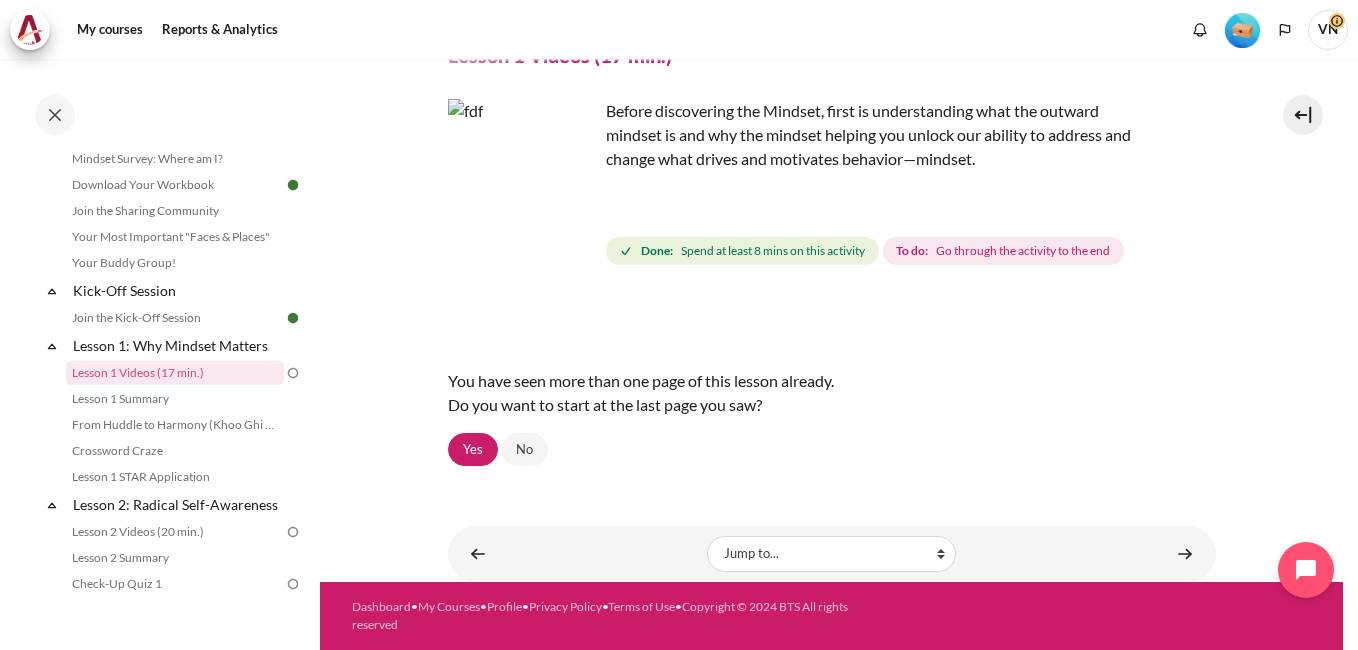 click on "Go through the activity to the end" at bounding box center [1023, 251] 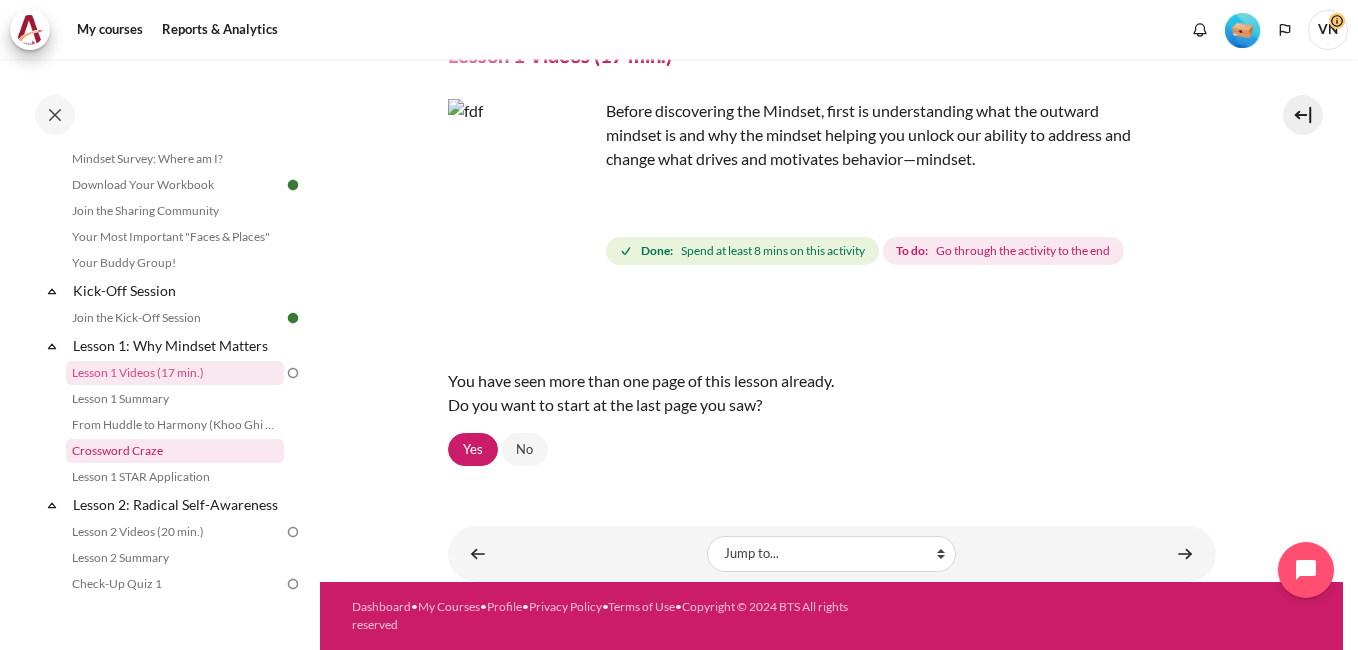 click on "Crossword Craze" at bounding box center [175, 451] 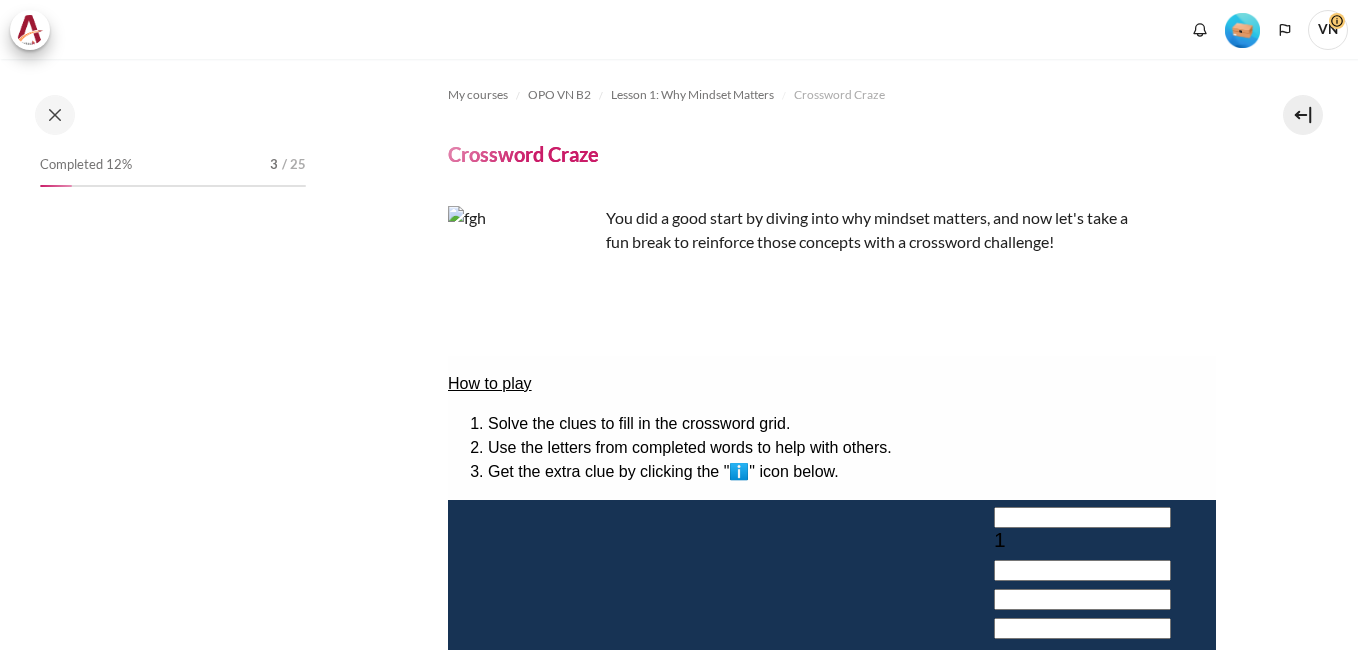 scroll, scrollTop: 0, scrollLeft: 0, axis: both 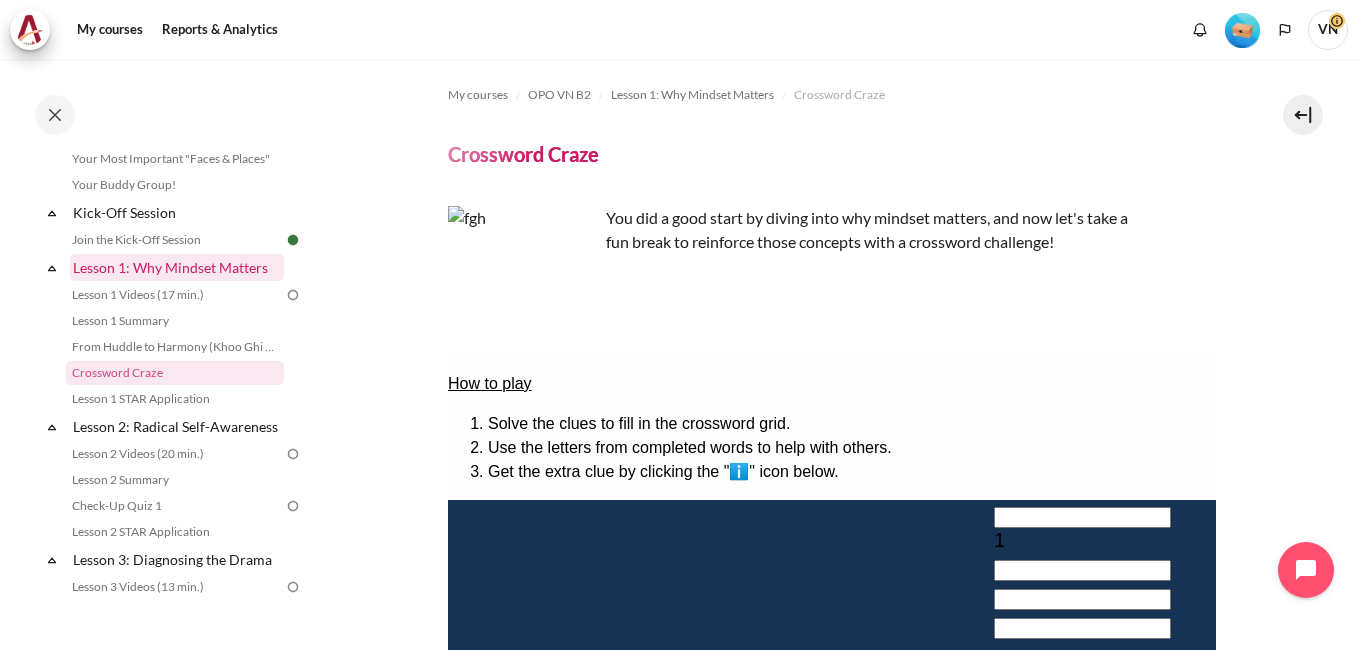 click on "Lesson 1: Why Mindset Matters" at bounding box center [177, 267] 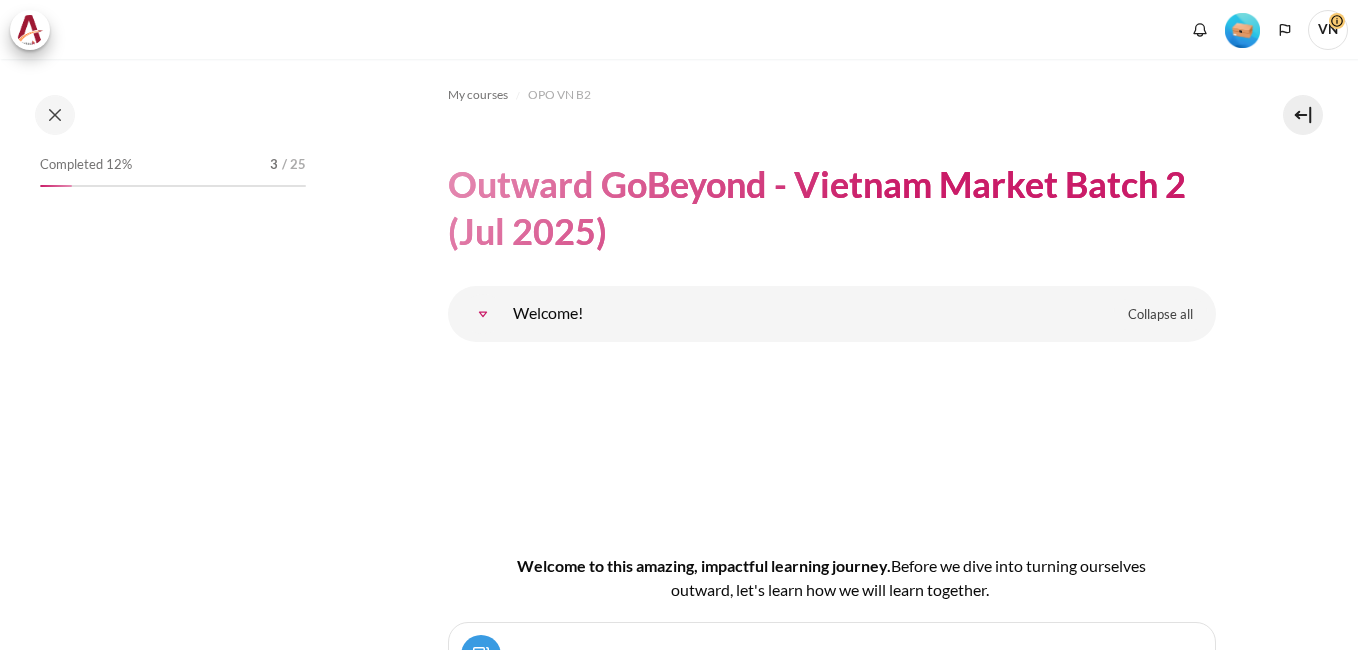 scroll, scrollTop: 0, scrollLeft: 0, axis: both 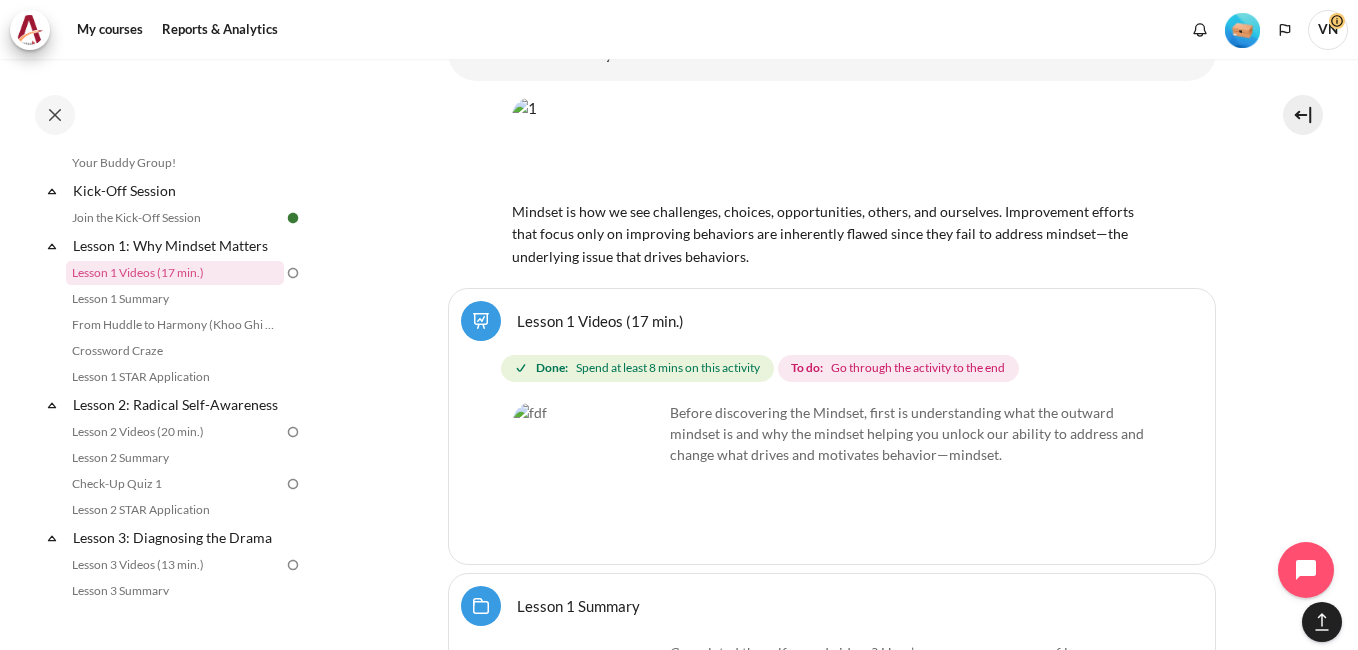 click on "Go through the activity to the end" at bounding box center (918, 368) 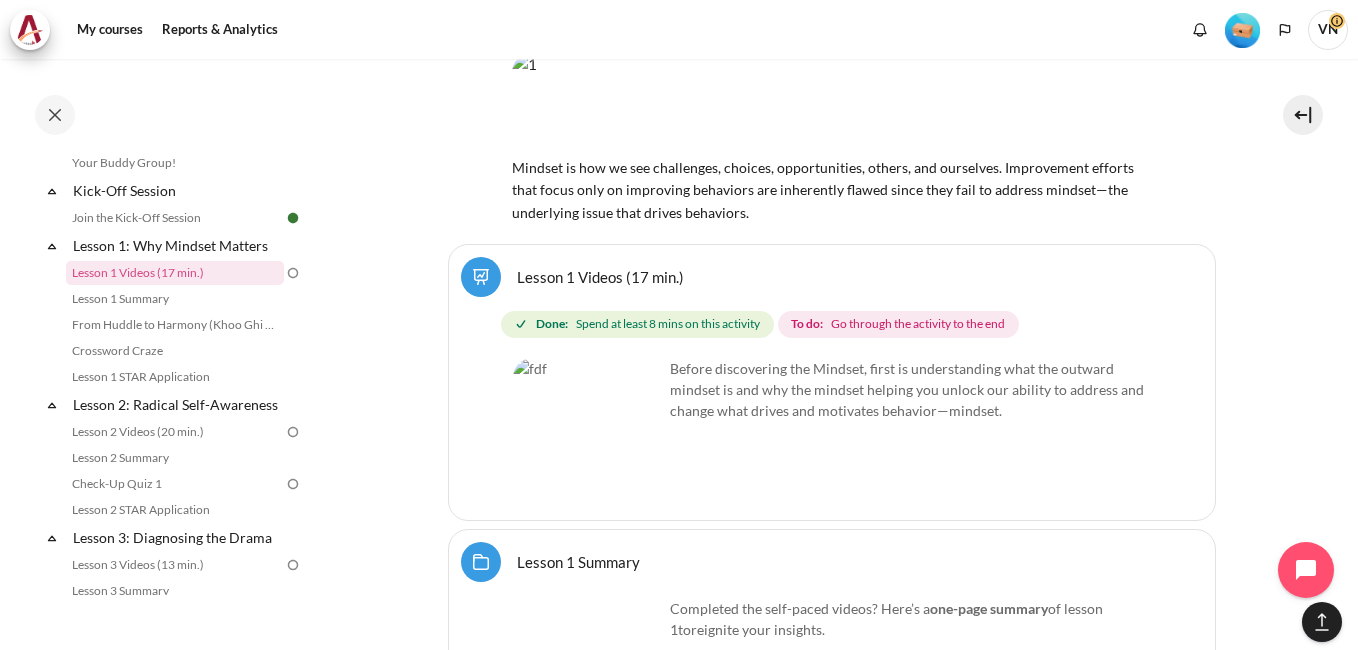 scroll, scrollTop: 3202, scrollLeft: 0, axis: vertical 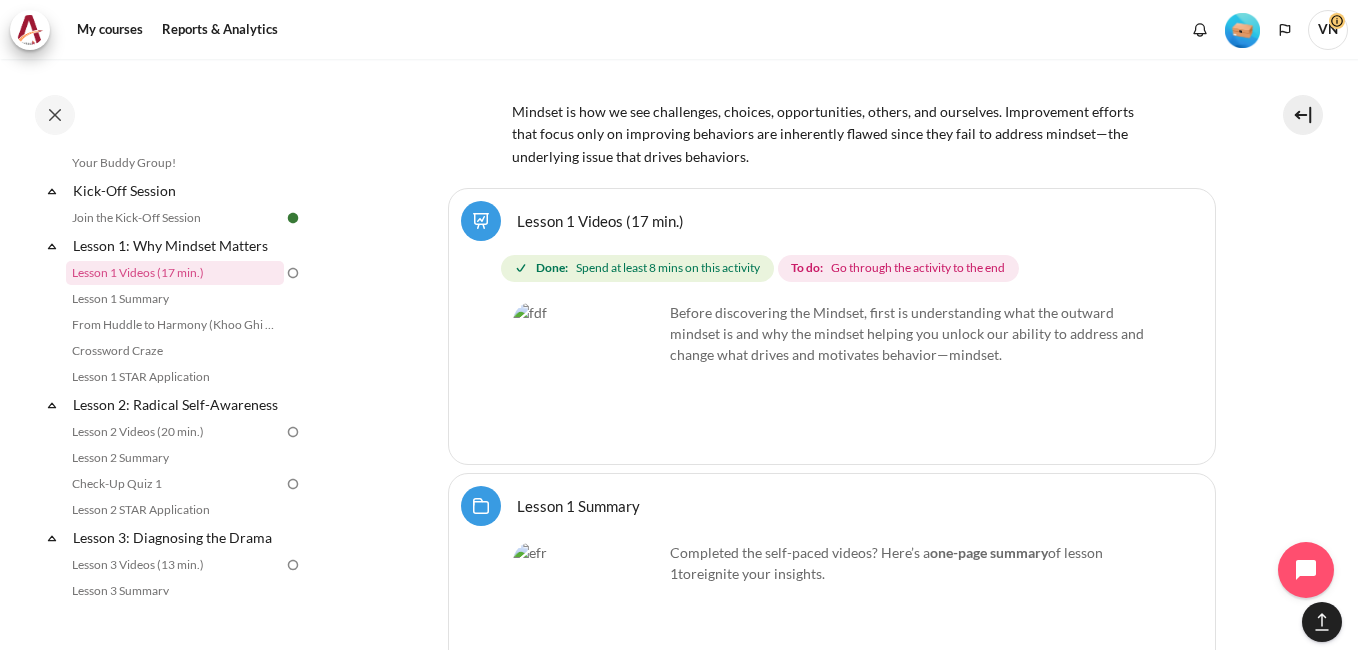 click at bounding box center (588, 377) 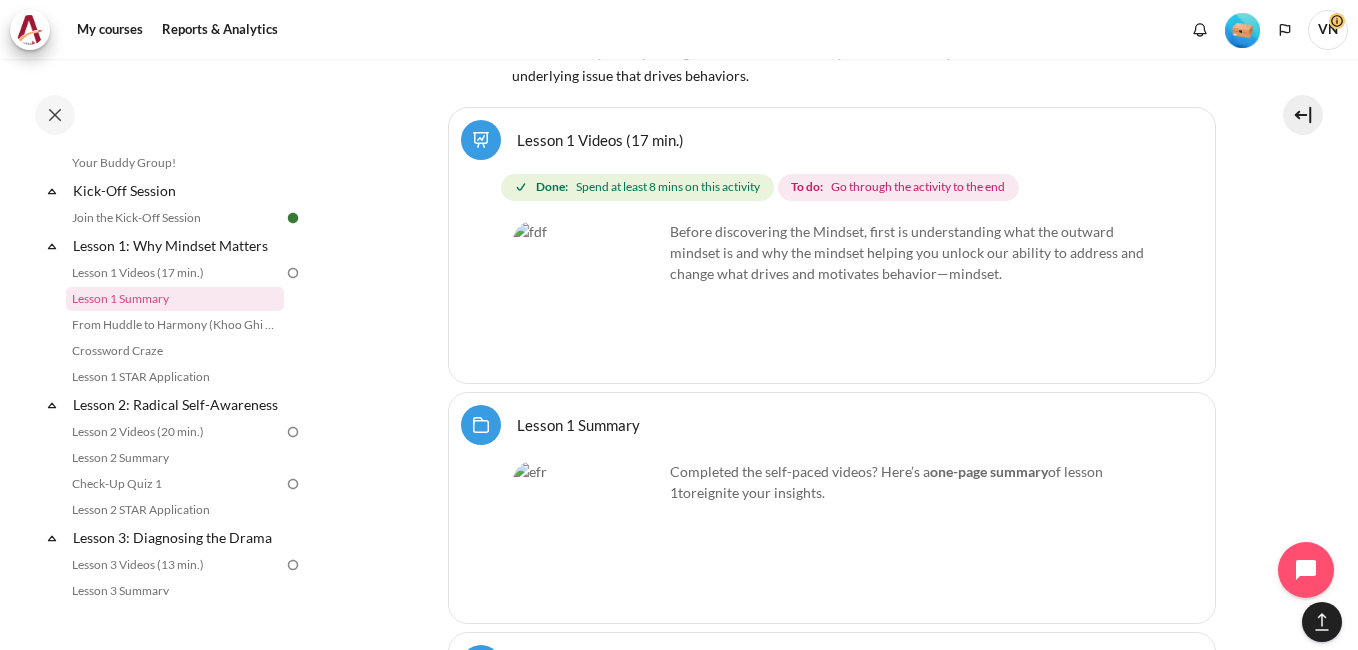 scroll, scrollTop: 3402, scrollLeft: 0, axis: vertical 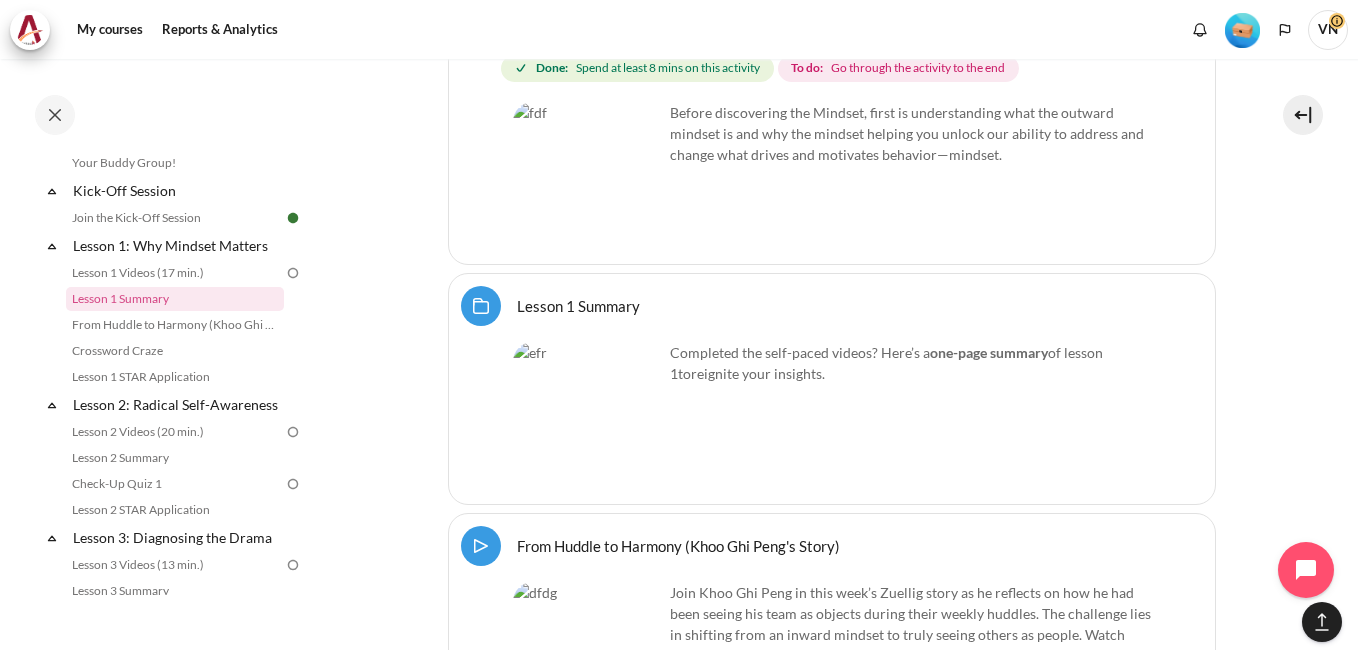 click on "Lesson 1 Summary   Folder" at bounding box center [578, 305] 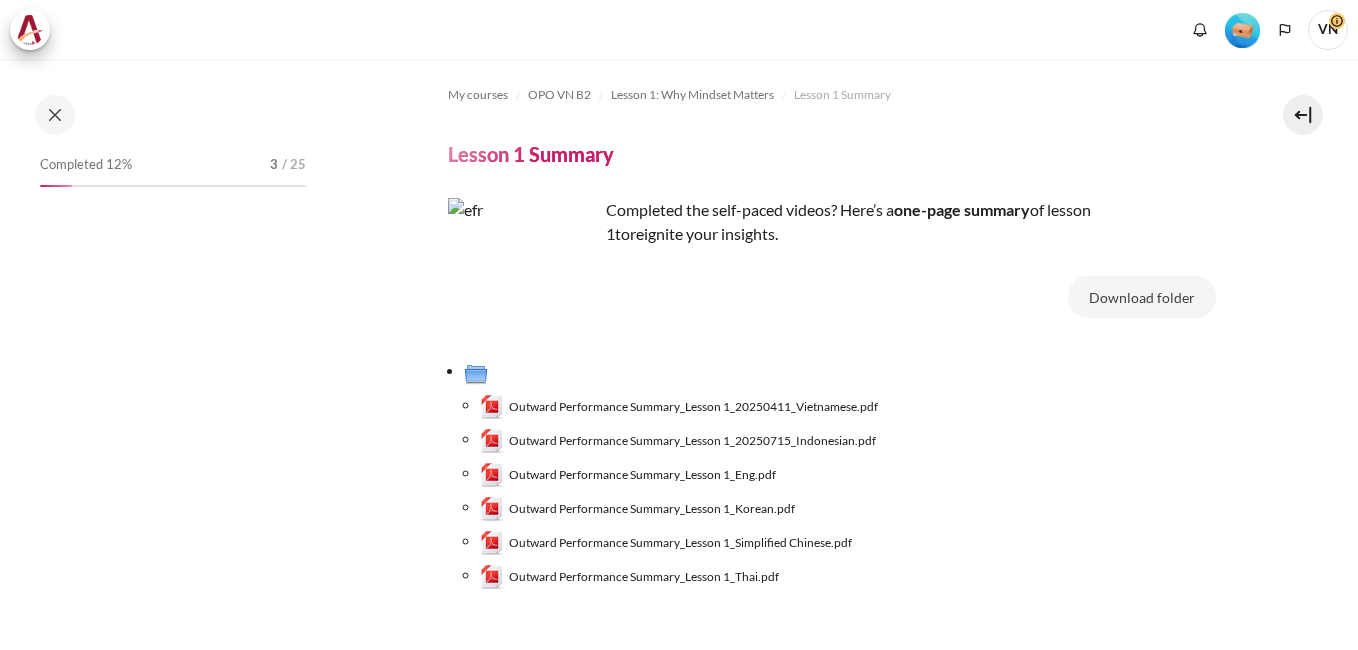 scroll, scrollTop: 0, scrollLeft: 0, axis: both 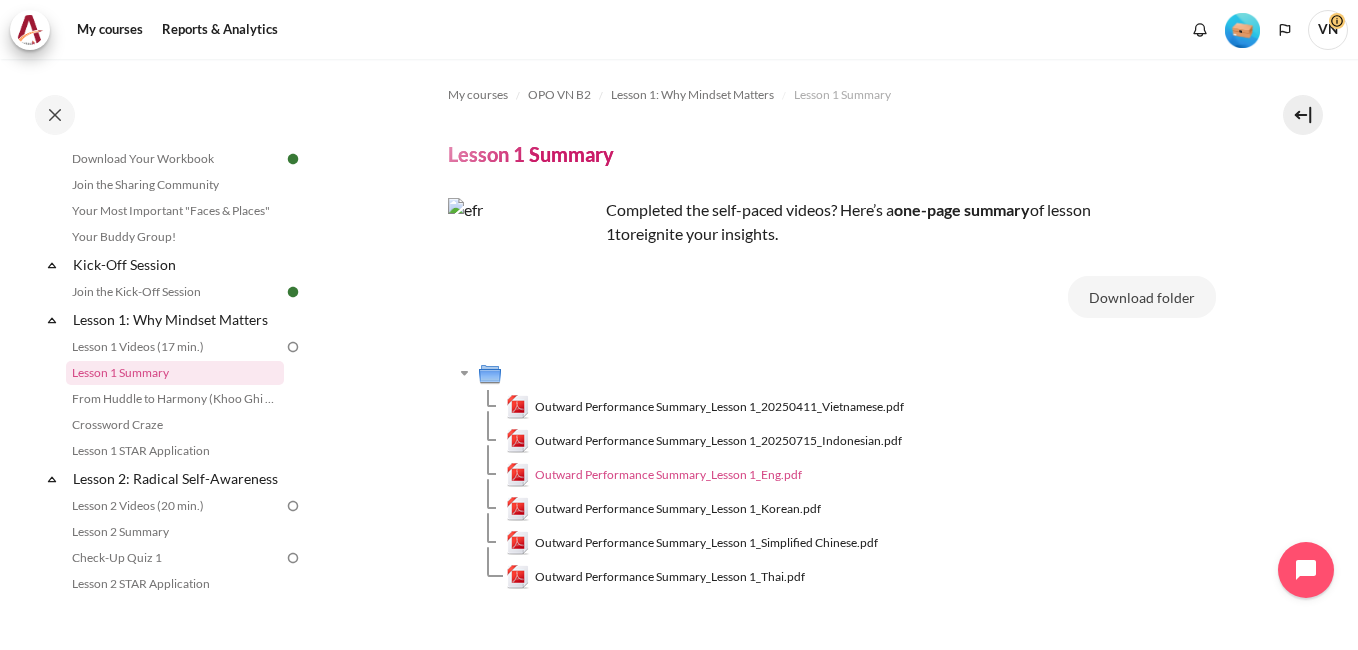 click on "Outward Performance Summary_Lesson 1_Eng.pdf" at bounding box center (668, 475) 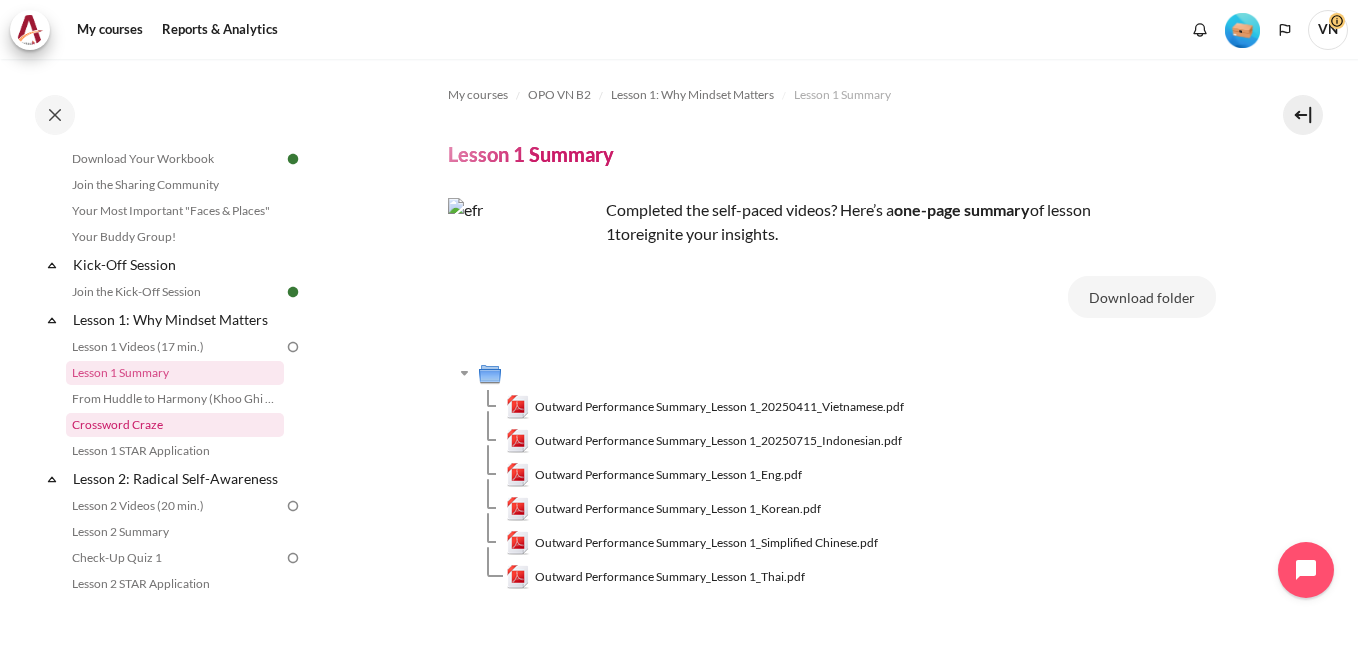click on "Crossword Craze" at bounding box center [175, 425] 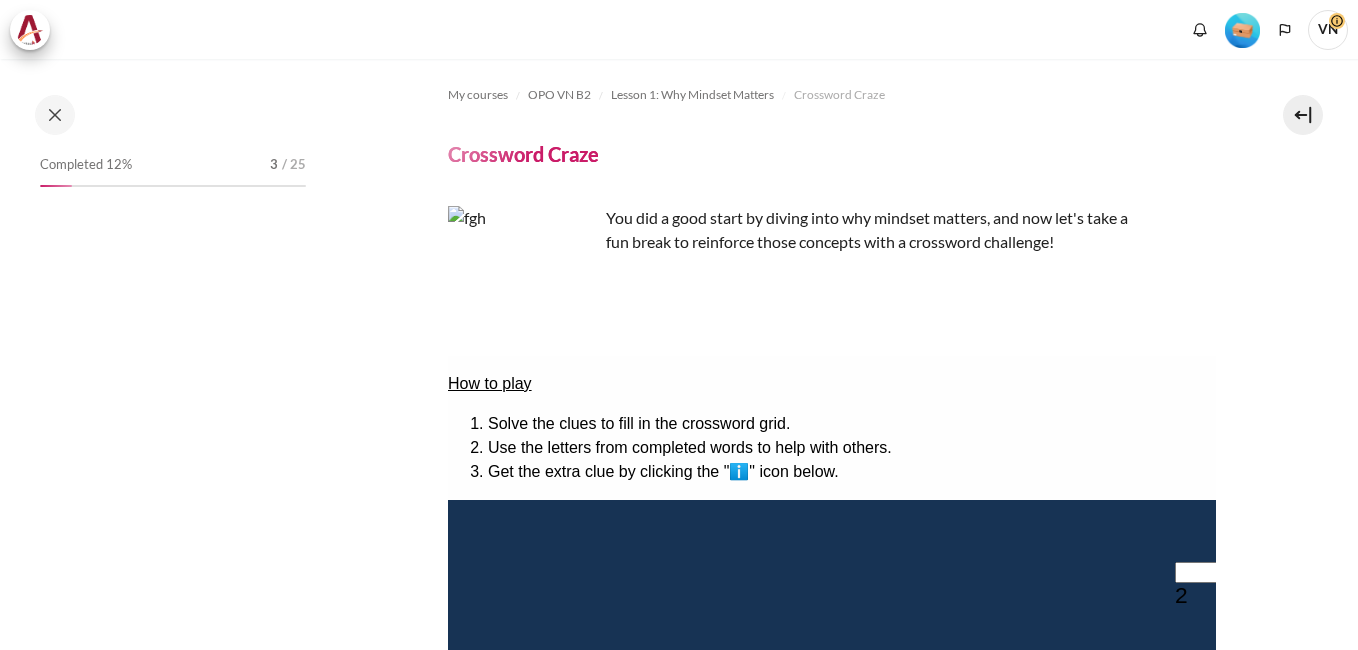 scroll, scrollTop: 0, scrollLeft: 0, axis: both 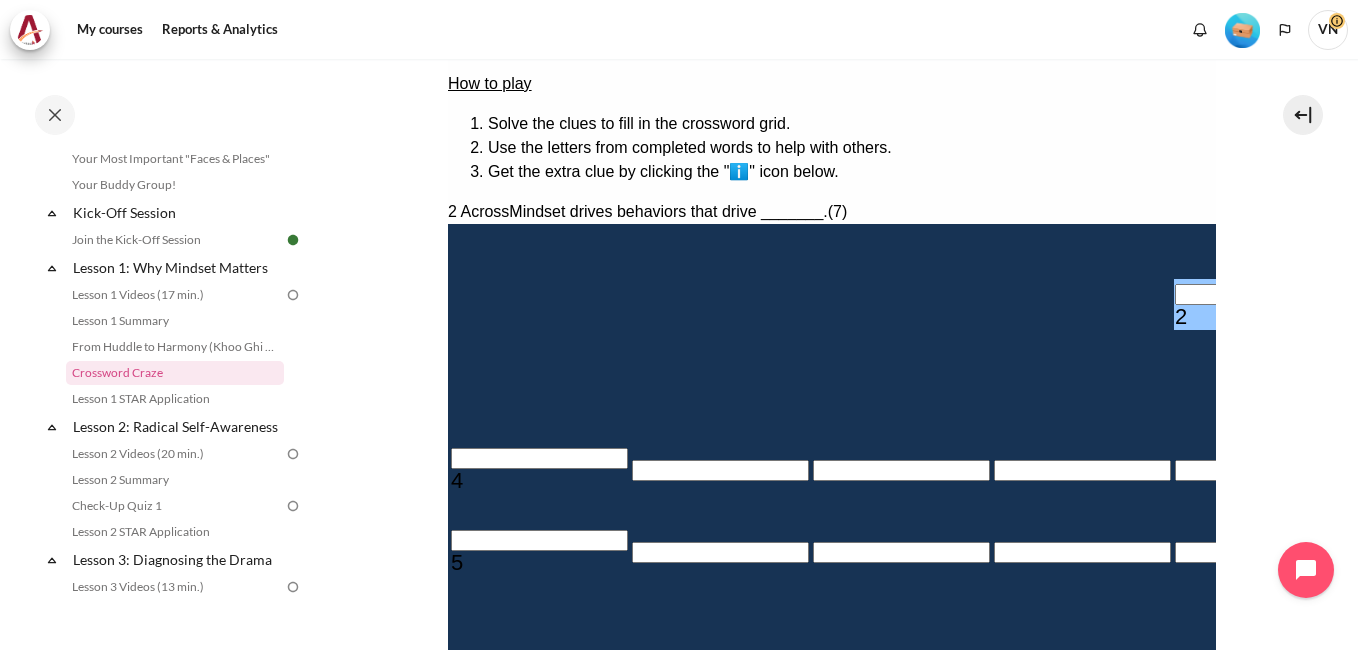 click on "＿＿＿＿＿＿＿" at bounding box center [535, 774] 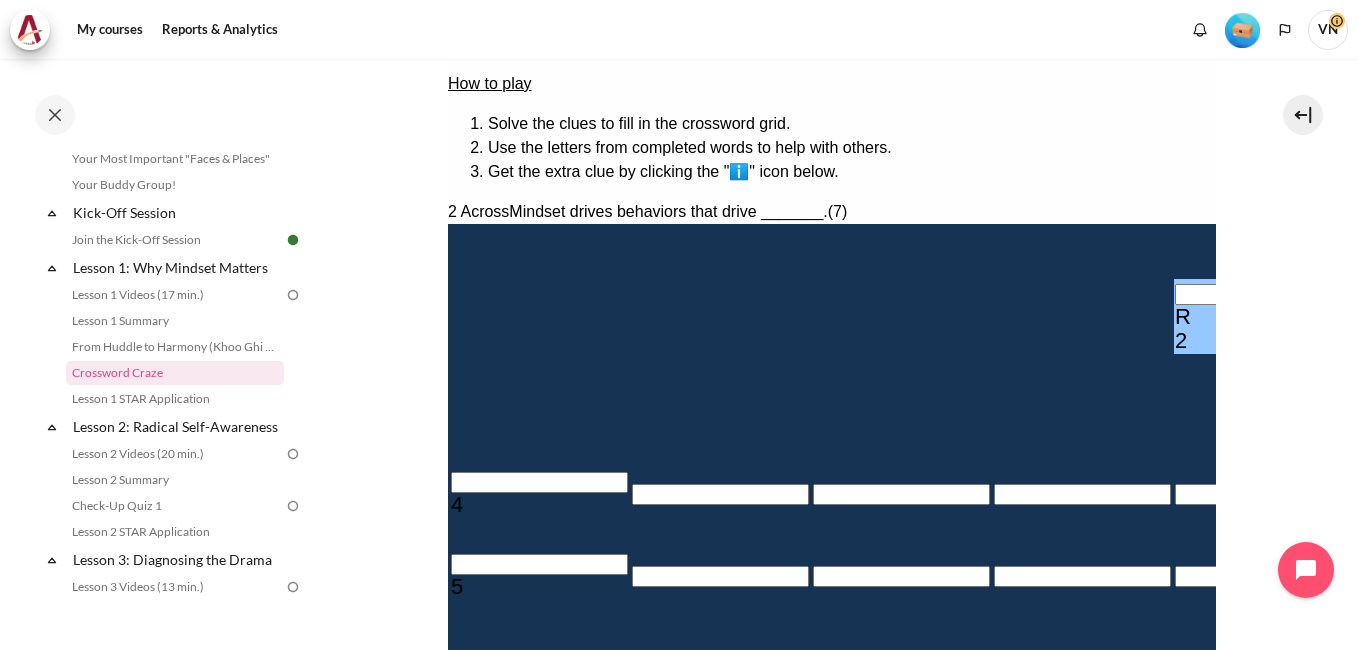 type 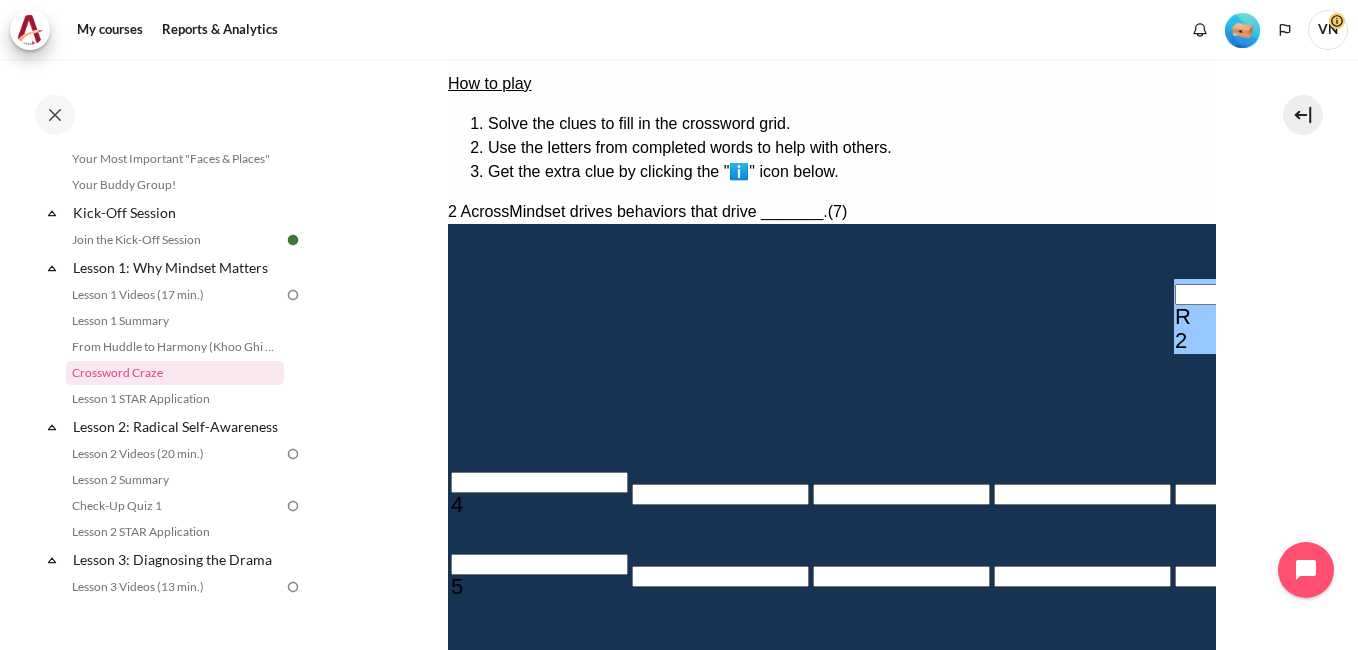 type 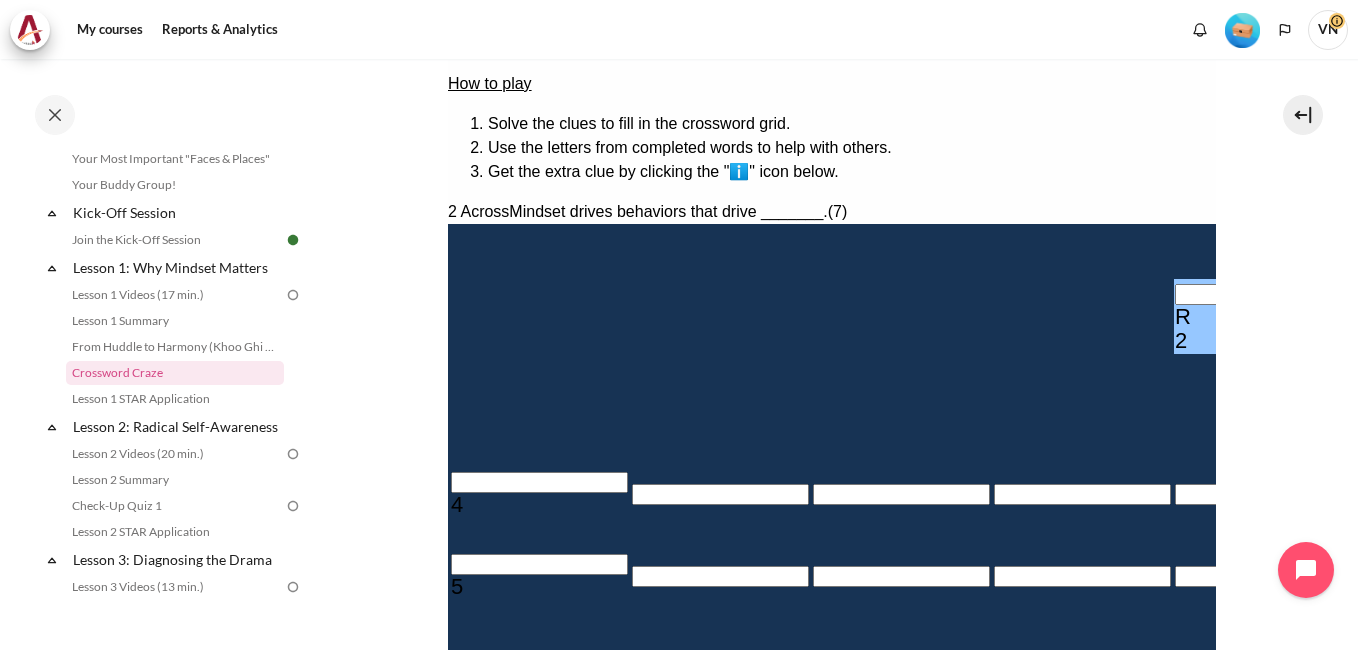 click at bounding box center [974, 906] 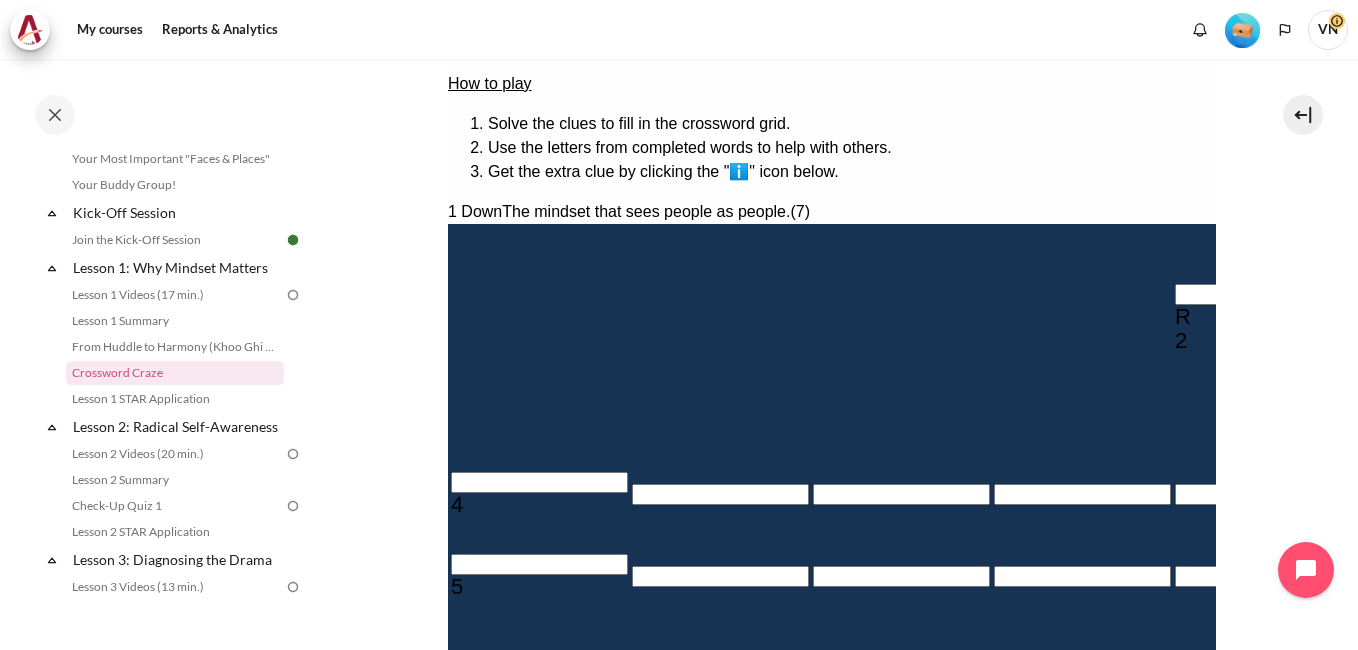 click at bounding box center [1805, 371] 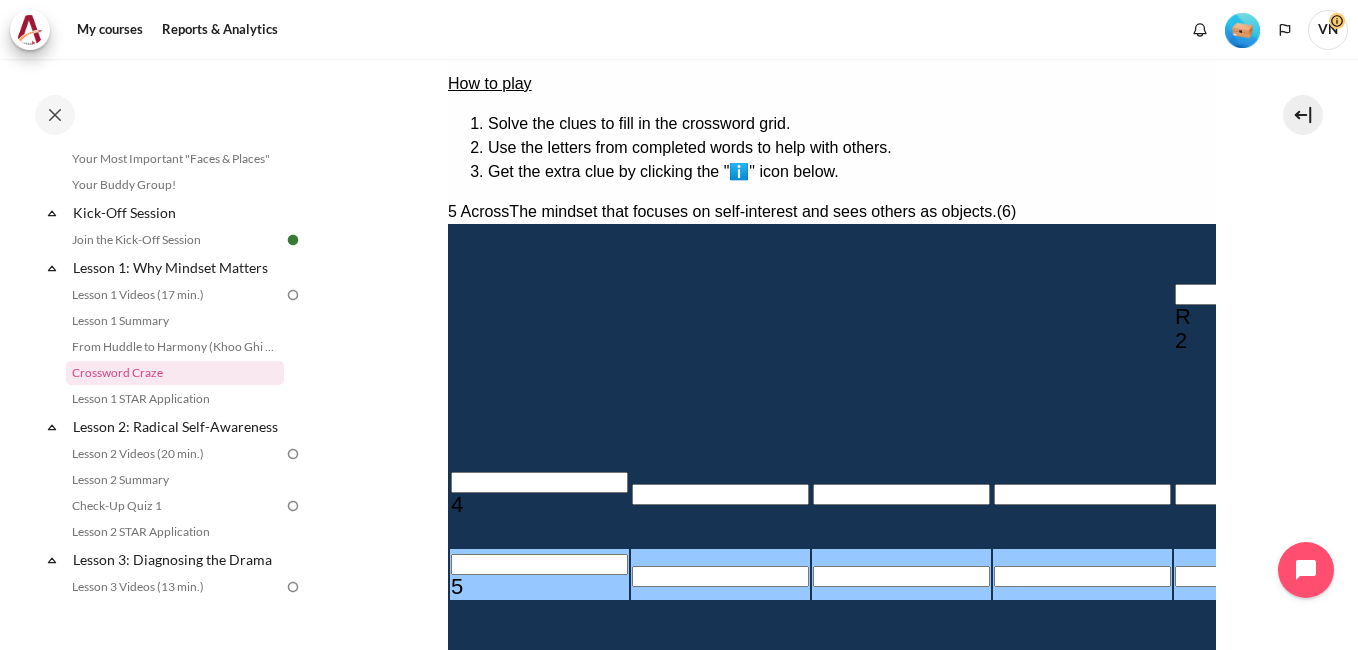 click on "＿＿＿＿＿＿" at bounding box center (535, 998) 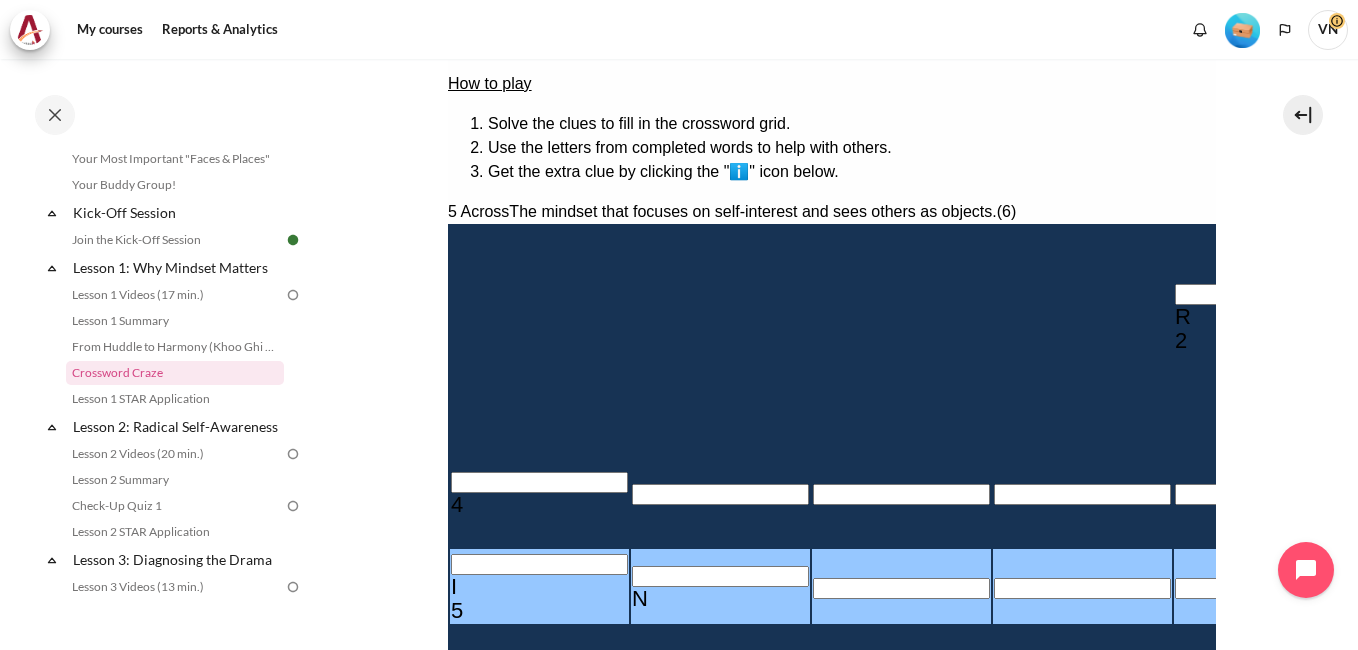 type 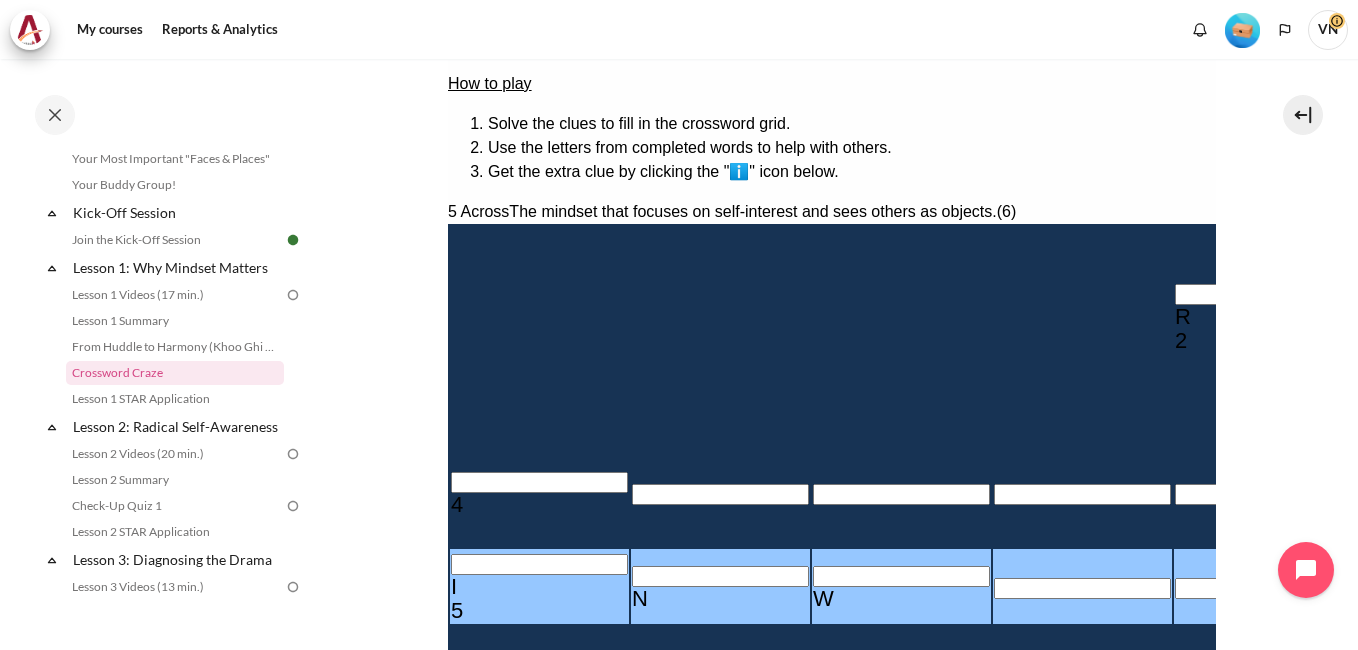 type 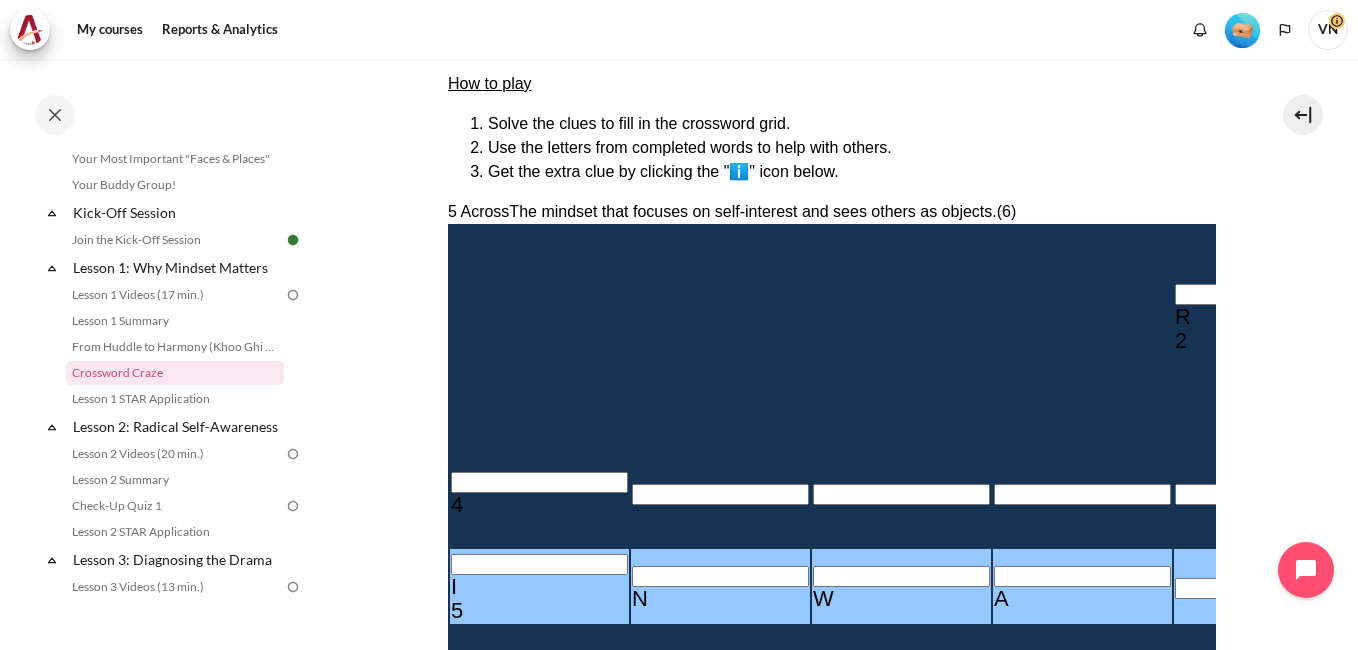 type 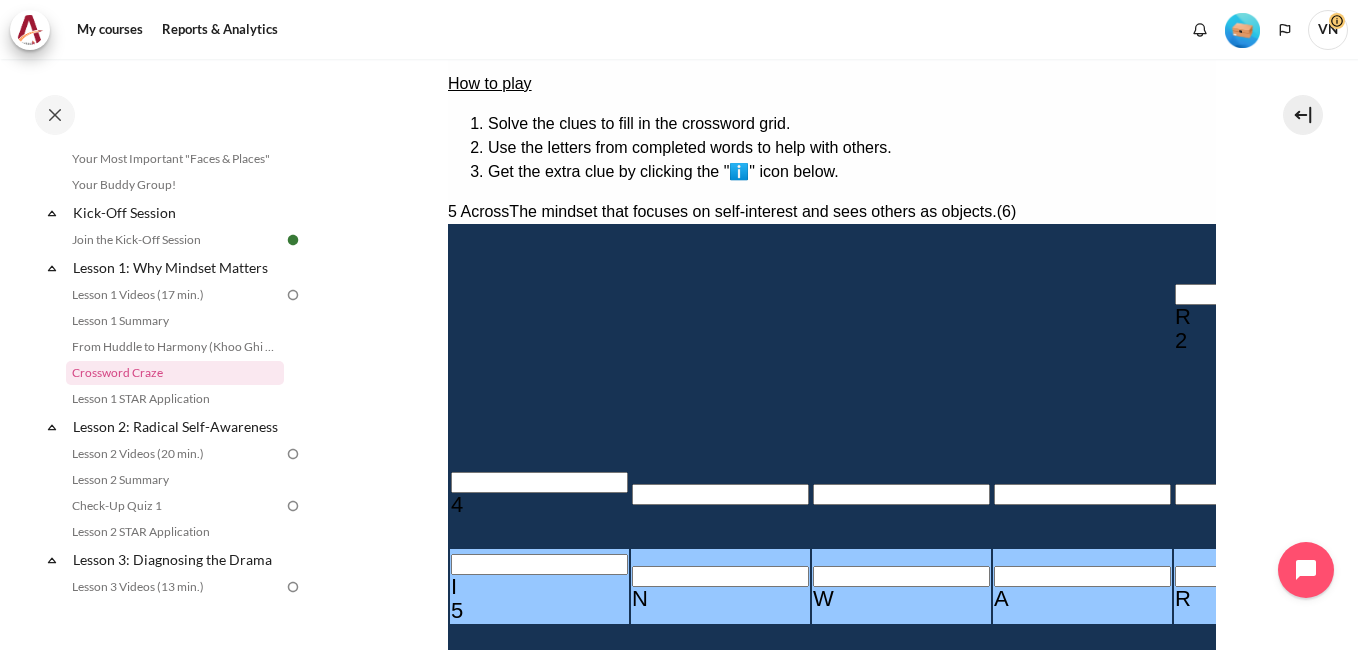 type 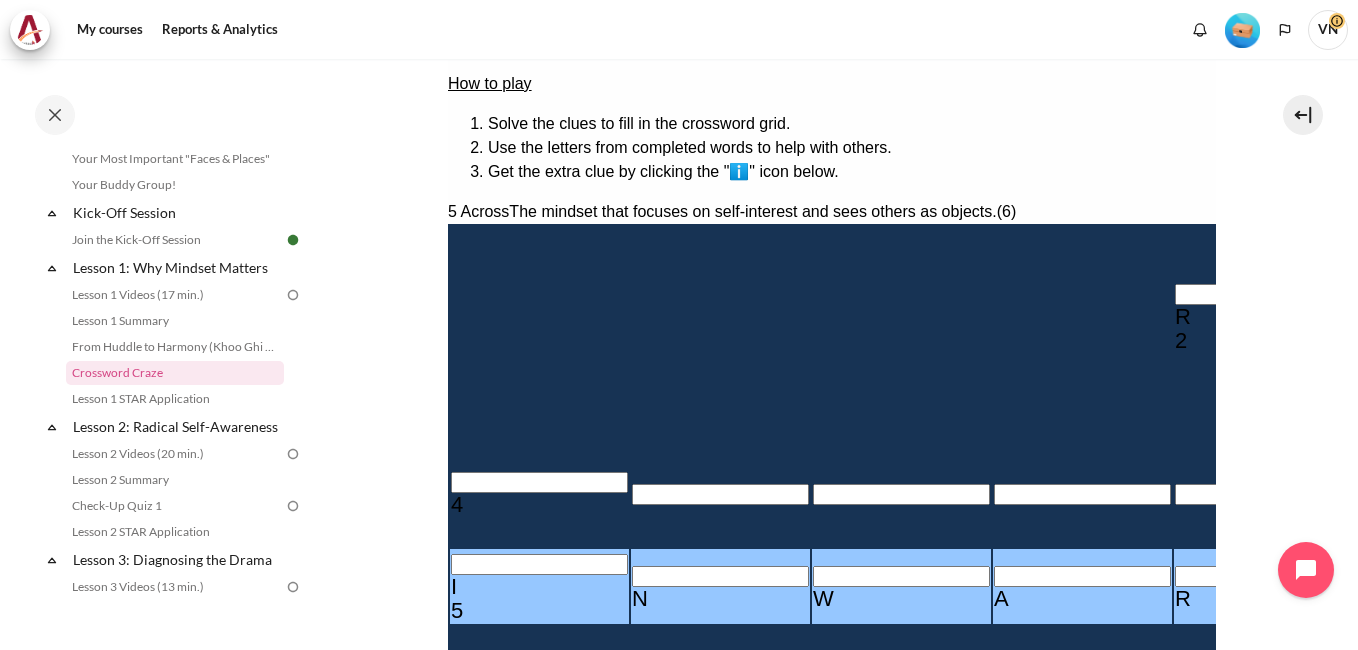 click on "Down" at bounding box center (831, 1045) 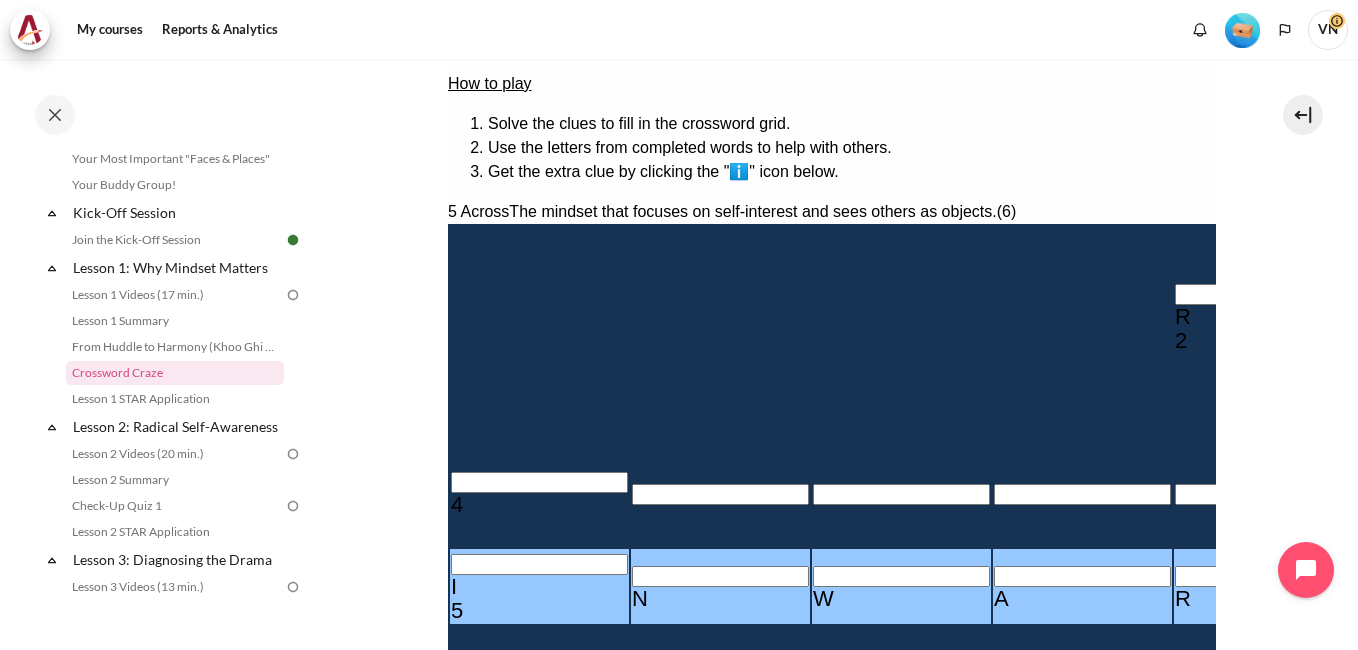 scroll, scrollTop: 0, scrollLeft: 0, axis: both 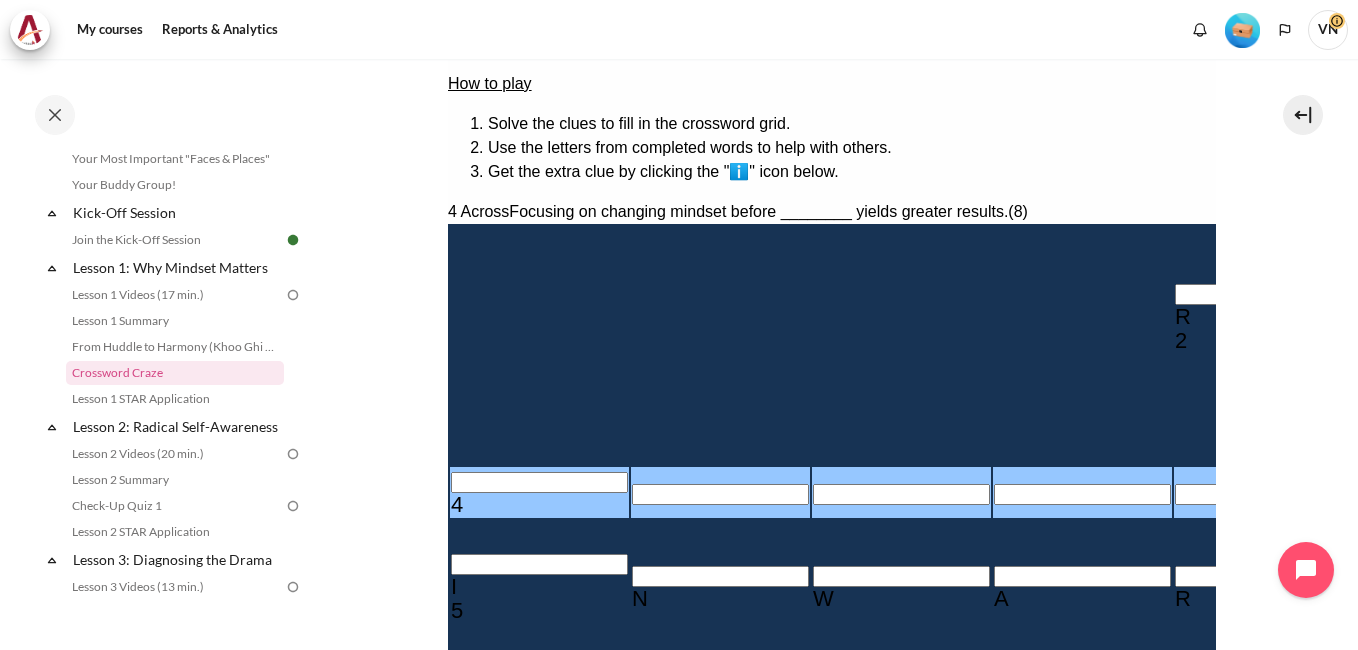 click at bounding box center [538, 482] 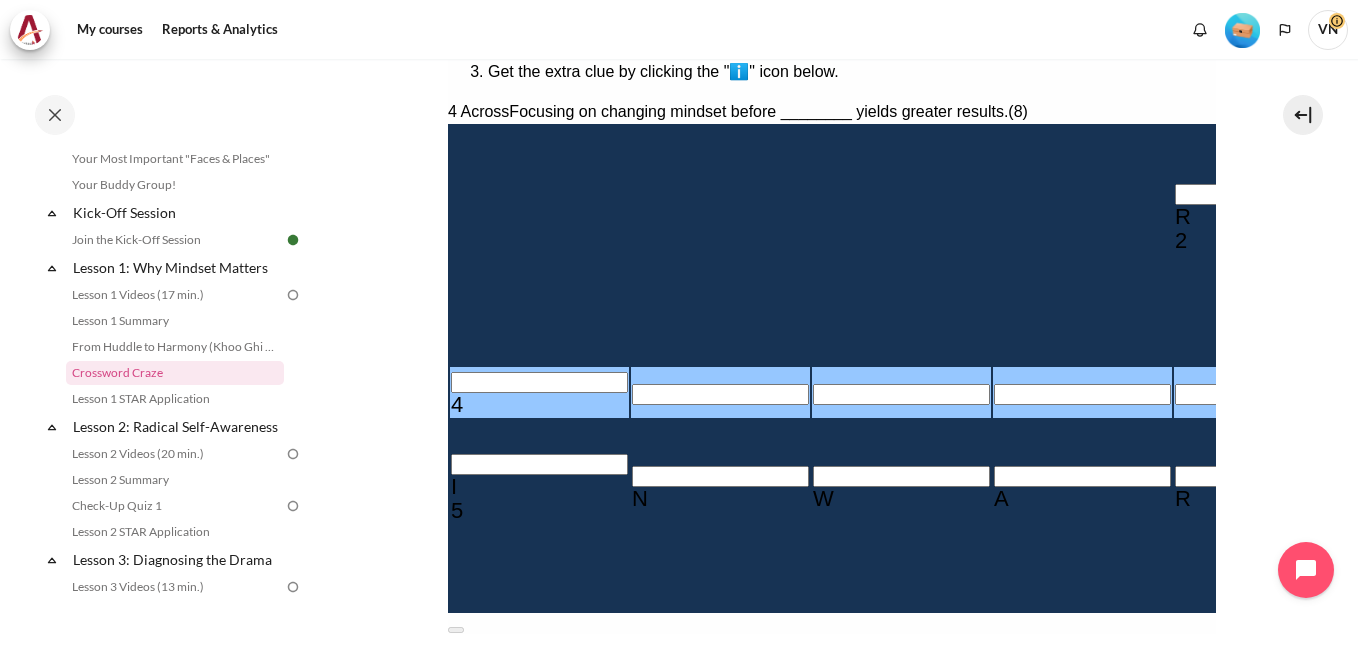 scroll, scrollTop: 91, scrollLeft: 0, axis: vertical 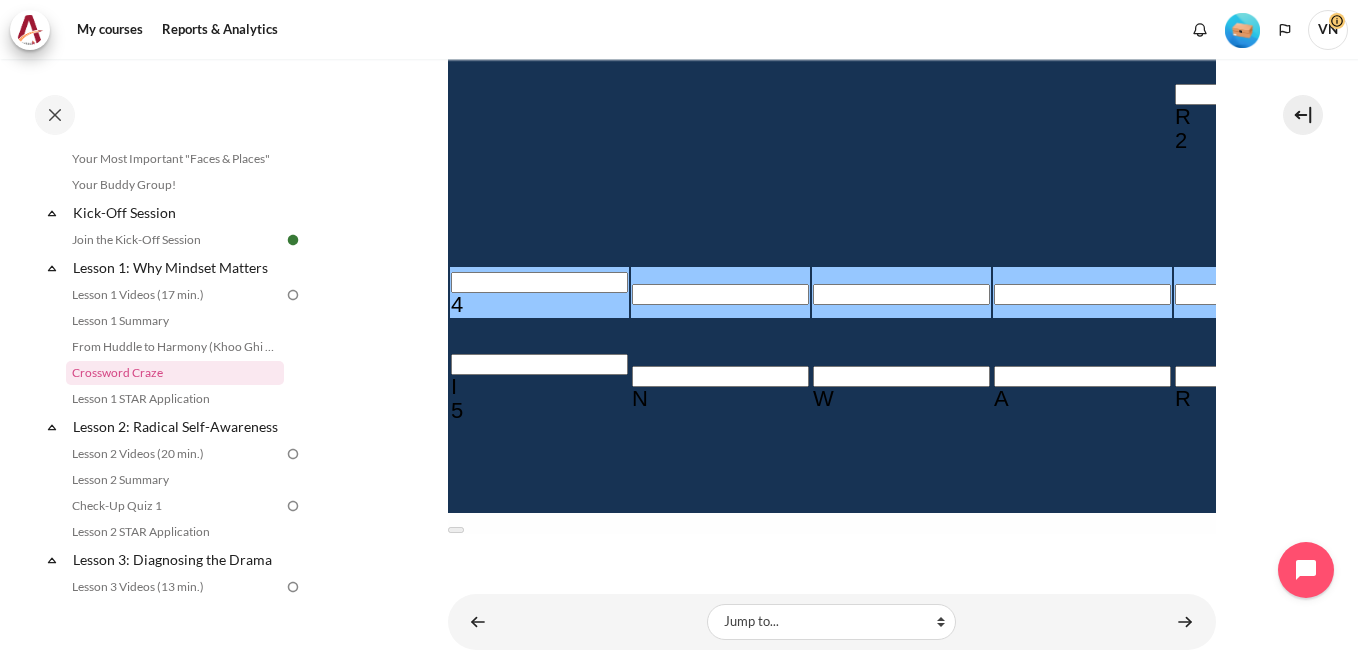 click at bounding box center (763, 898) 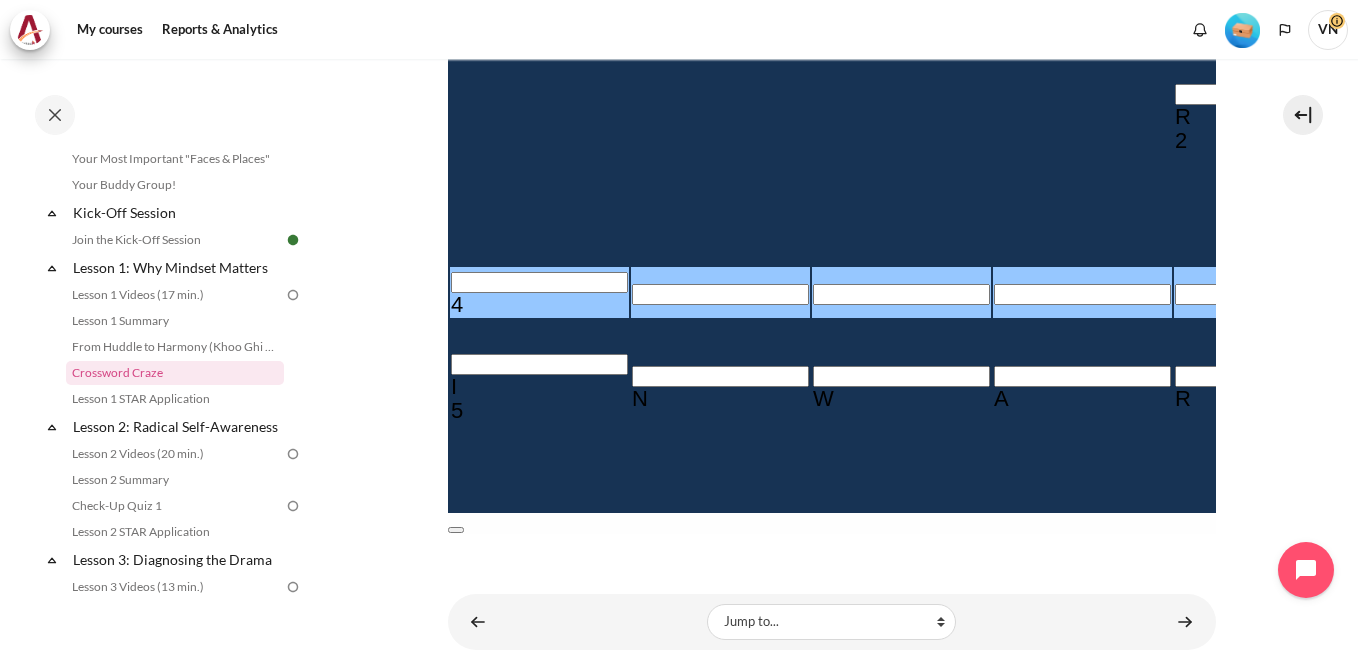 click at bounding box center [455, 530] 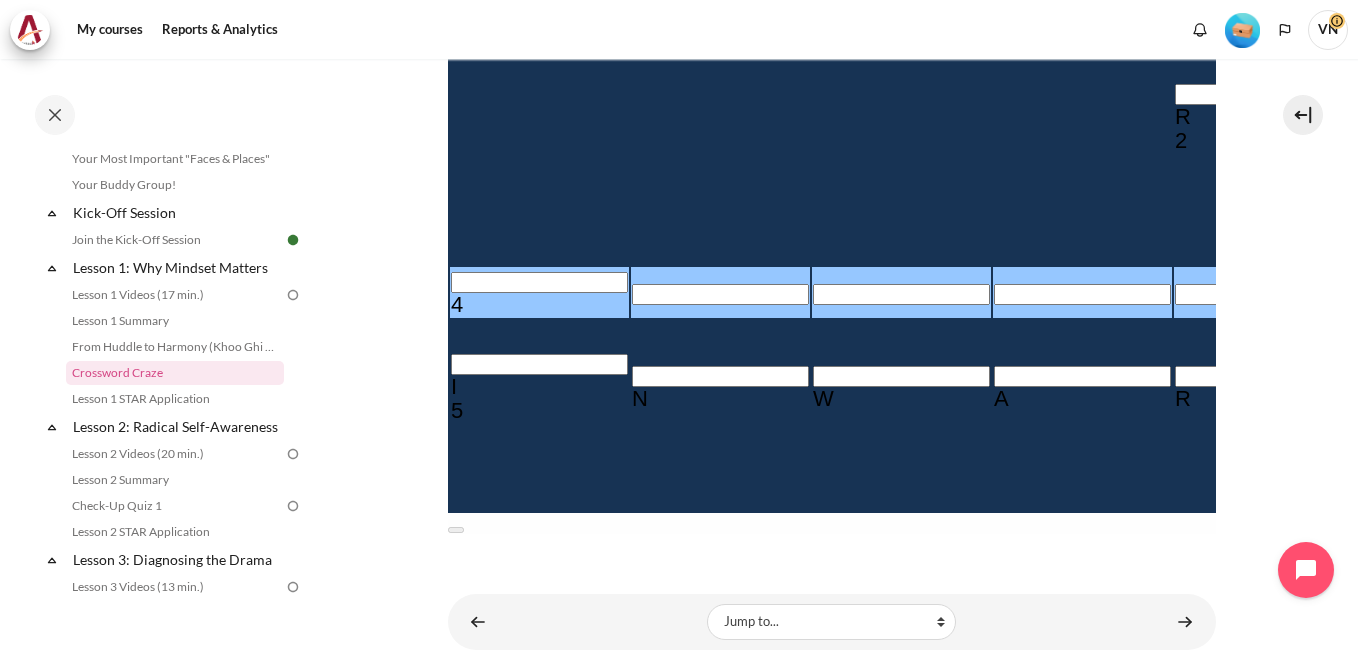 scroll, scrollTop: 91, scrollLeft: 0, axis: vertical 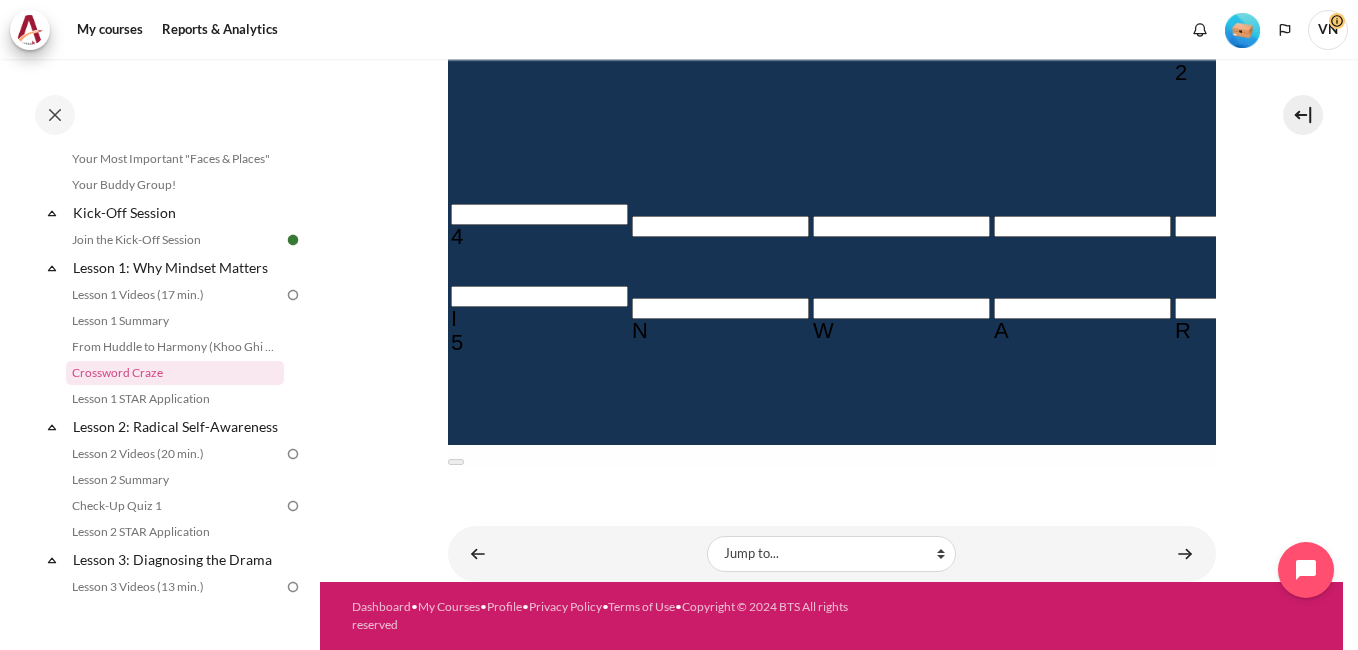 click on "＿U＿＿＿＿＿" at bounding box center (535, 890) 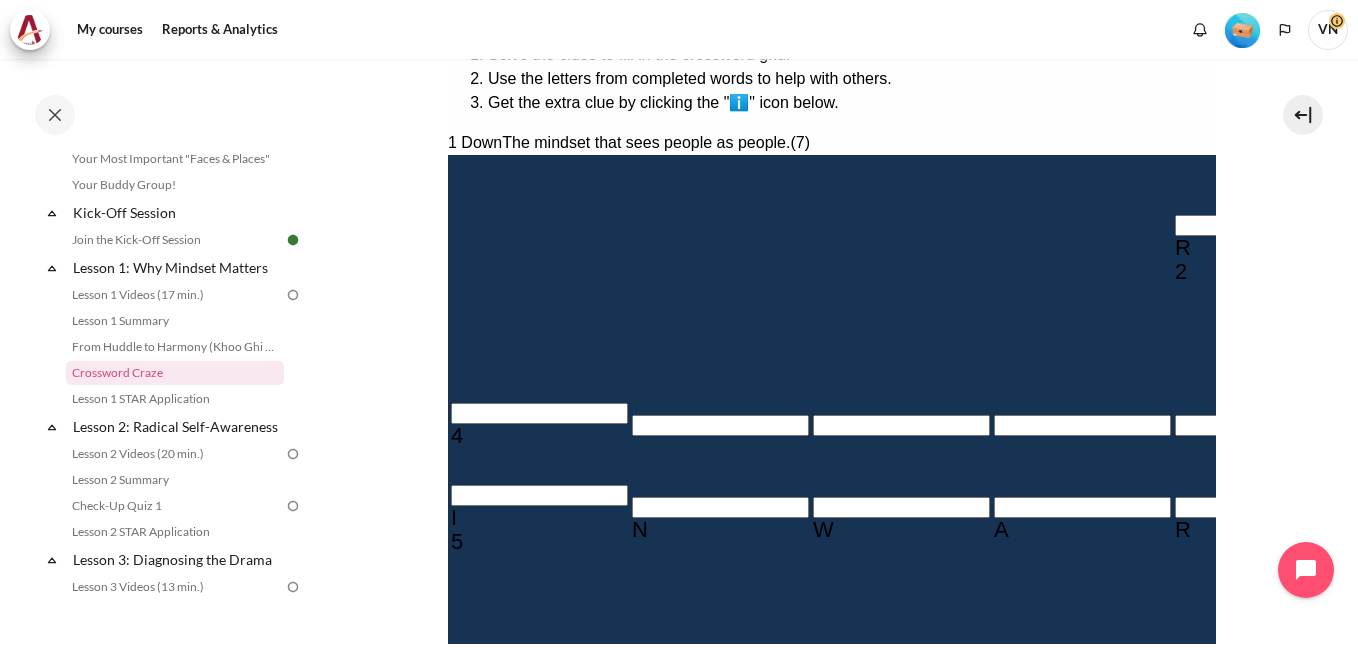 scroll, scrollTop: 368, scrollLeft: 0, axis: vertical 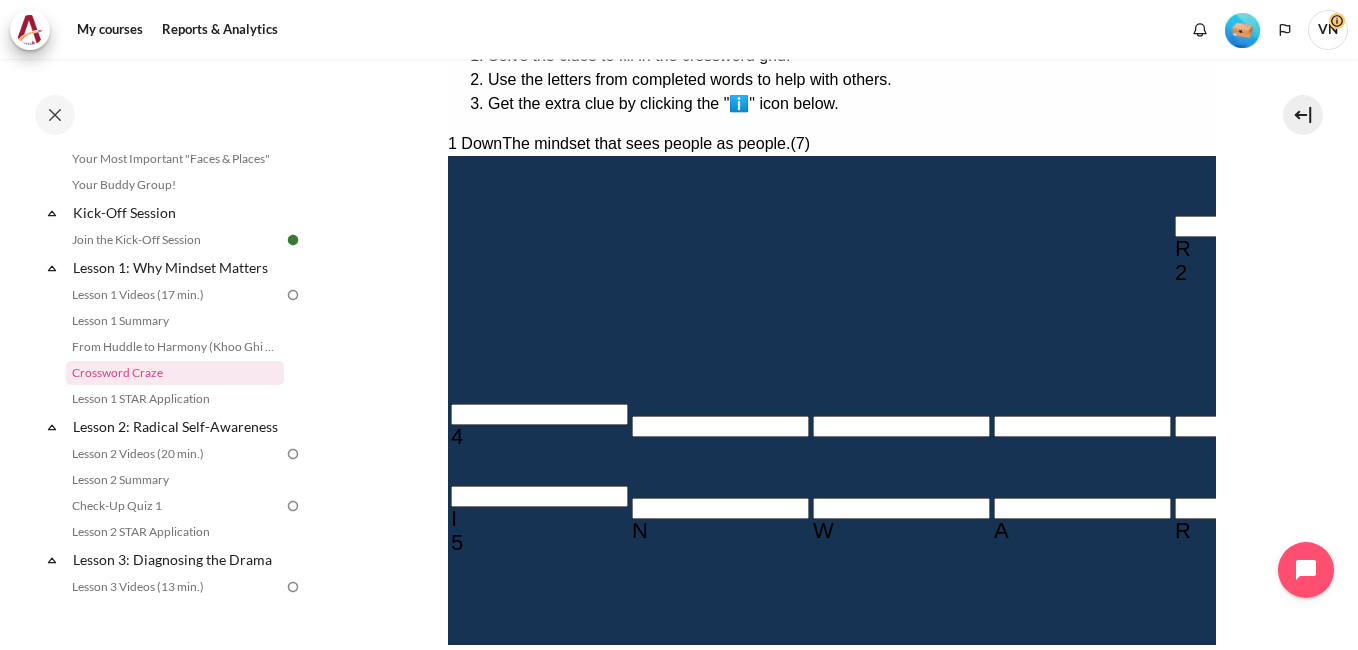 click at bounding box center [1805, 173] 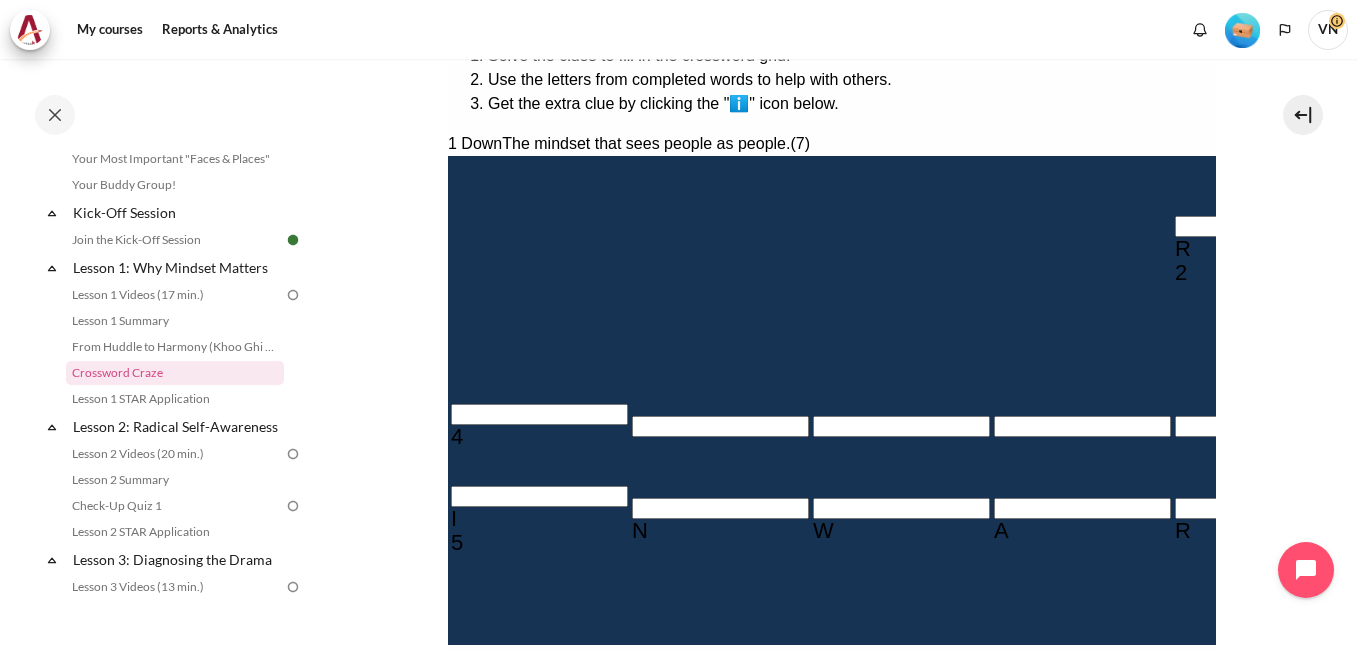 type 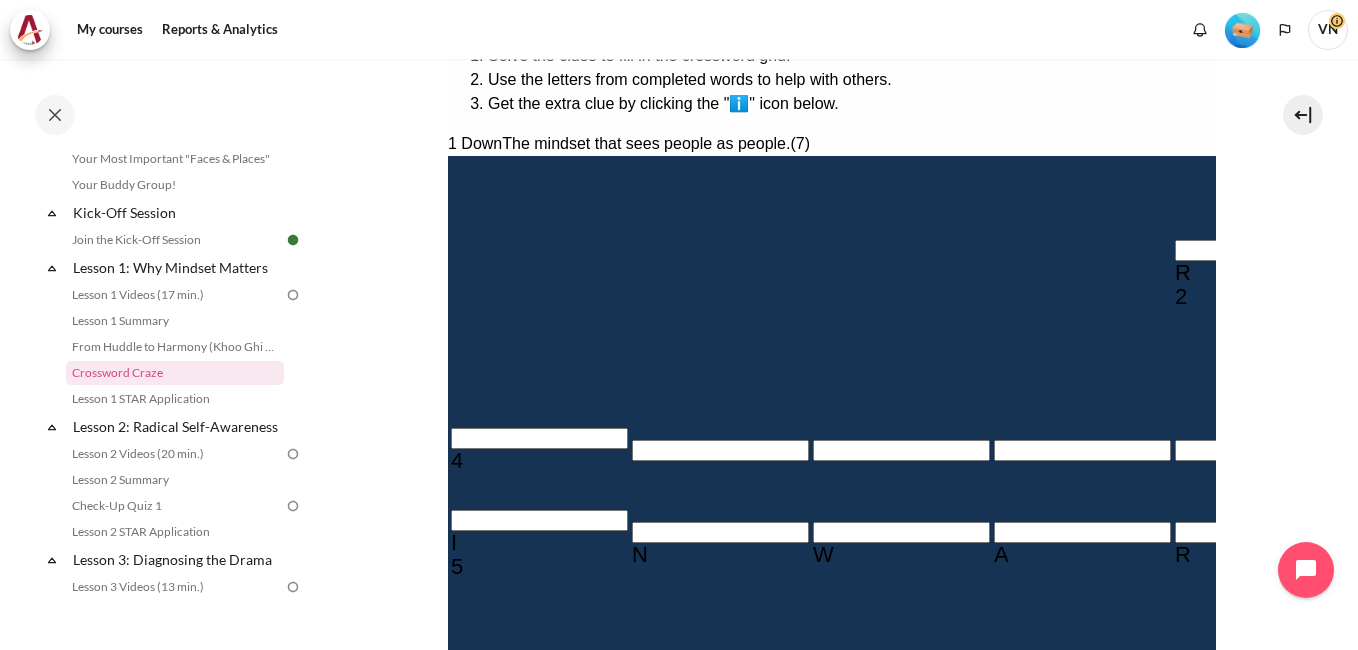 type 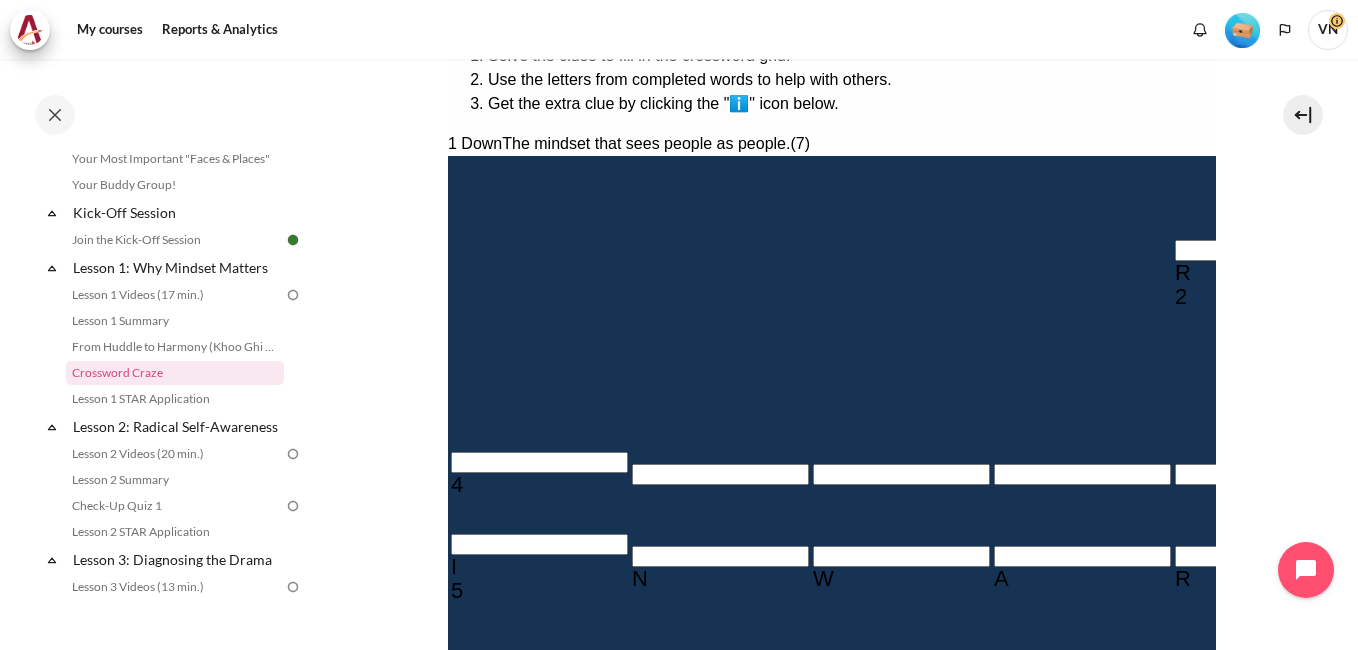 type 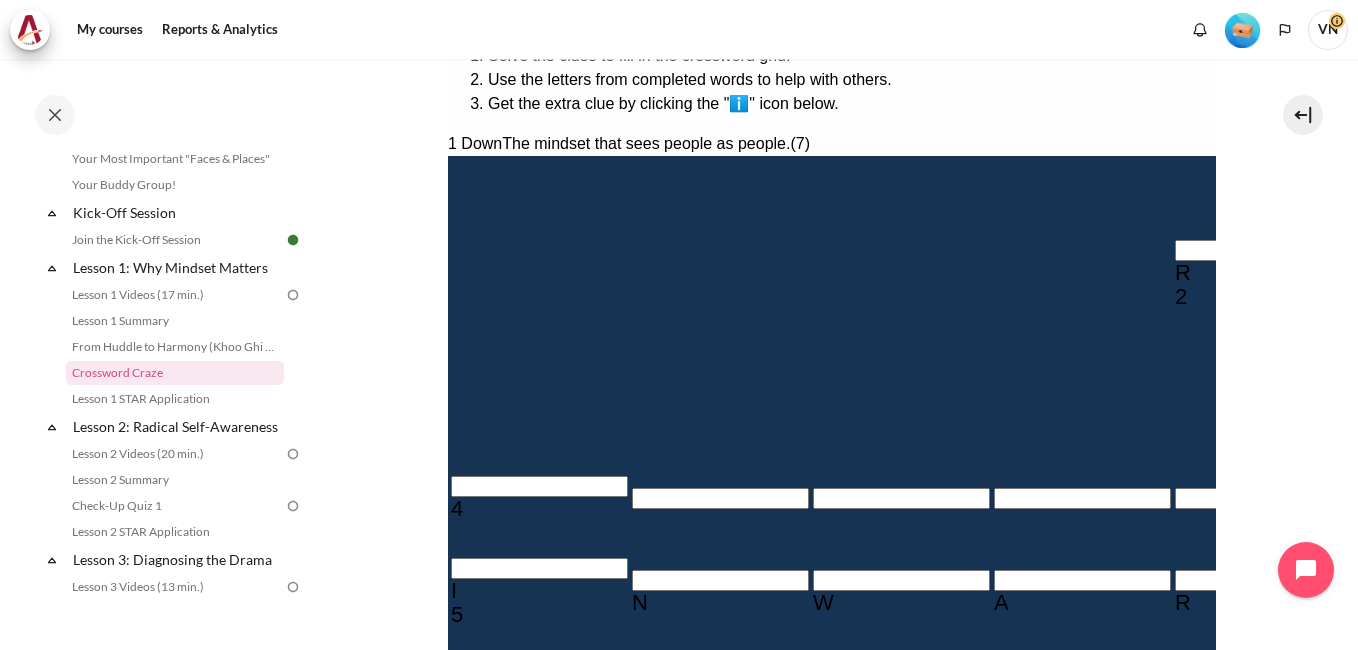 type 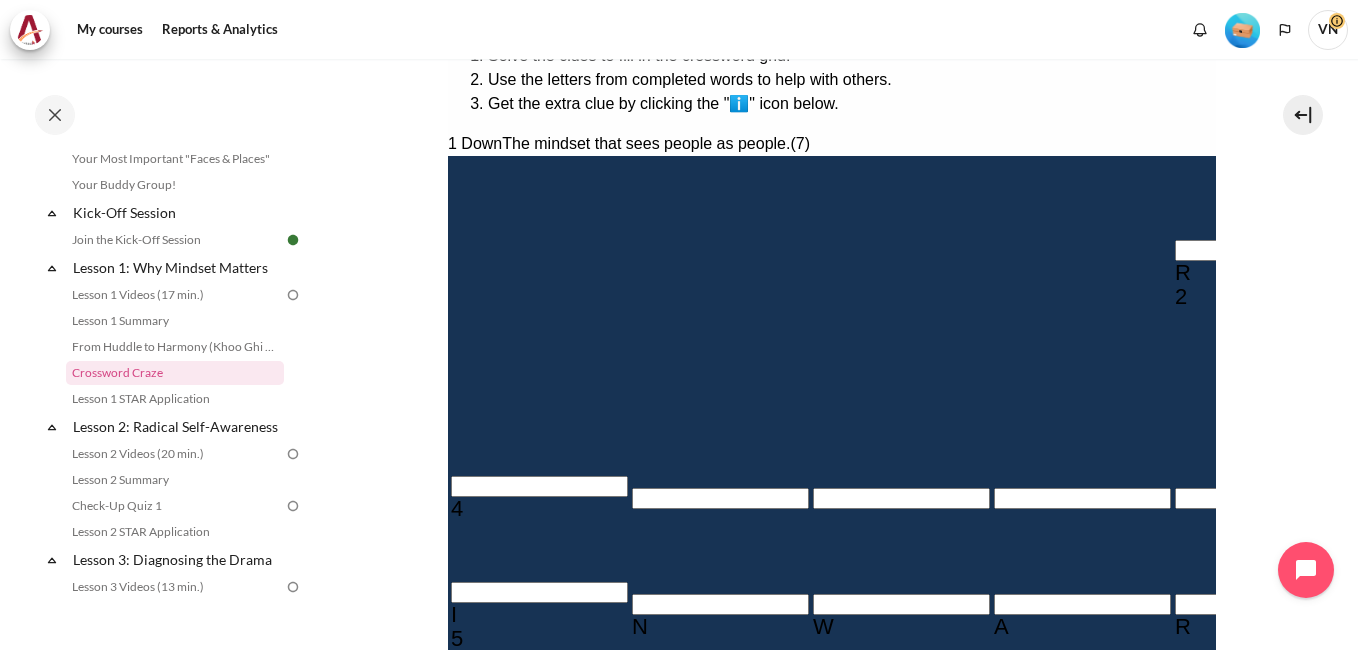 scroll, scrollTop: 468, scrollLeft: 0, axis: vertical 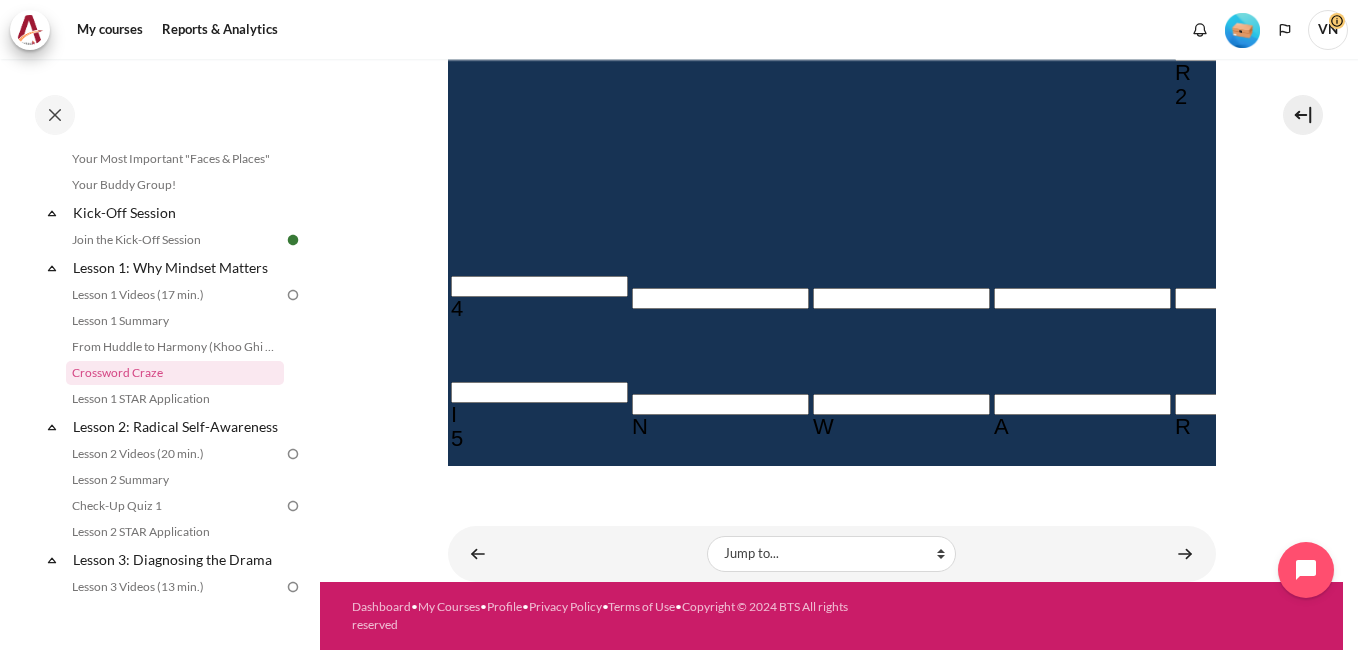 click on "＿＿＿D＿＿＿" at bounding box center (535, 1058) 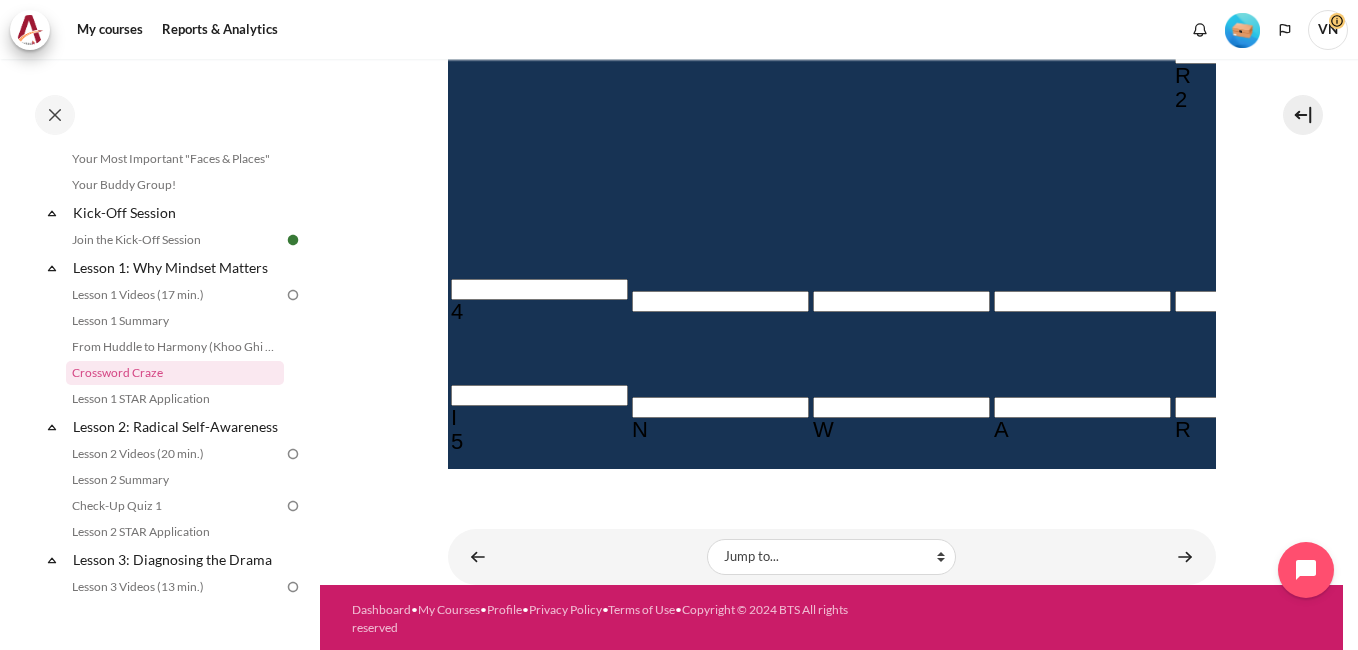 click at bounding box center [455, 561] 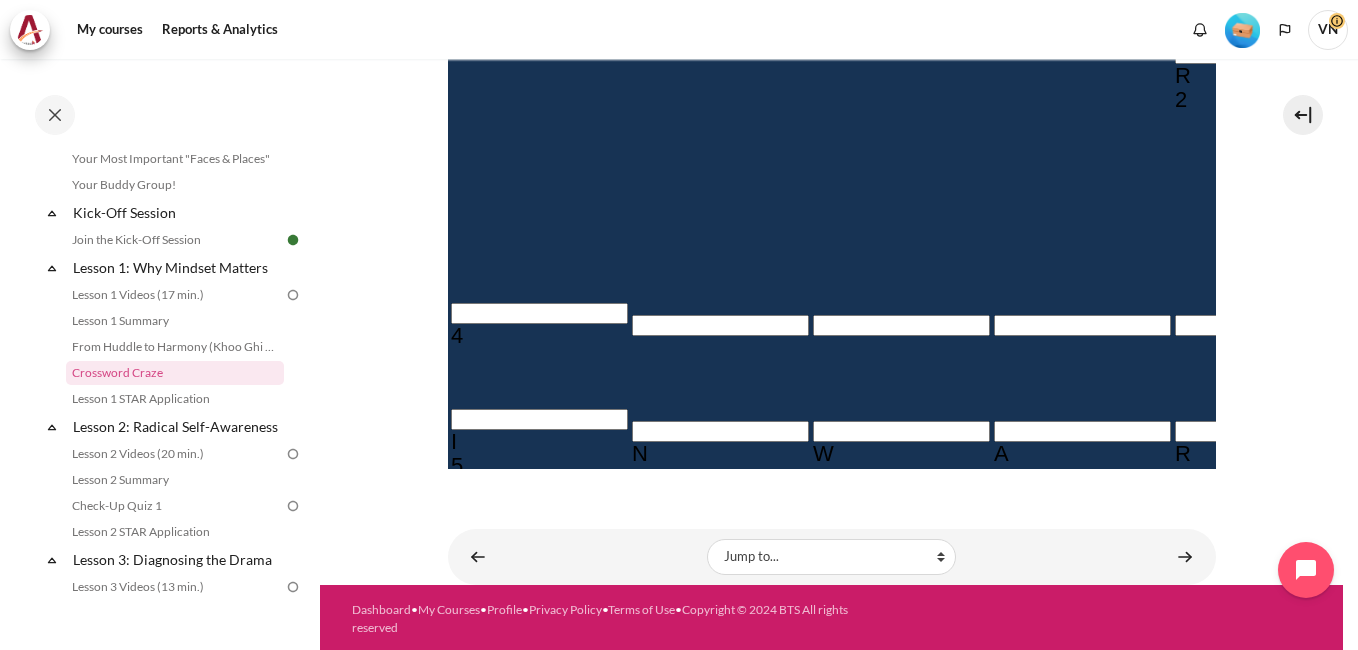 type 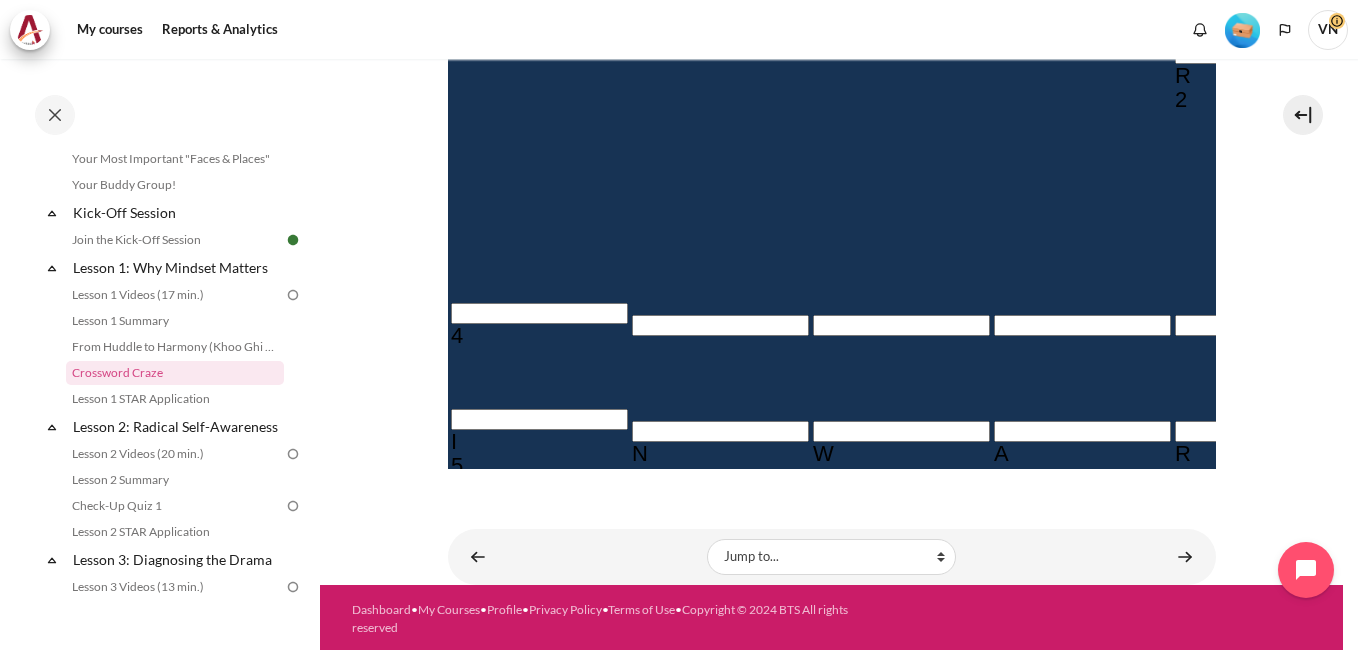 type 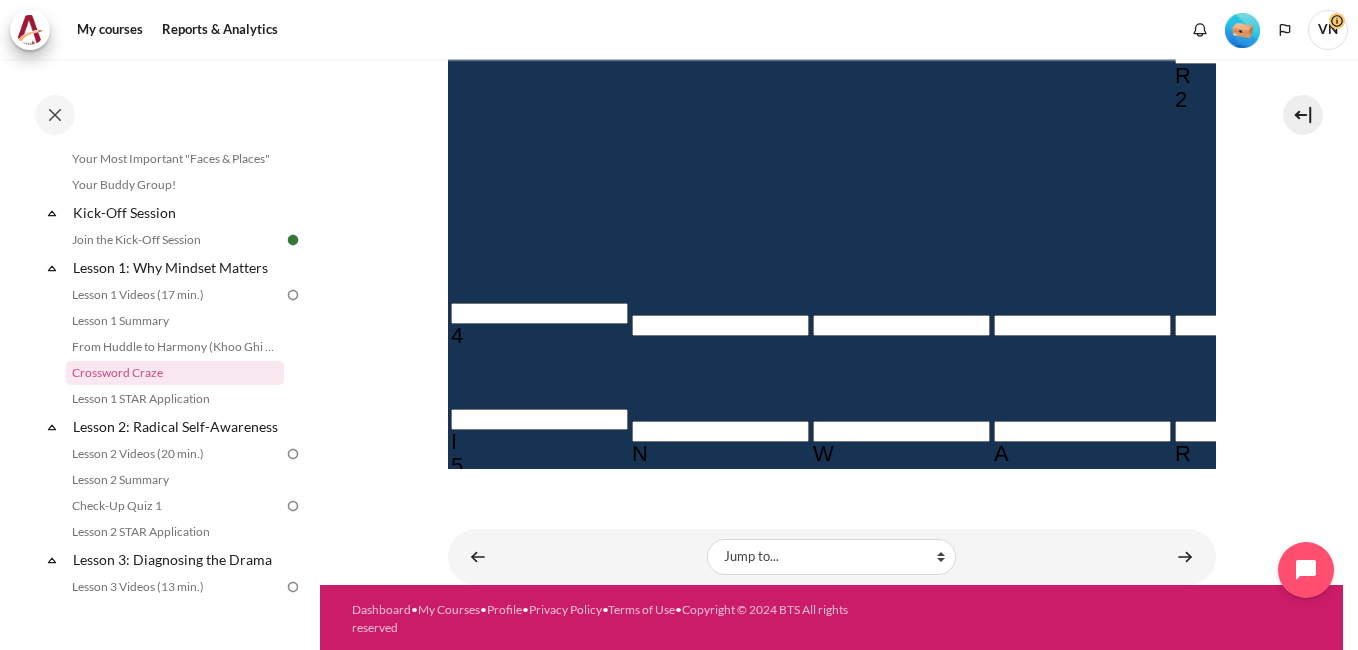 click at bounding box center [1624, 325] 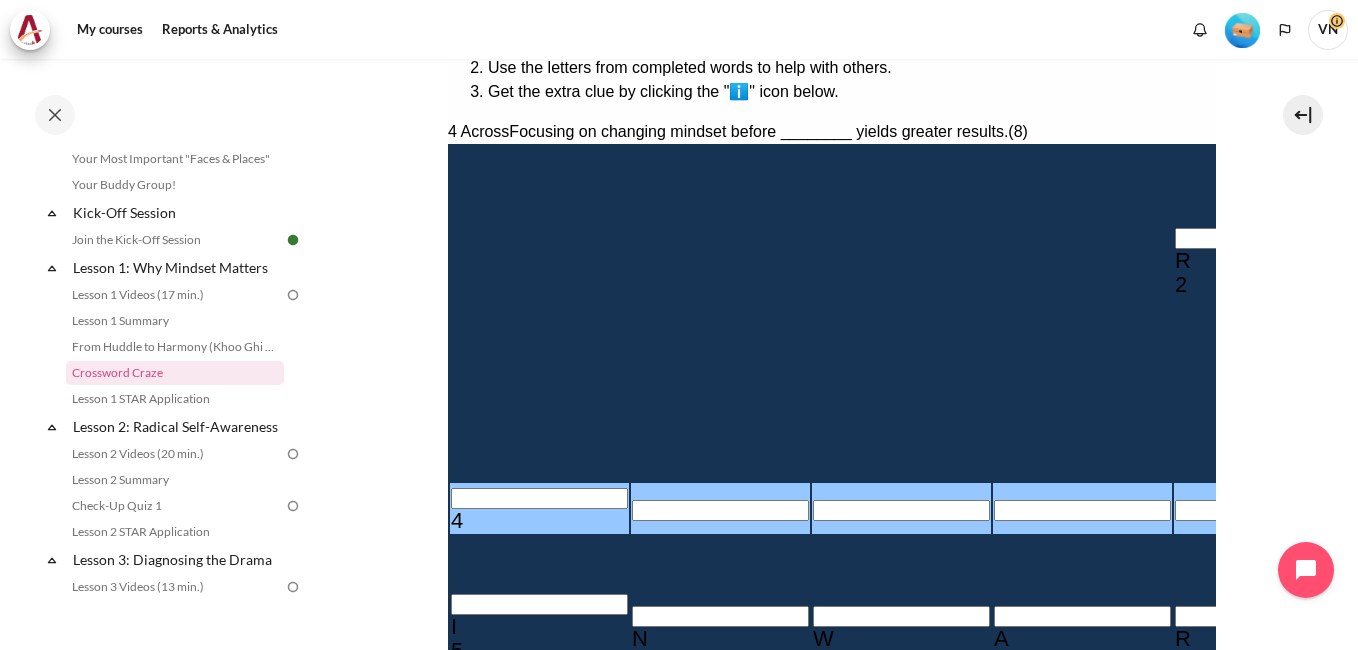 scroll, scrollTop: 365, scrollLeft: 0, axis: vertical 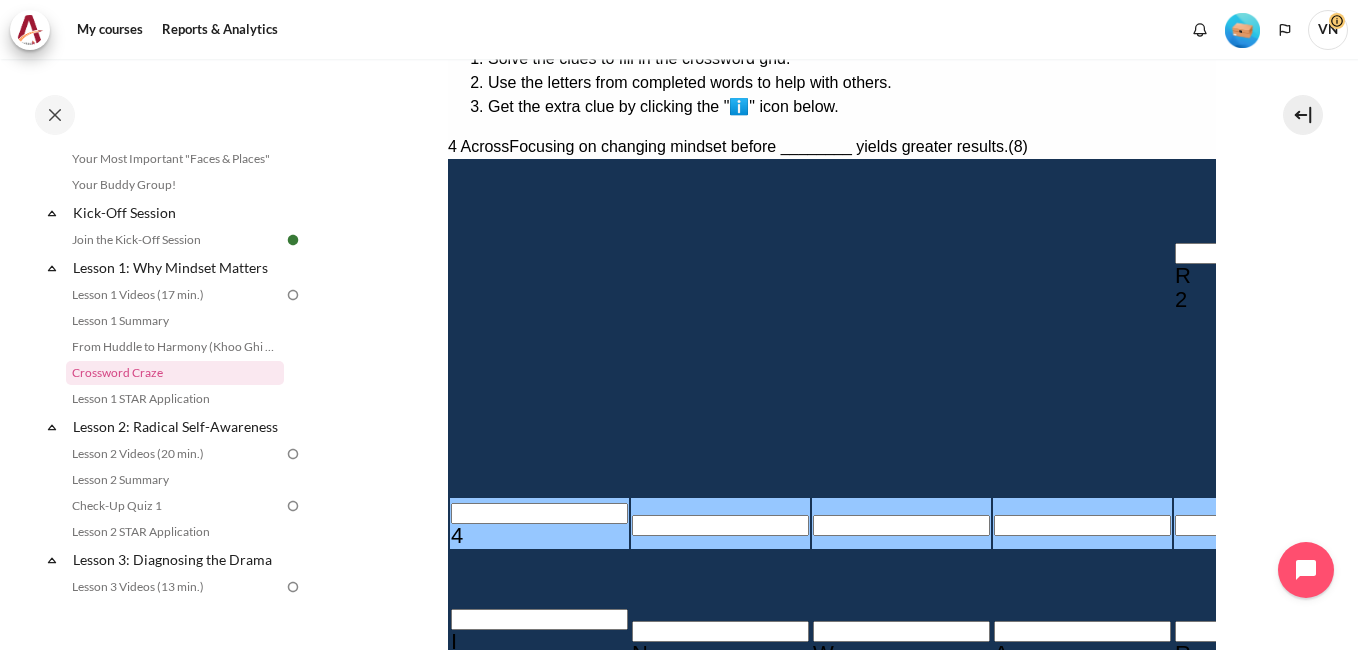 click at bounding box center [538, 513] 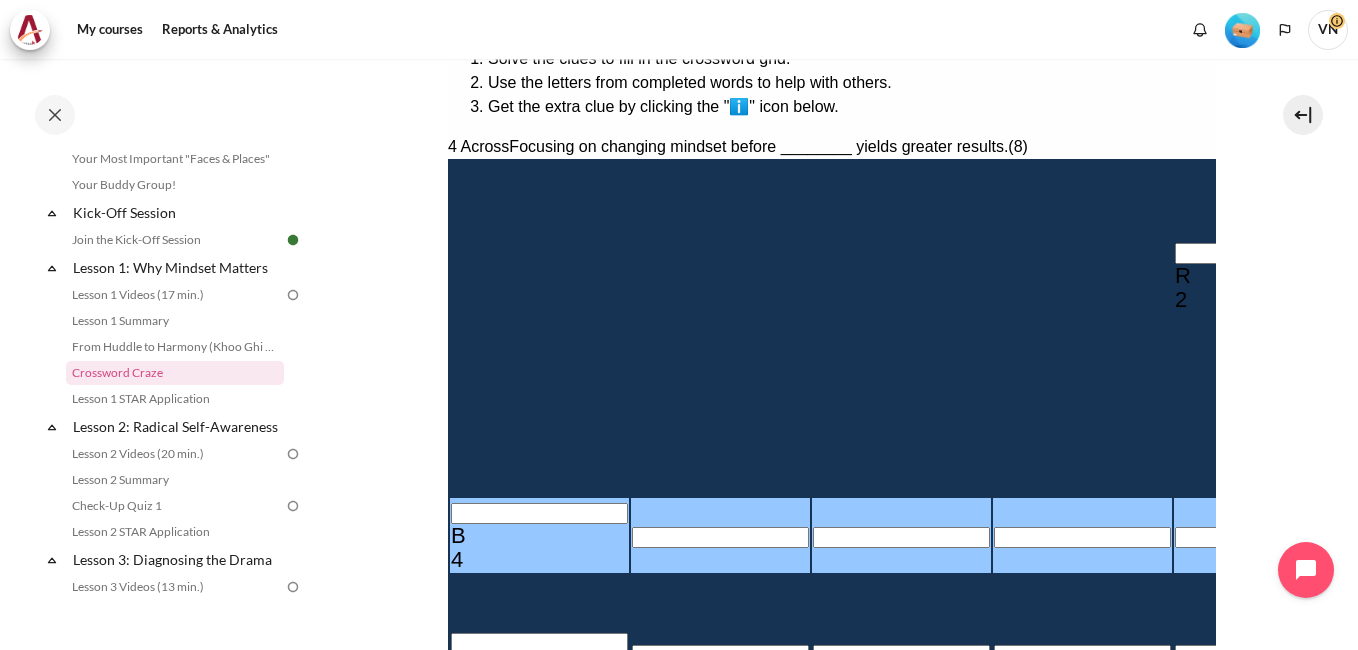 type 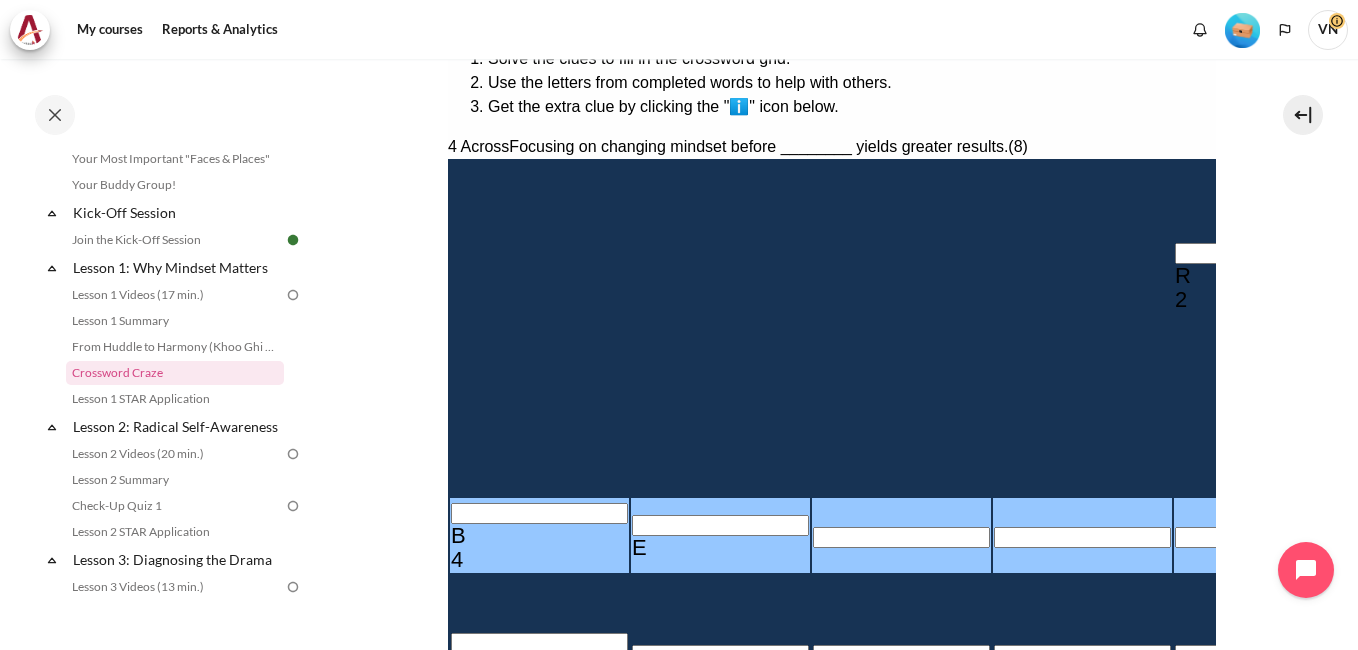 type 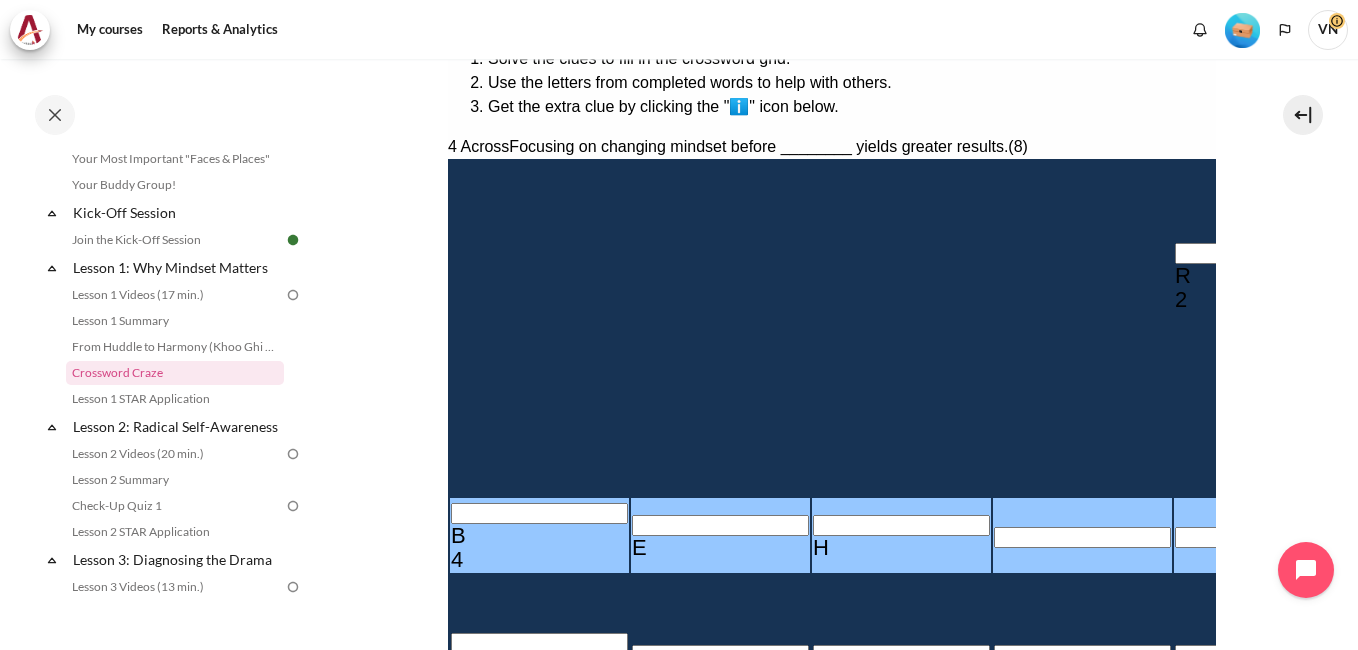 type 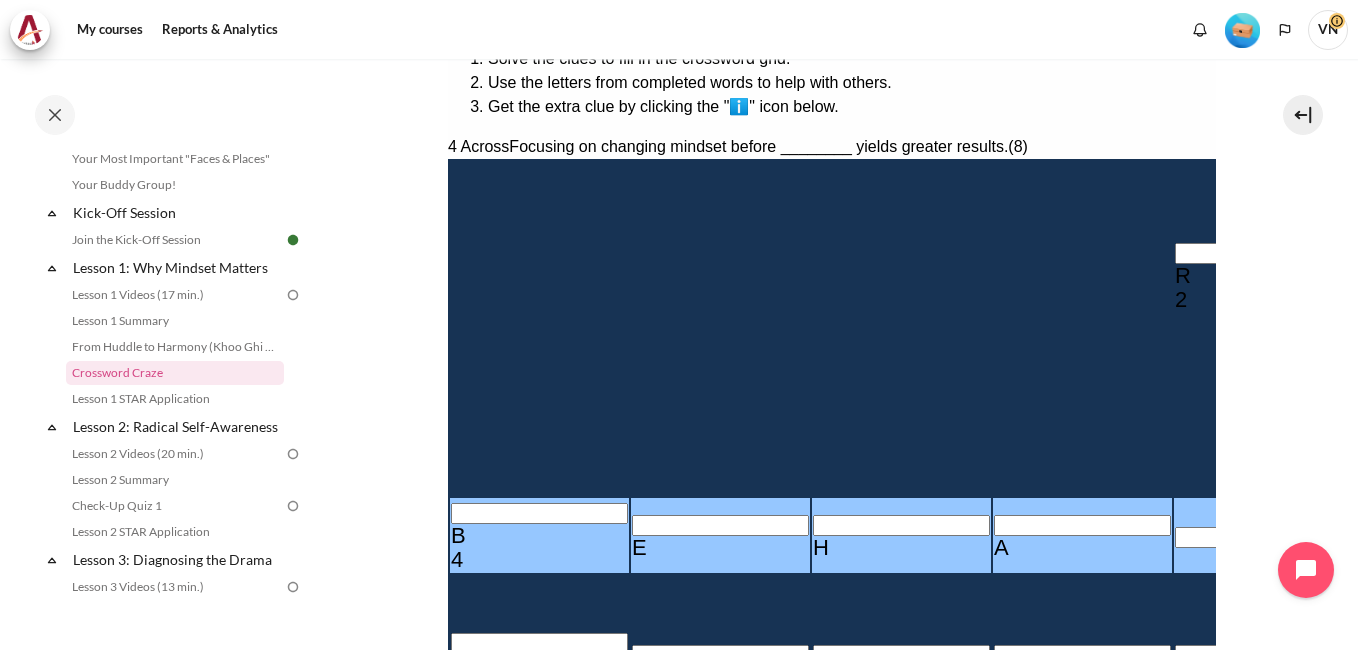 type 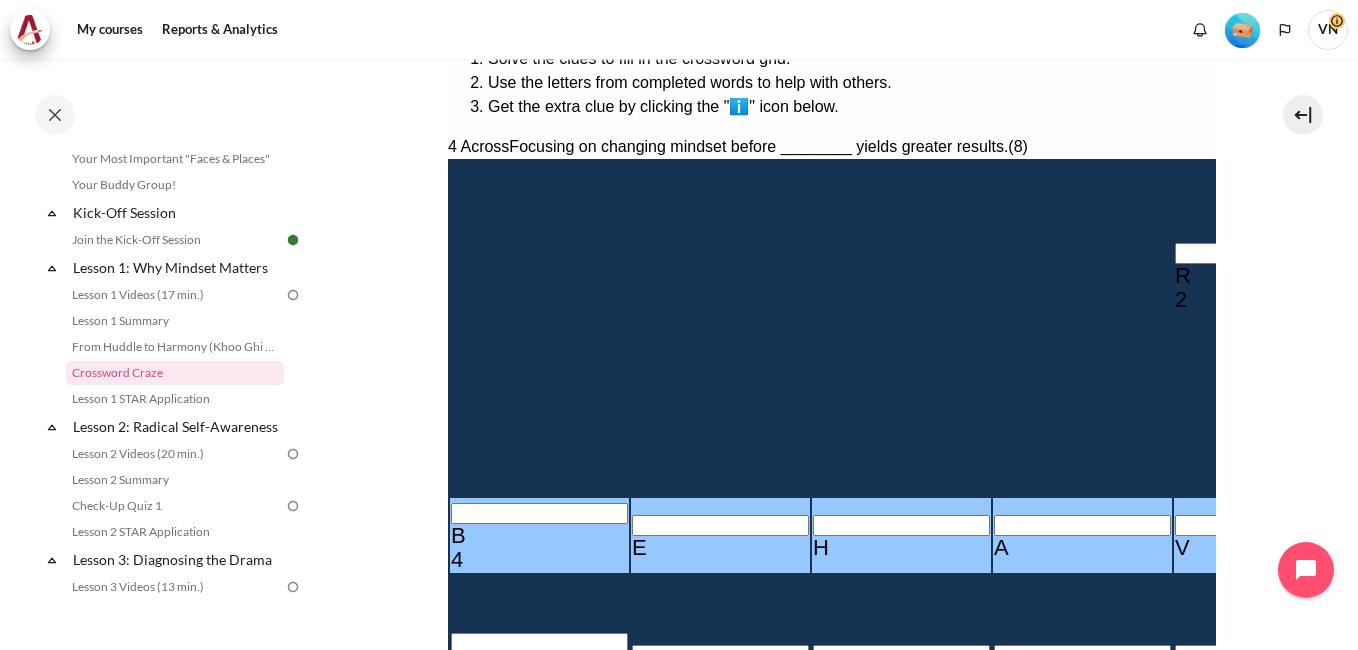 type 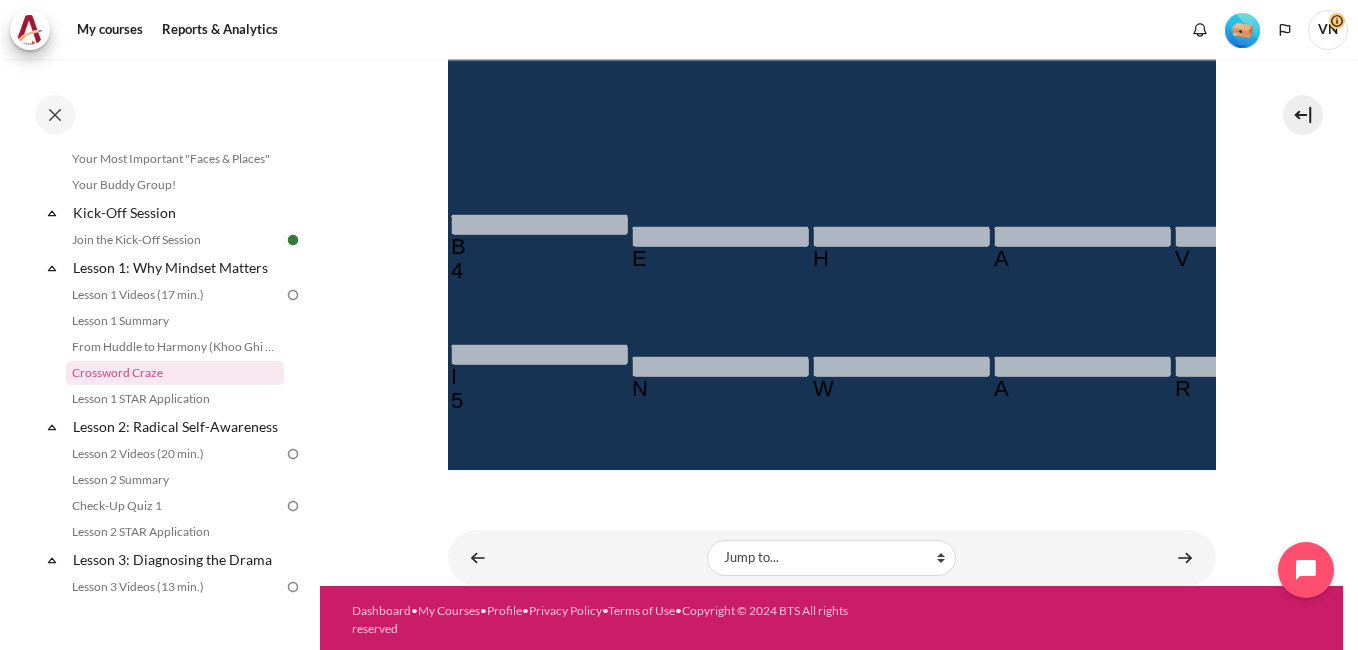 scroll, scrollTop: 634, scrollLeft: 0, axis: vertical 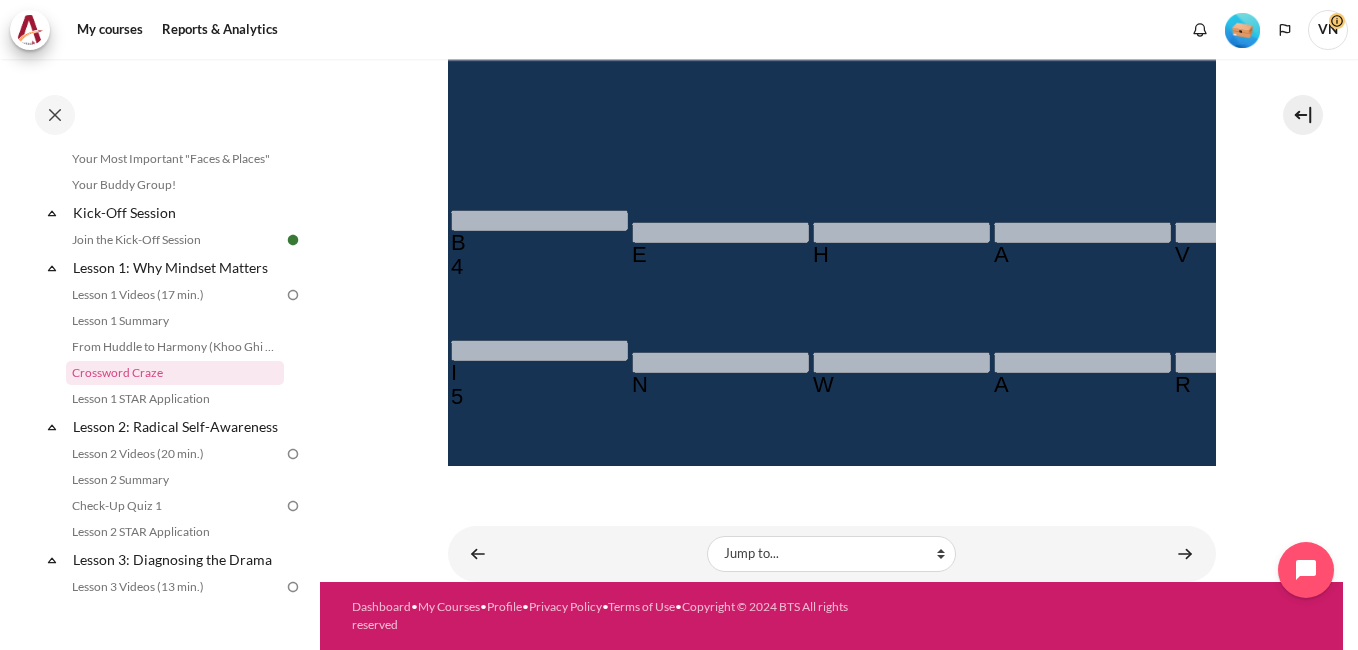 click on "Retry Retry the task. Reset all responses and start the task over again." at bounding box center [471, 1276] 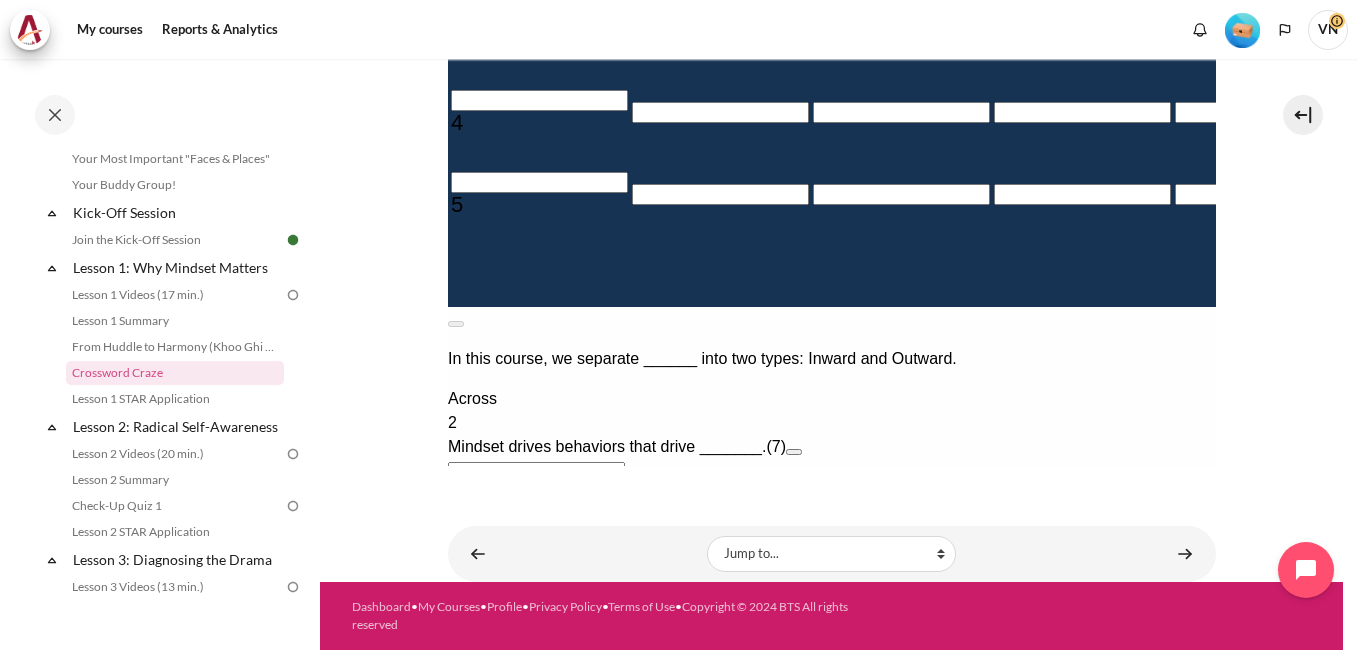 scroll, scrollTop: 568, scrollLeft: 0, axis: vertical 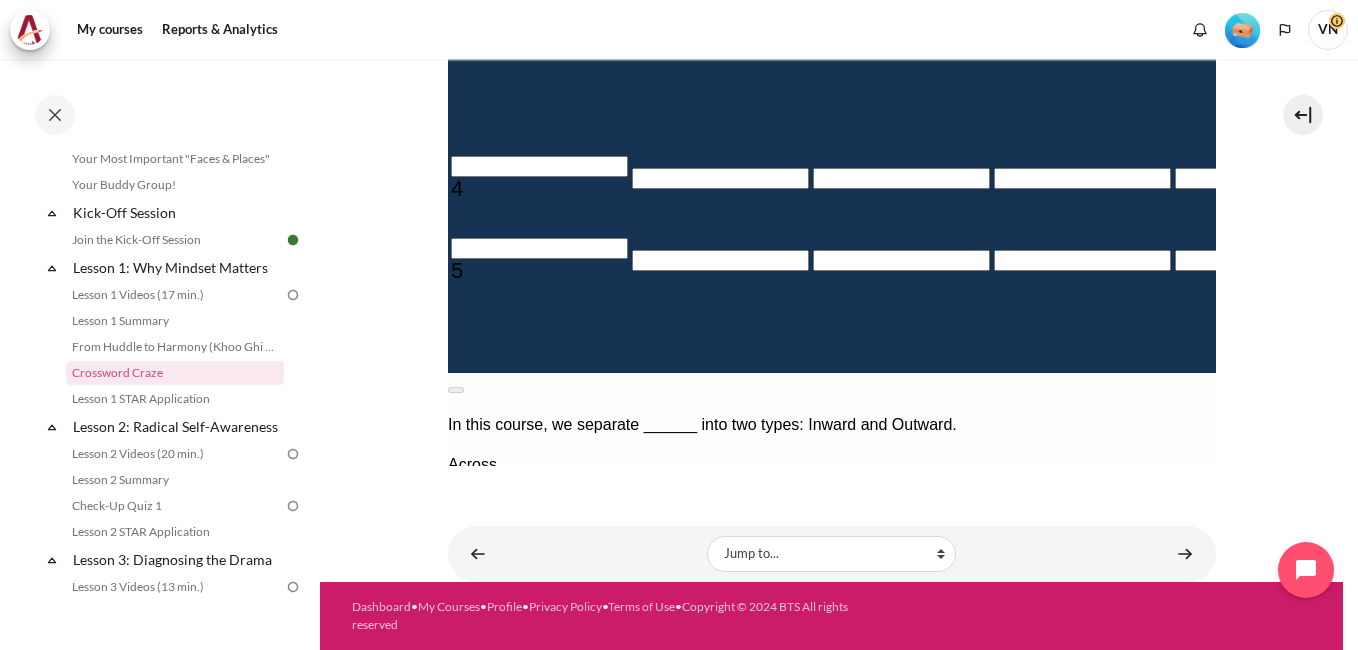 click on "Check Check the characters. The responses will be marked as correct, incorrect, or unanswered." at bounding box center (474, 873) 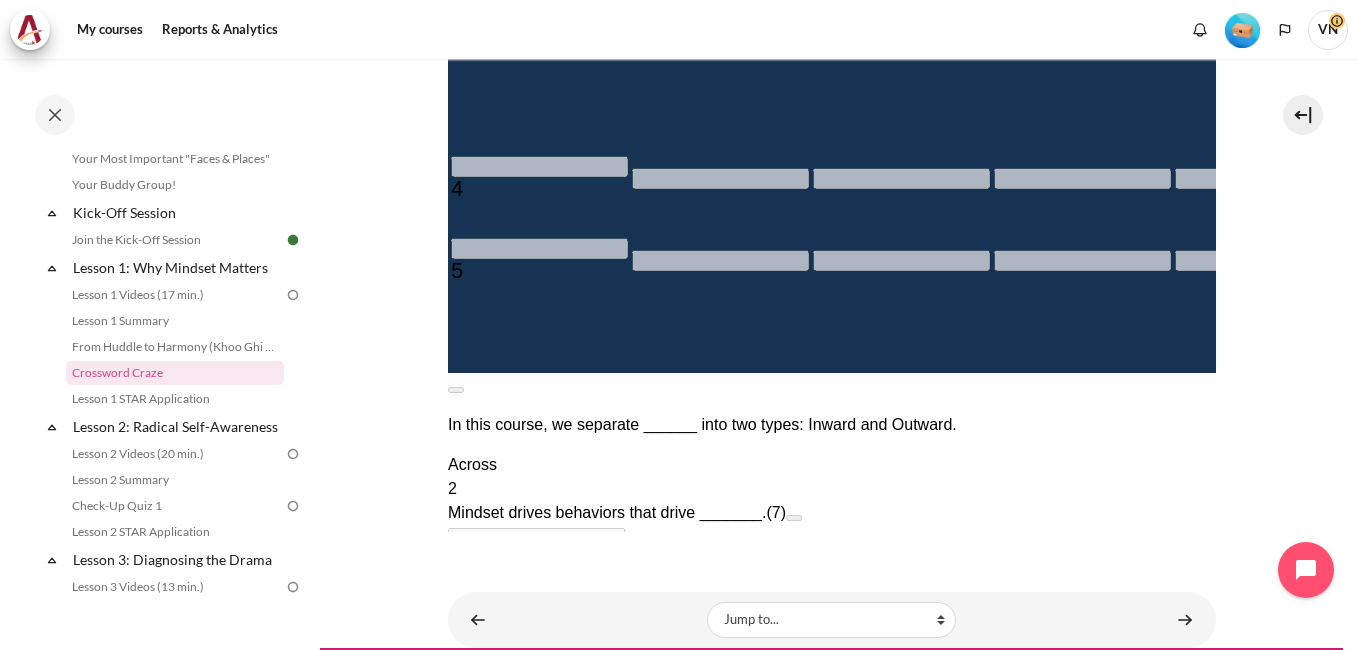 scroll, scrollTop: 0, scrollLeft: 0, axis: both 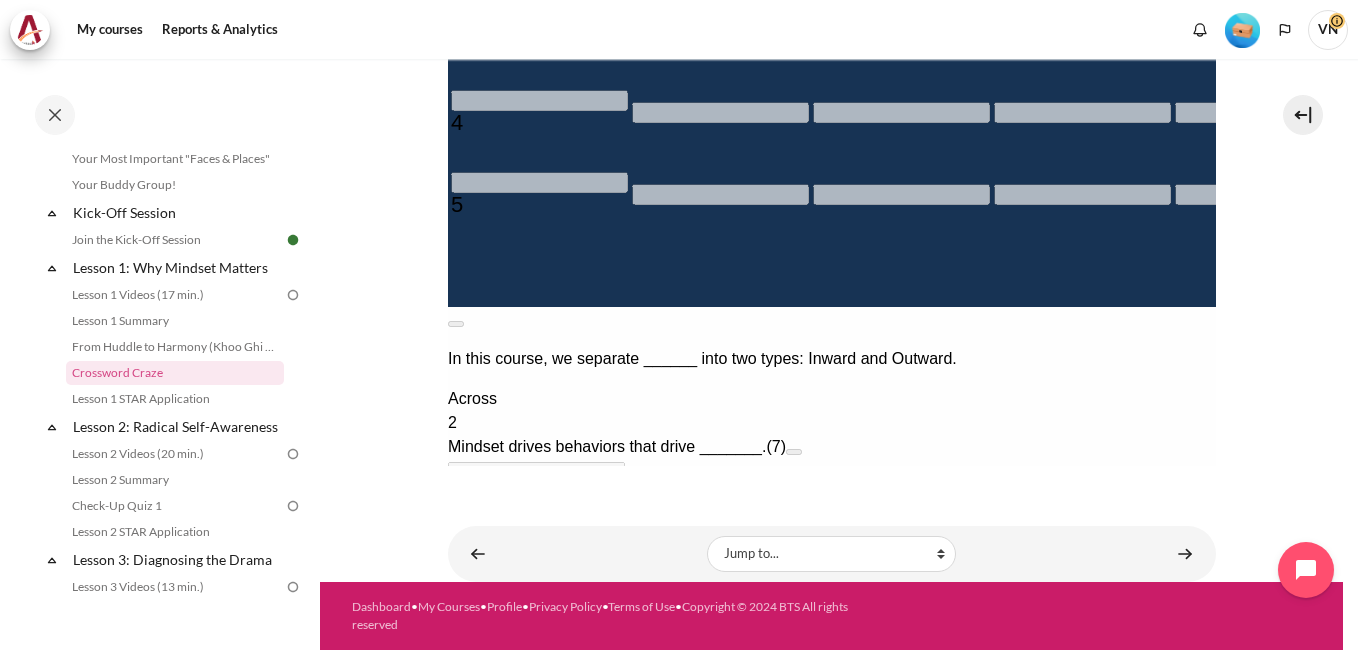 click on "Retry Retry the task. Reset all responses and start the task over again." at bounding box center [471, 1012] 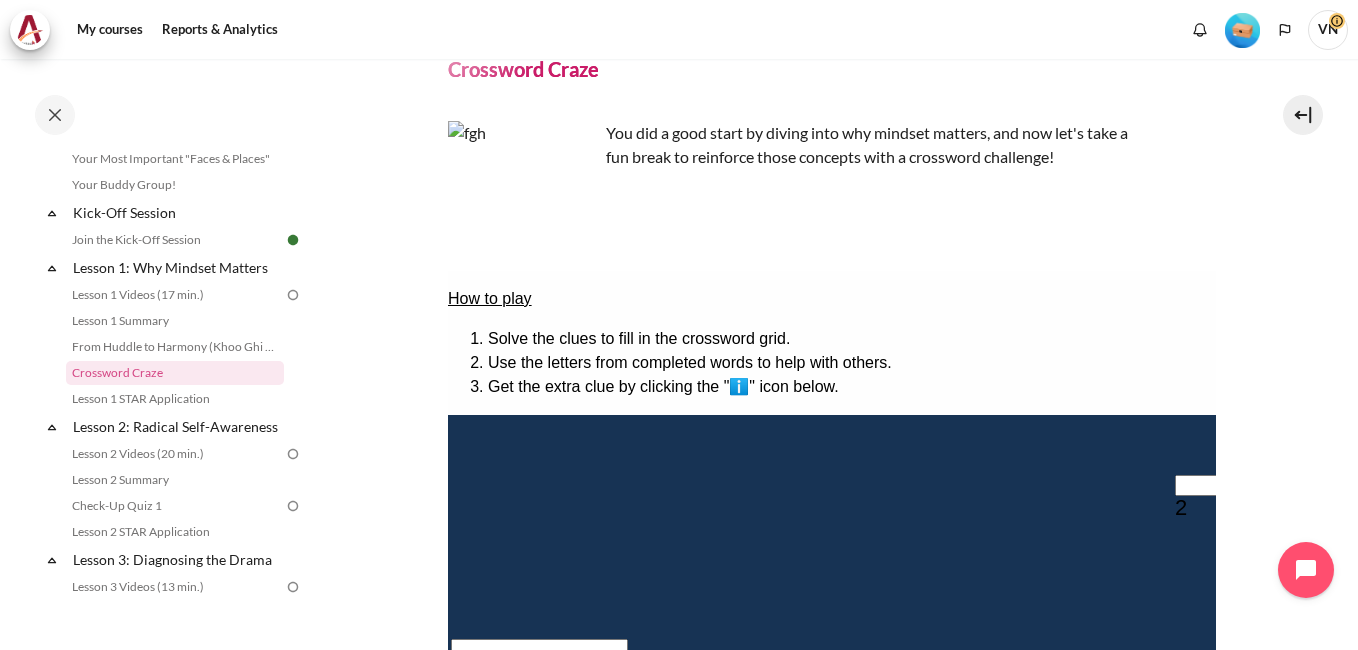 scroll, scrollTop: 200, scrollLeft: 0, axis: vertical 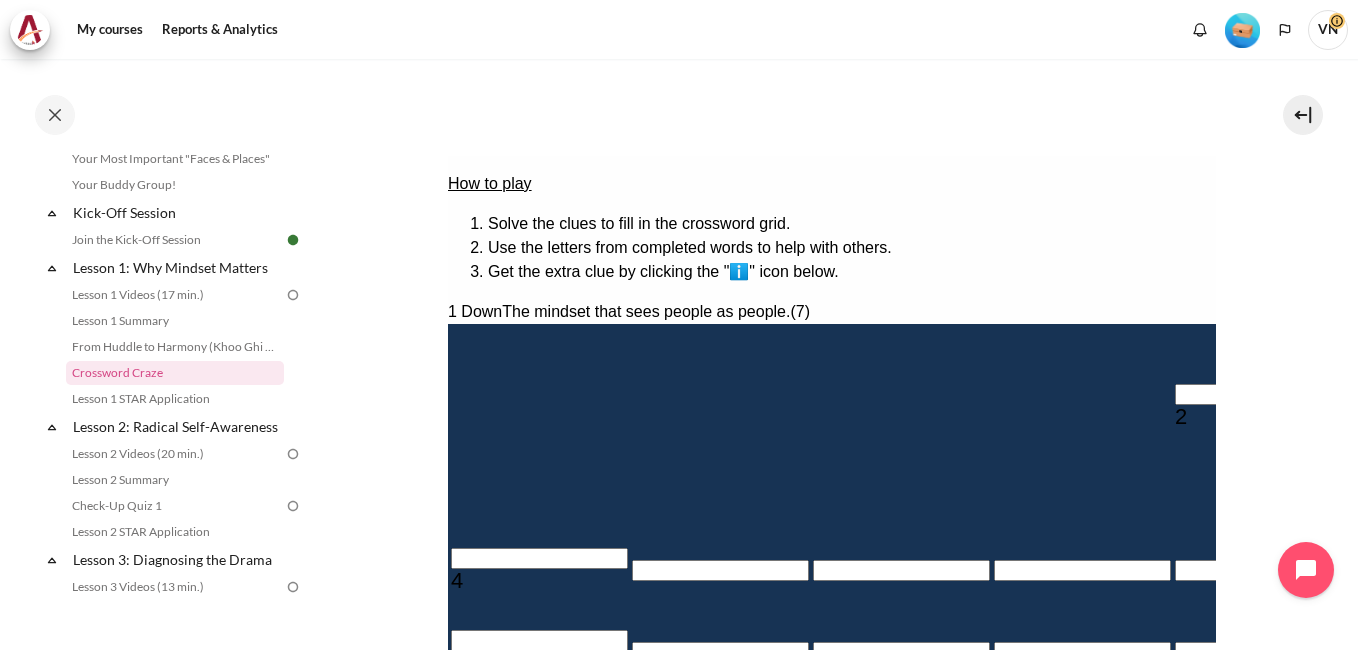 click at bounding box center (1805, 341) 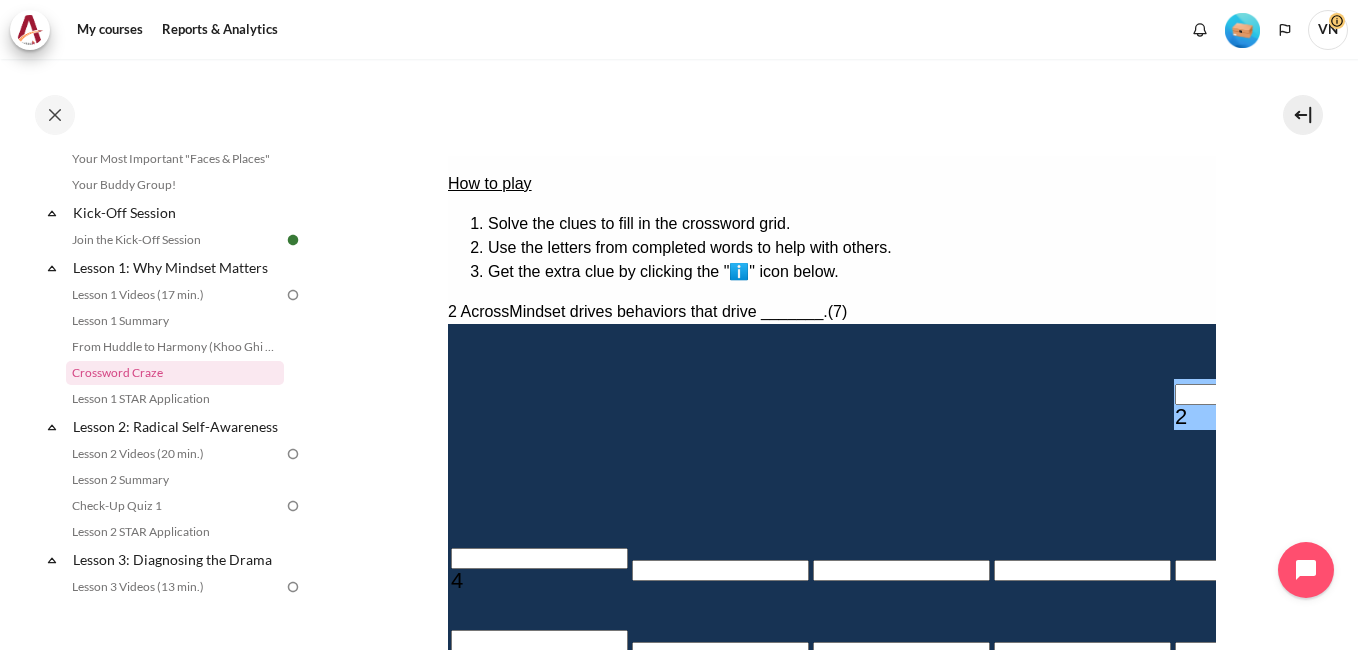 click on "＿＿＿＿＿＿＿" at bounding box center [535, 930] 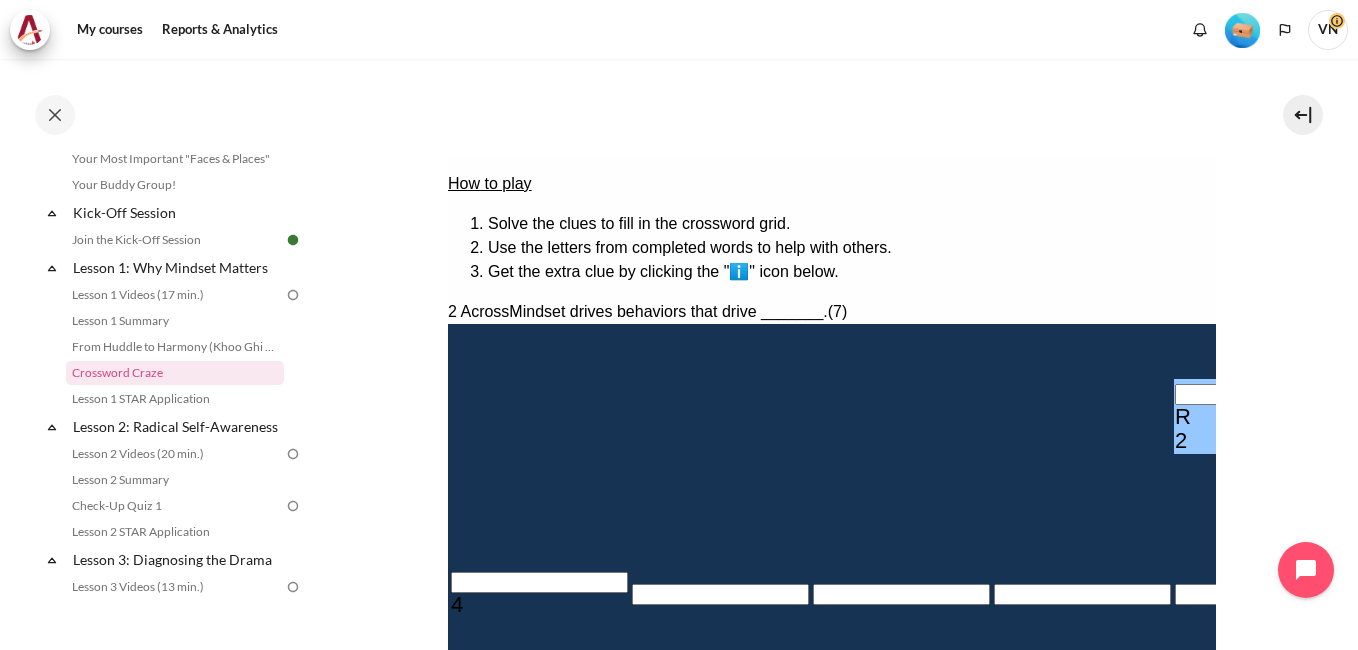 type 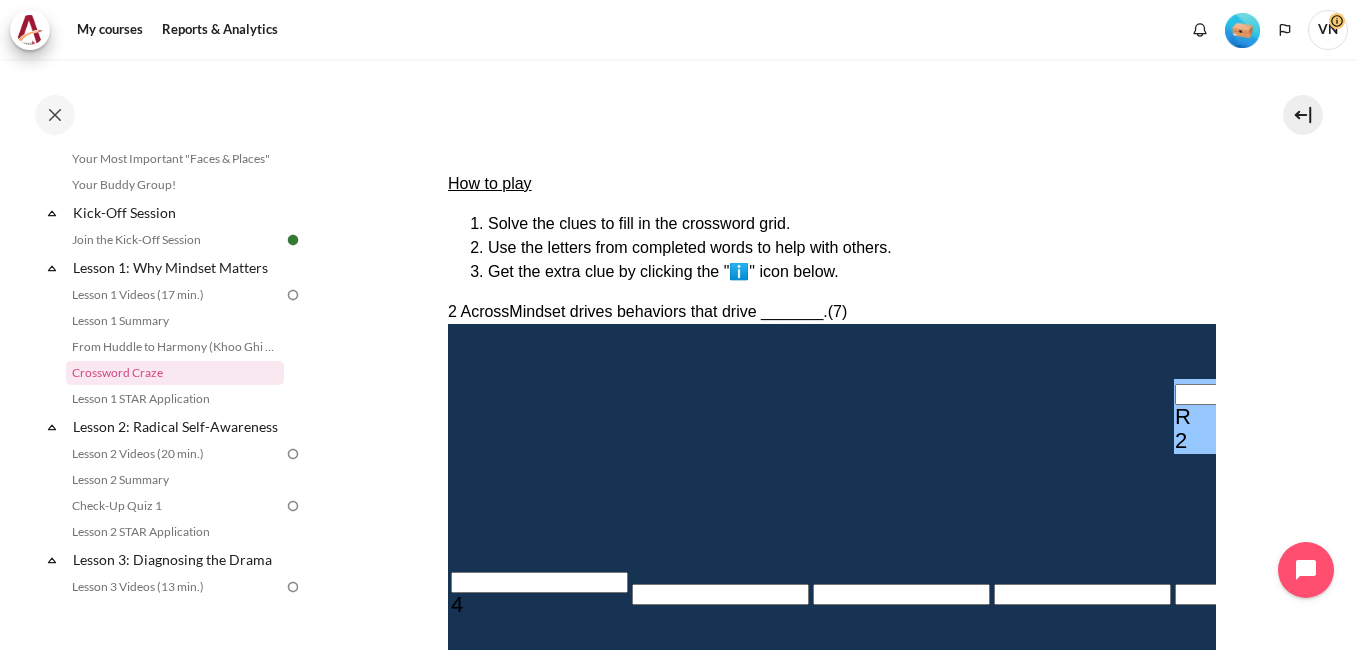 scroll, scrollTop: 300, scrollLeft: 0, axis: vertical 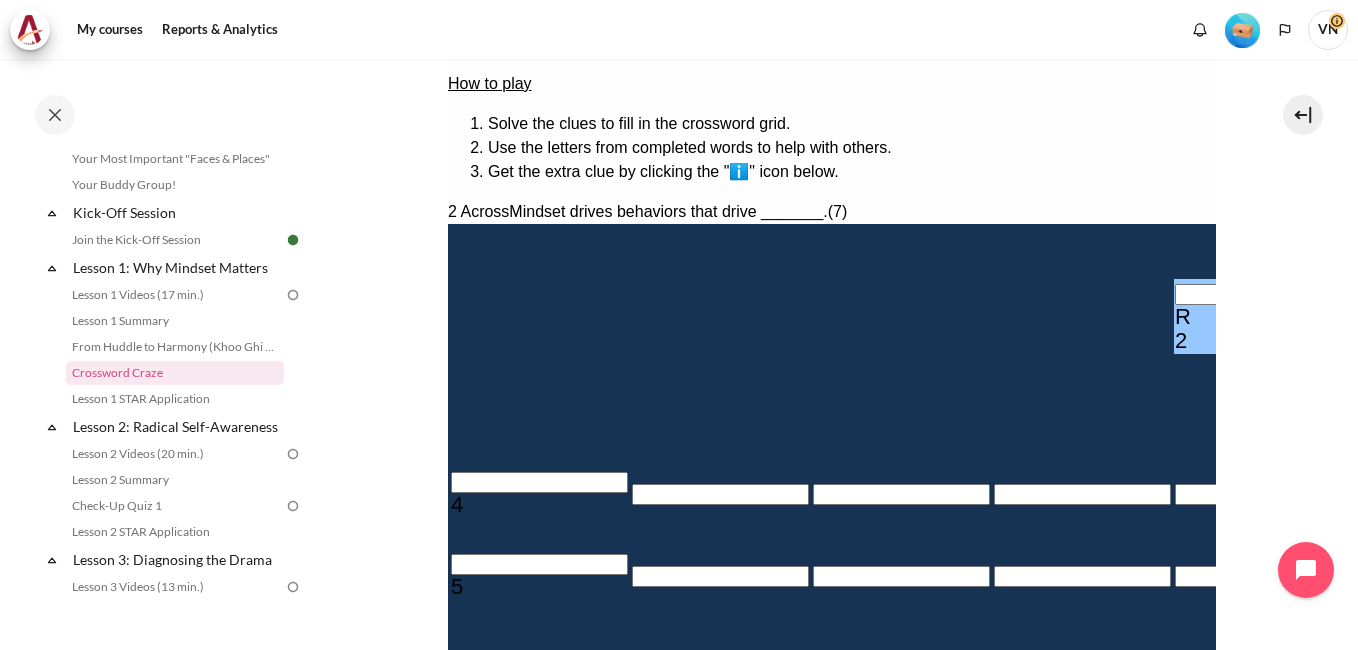 click at bounding box center [1443, 429] 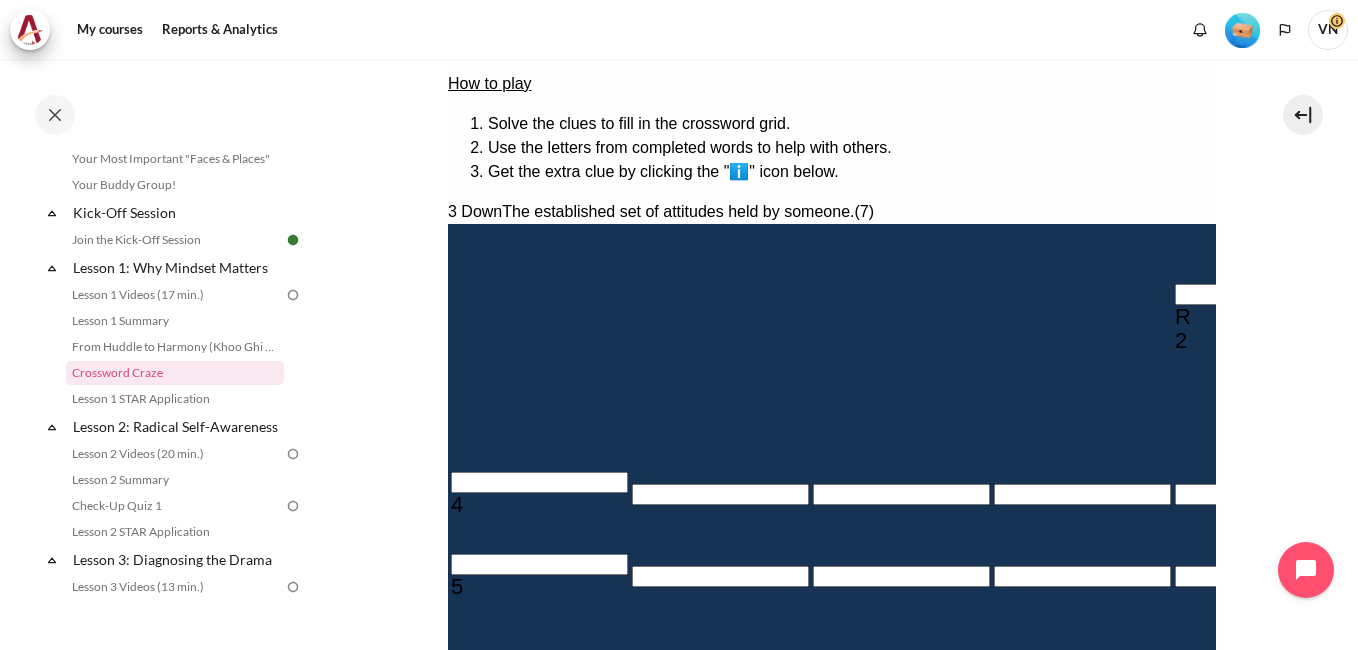 type 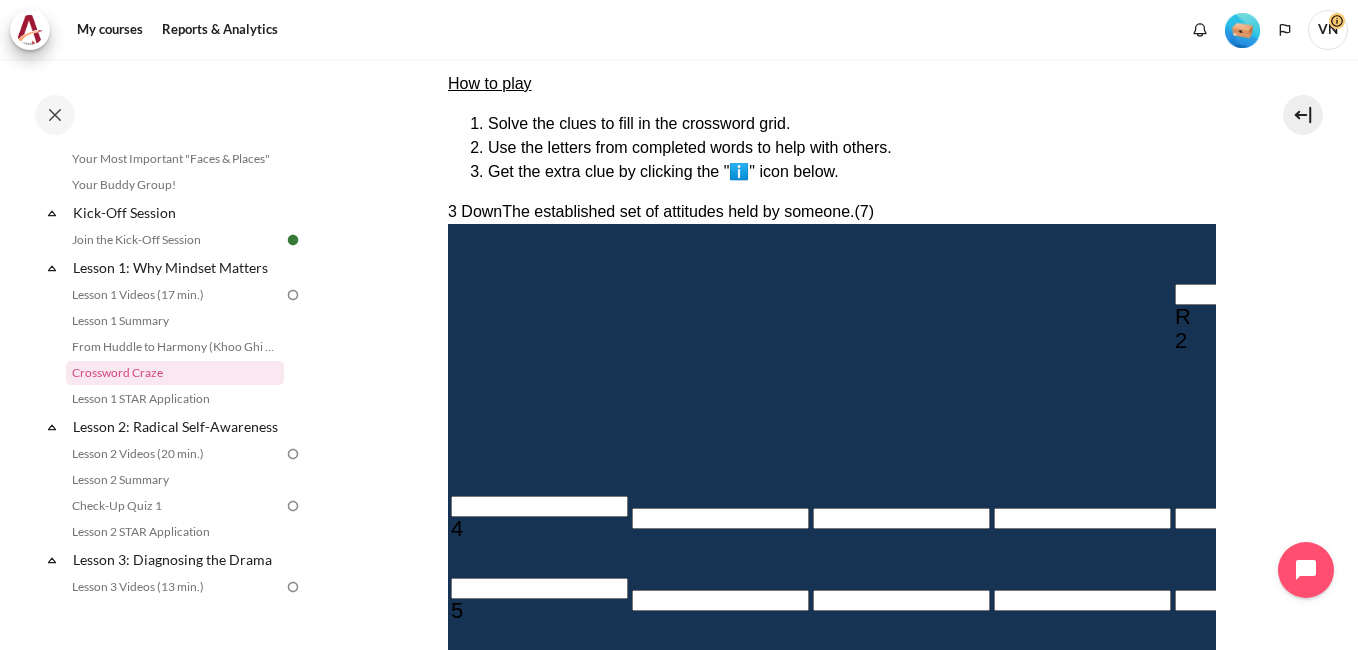 type 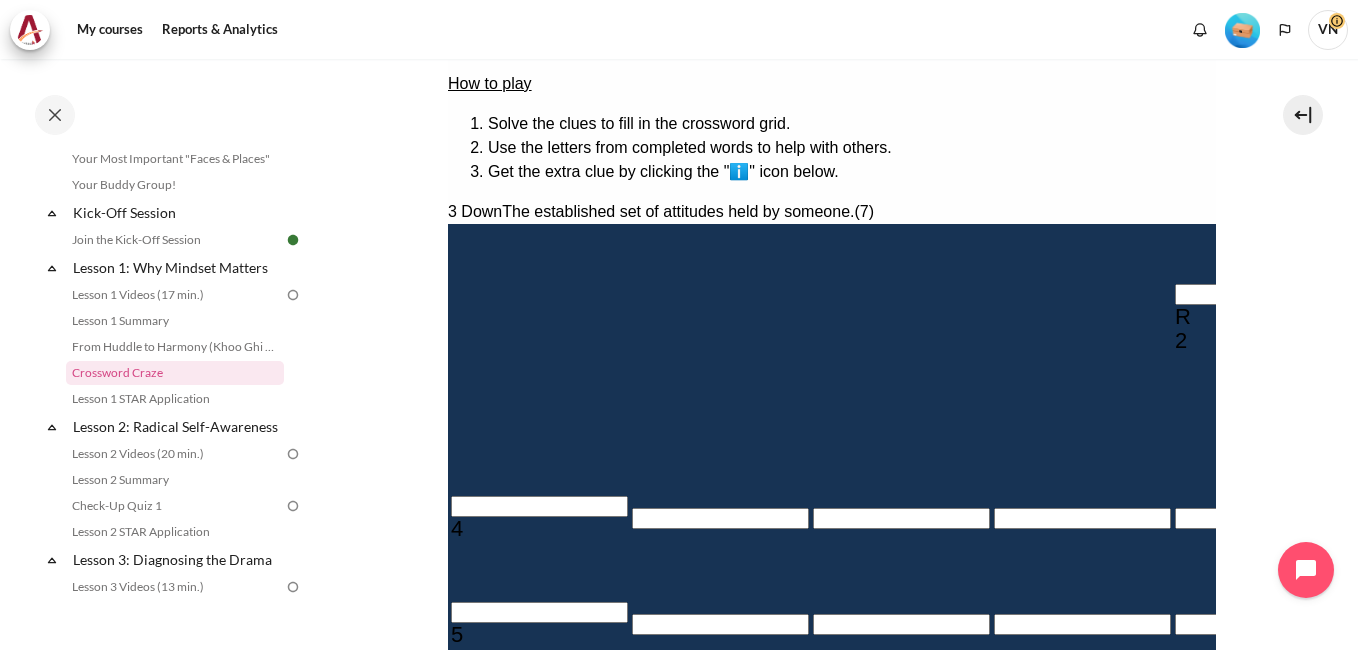 type 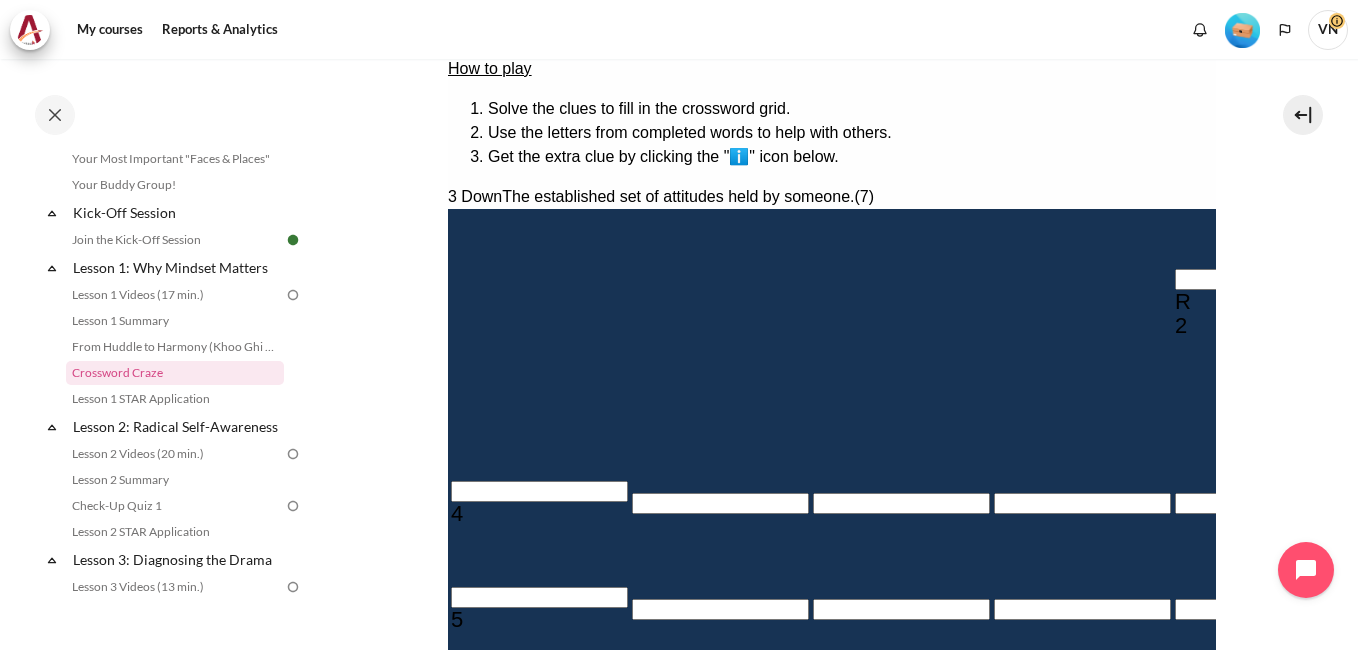 click at bounding box center [538, 597] 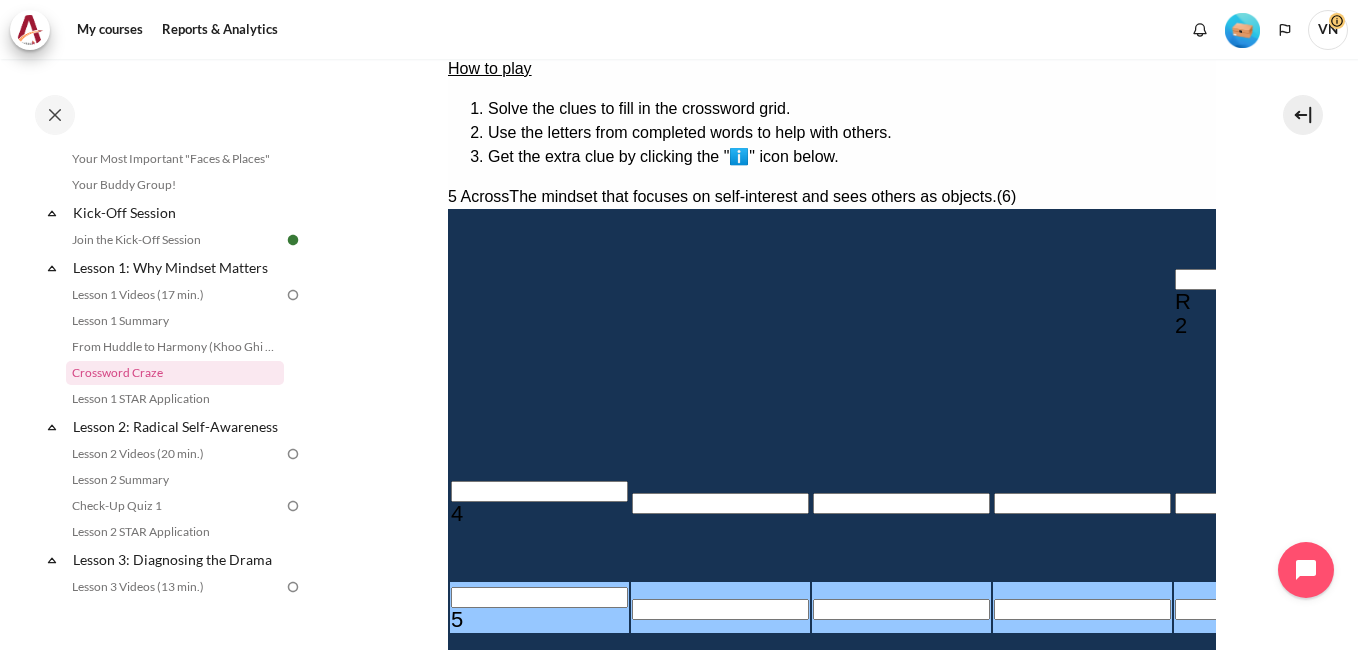 type 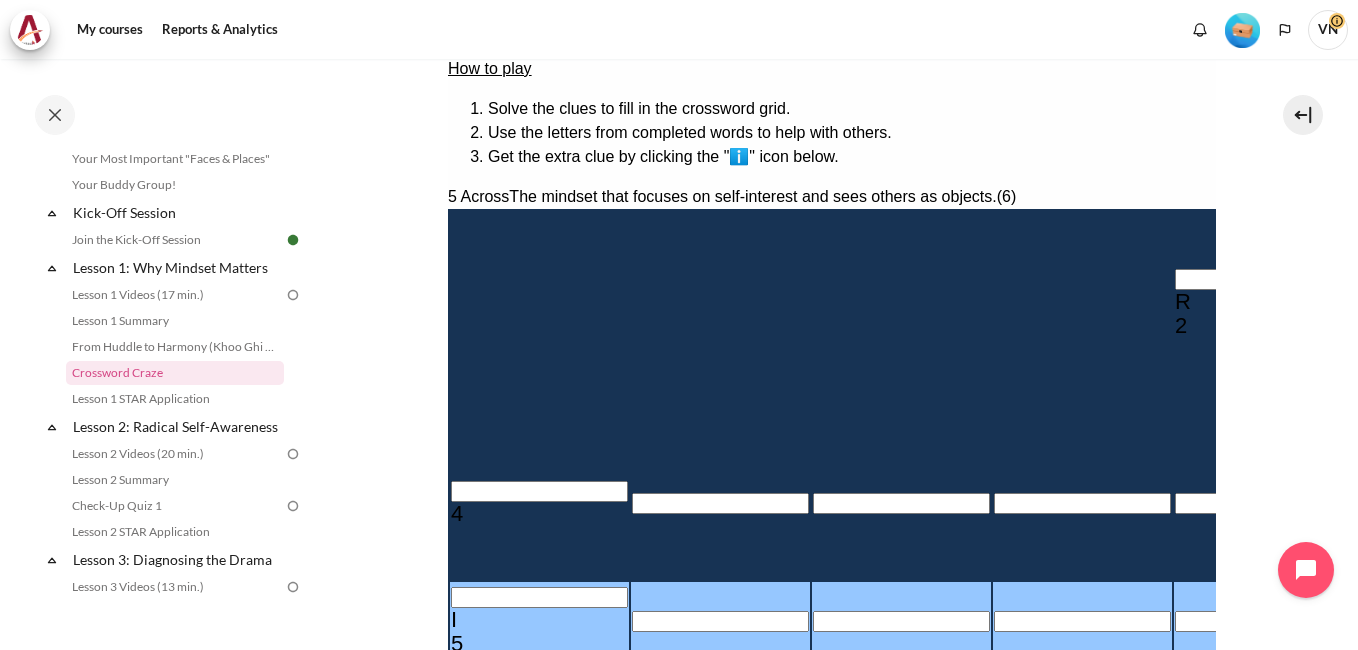 type 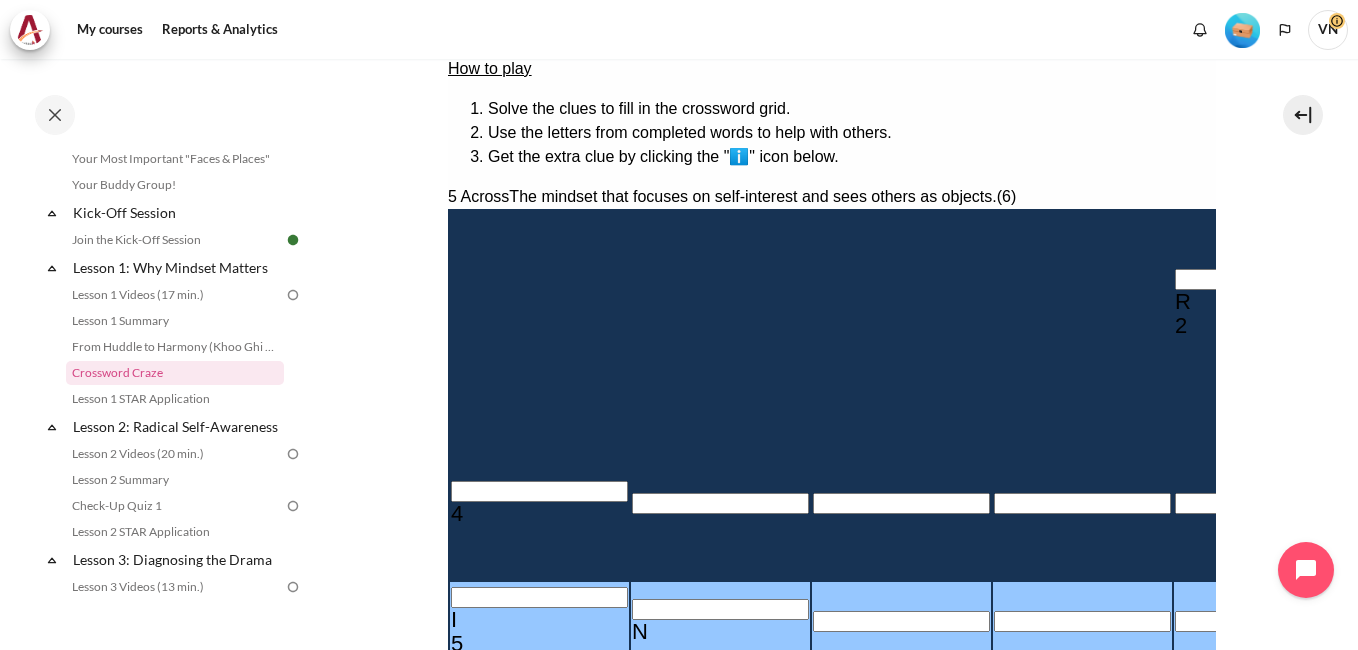 type 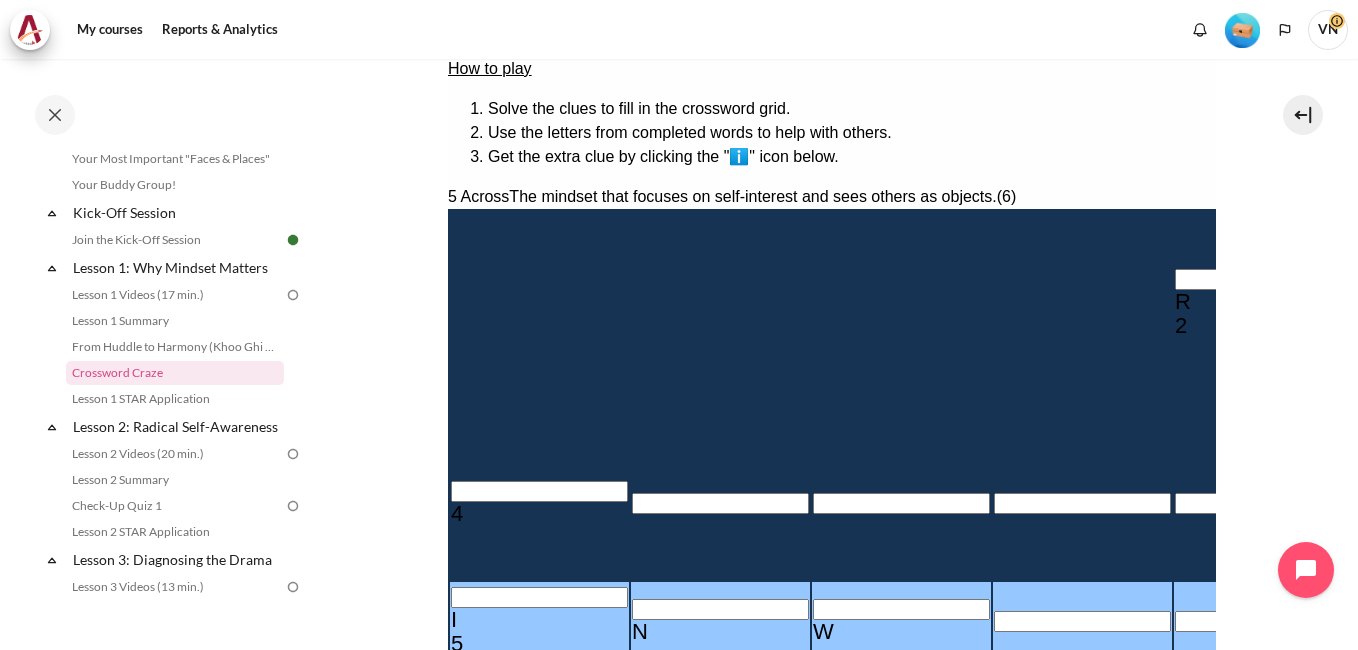 type 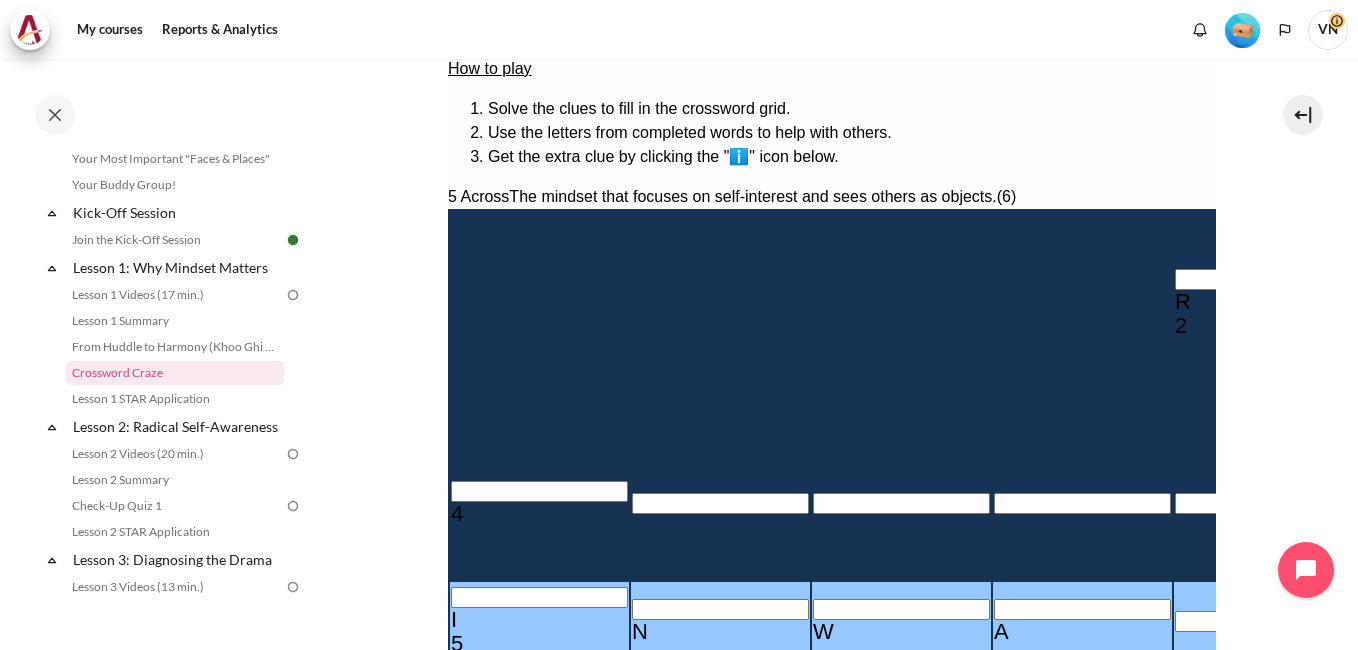 type 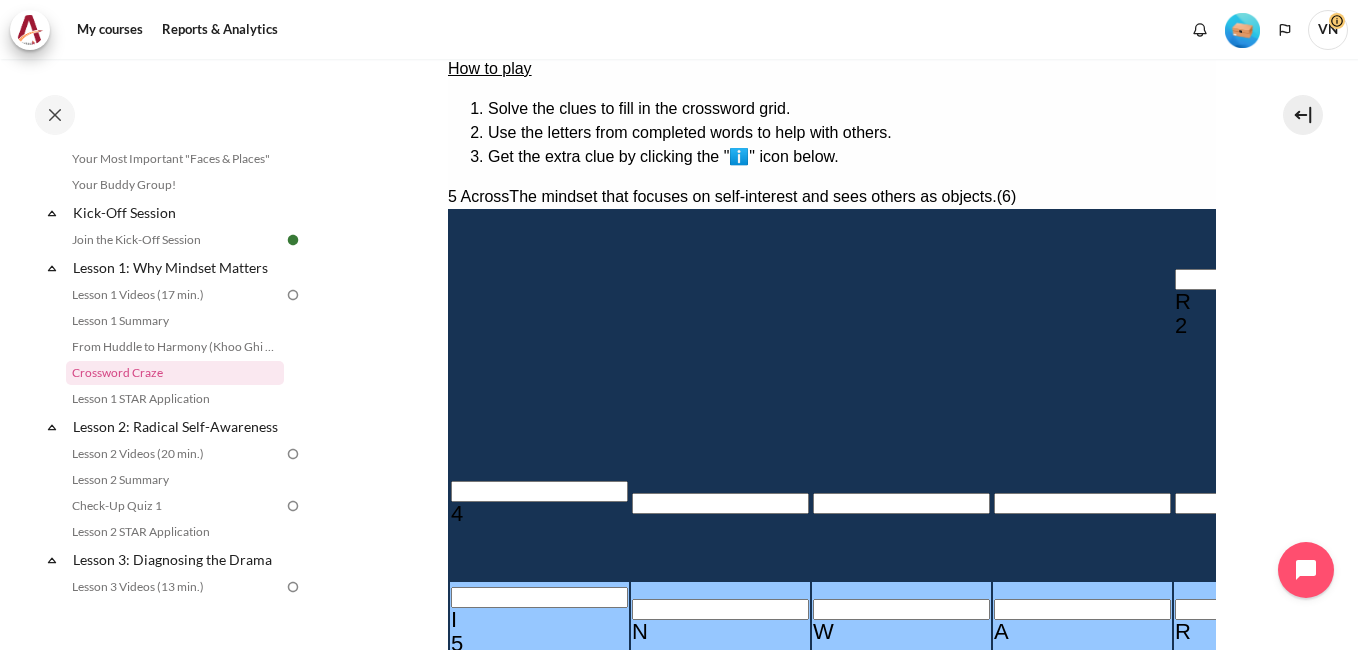 type 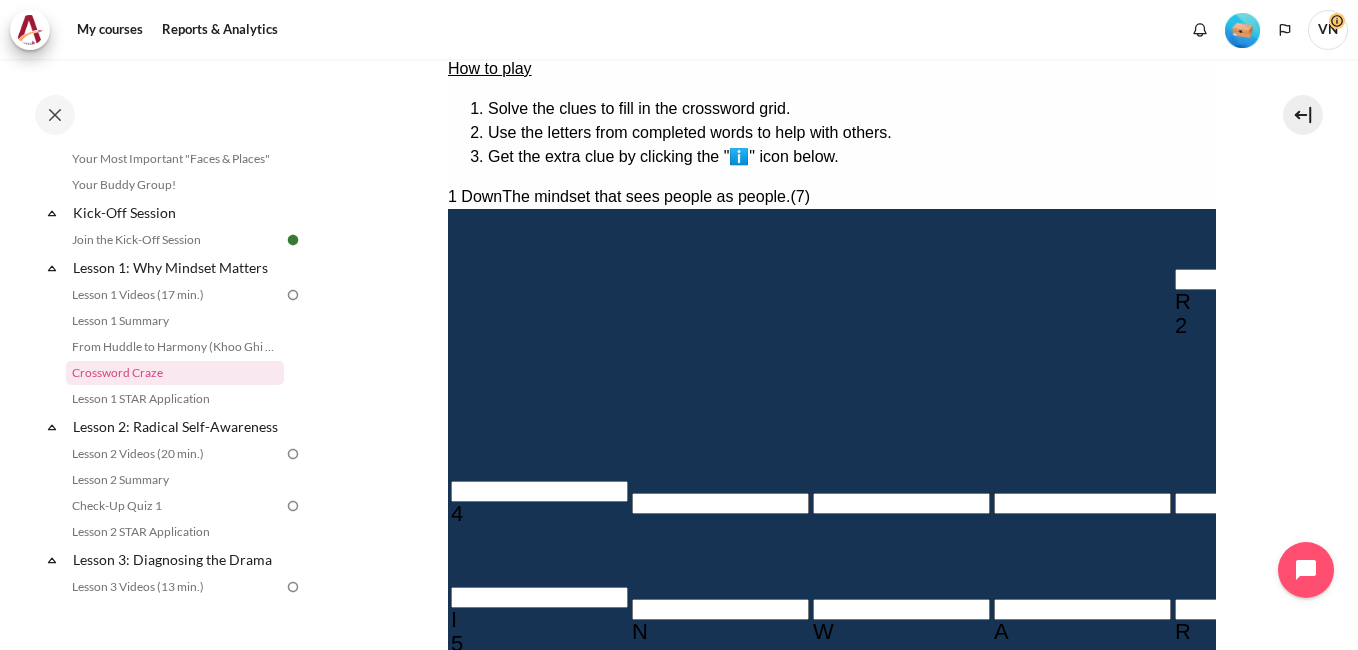 type 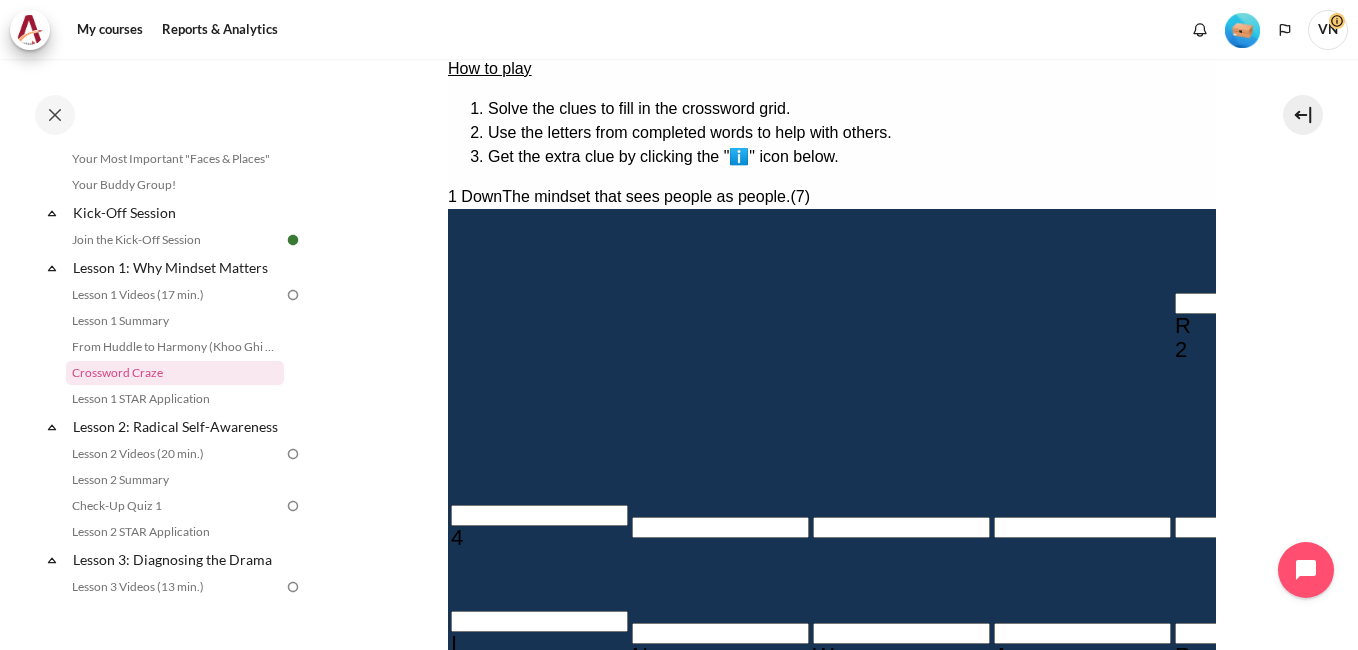 type 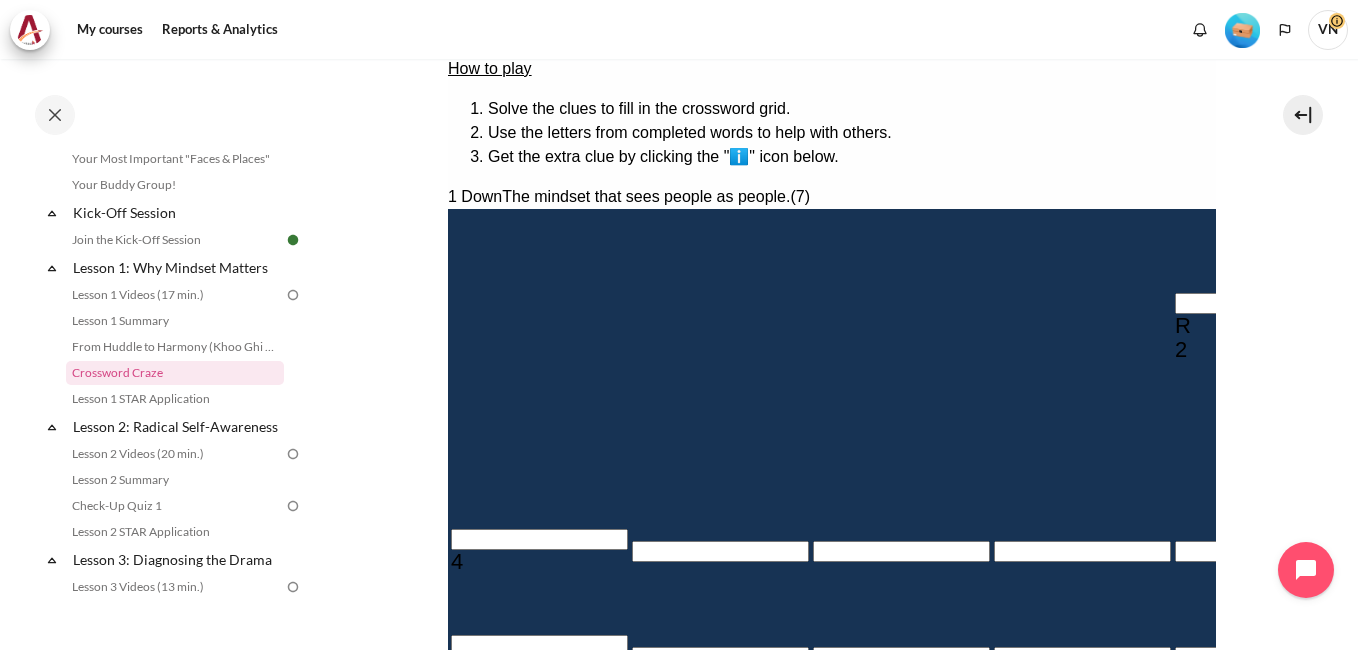 type 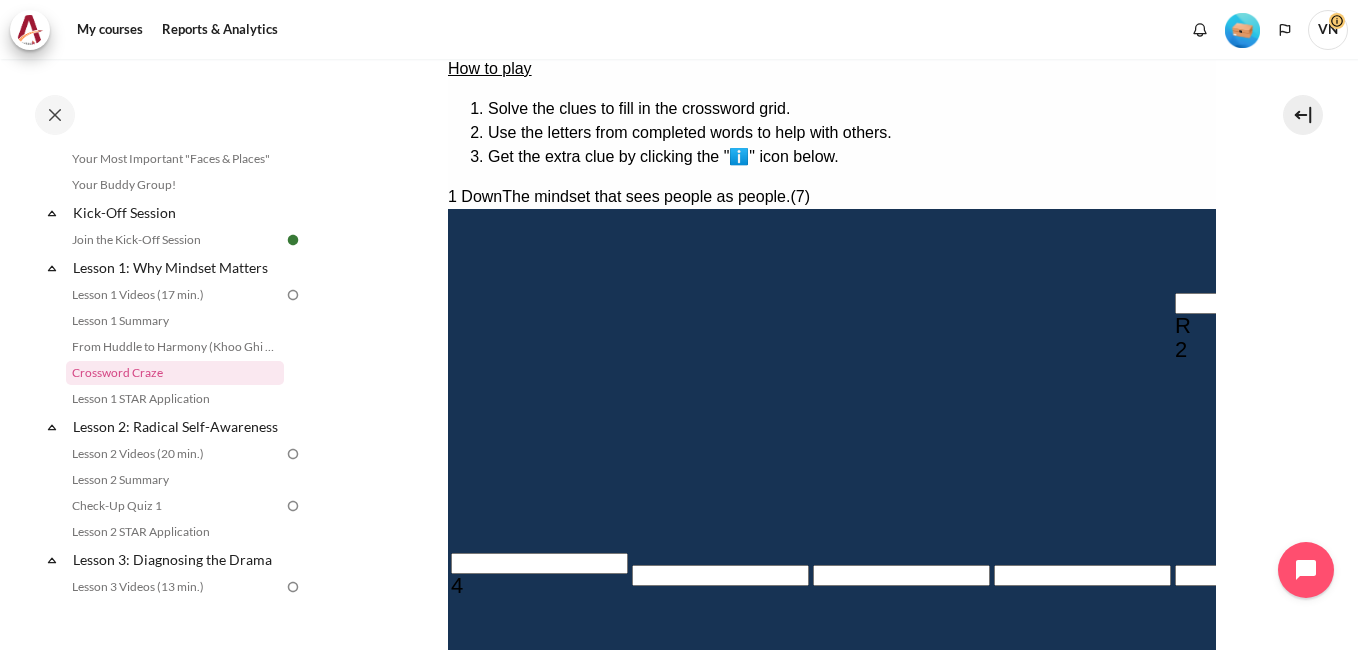 type 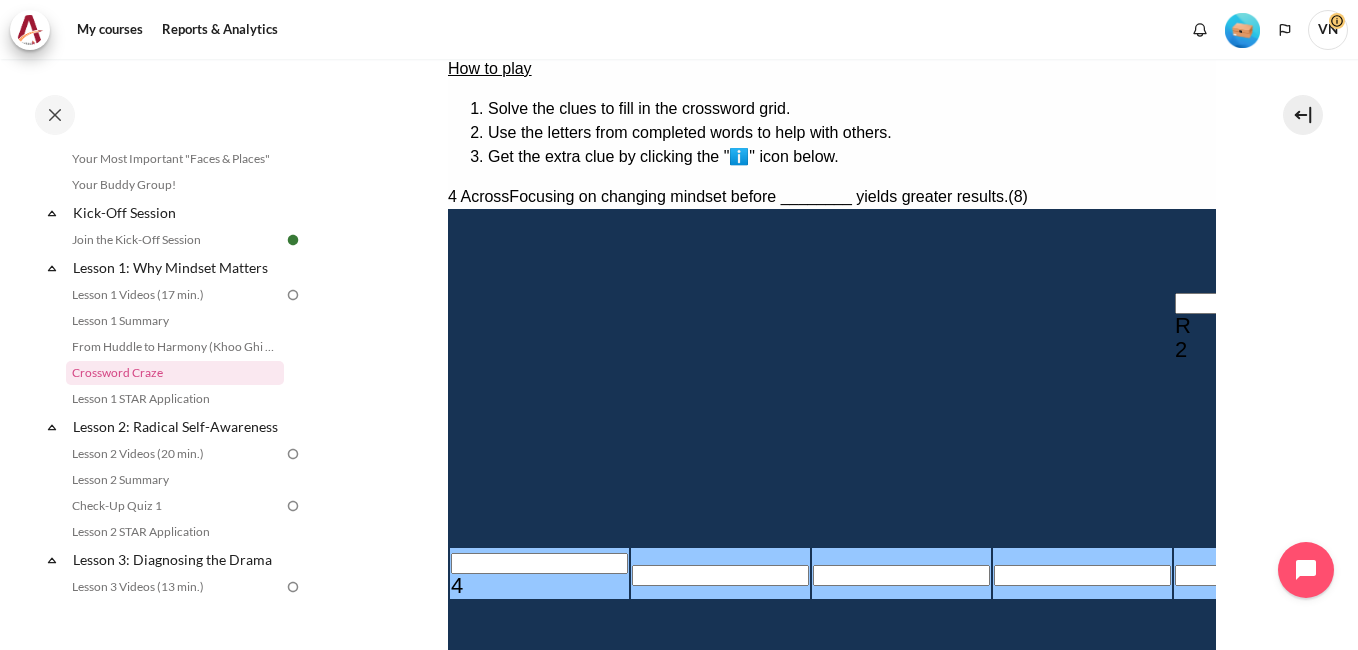 type 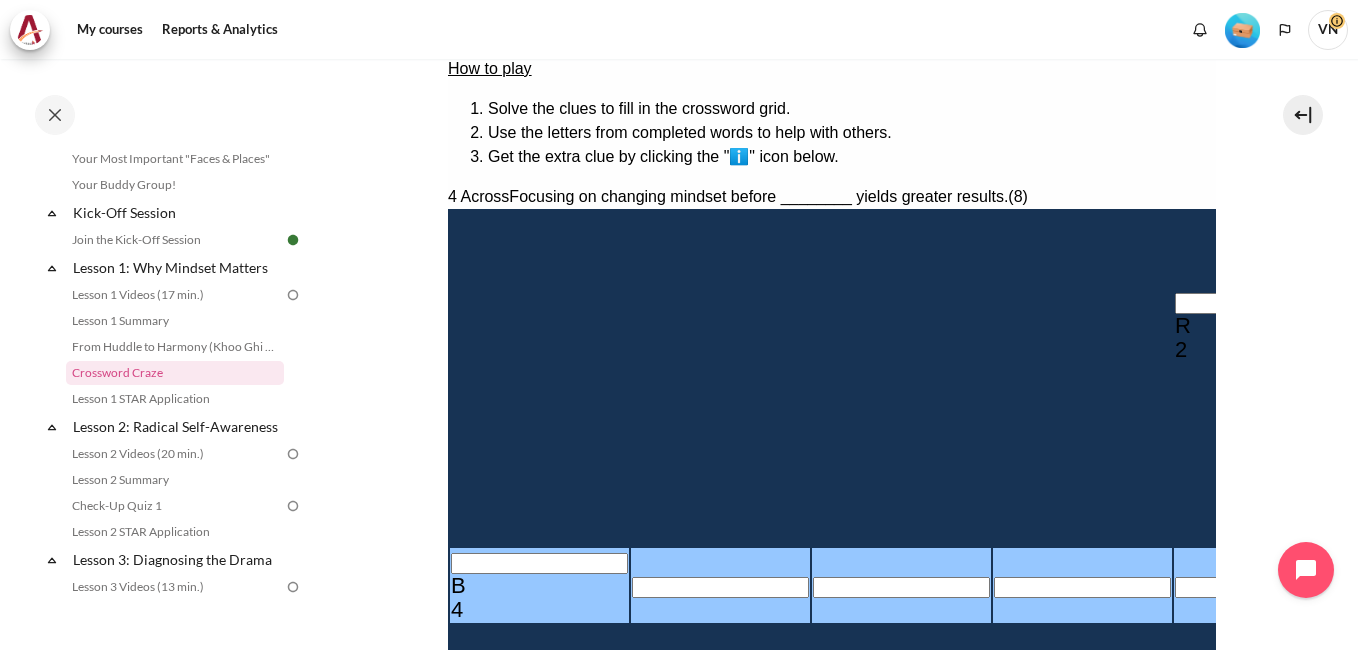 type 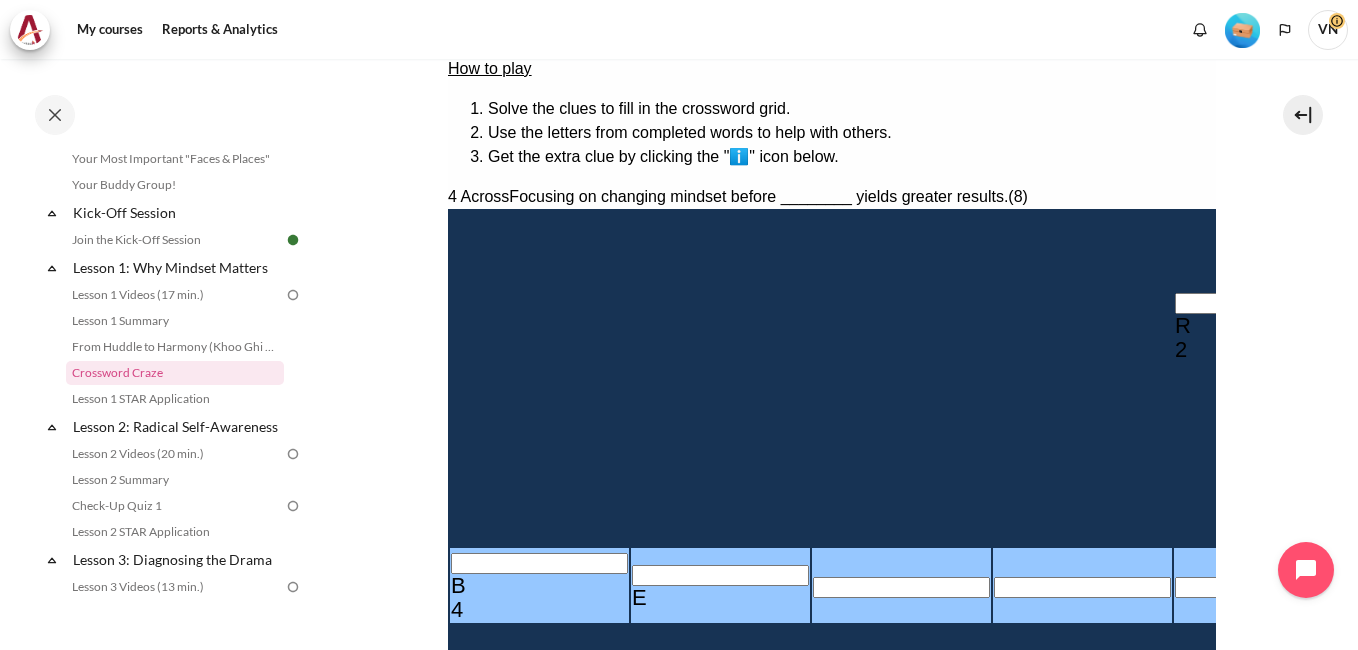 type 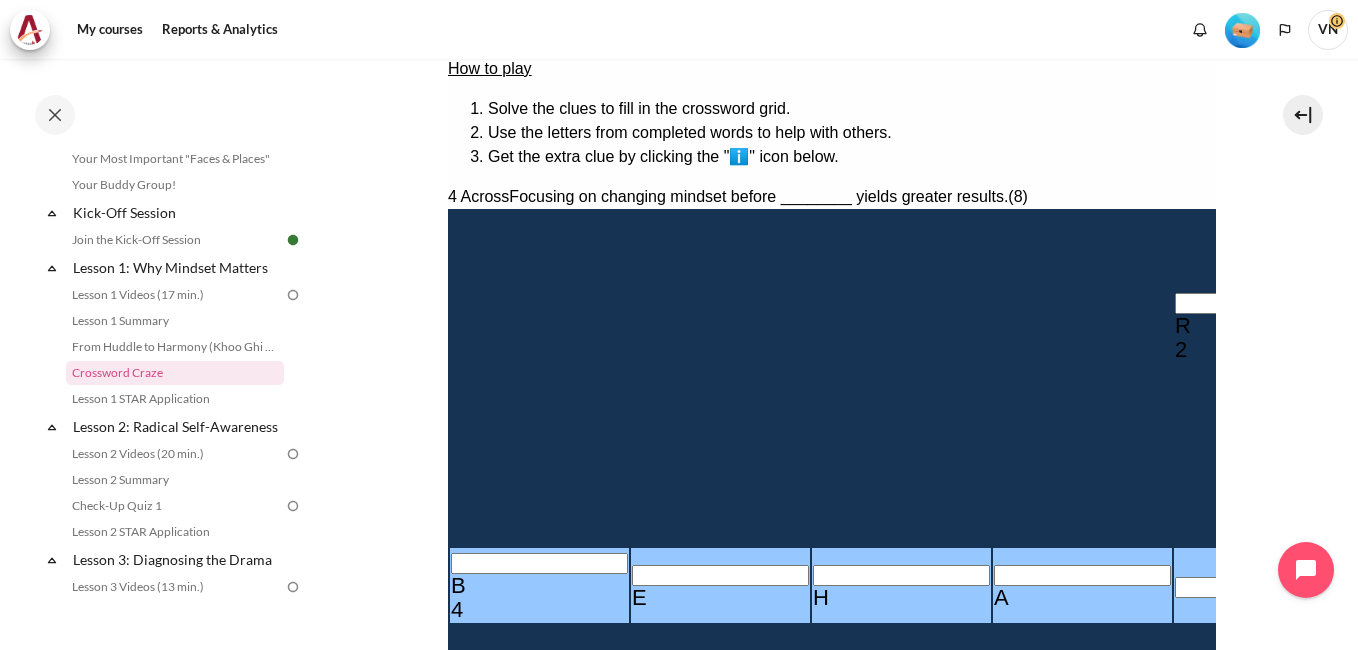 type 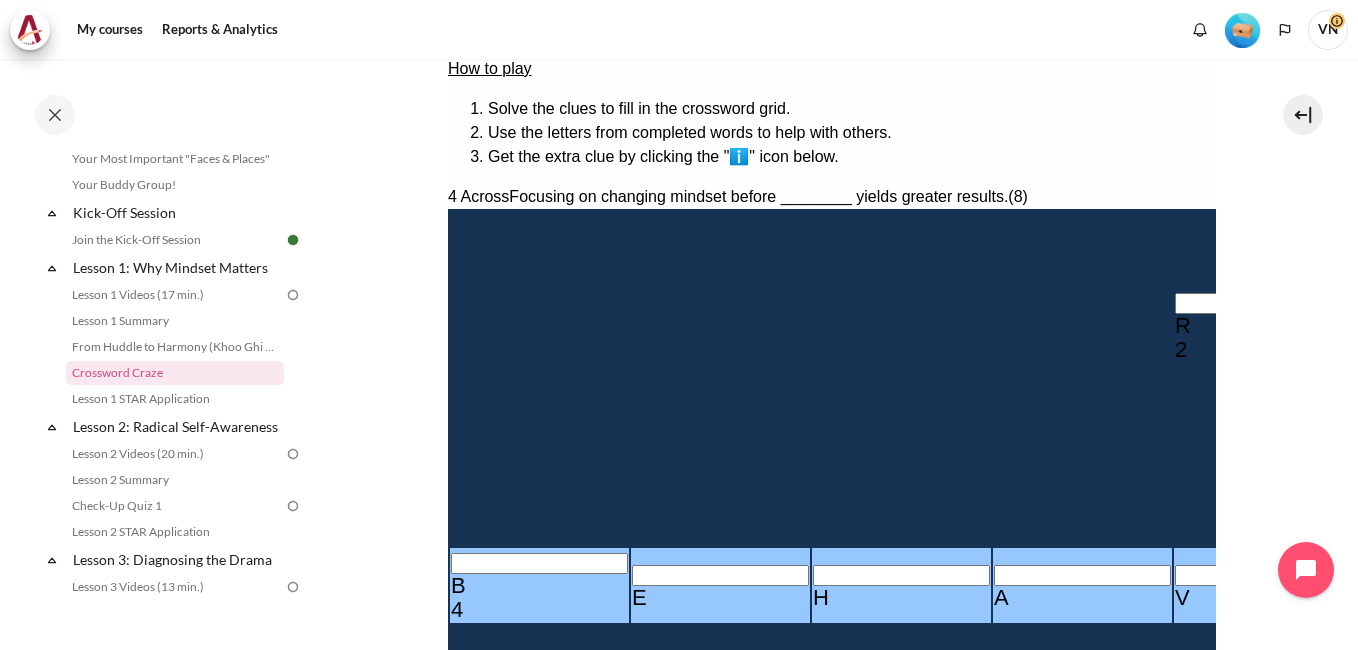type 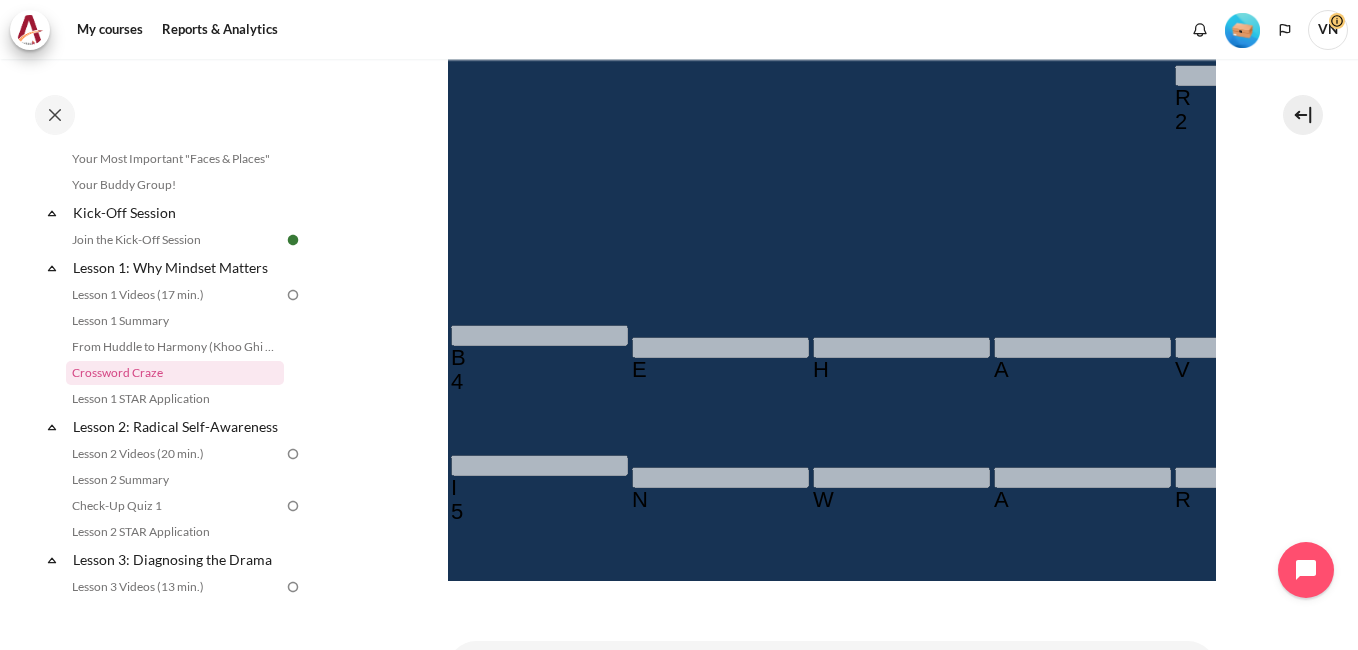 scroll, scrollTop: 634, scrollLeft: 0, axis: vertical 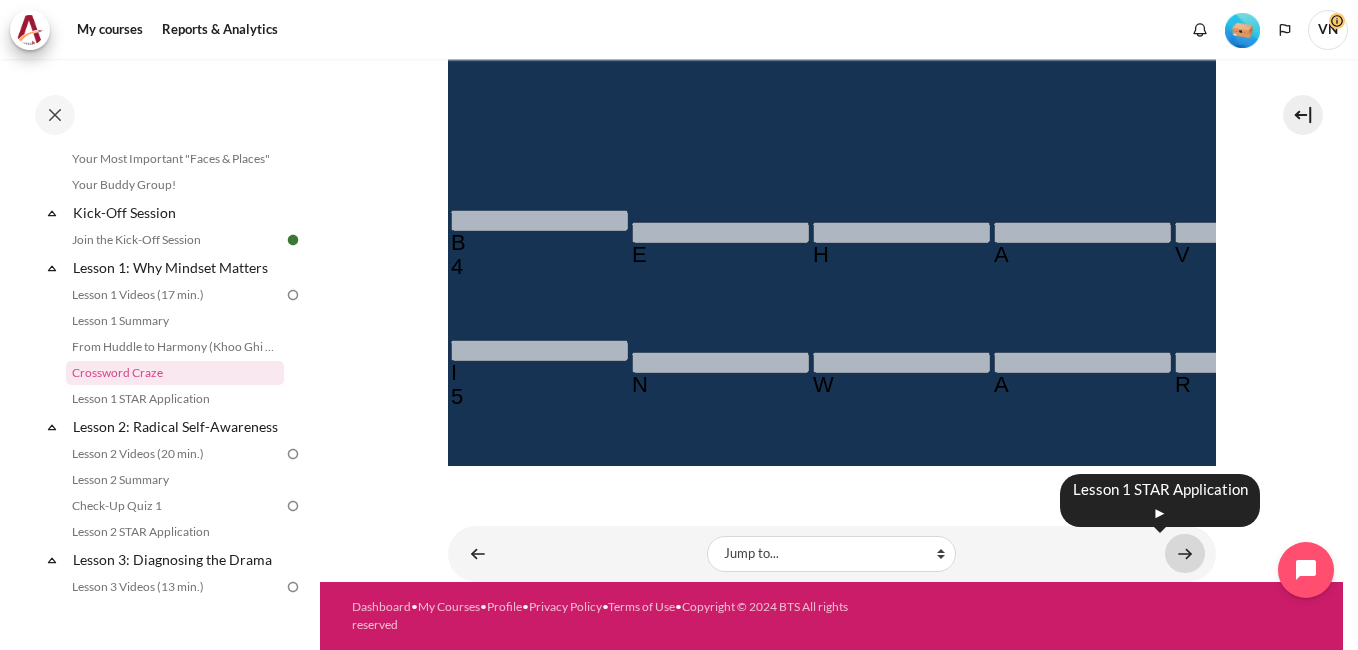 click at bounding box center (1185, 553) 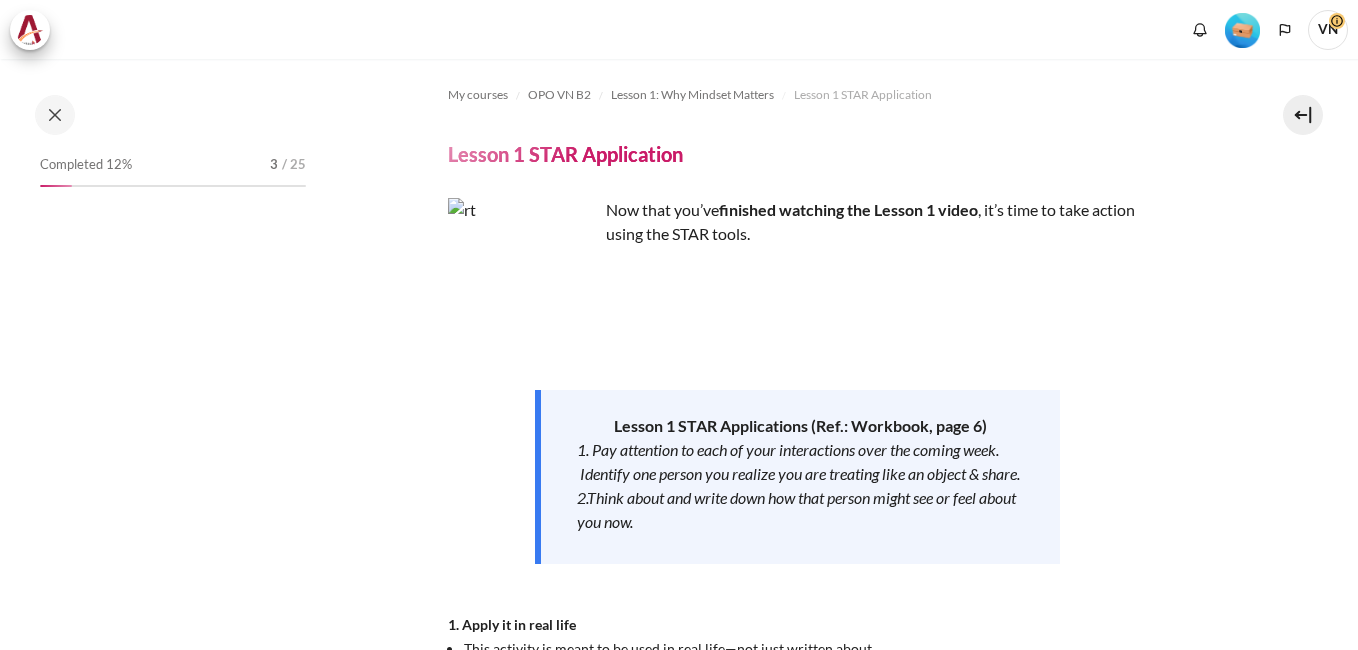 scroll, scrollTop: 0, scrollLeft: 0, axis: both 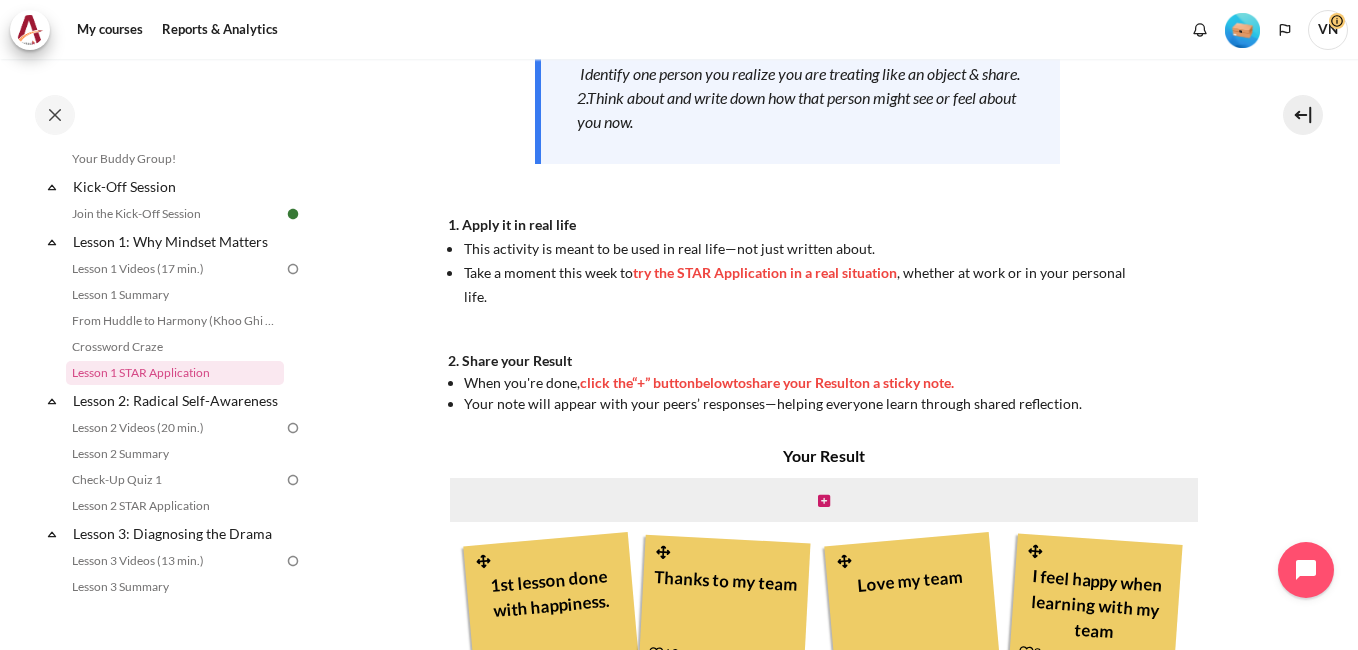 click on "try the STAR Application in a real situation" at bounding box center (765, 272) 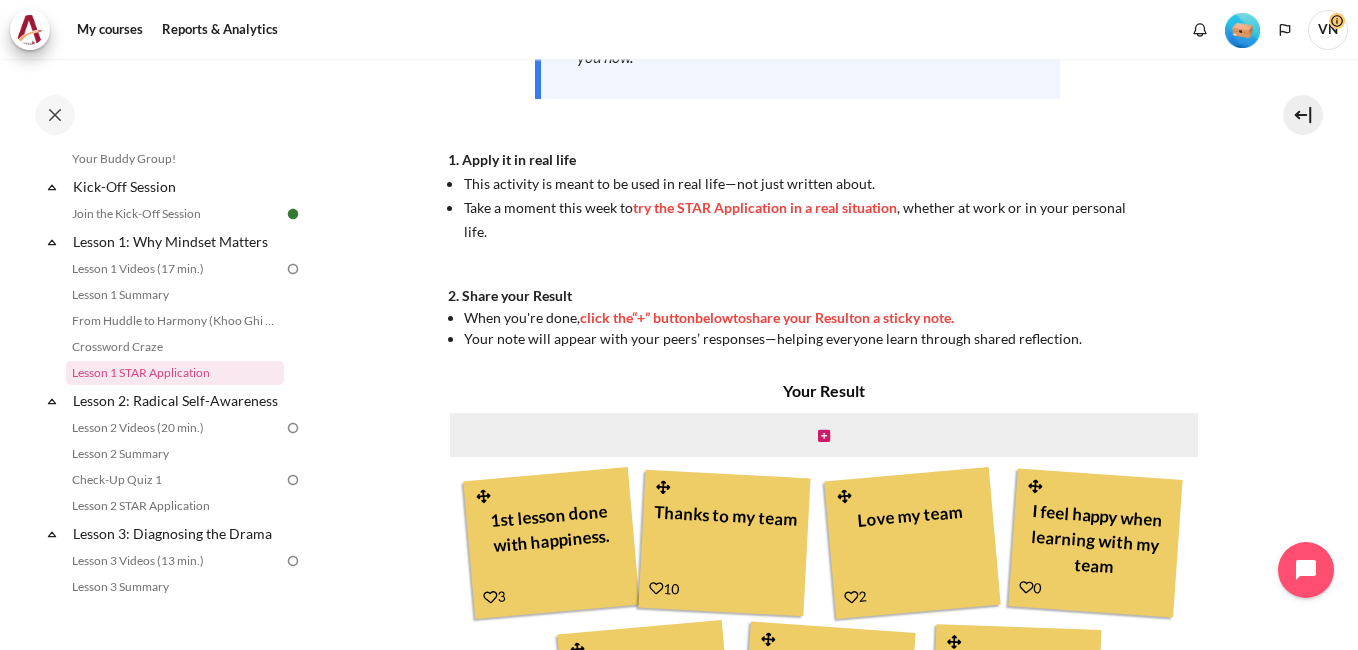 scroll, scrollTop: 500, scrollLeft: 0, axis: vertical 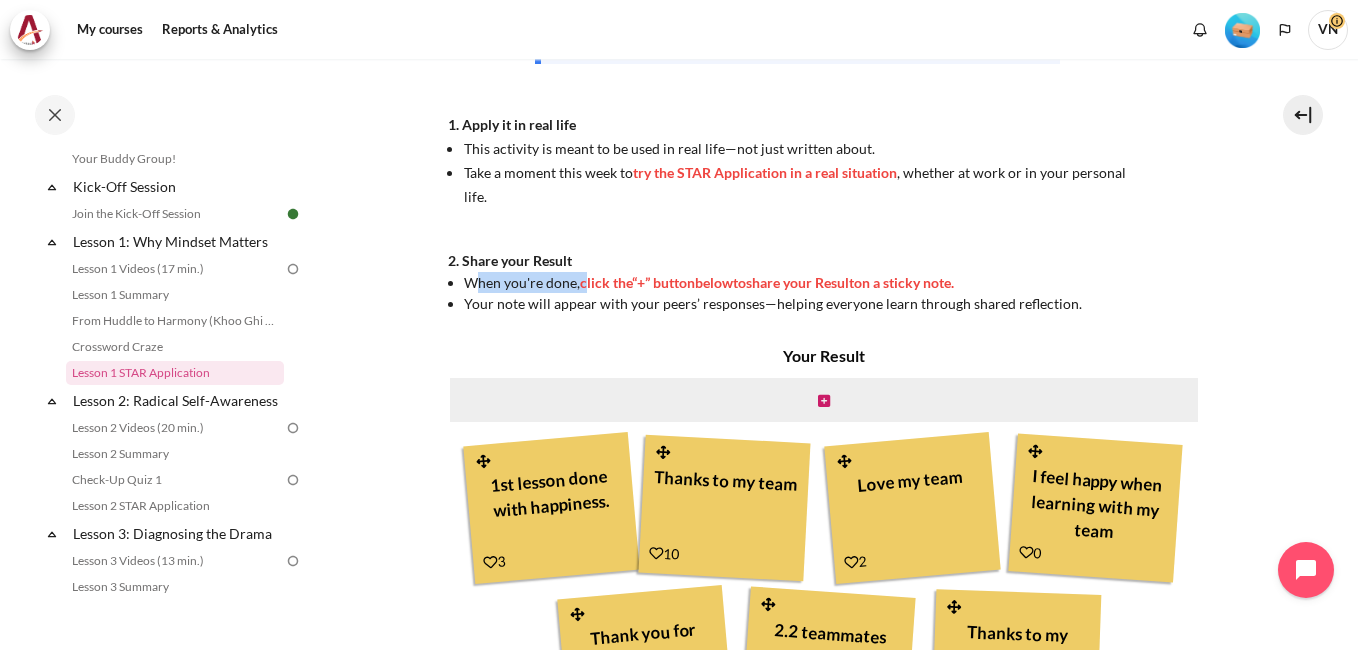 drag, startPoint x: 474, startPoint y: 285, endPoint x: 588, endPoint y: 289, distance: 114.07015 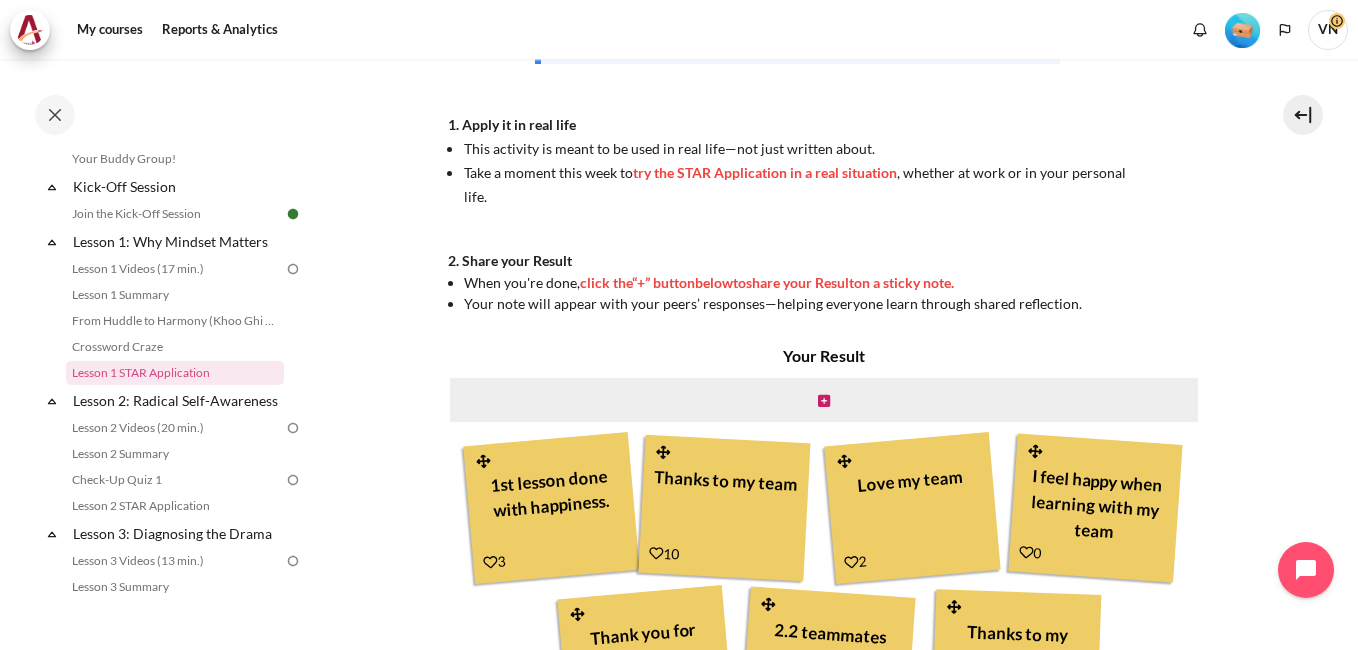 drag, startPoint x: 588, startPoint y: 289, endPoint x: 669, endPoint y: 281, distance: 81.394104 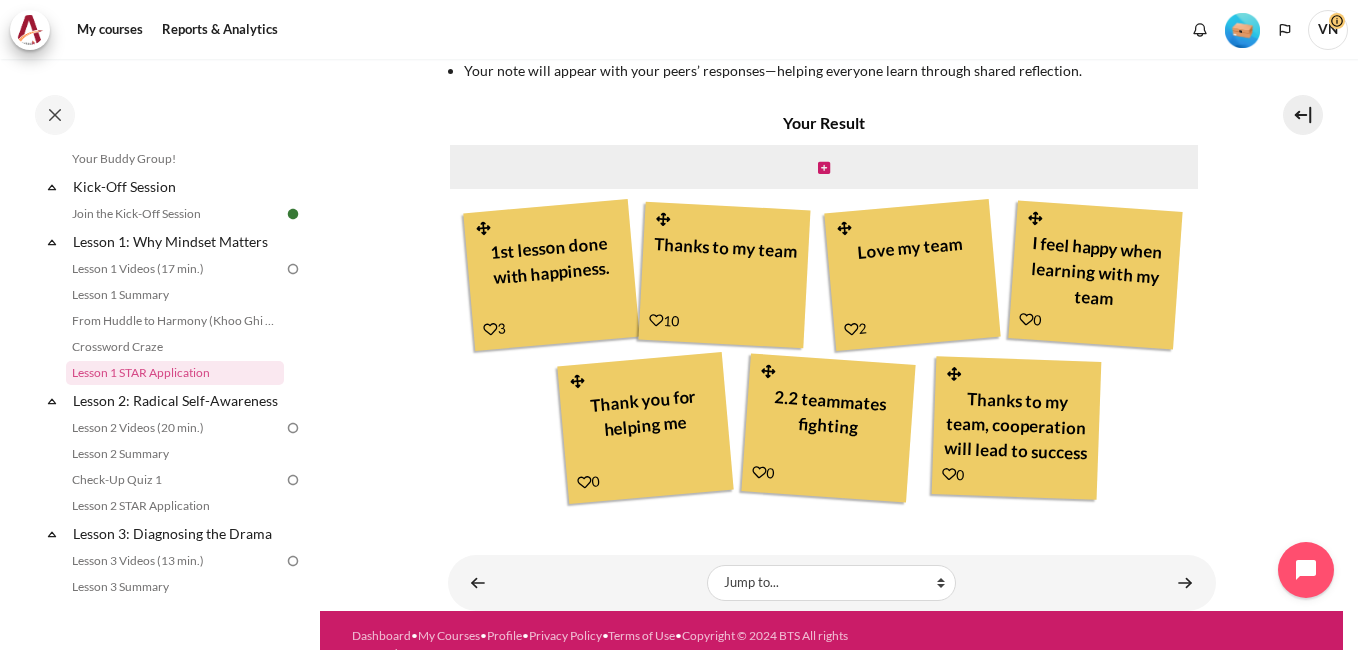 scroll, scrollTop: 762, scrollLeft: 0, axis: vertical 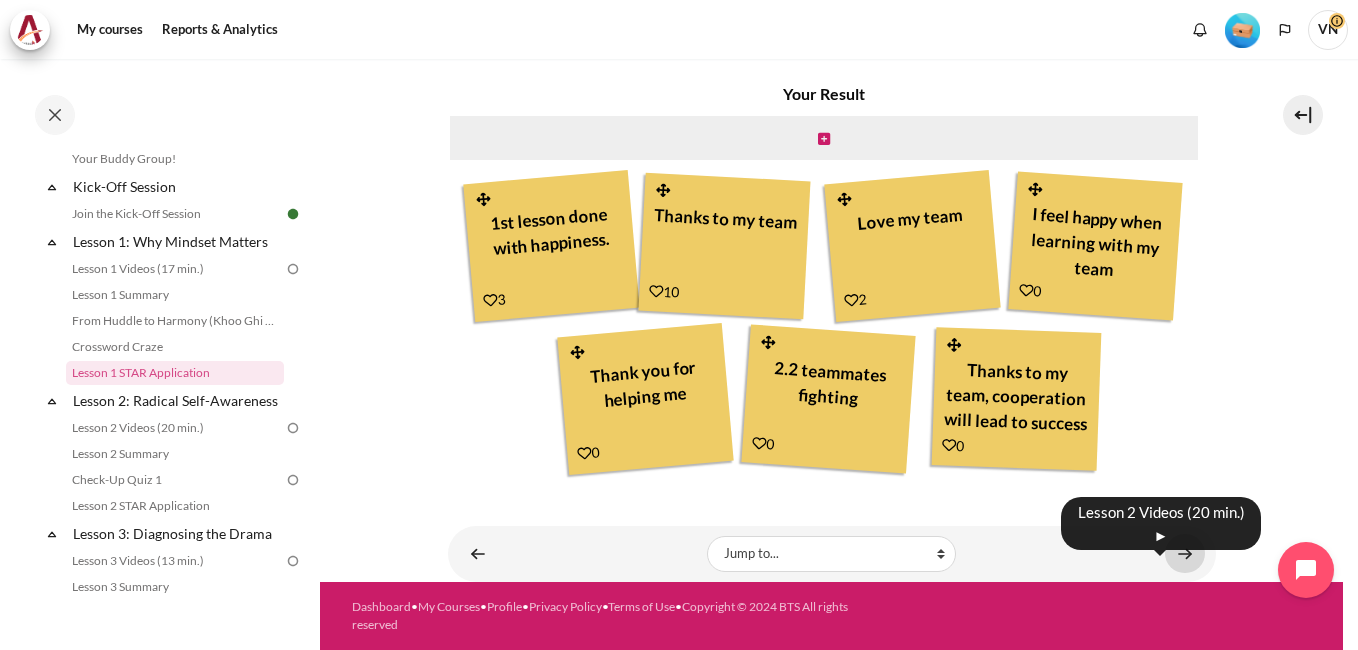 click at bounding box center [1185, 553] 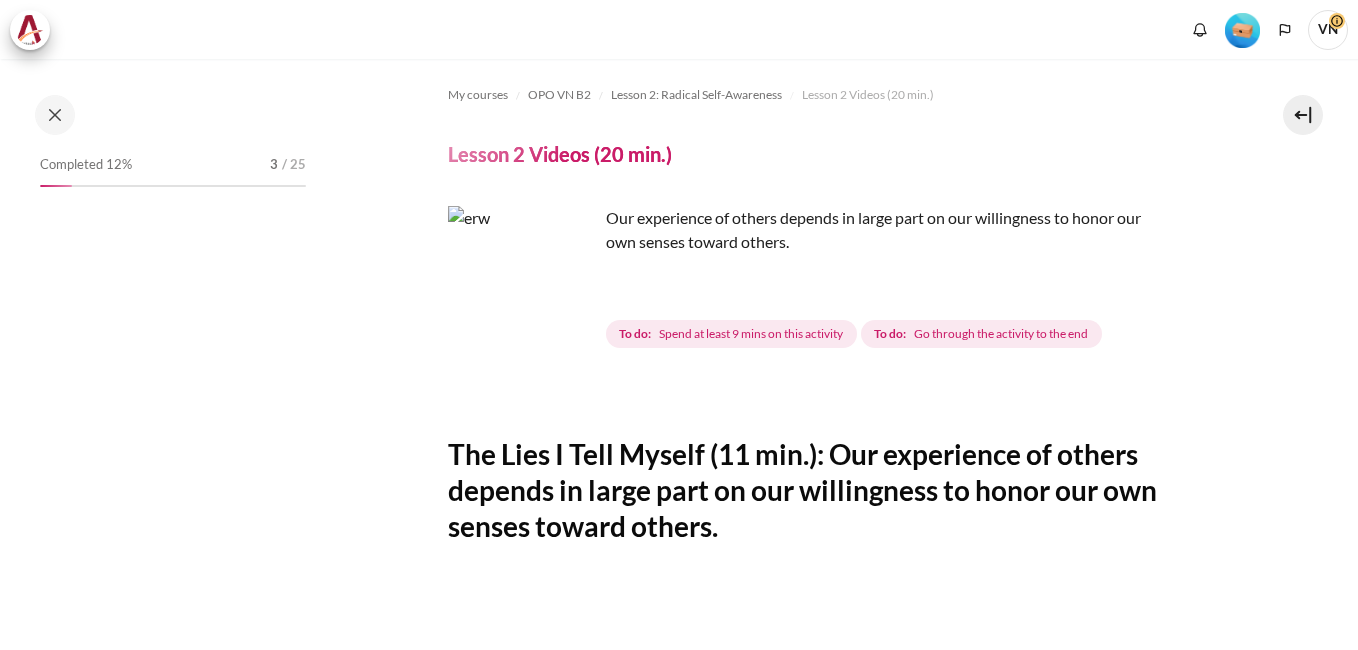 scroll, scrollTop: 0, scrollLeft: 0, axis: both 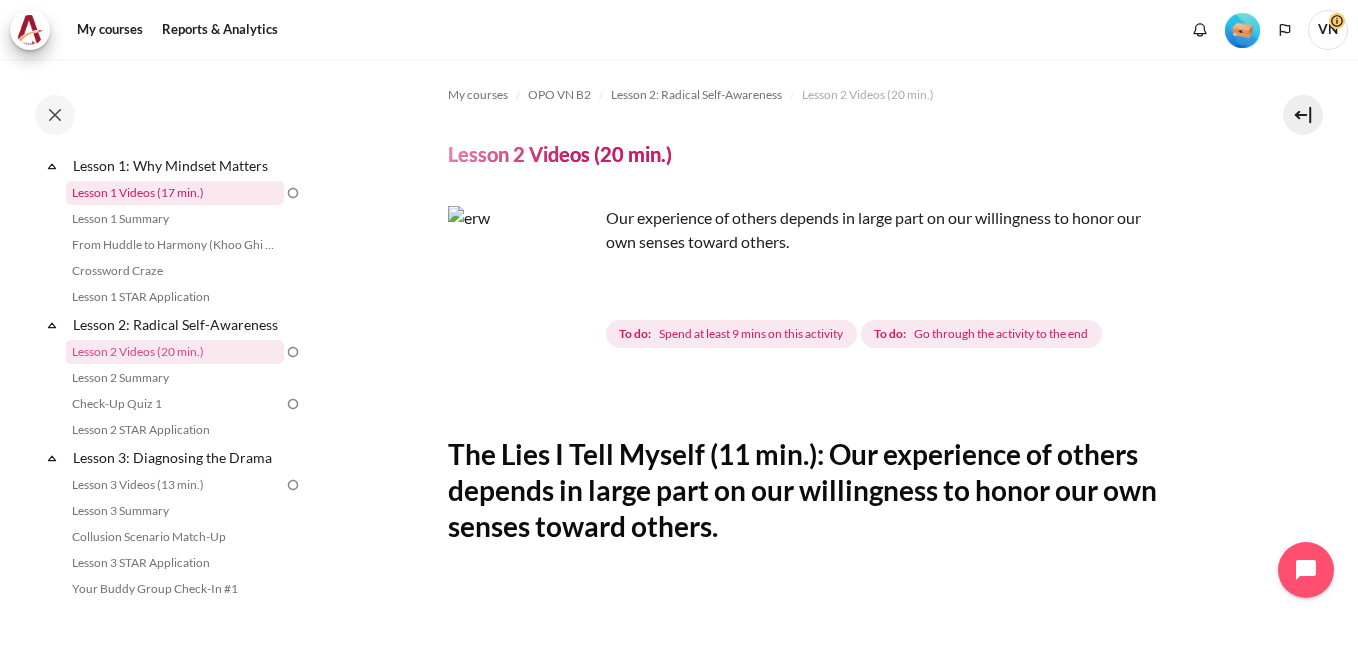 click on "Lesson 1 Videos (17 min.)" at bounding box center [175, 193] 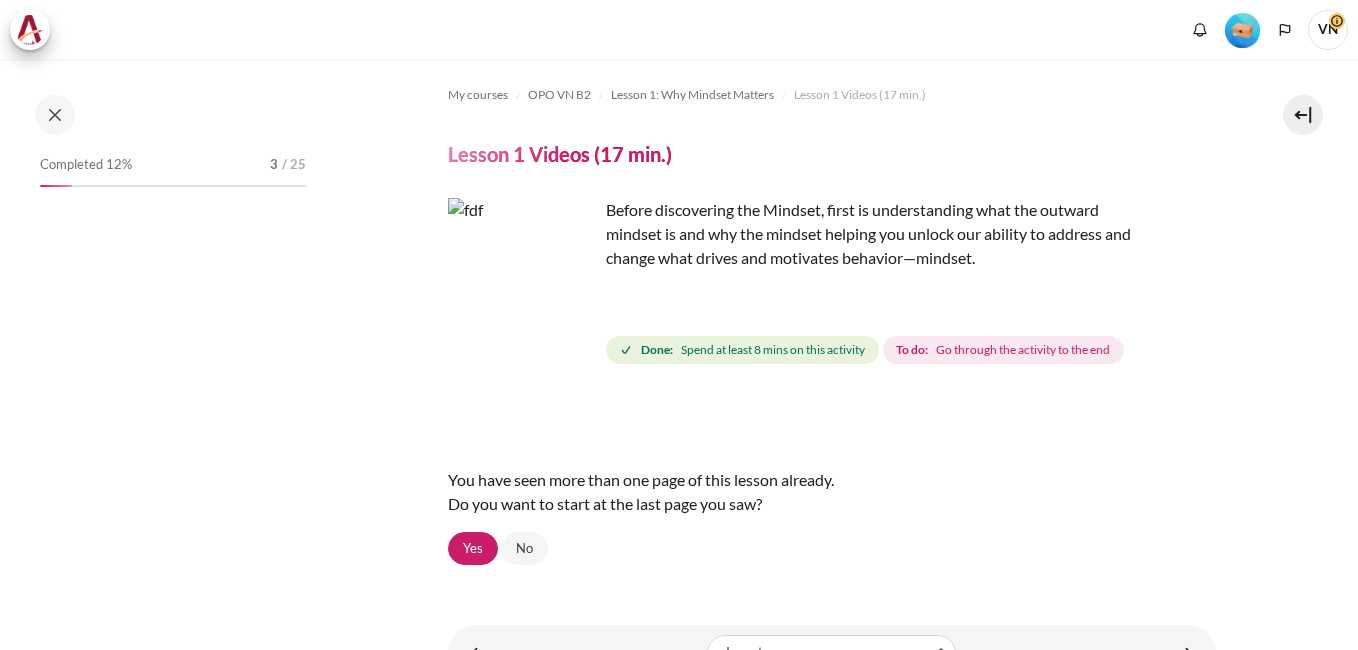 scroll, scrollTop: 0, scrollLeft: 0, axis: both 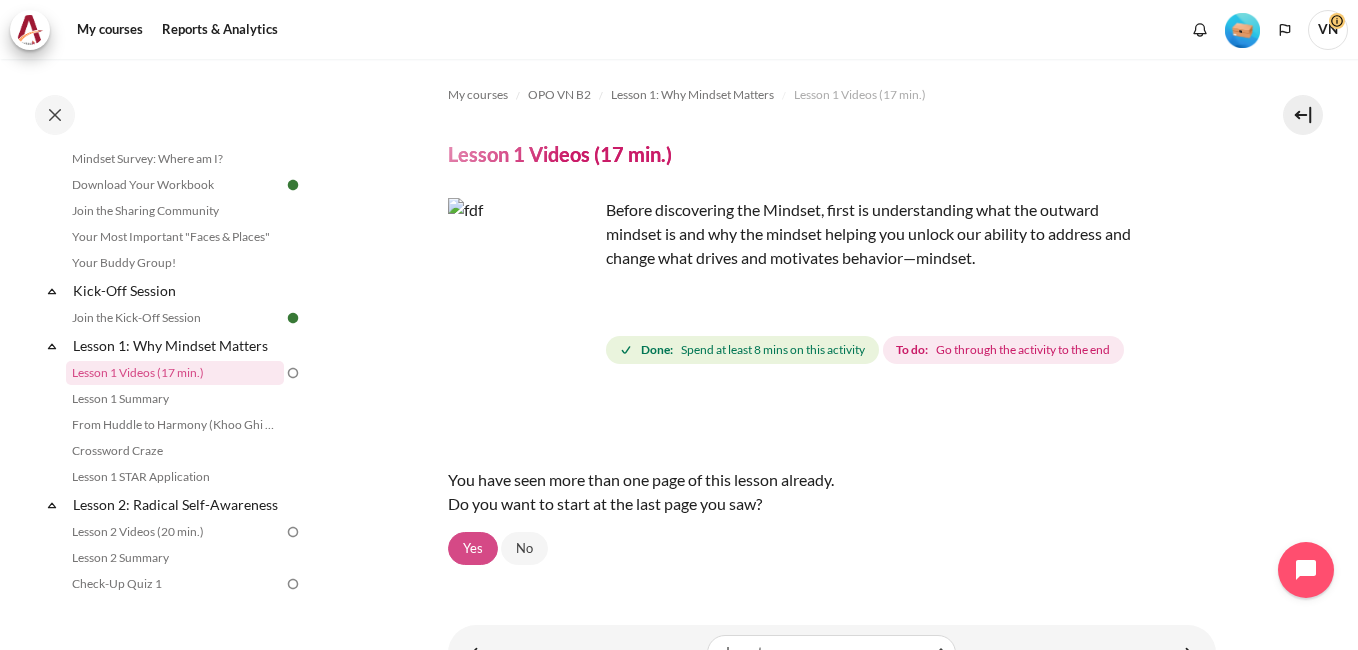 click on "Yes" at bounding box center [473, 549] 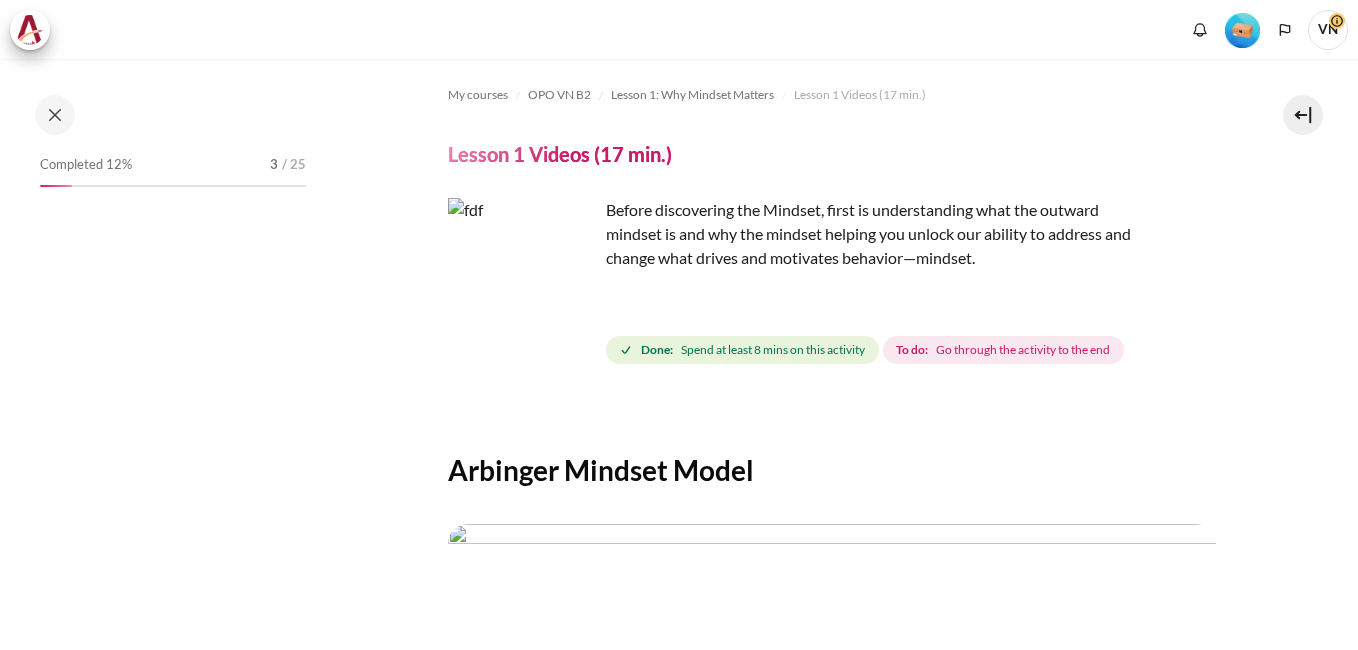 scroll, scrollTop: 0, scrollLeft: 0, axis: both 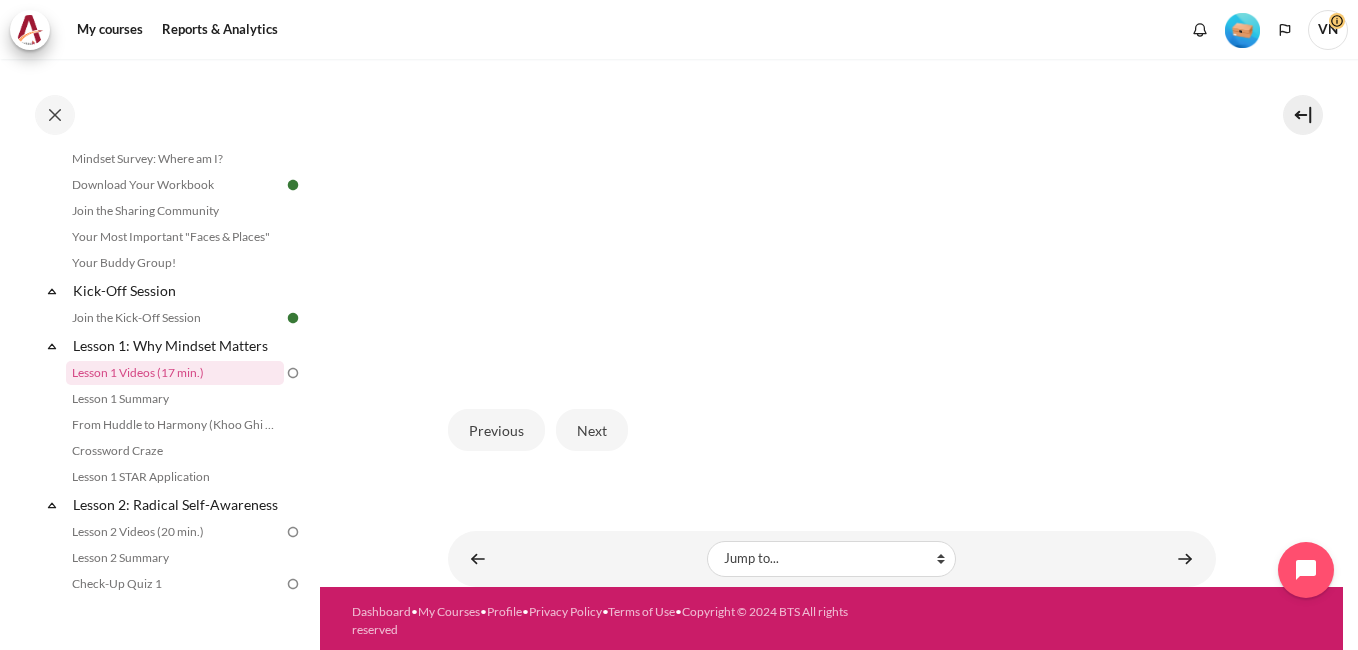 click at bounding box center [832, 154] 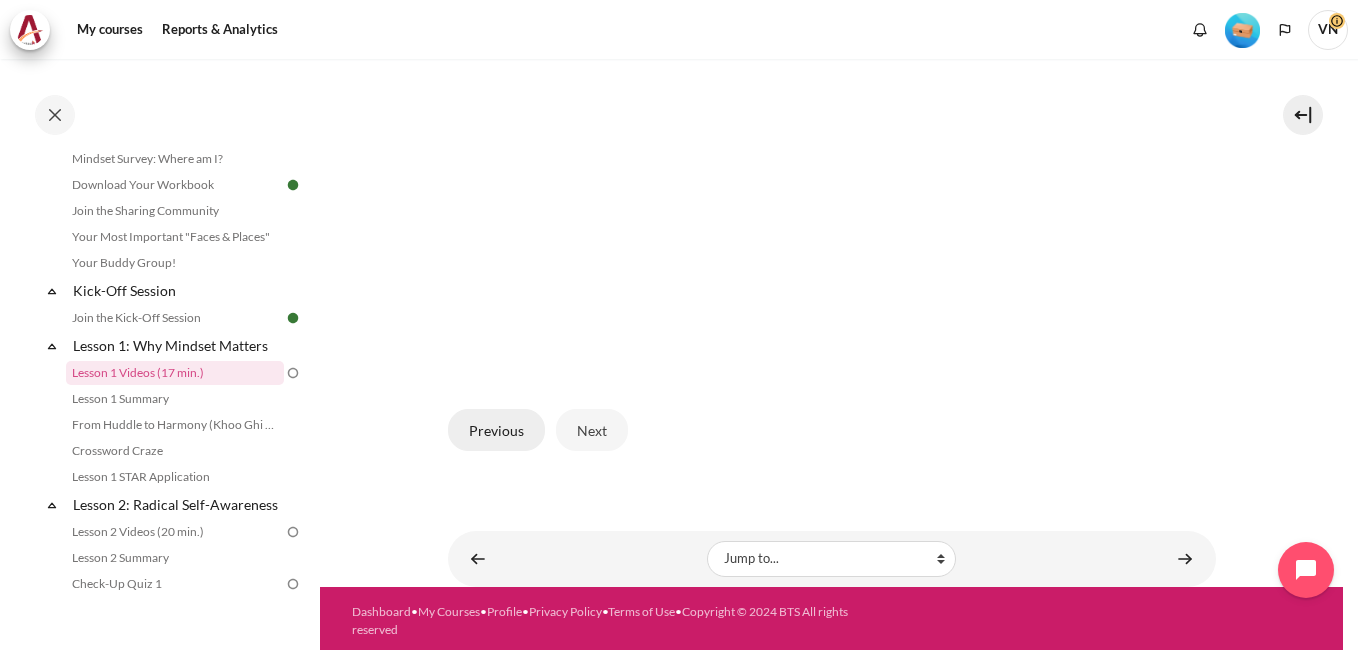click on "Previous" at bounding box center (496, 430) 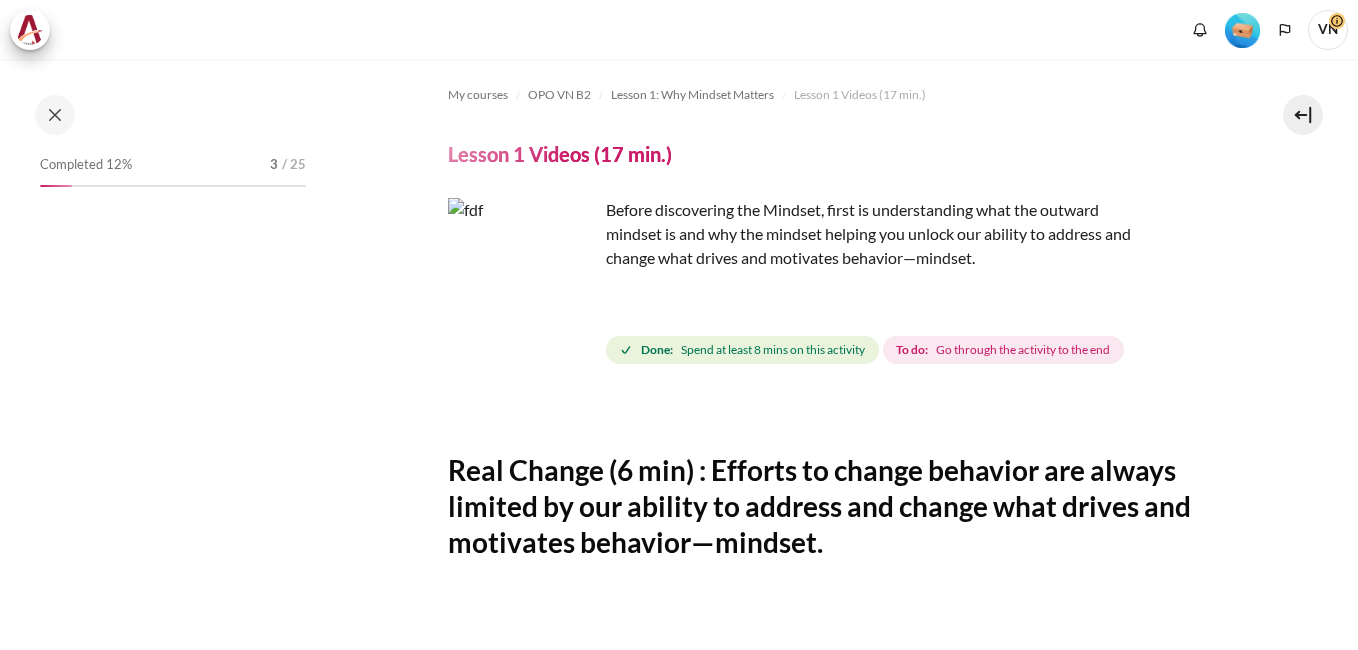 scroll, scrollTop: 0, scrollLeft: 0, axis: both 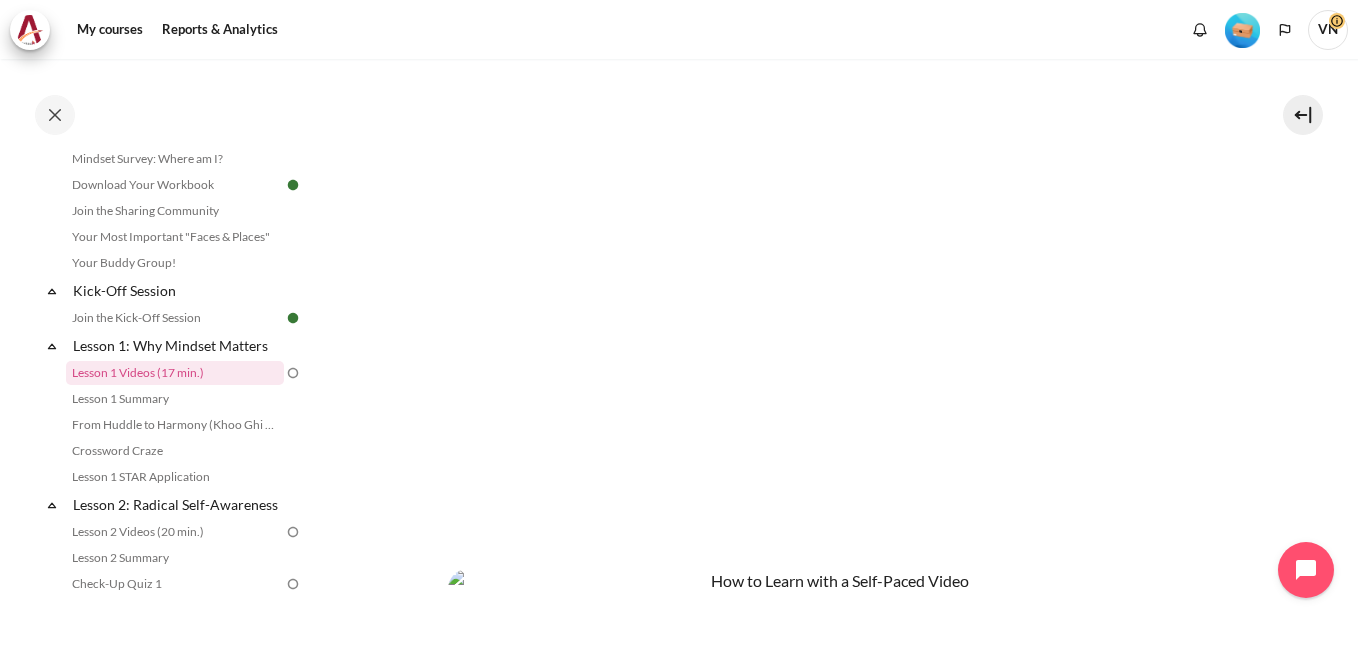 click at bounding box center [293, 373] 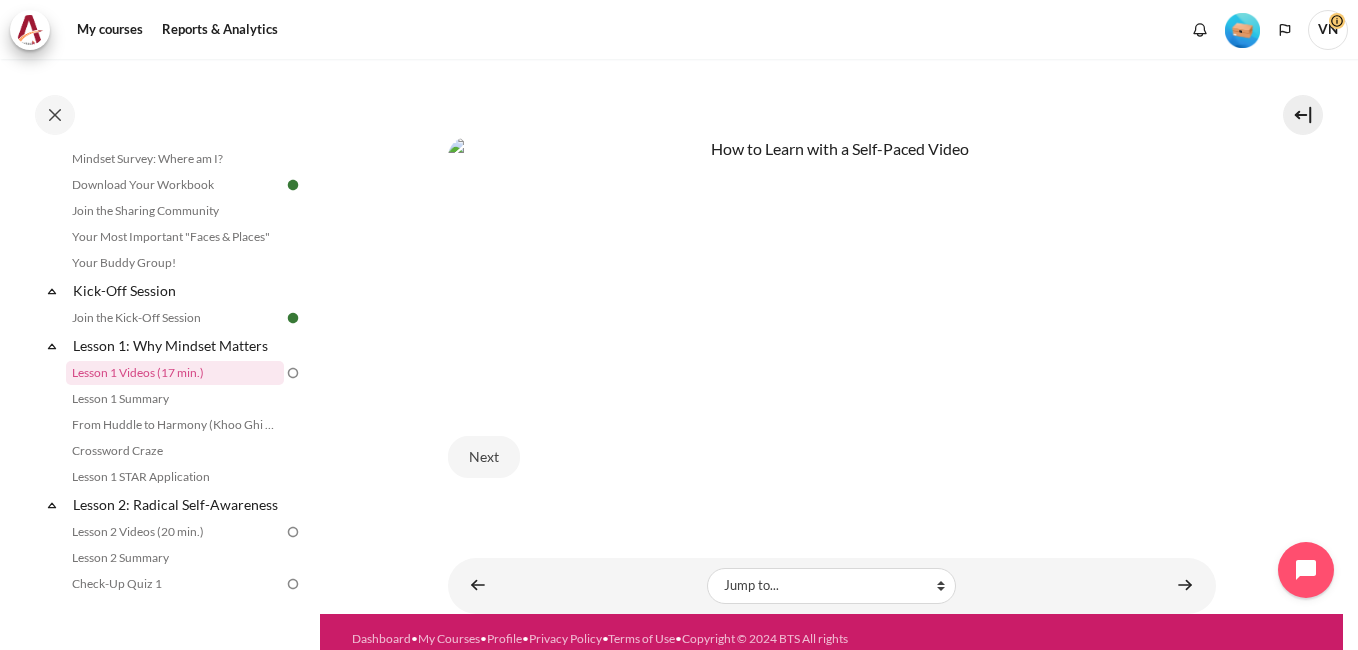 scroll, scrollTop: 955, scrollLeft: 0, axis: vertical 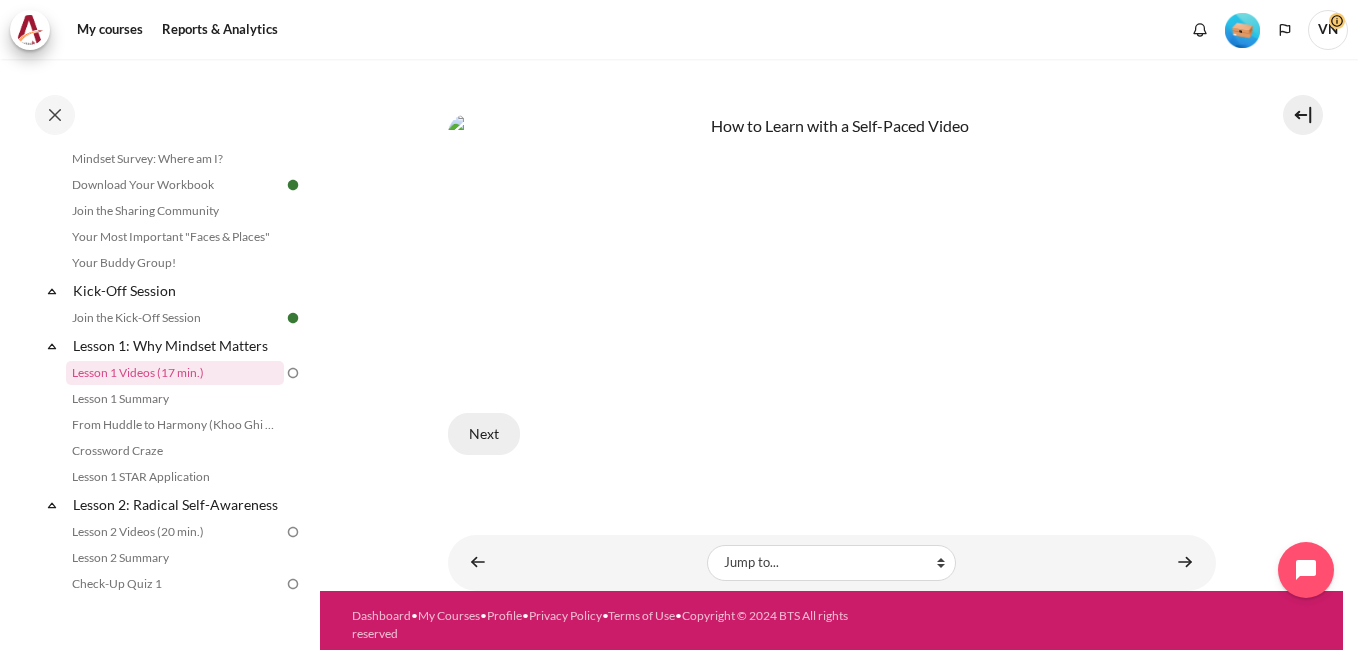 click on "Next" at bounding box center [484, 434] 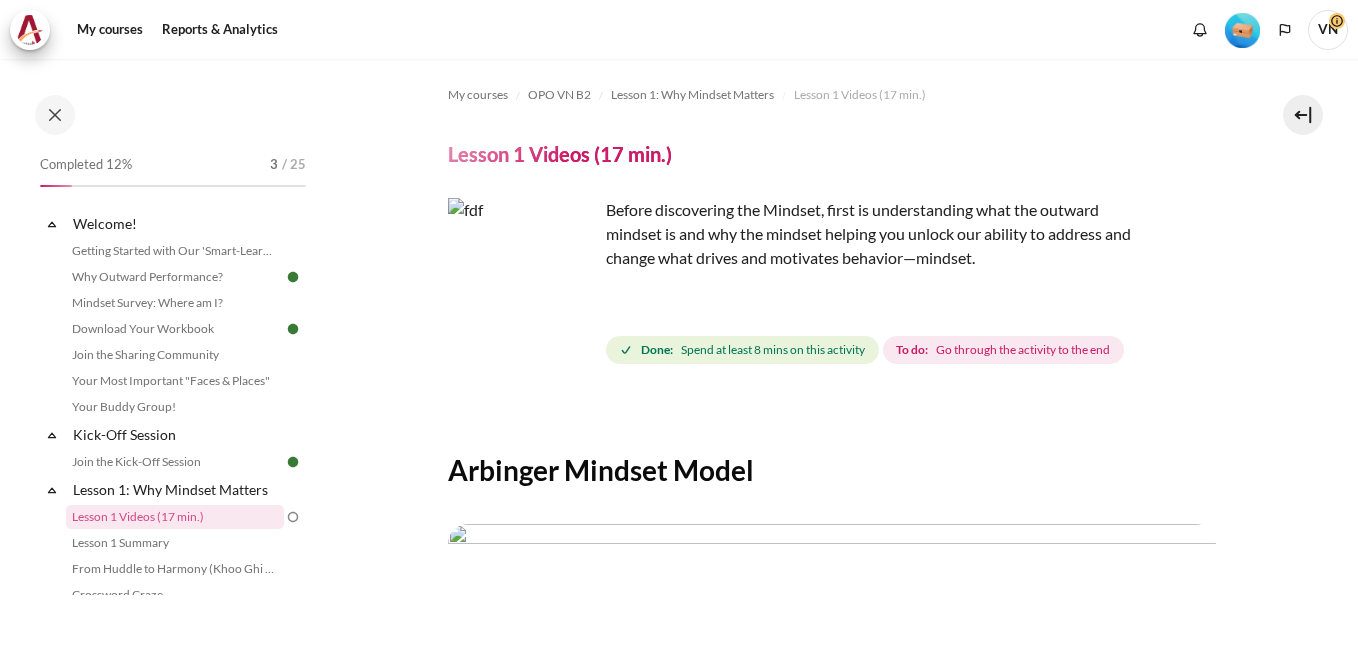 scroll, scrollTop: 0, scrollLeft: 0, axis: both 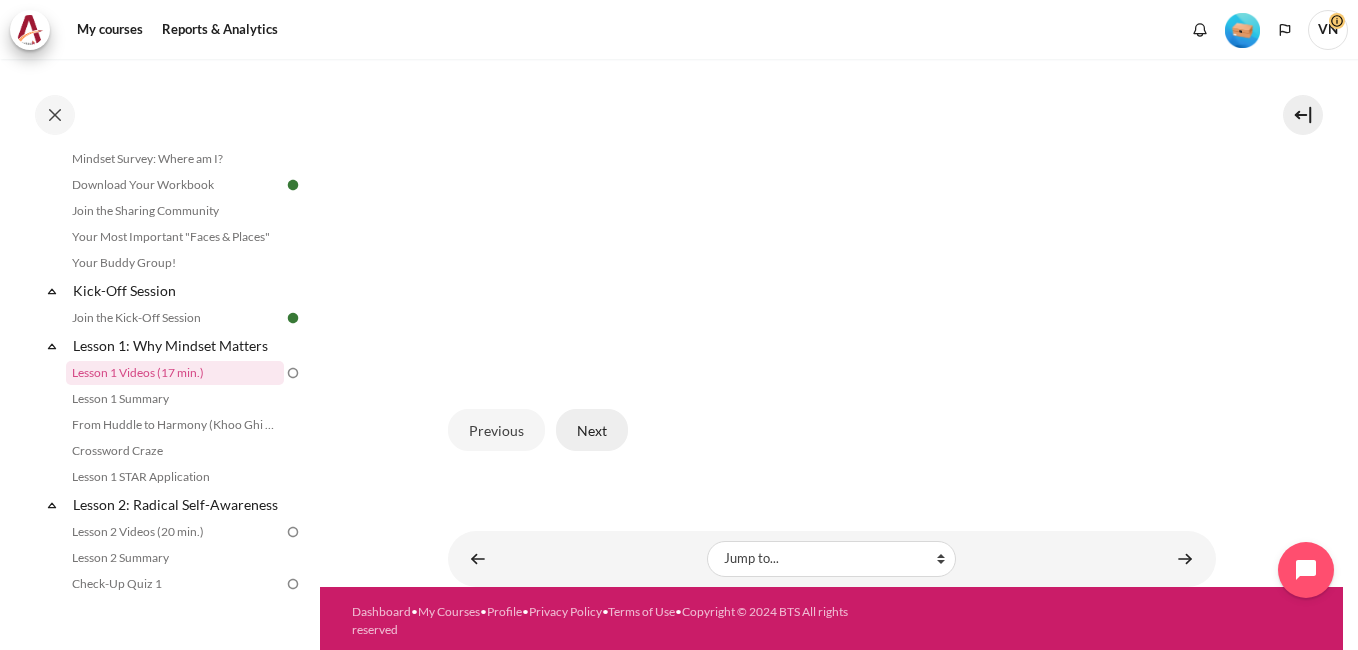click on "Next" at bounding box center [592, 430] 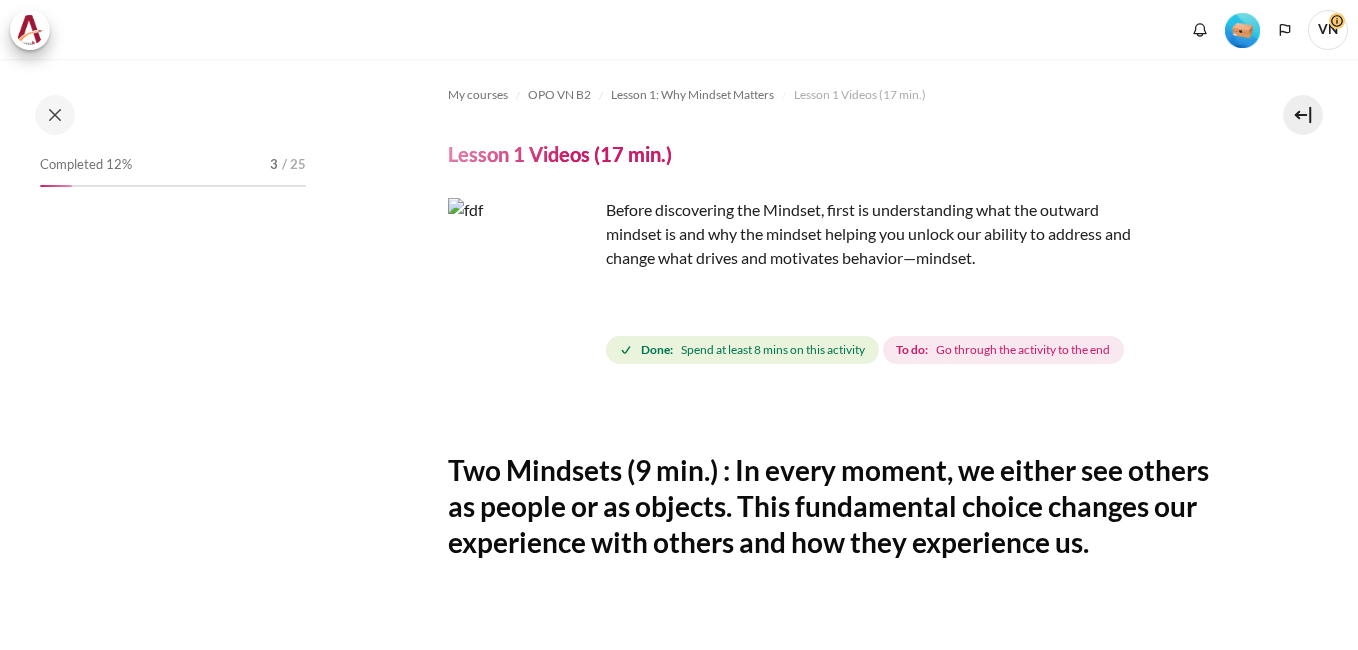 scroll, scrollTop: 0, scrollLeft: 0, axis: both 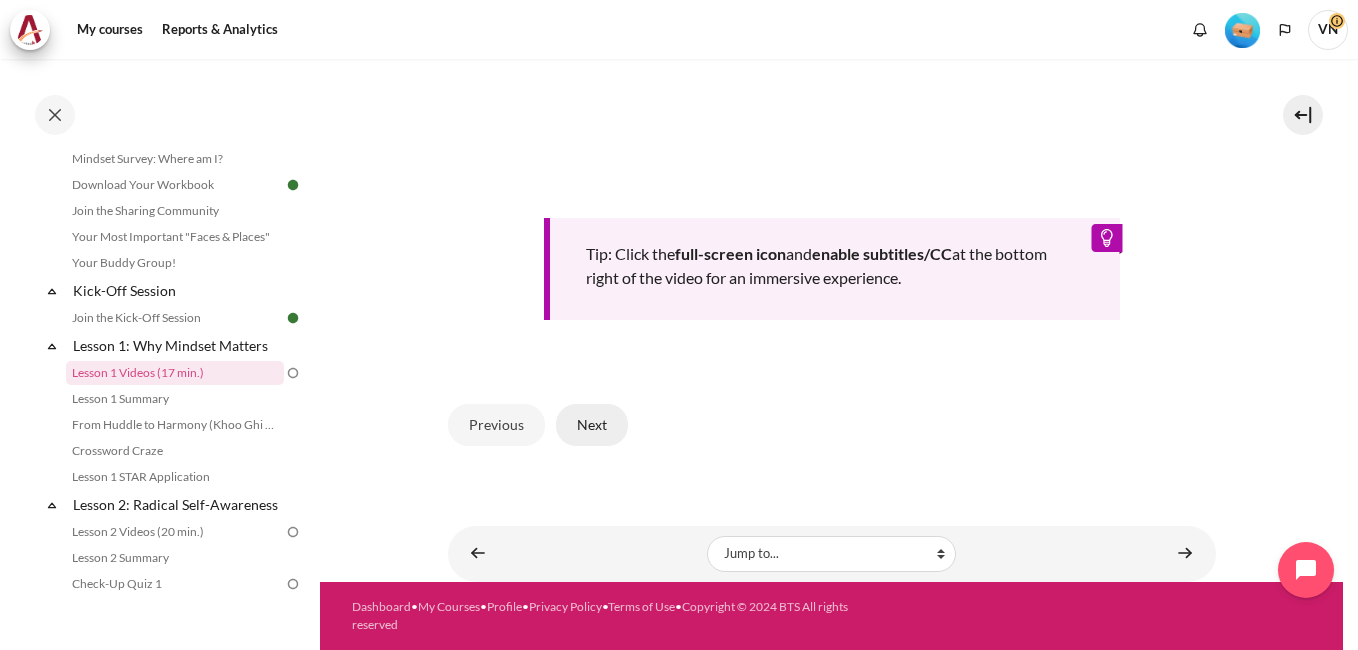 click on "Next" at bounding box center (592, 425) 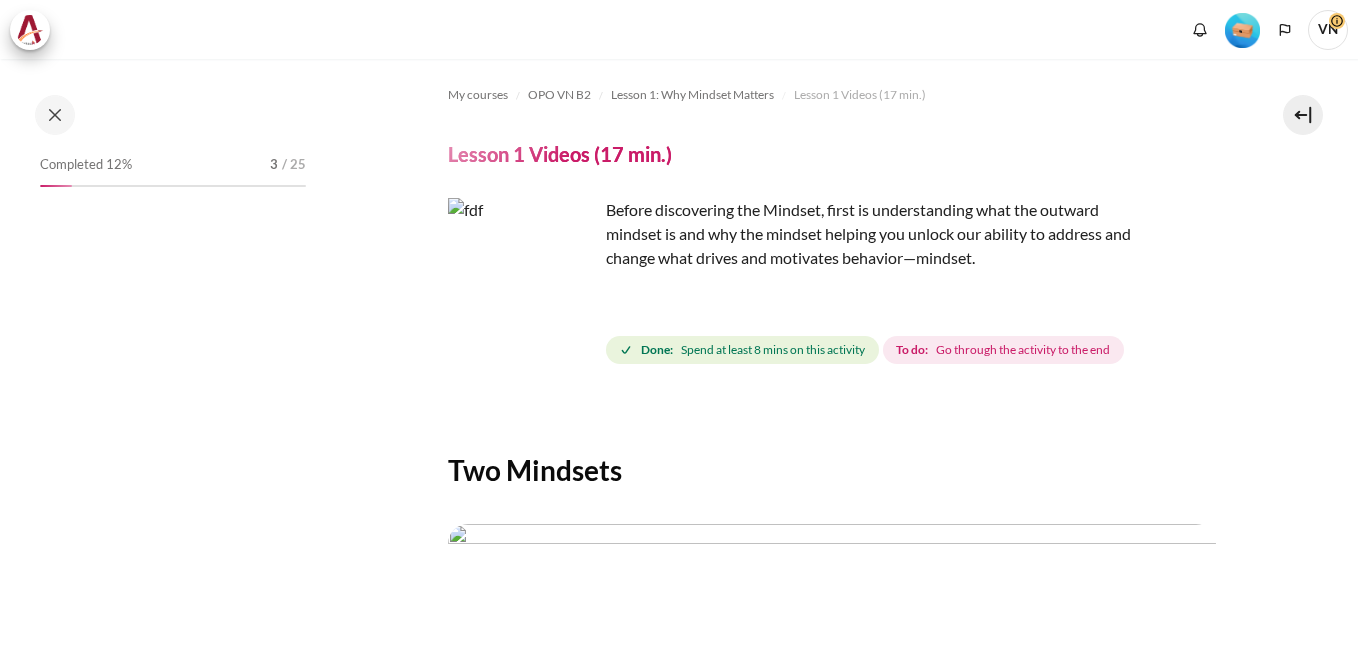 scroll, scrollTop: 0, scrollLeft: 0, axis: both 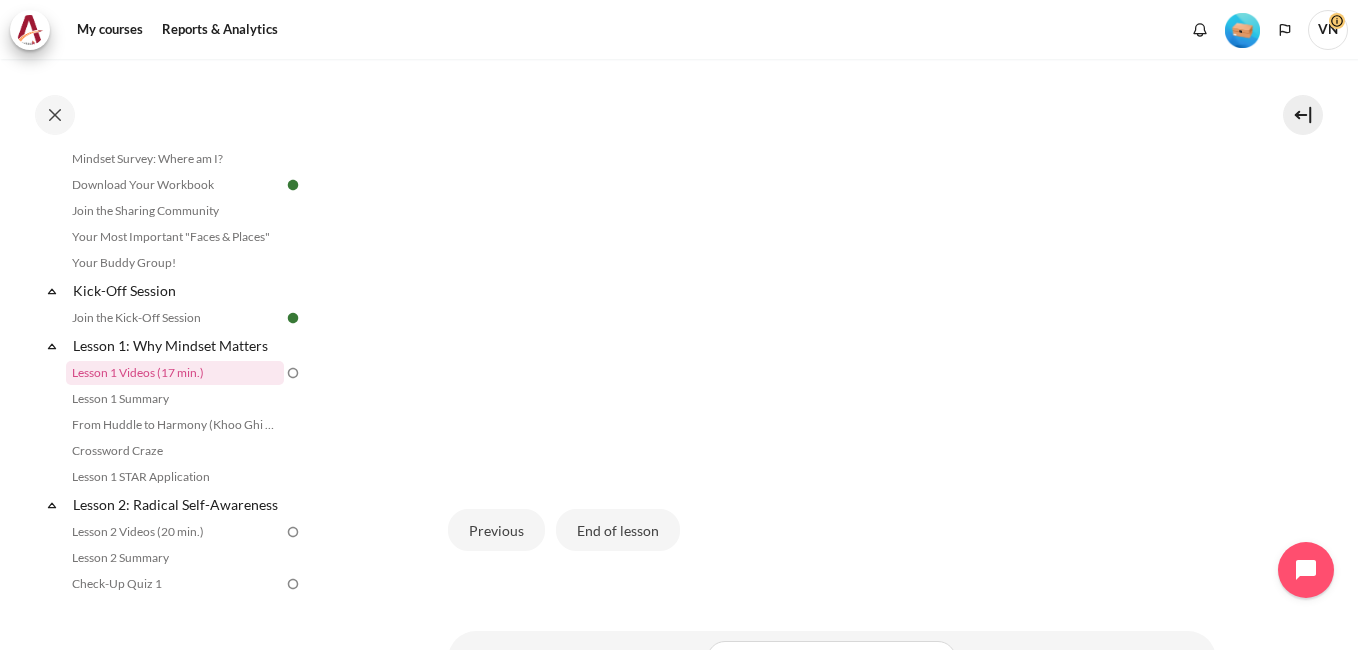 click at bounding box center [832, 254] 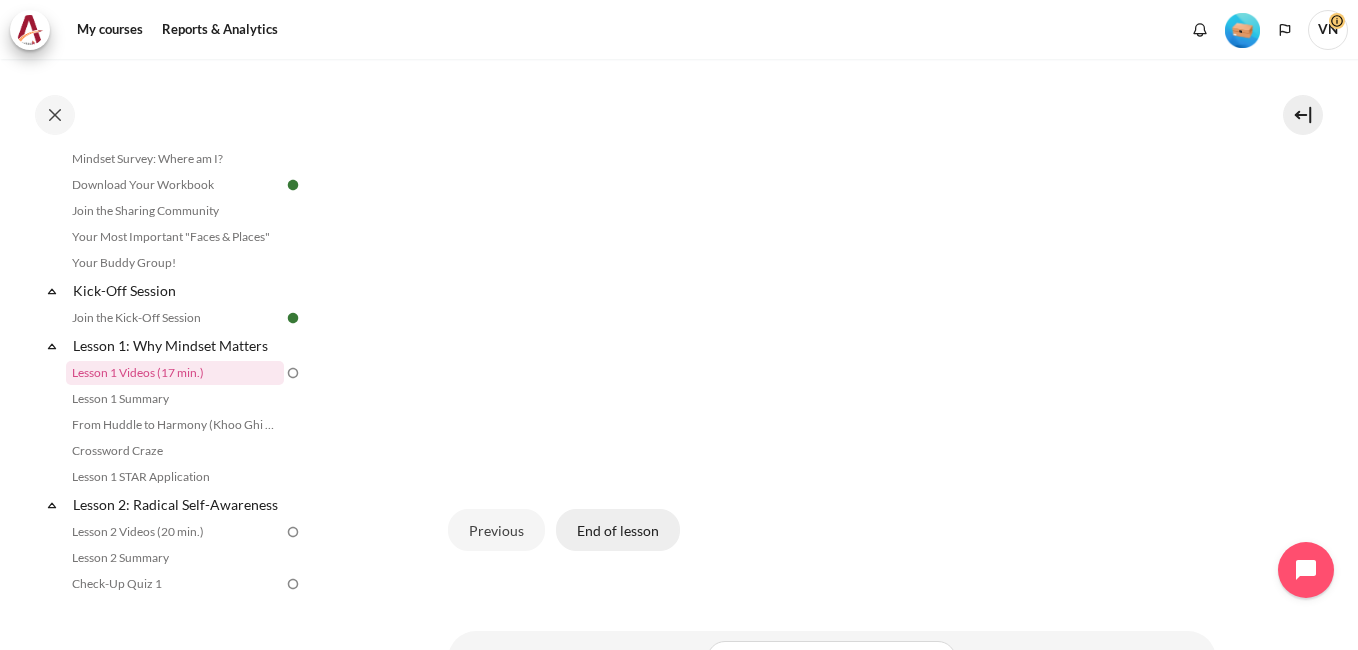 click on "End of lesson" at bounding box center [618, 530] 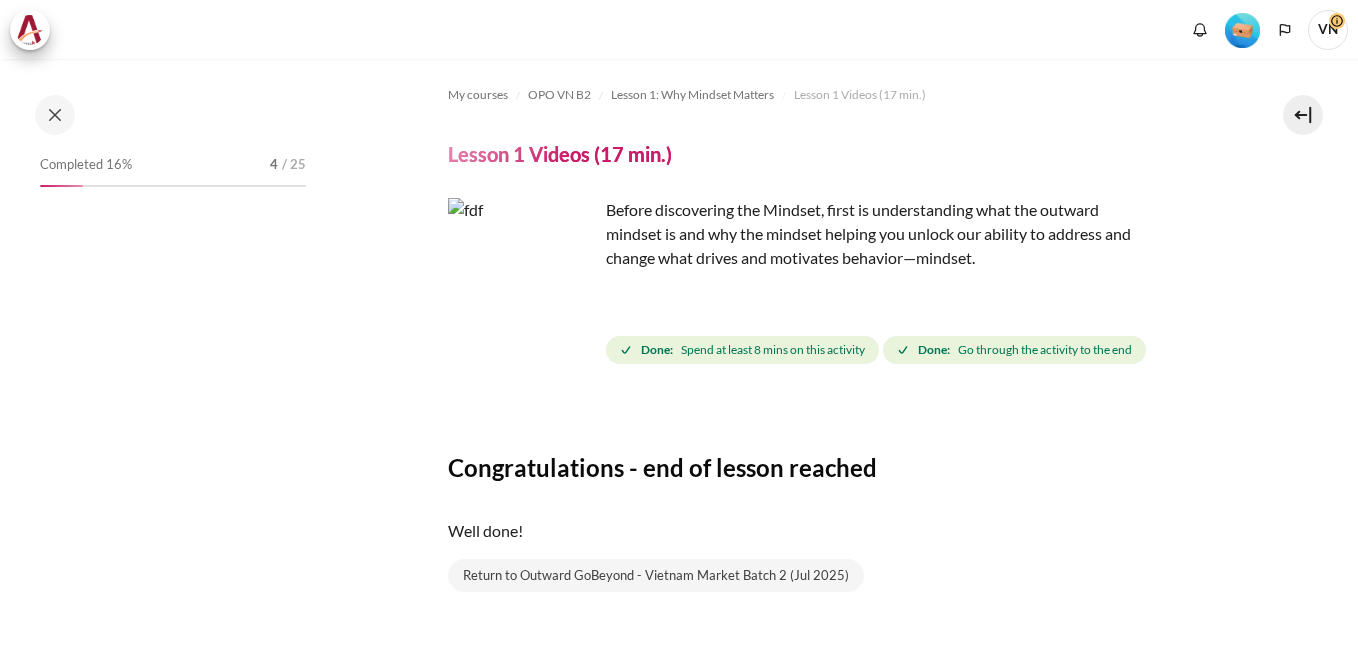 scroll, scrollTop: 0, scrollLeft: 0, axis: both 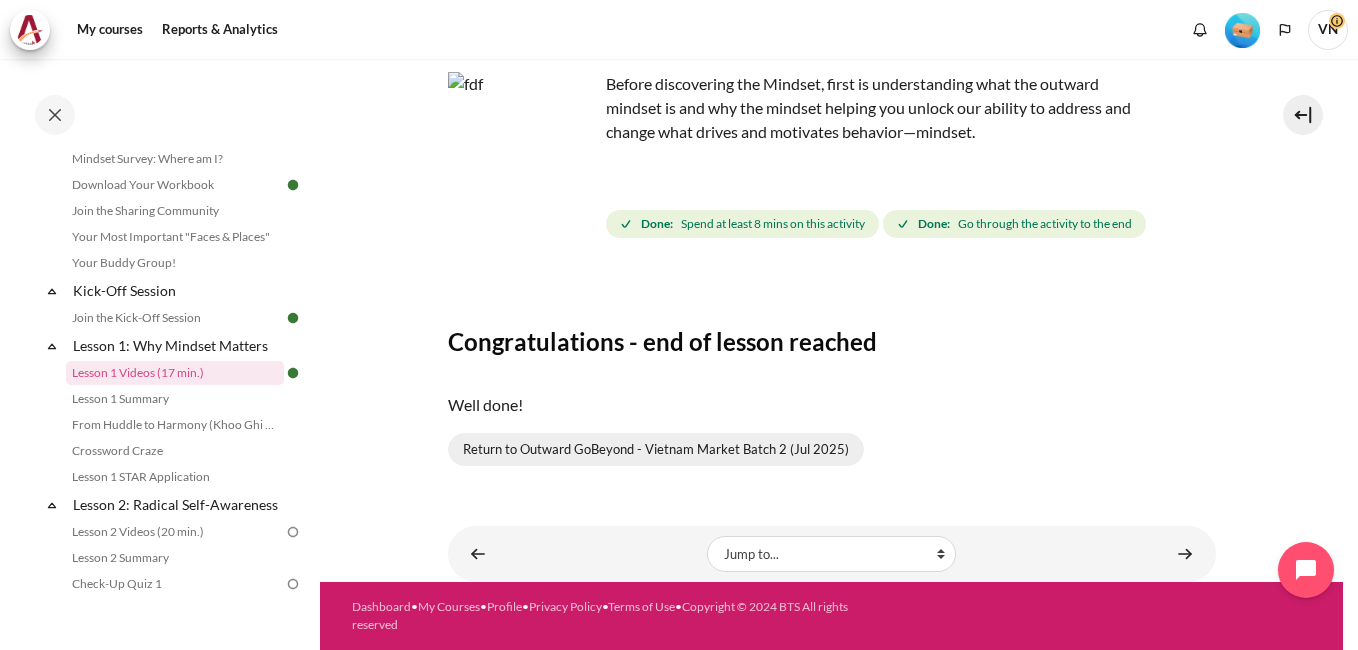 click on "Return to Outward GoBeyond - Vietnam Market Batch 2 (Jul 2025)" at bounding box center (656, 450) 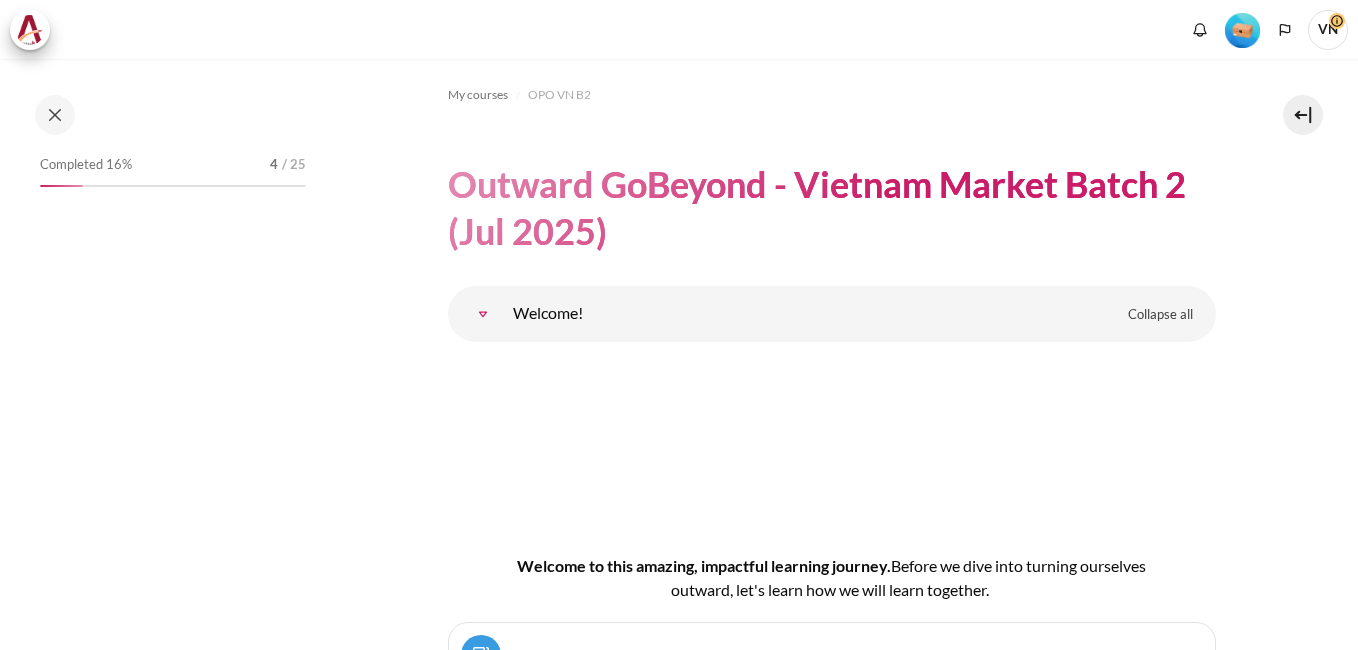 scroll, scrollTop: 0, scrollLeft: 0, axis: both 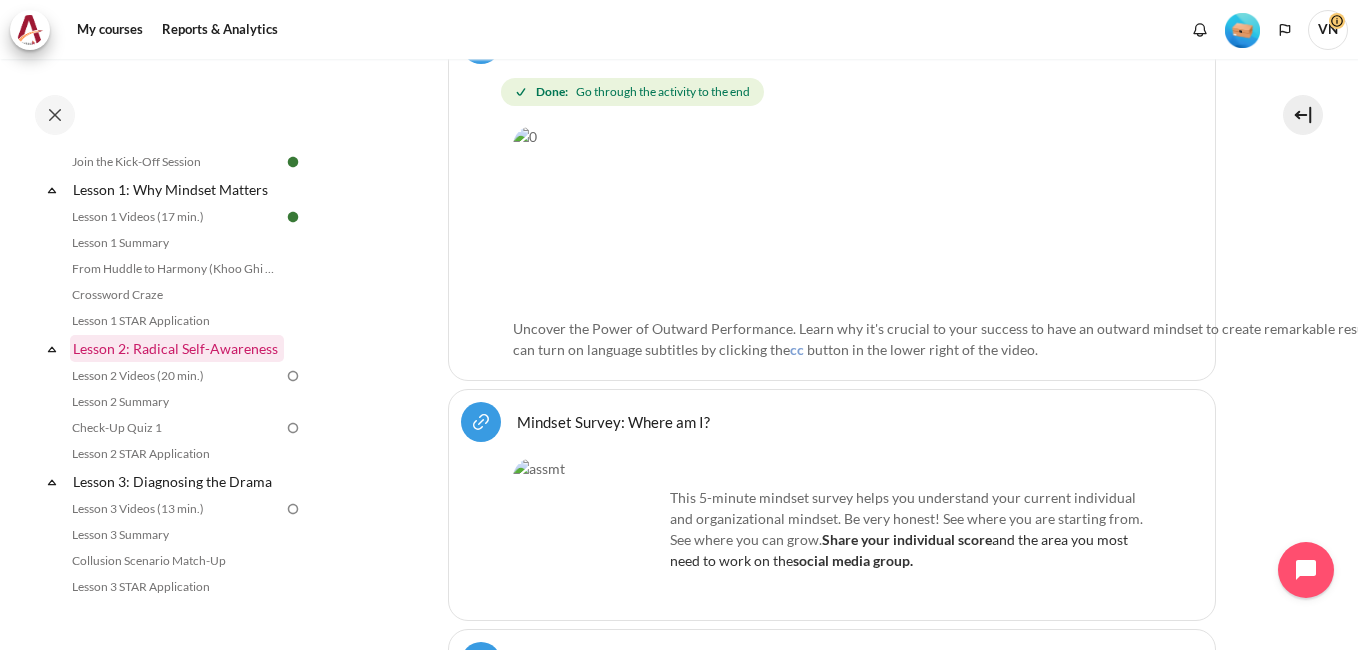 click on "Lesson 2: Radical Self-Awareness" at bounding box center [177, 348] 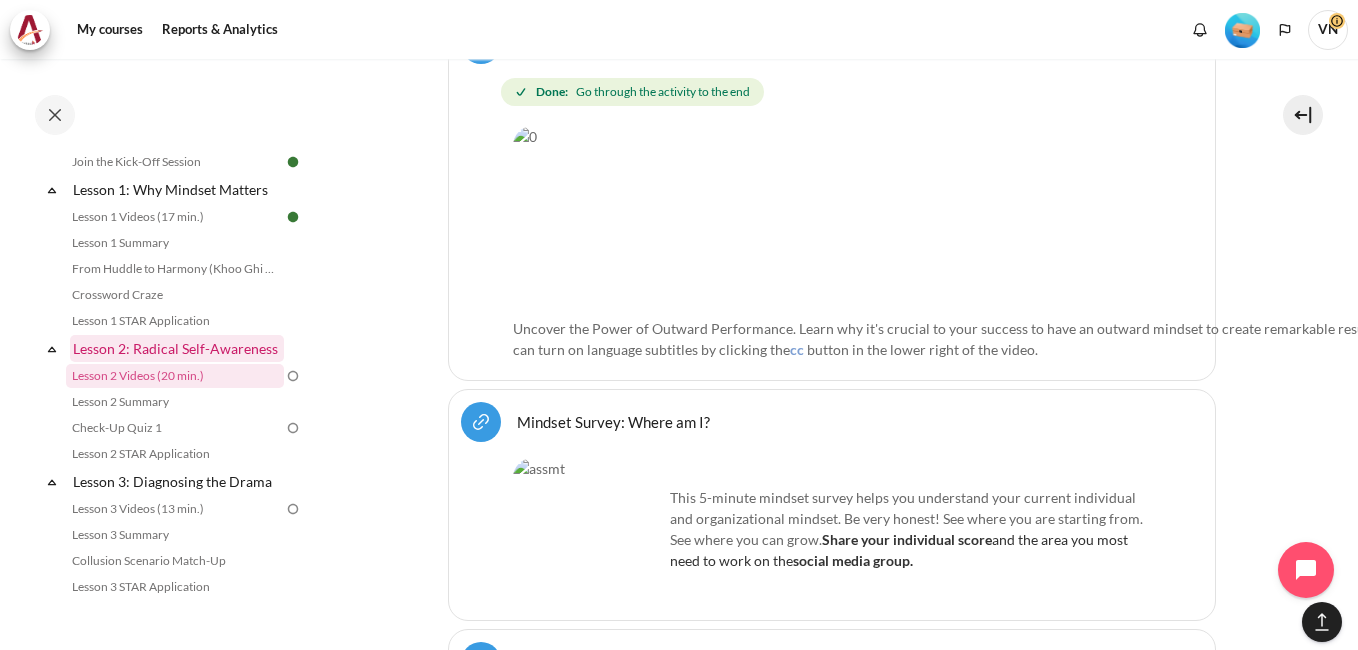 scroll, scrollTop: 4857, scrollLeft: 0, axis: vertical 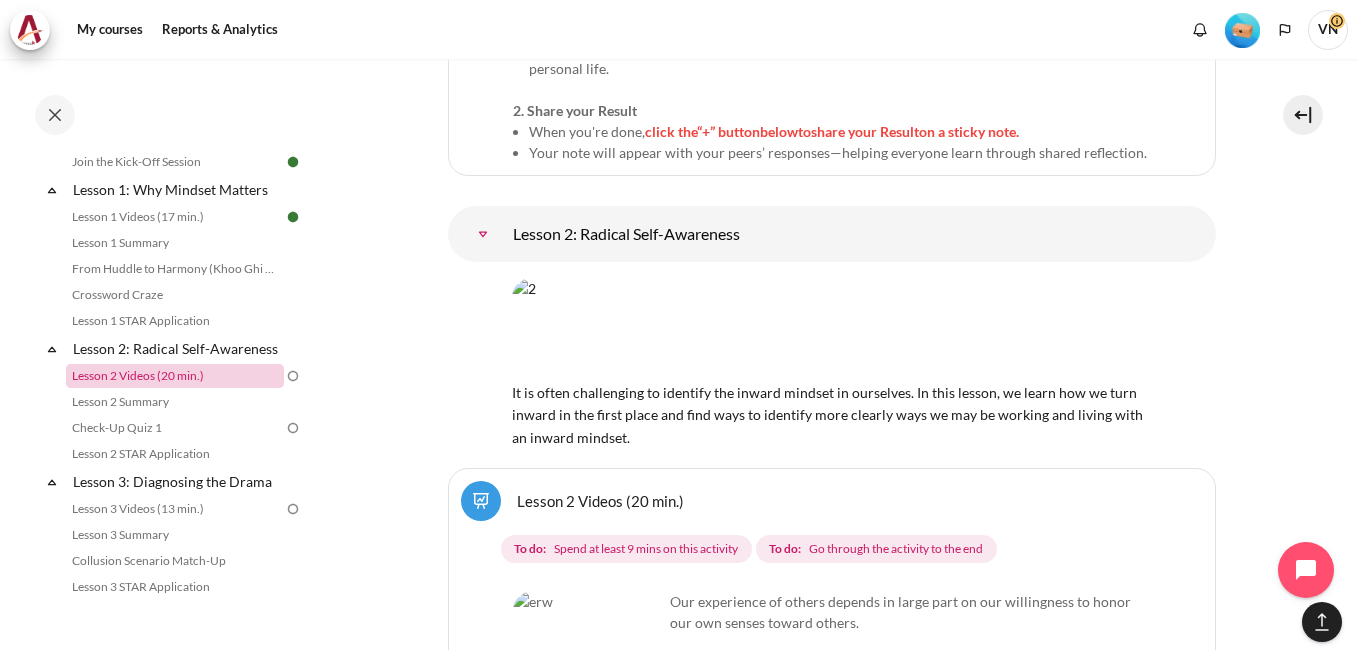 click on "Lesson 2 Videos (20 min.)" at bounding box center (175, 376) 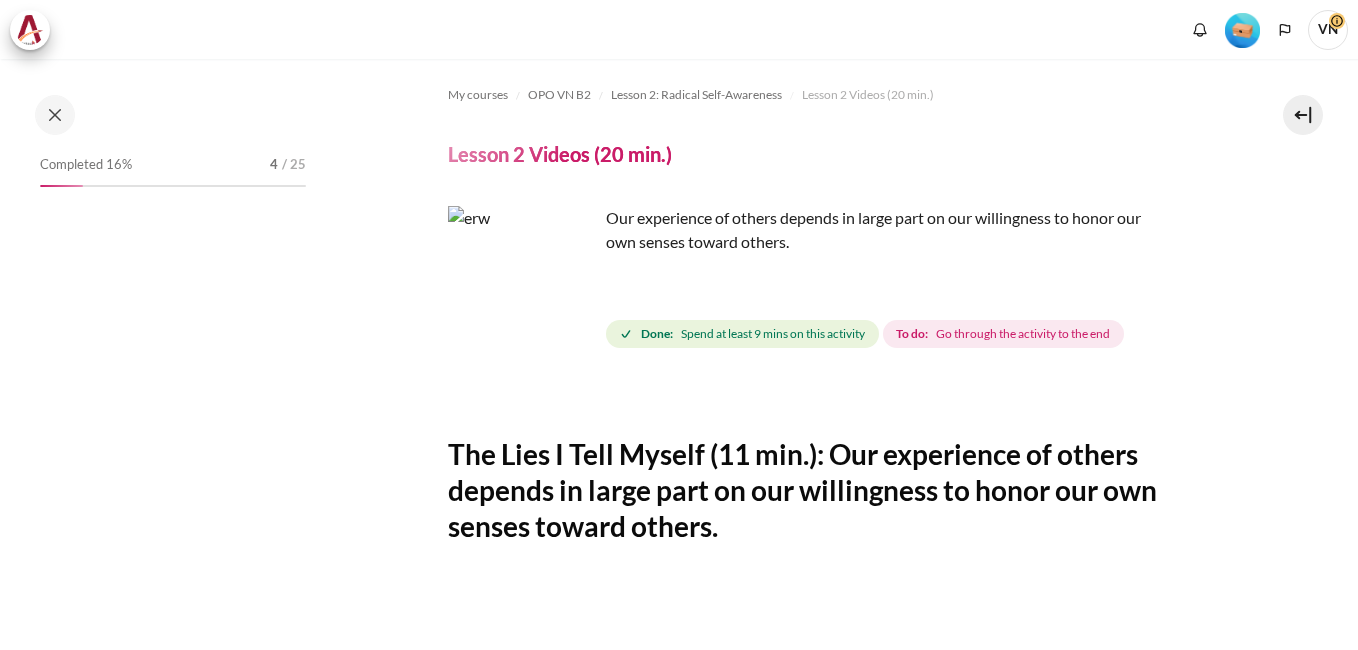 scroll, scrollTop: 0, scrollLeft: 0, axis: both 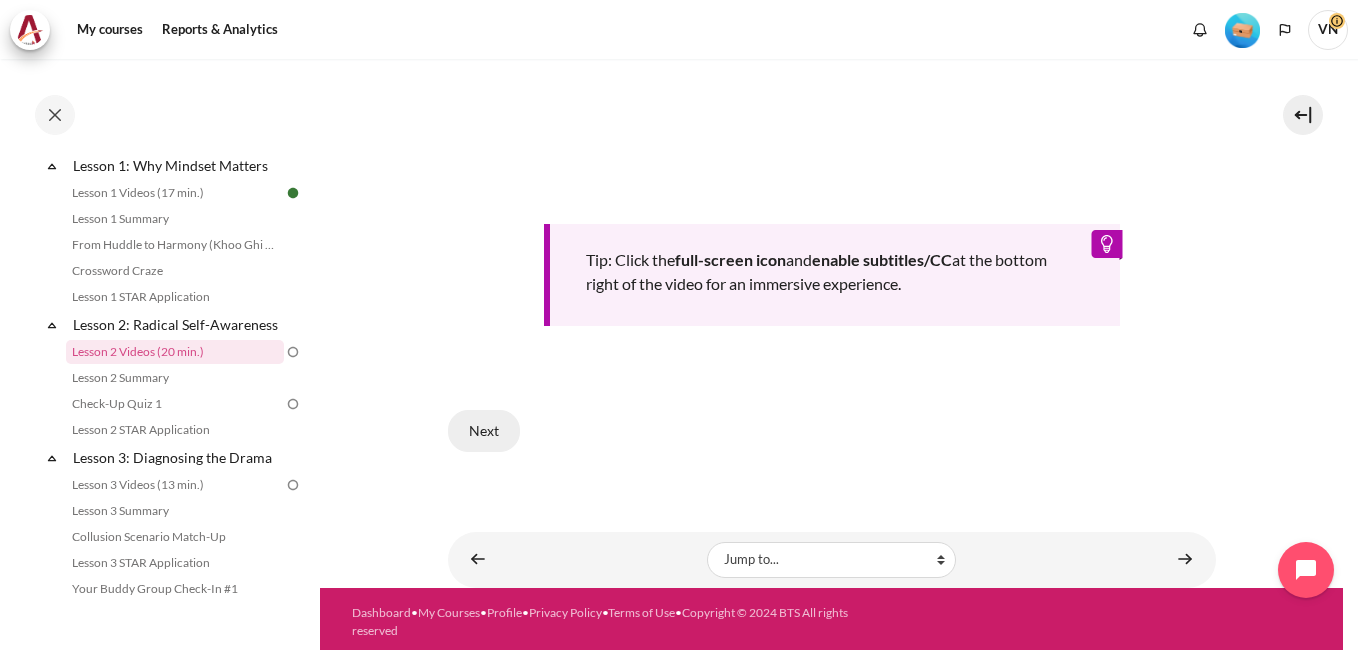 click on "Next" at bounding box center (484, 431) 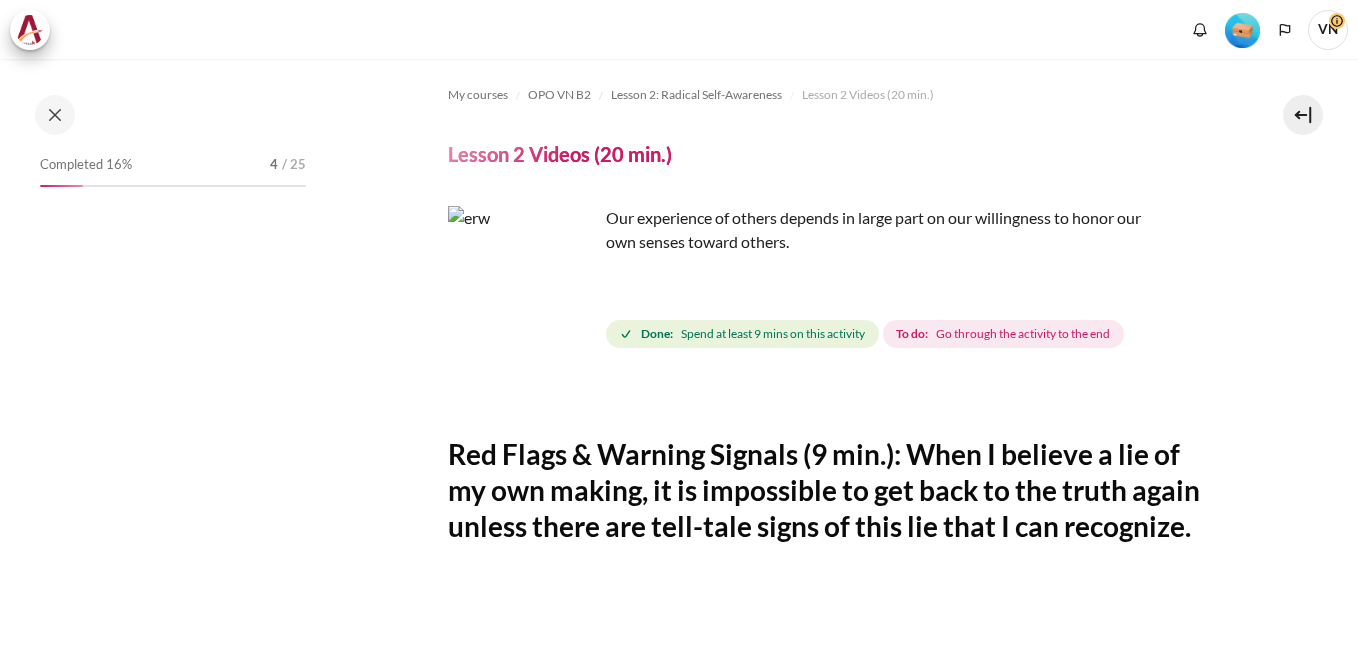 scroll, scrollTop: 0, scrollLeft: 0, axis: both 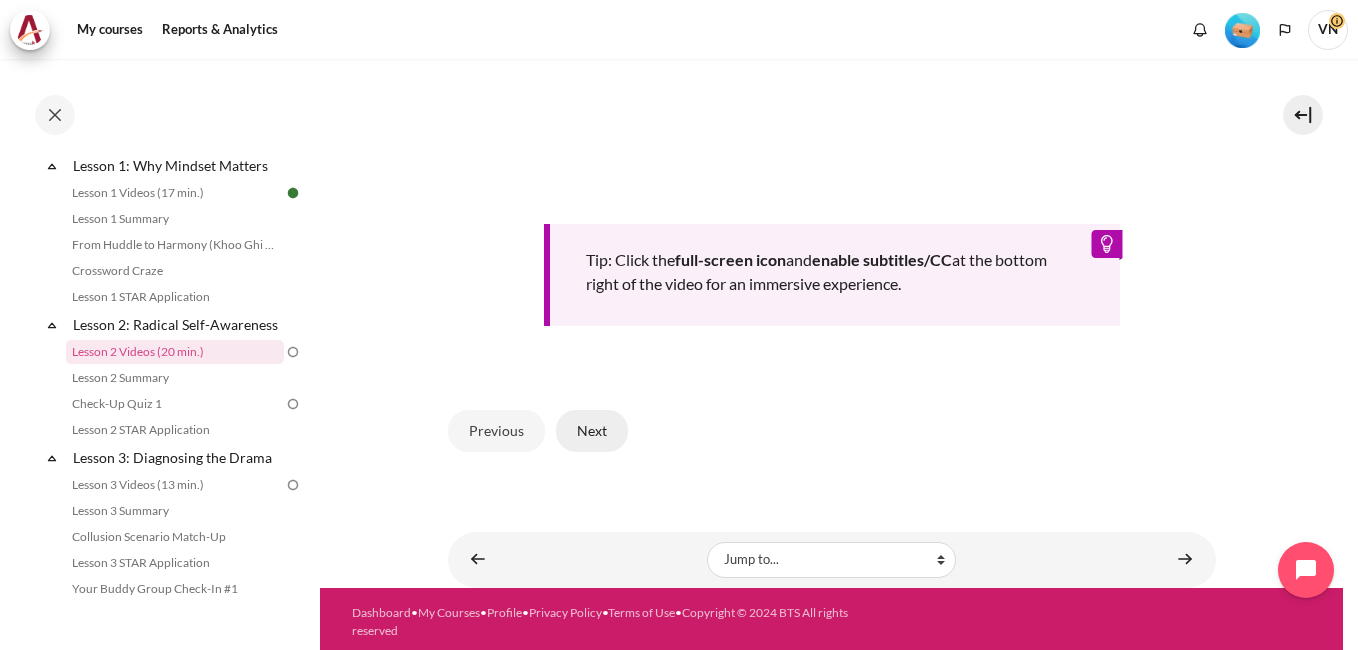 click on "Next" at bounding box center [592, 431] 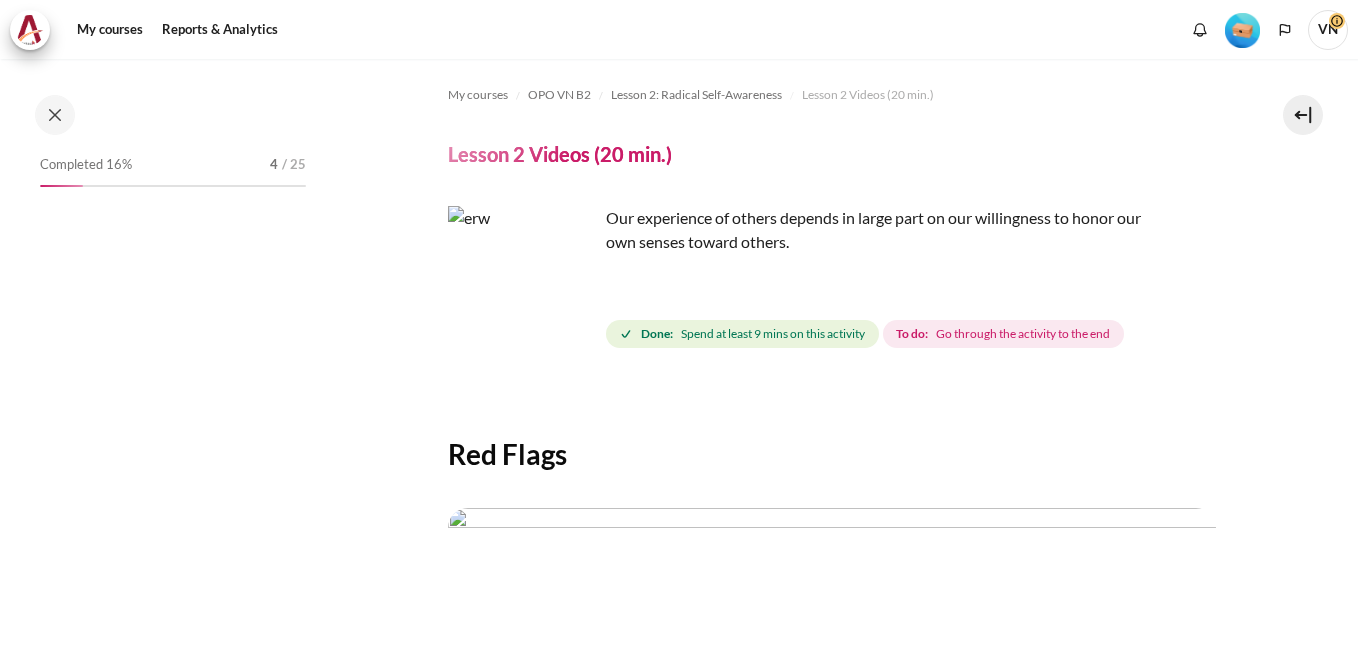 scroll, scrollTop: 0, scrollLeft: 0, axis: both 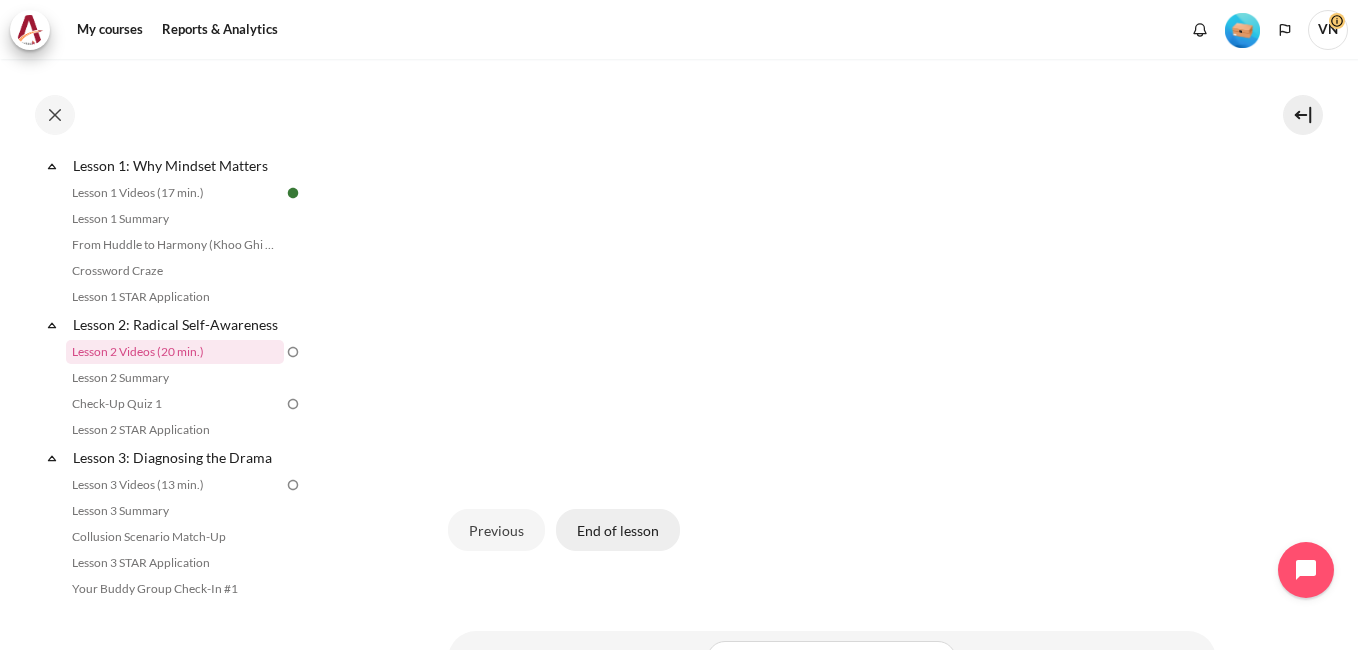 click on "End of lesson" at bounding box center [618, 530] 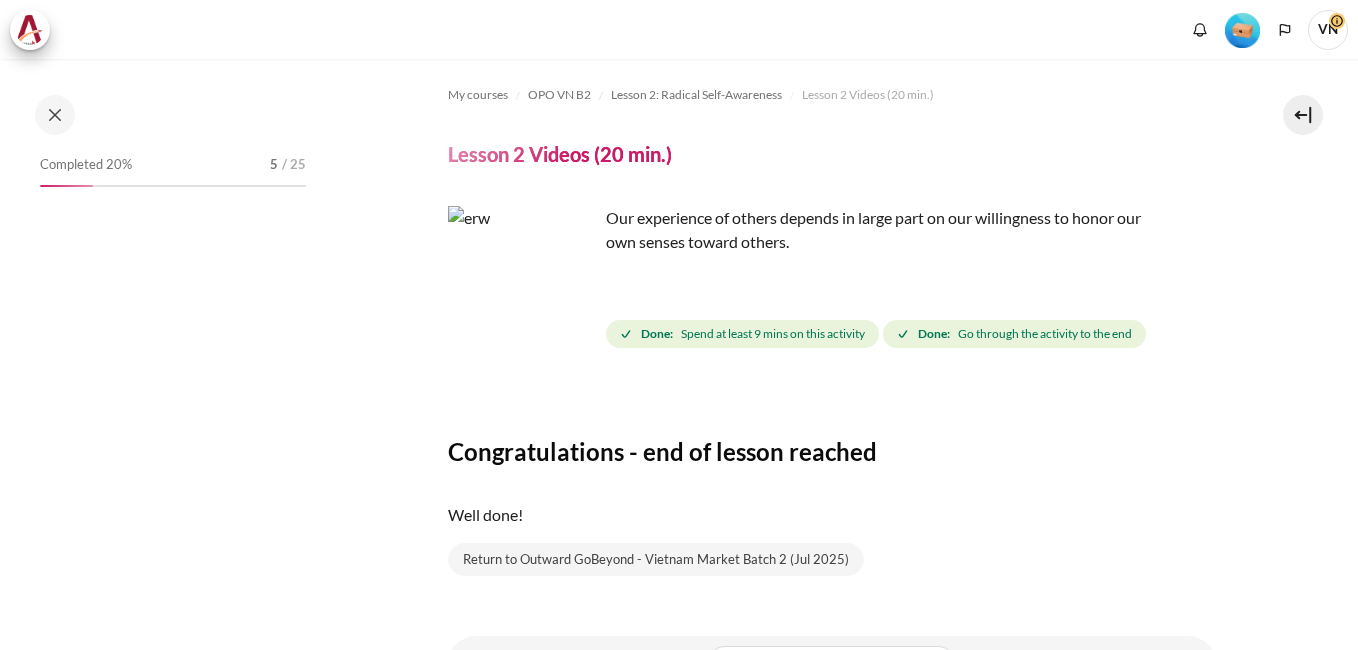 scroll, scrollTop: 0, scrollLeft: 0, axis: both 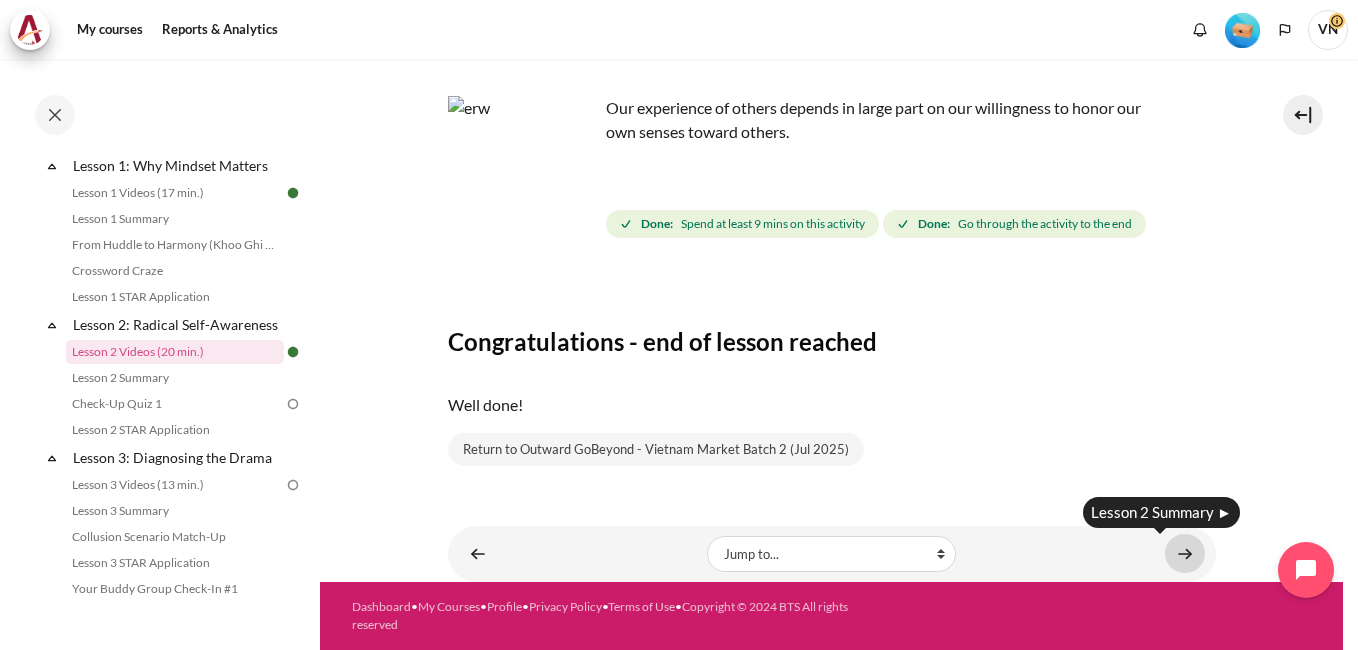 click at bounding box center (1185, 553) 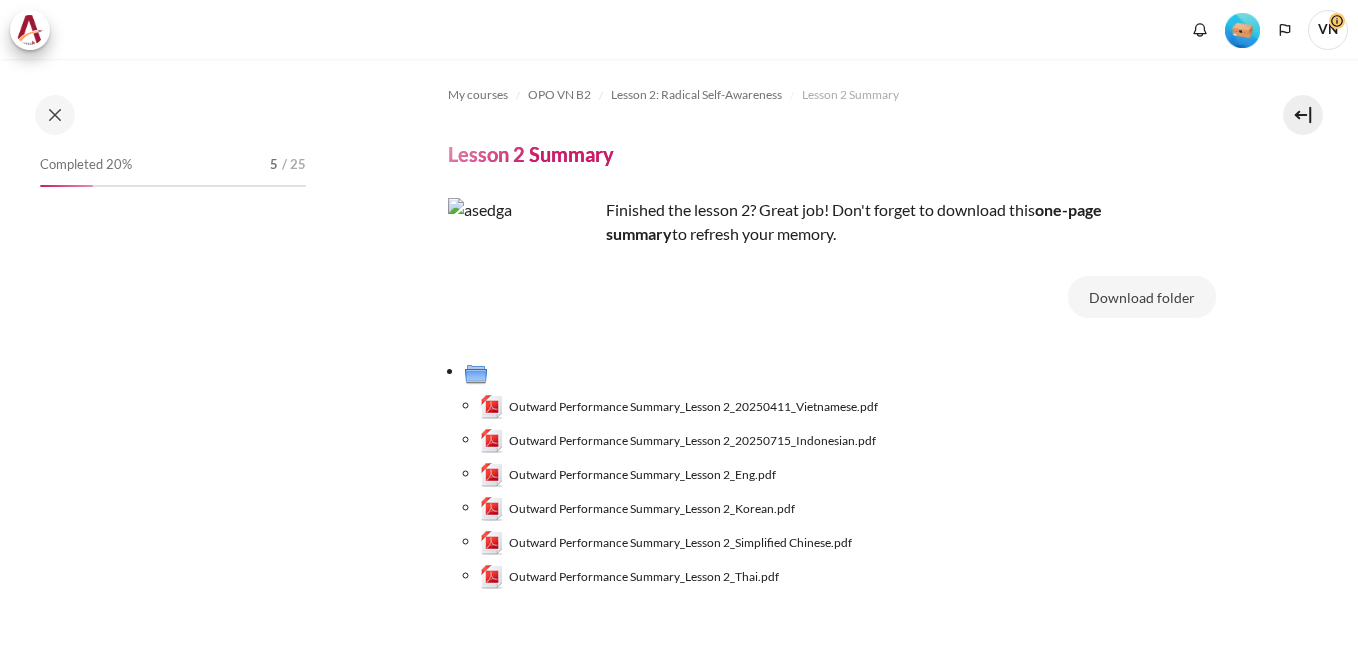 scroll, scrollTop: 0, scrollLeft: 0, axis: both 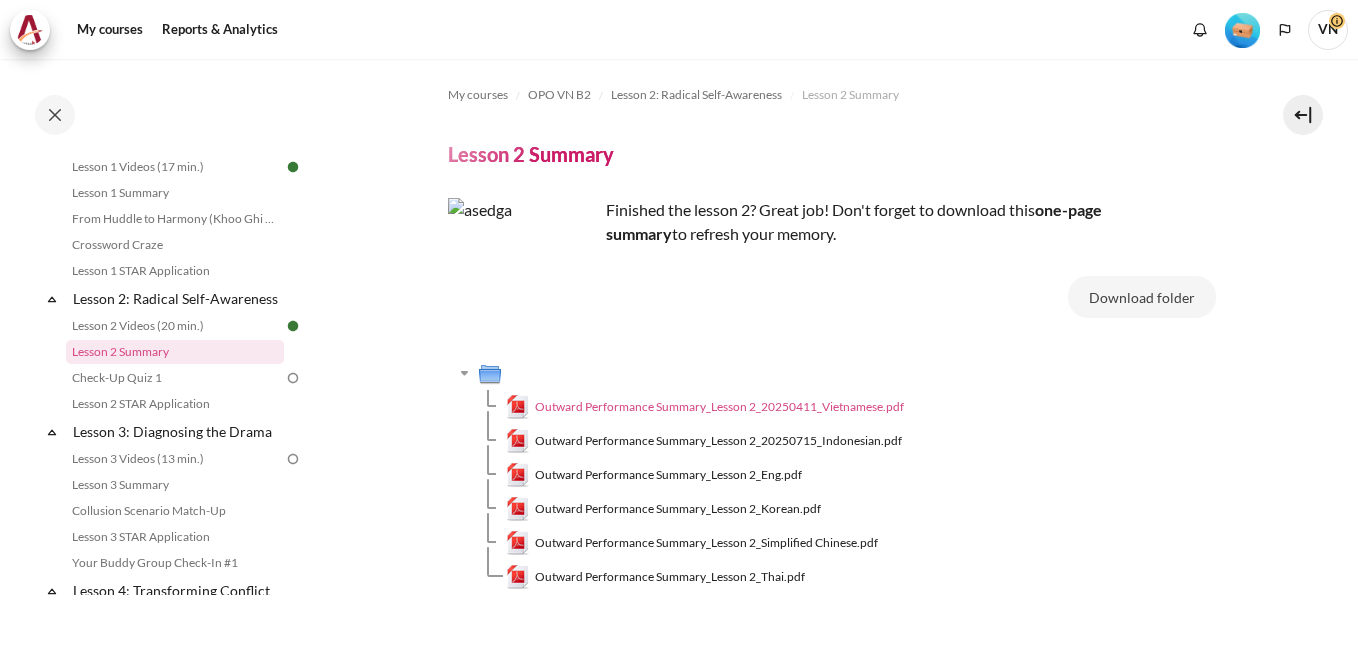 click on "Outward Performance Summary_Lesson 2_20250411_Vietnamese.pdf" at bounding box center (719, 407) 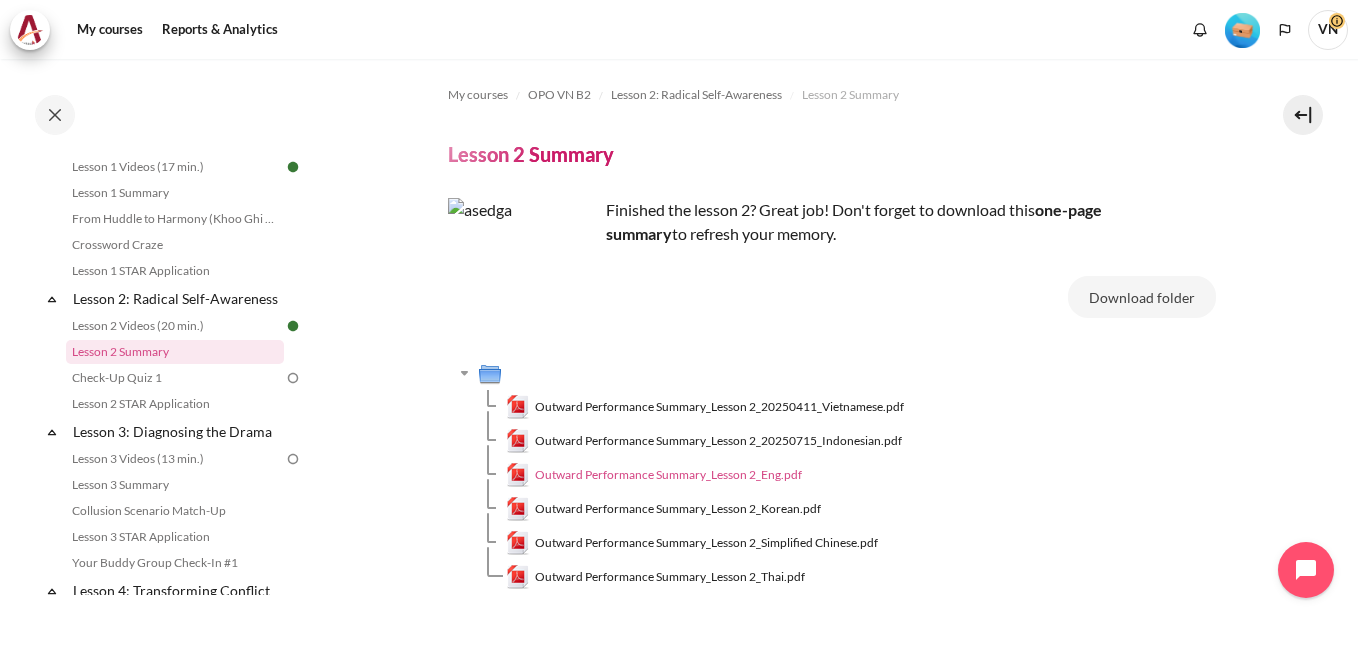click on "Outward Performance Summary_Lesson 2_Eng.pdf" at bounding box center (668, 475) 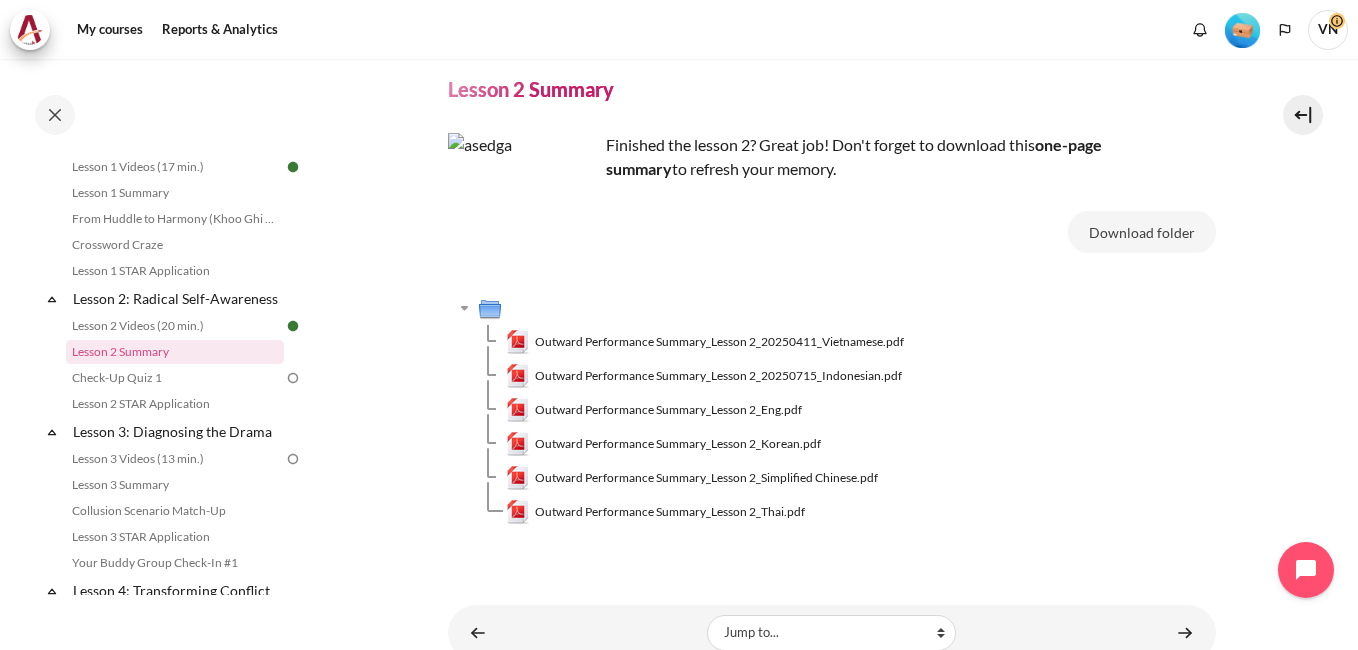 scroll, scrollTop: 144, scrollLeft: 0, axis: vertical 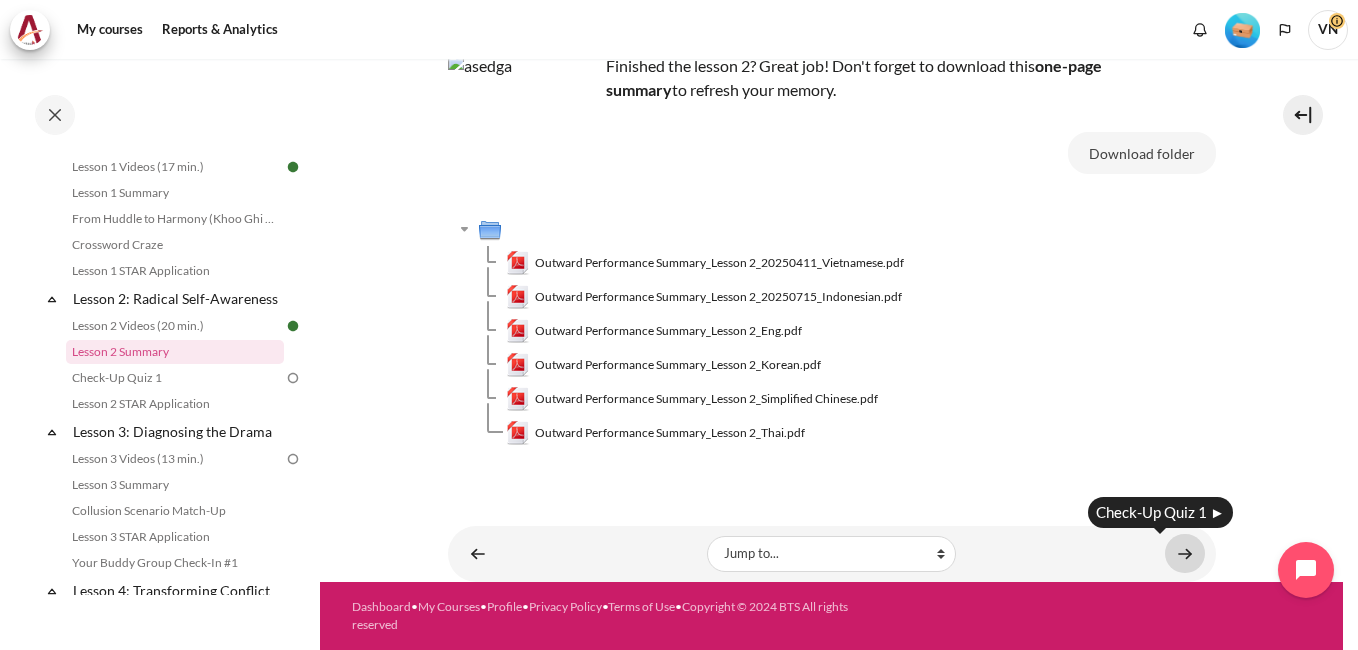 click at bounding box center [1185, 553] 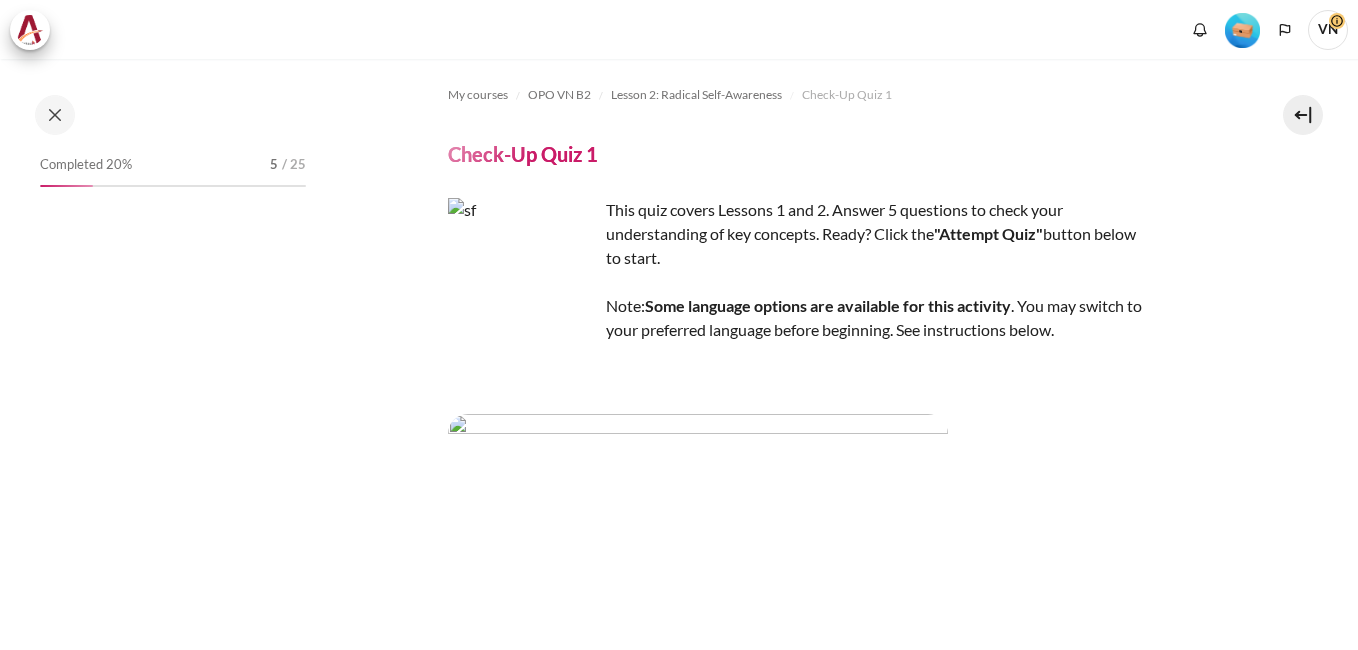 scroll, scrollTop: 0, scrollLeft: 0, axis: both 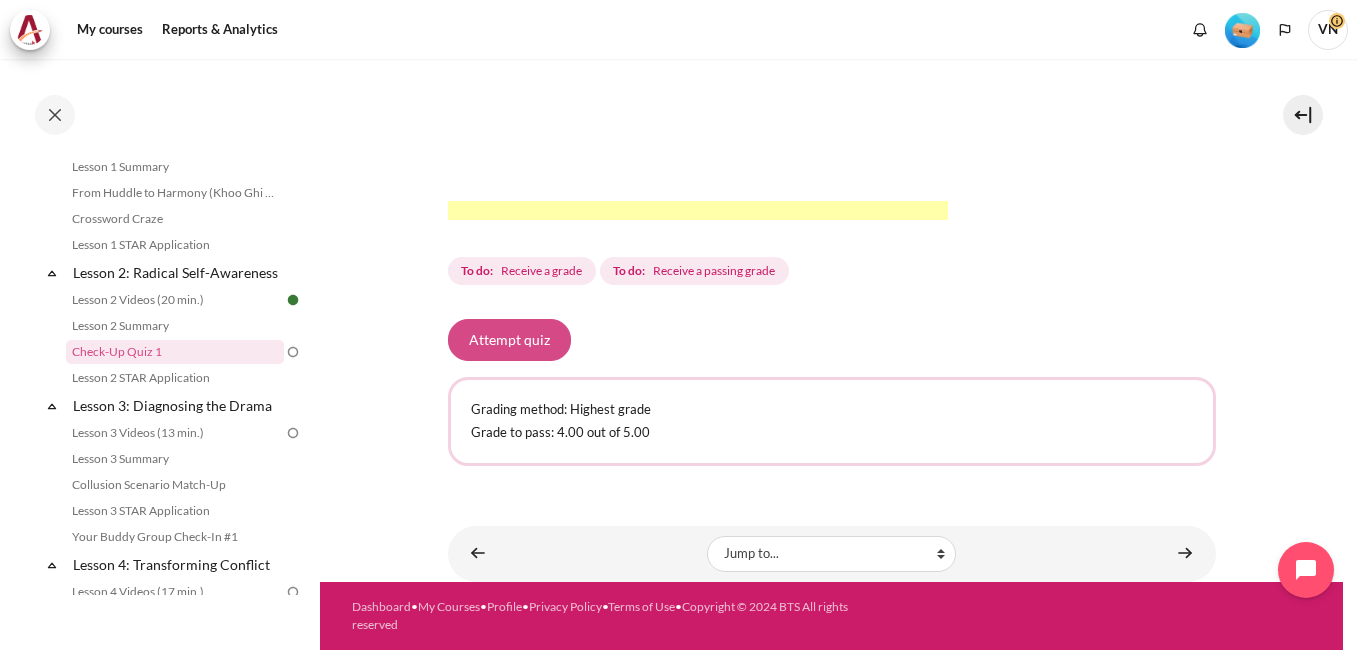 click on "Attempt quiz" at bounding box center (509, 340) 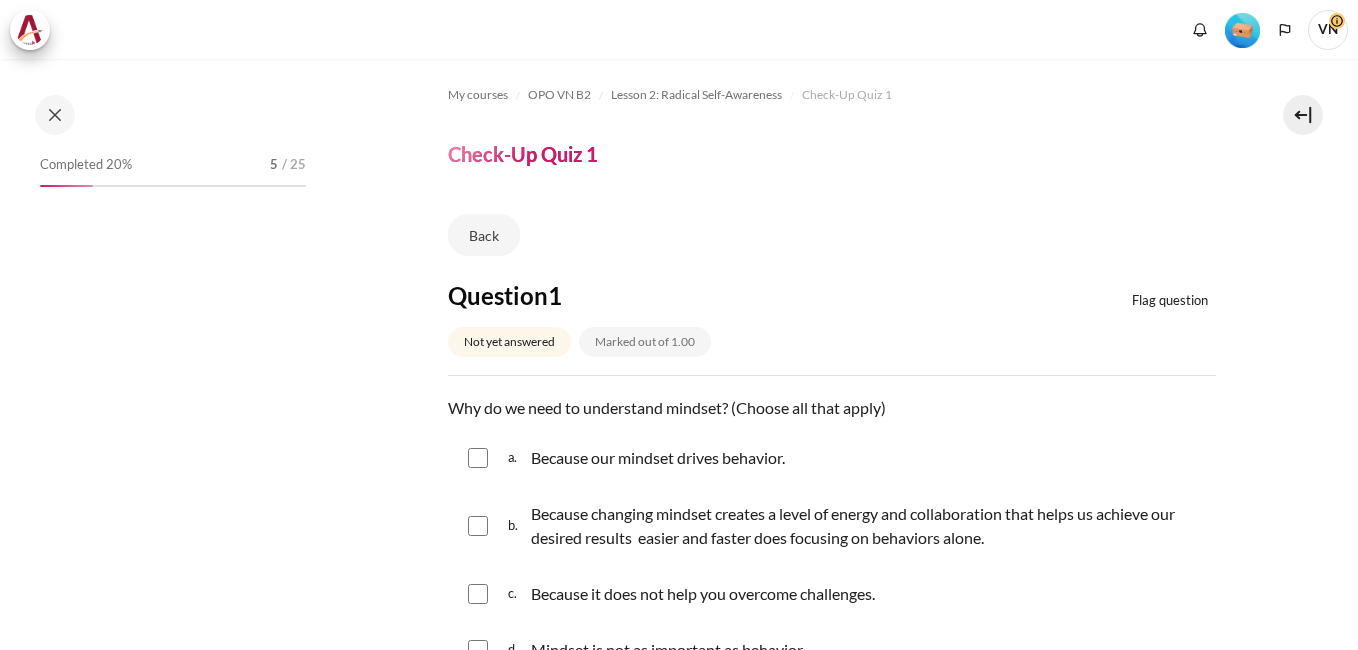 scroll, scrollTop: 0, scrollLeft: 0, axis: both 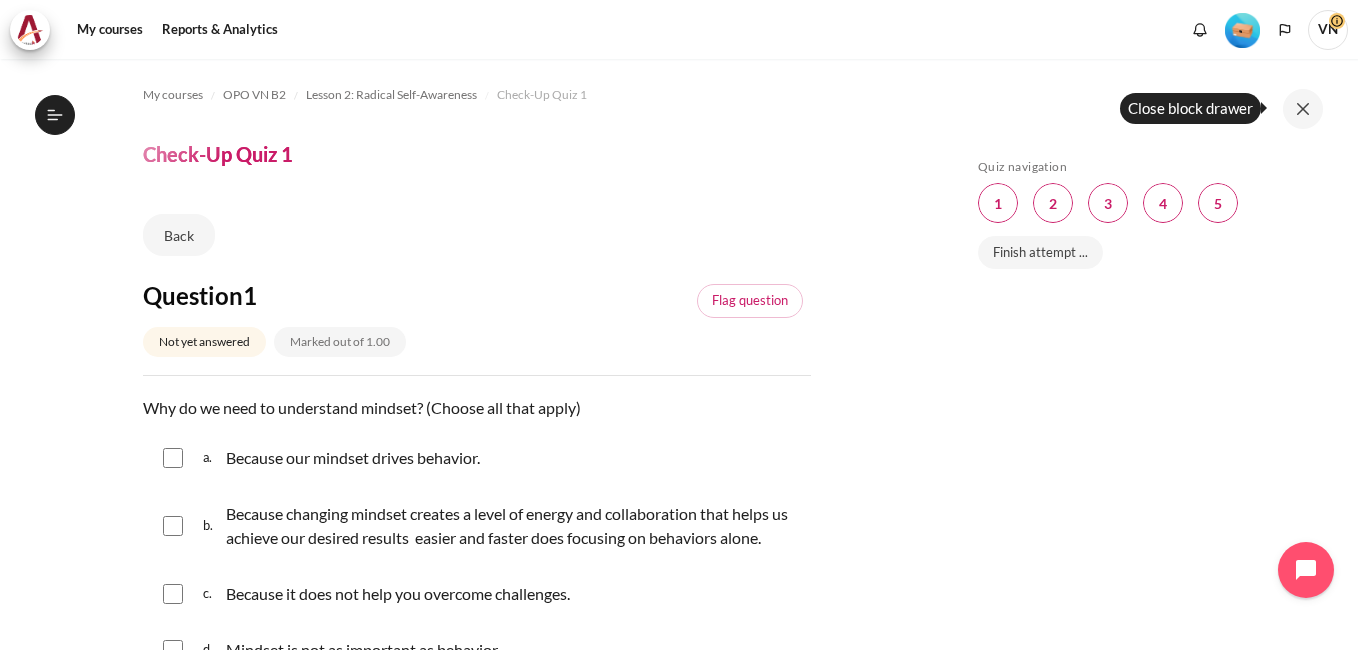 drag, startPoint x: 1302, startPoint y: 110, endPoint x: 1078, endPoint y: 51, distance: 231.6398 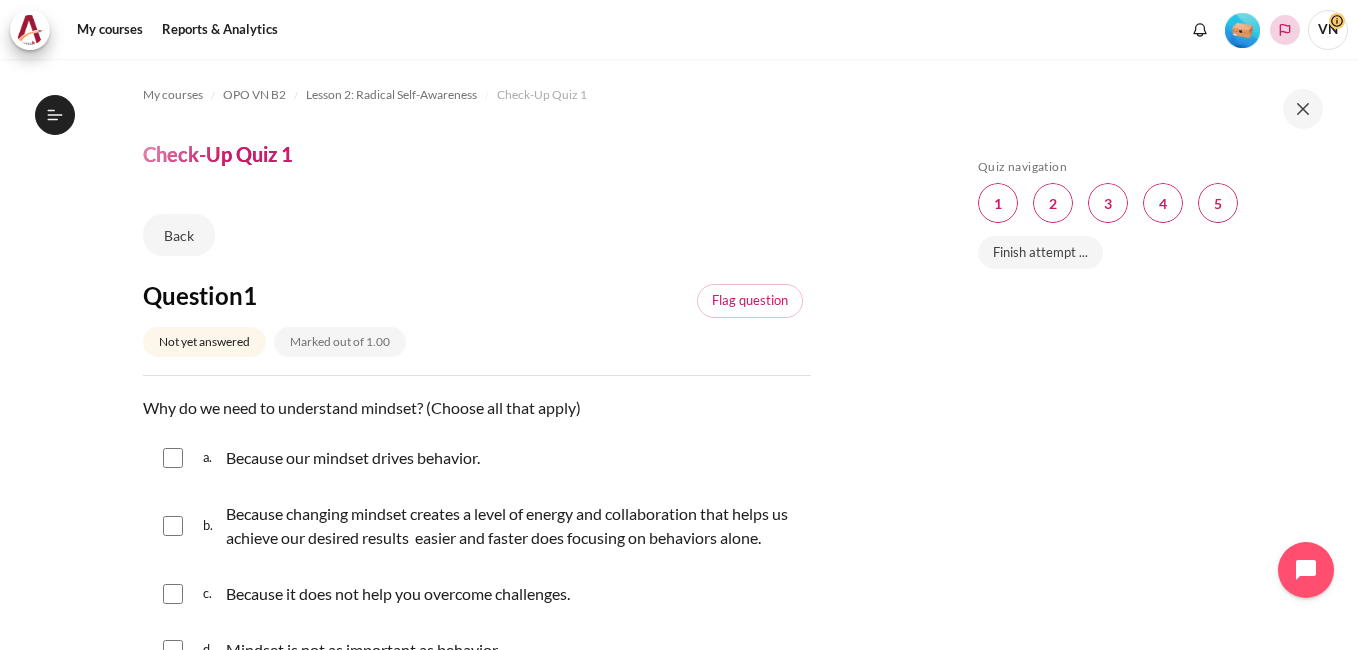 click 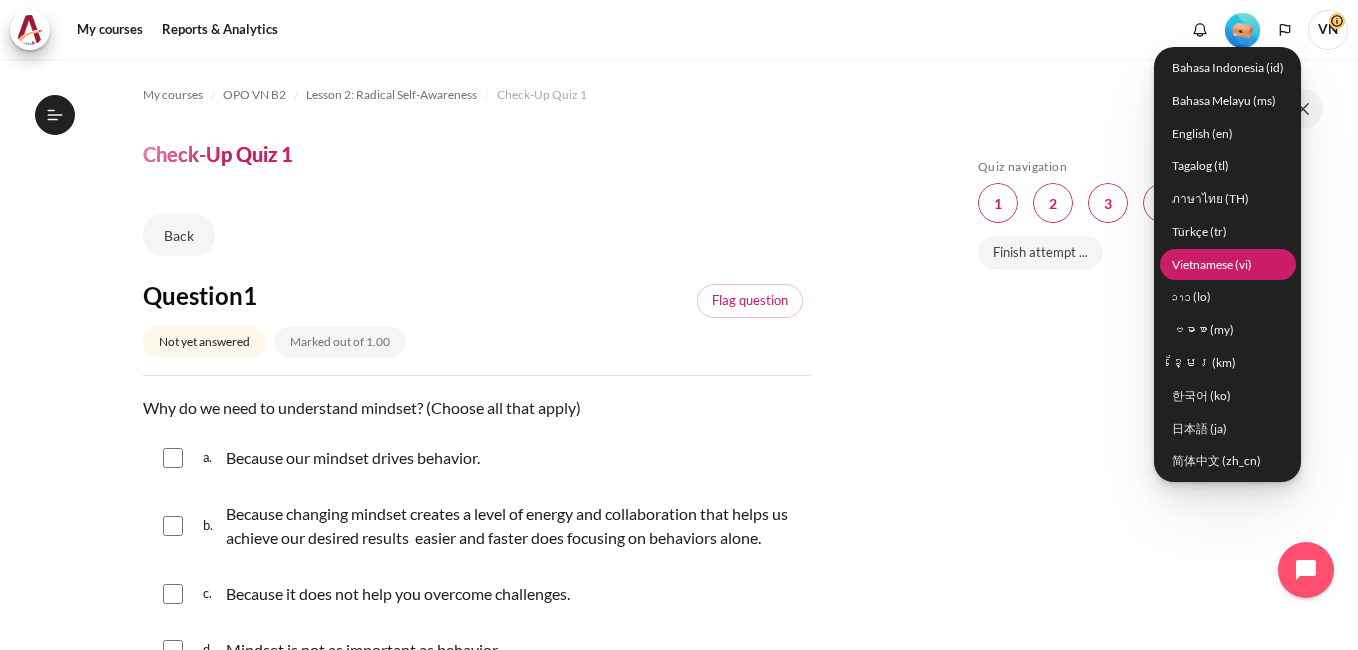 click on "Vietnamese ‎(vi)‎" at bounding box center (1228, 264) 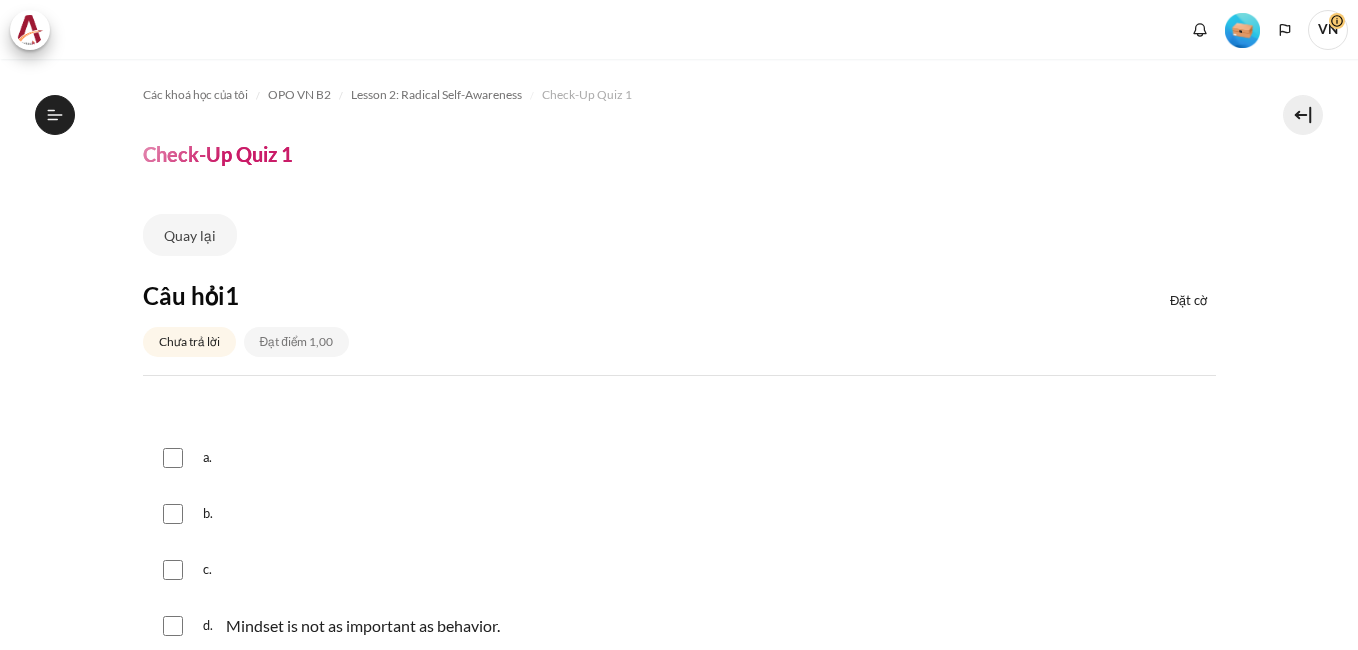 scroll, scrollTop: 0, scrollLeft: 0, axis: both 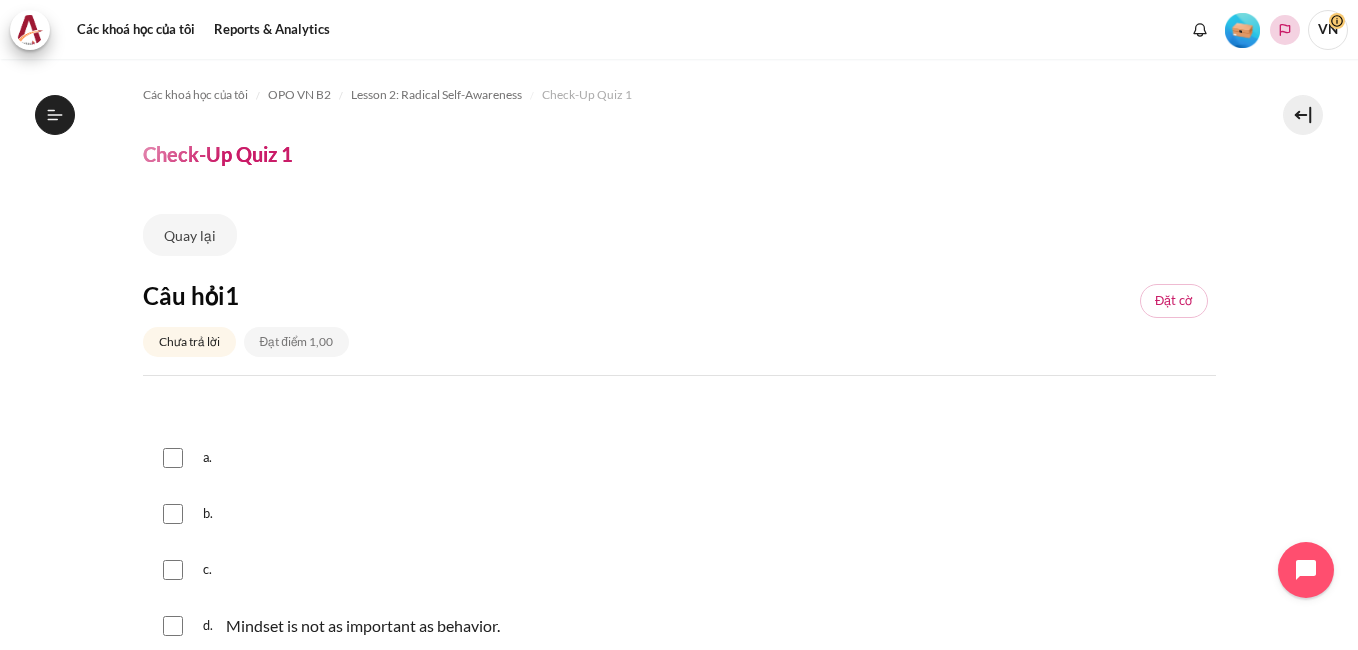 click 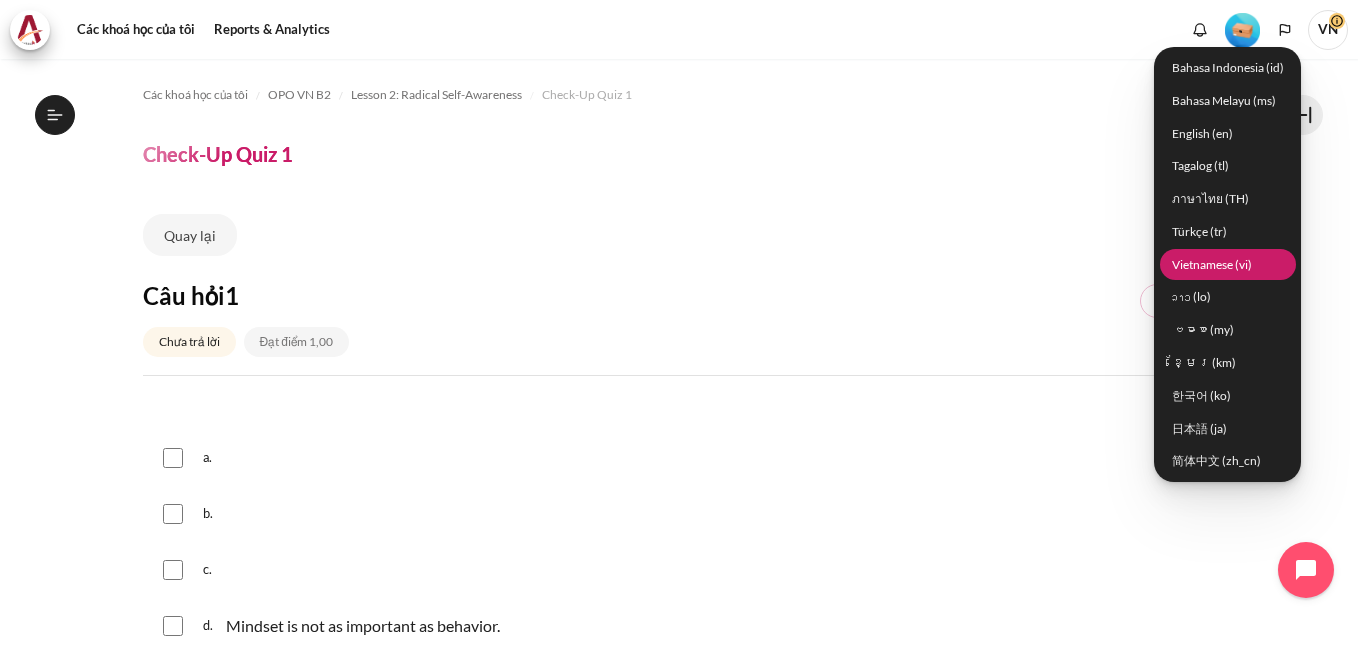 click on "Vietnamese ‎(vi)‎" at bounding box center [1228, 264] 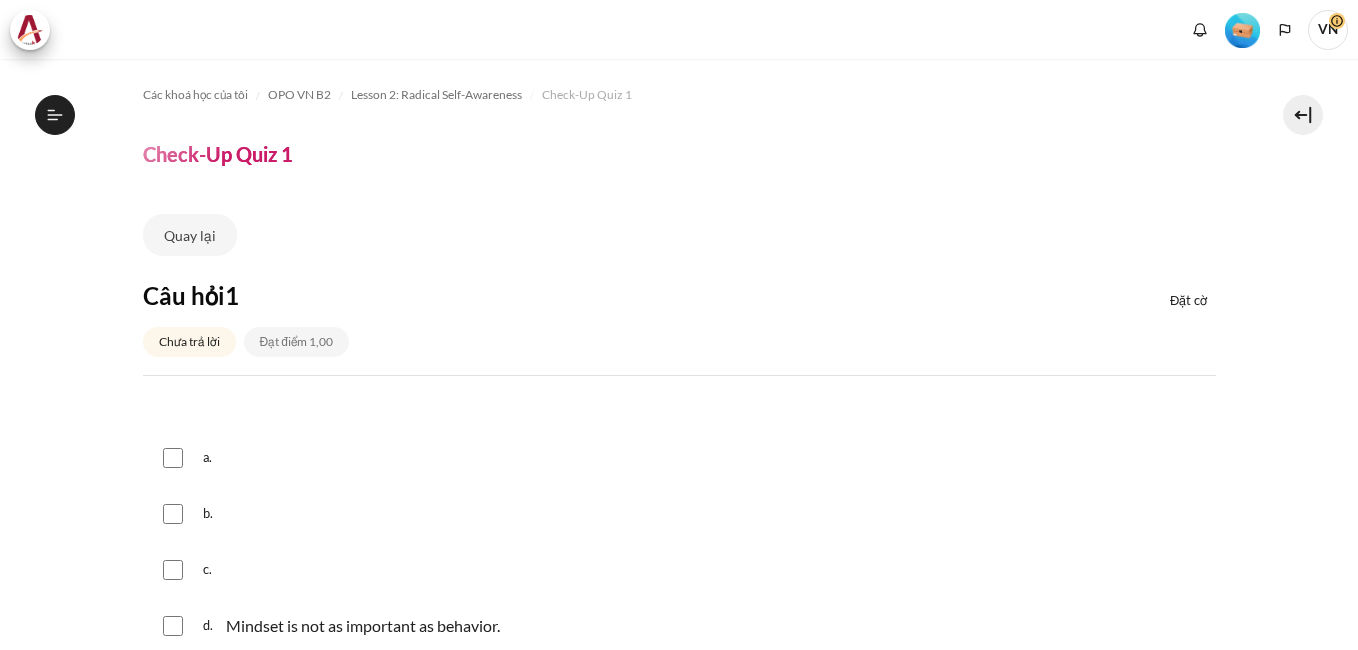 scroll, scrollTop: 0, scrollLeft: 0, axis: both 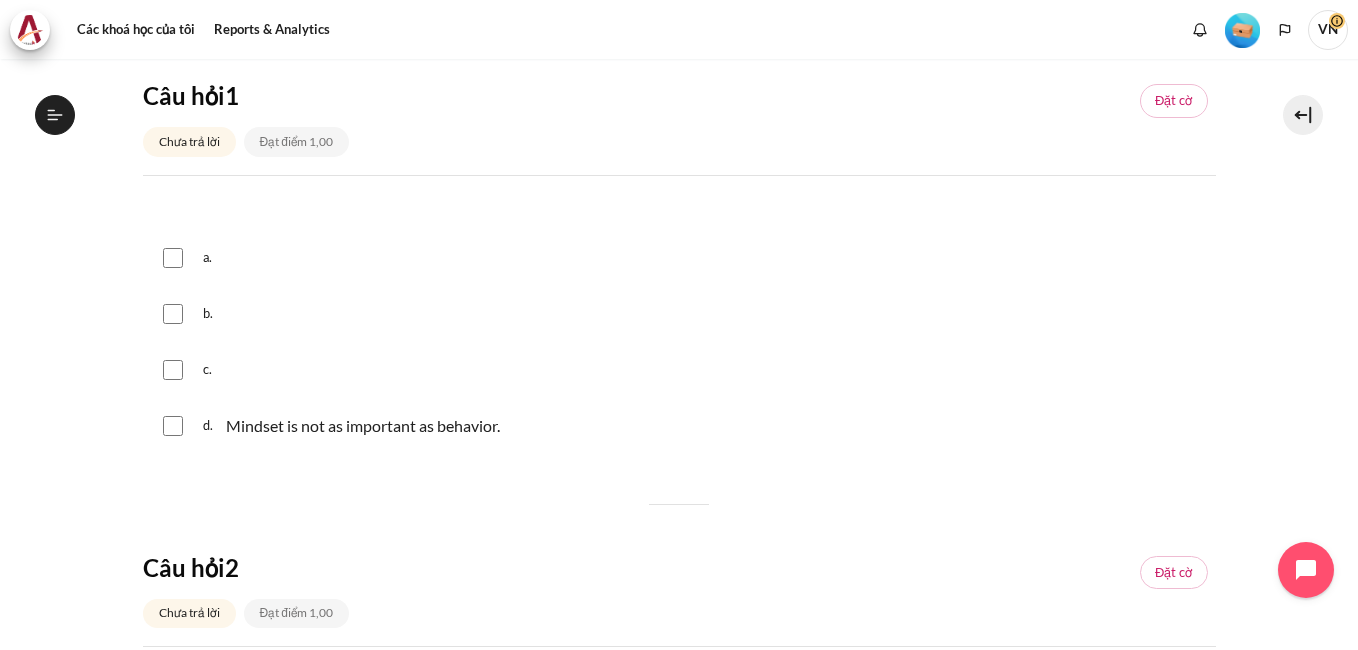 click at bounding box center (173, 426) 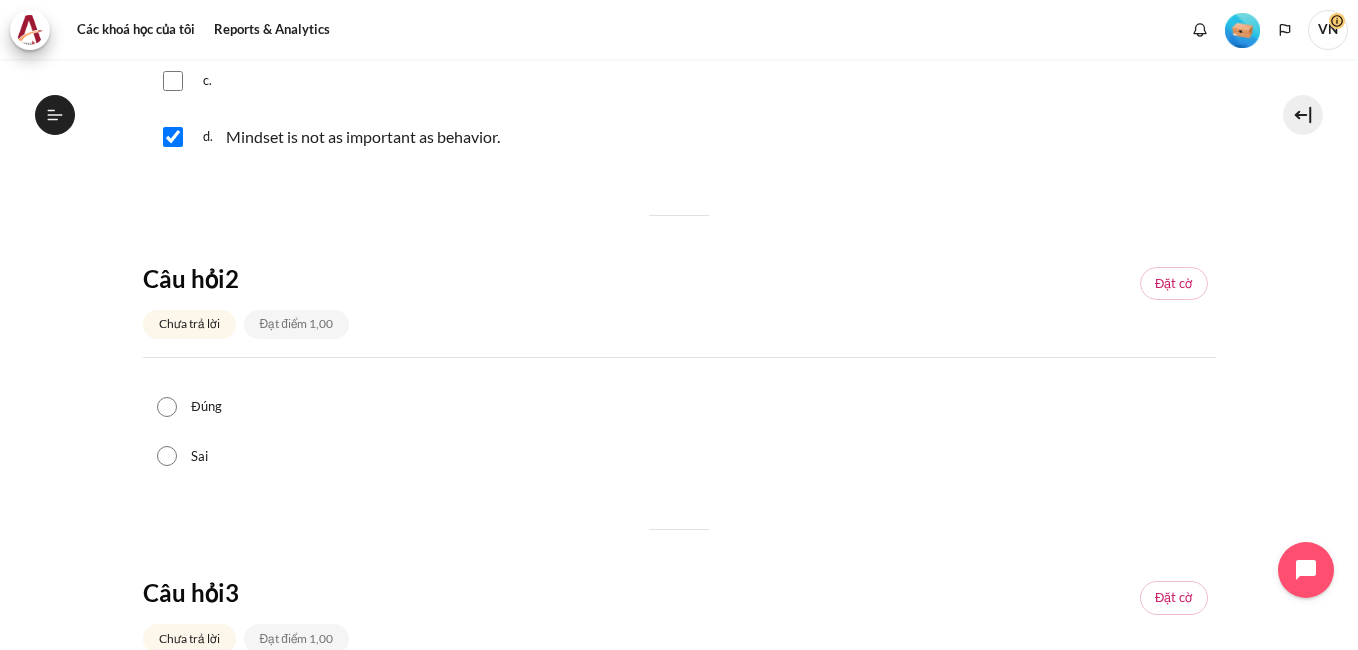 scroll, scrollTop: 500, scrollLeft: 0, axis: vertical 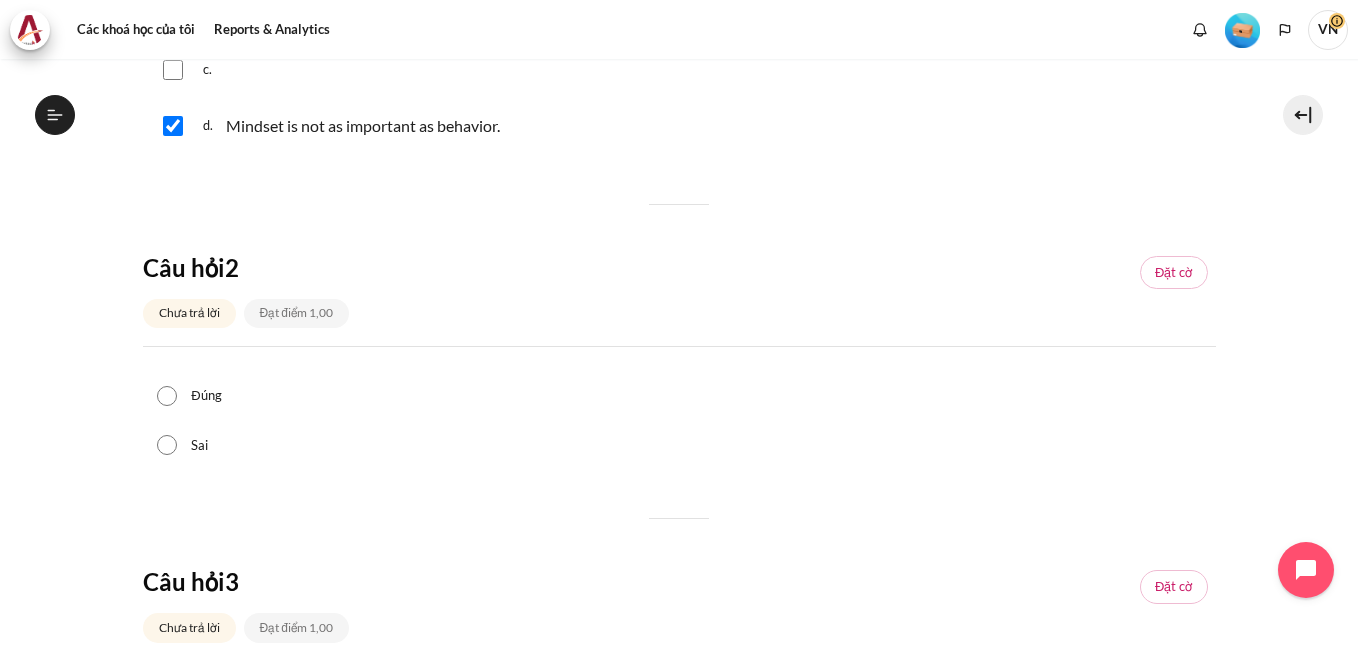 click at bounding box center (173, 126) 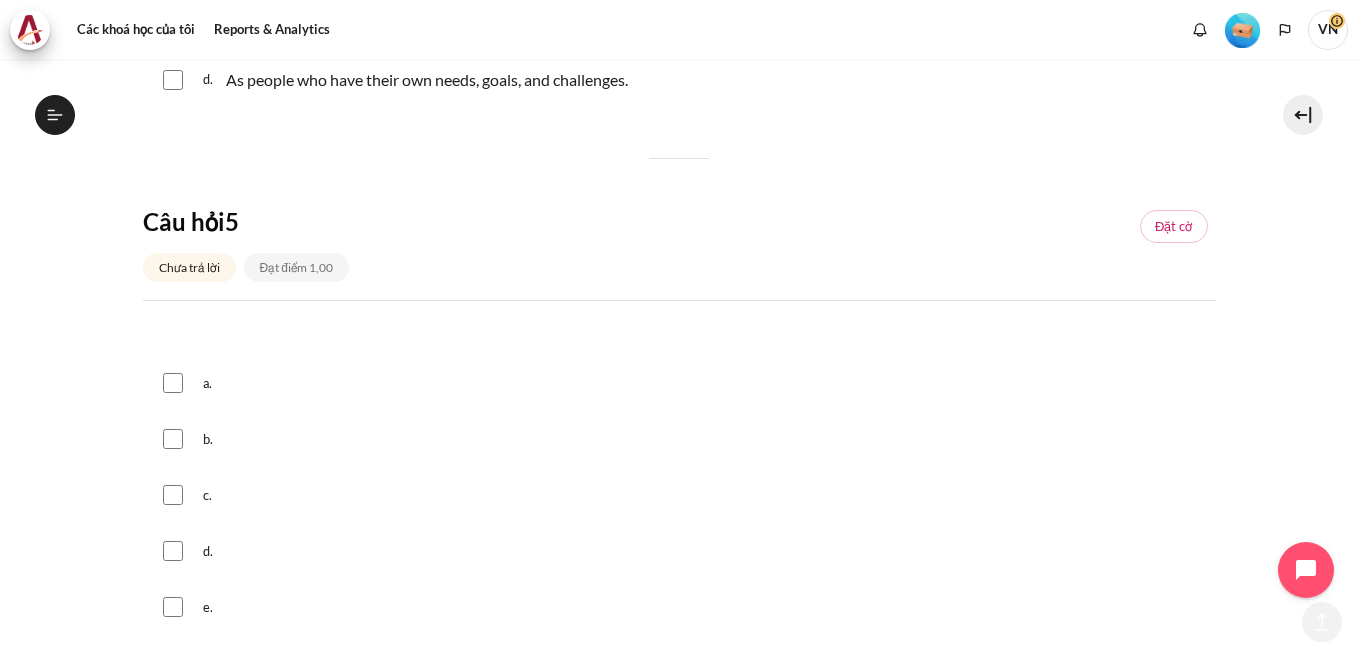 scroll, scrollTop: 1972, scrollLeft: 0, axis: vertical 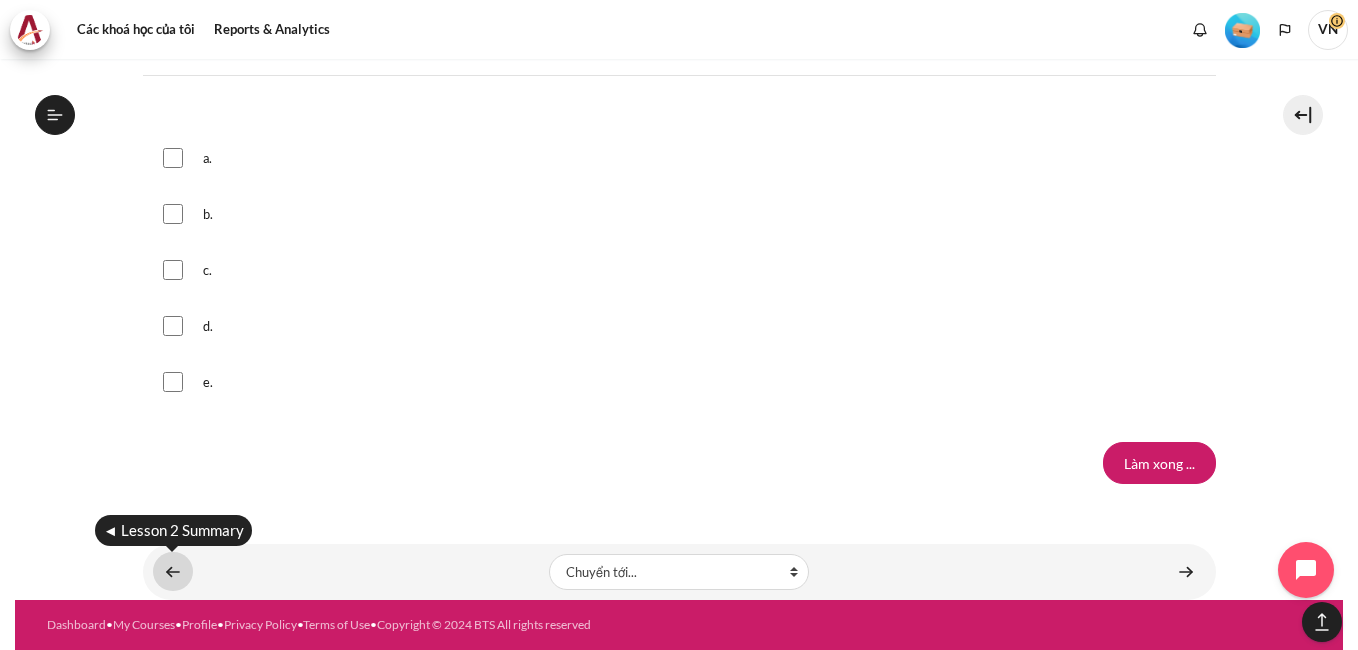 click at bounding box center [173, 571] 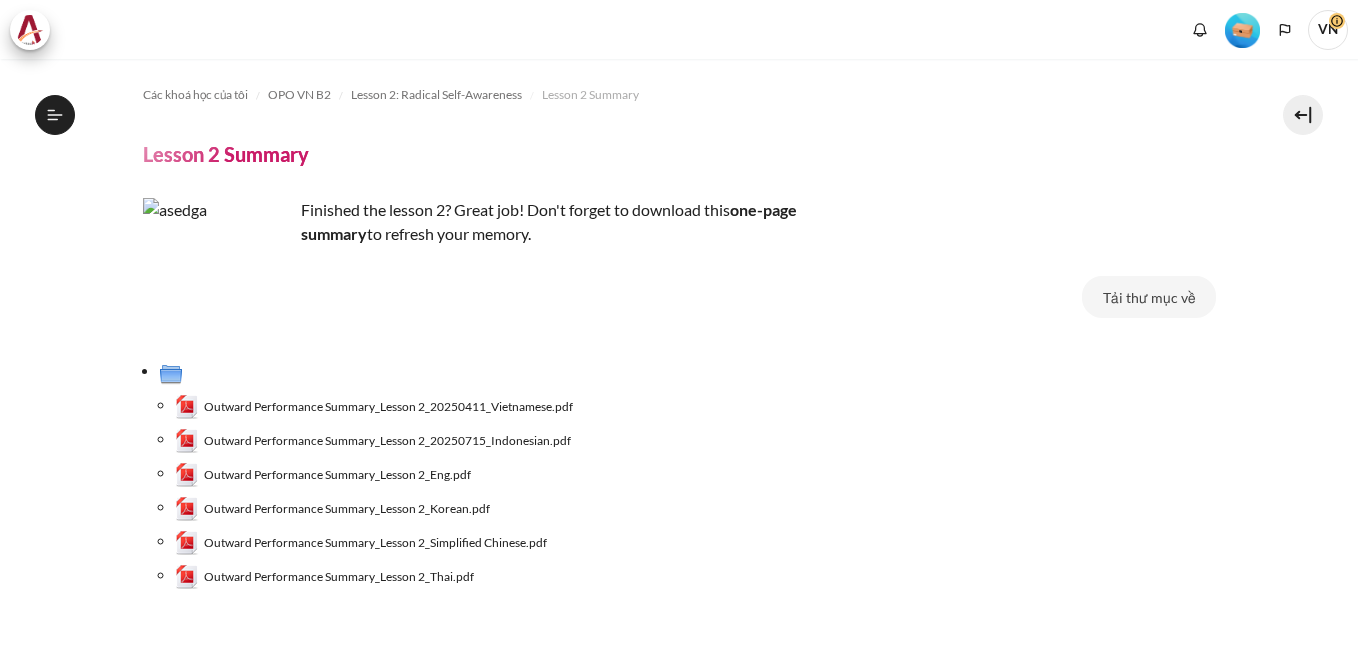 scroll, scrollTop: 0, scrollLeft: 0, axis: both 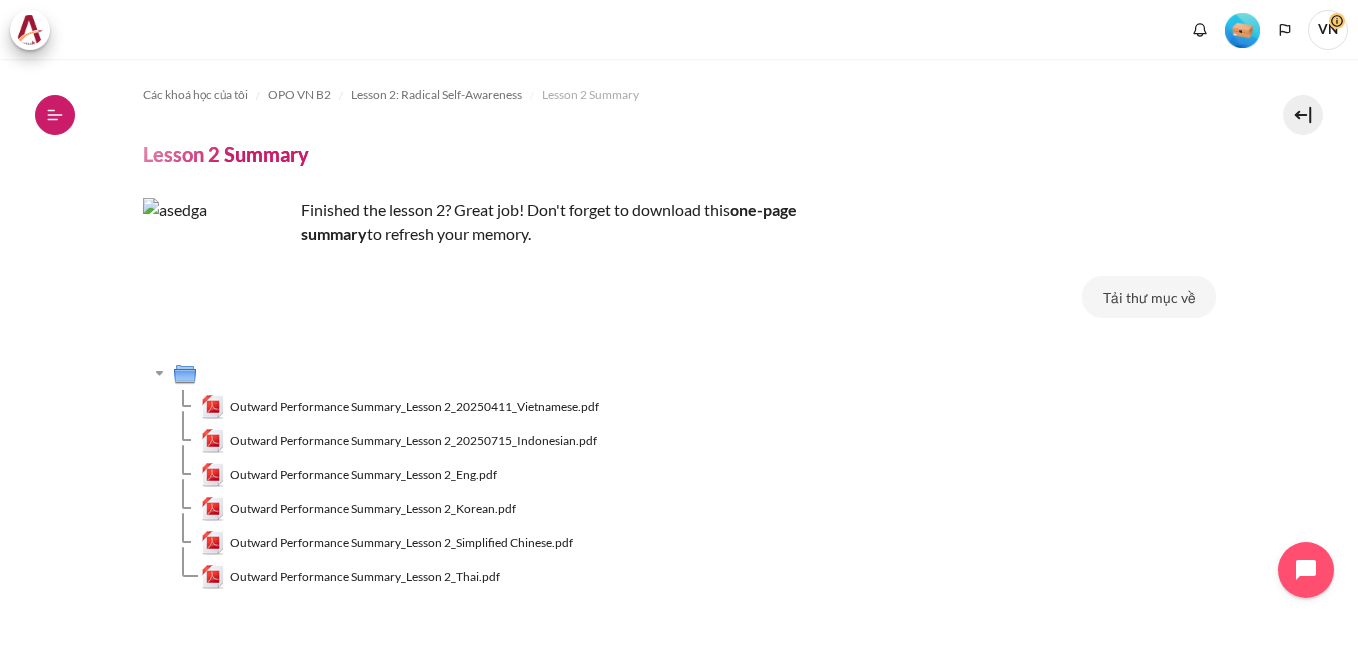 click on "Mở chỉ số ngăn của khóa học" at bounding box center [55, 115] 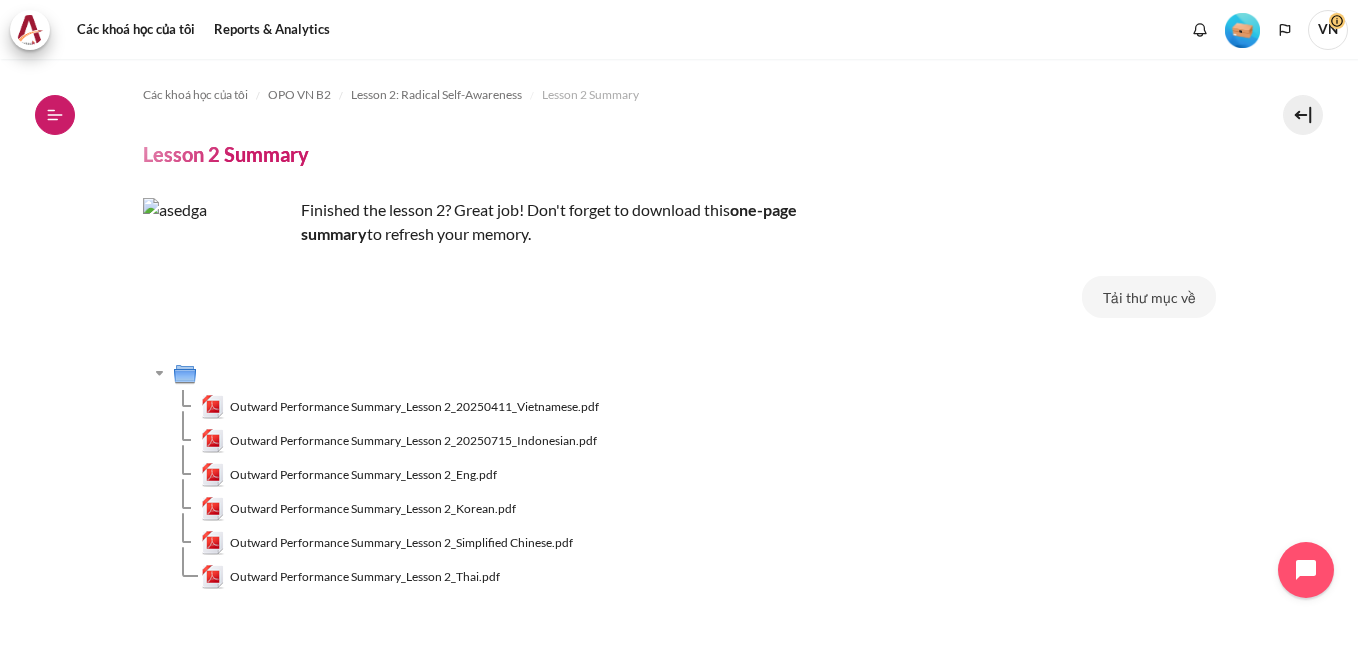 scroll, scrollTop: 350, scrollLeft: 0, axis: vertical 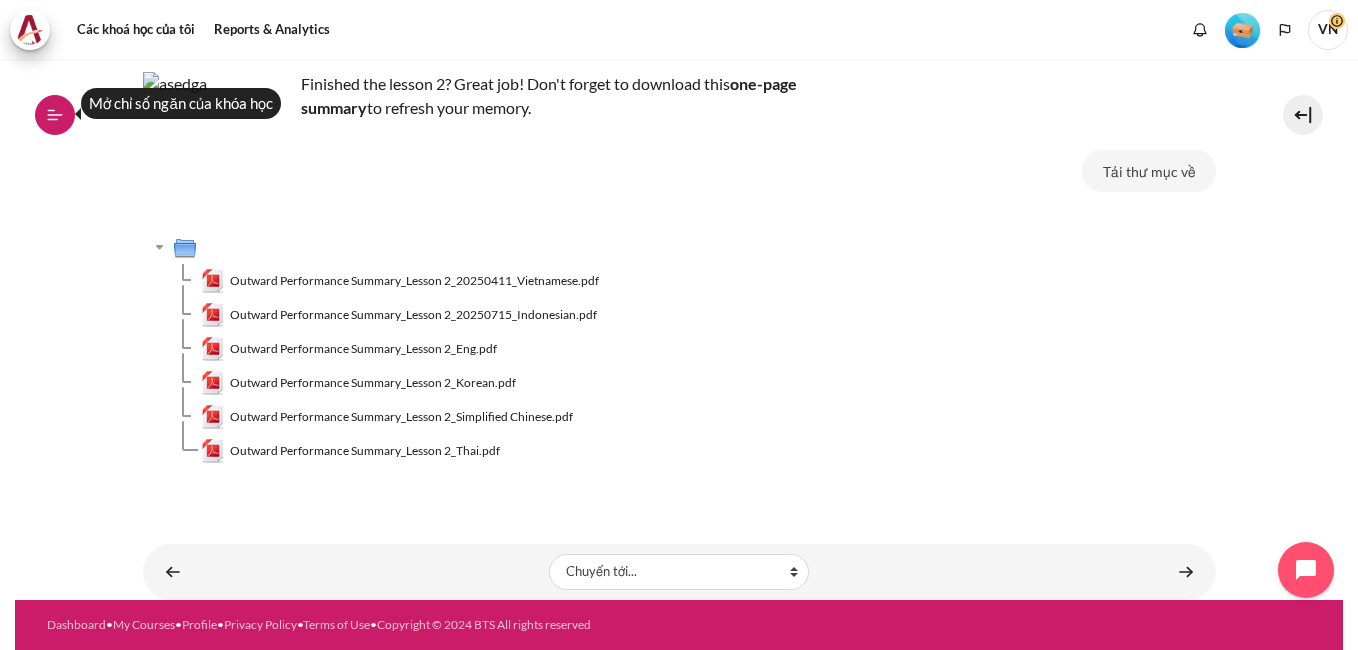 click on "Mở chỉ số ngăn của khóa học" at bounding box center (55, 115) 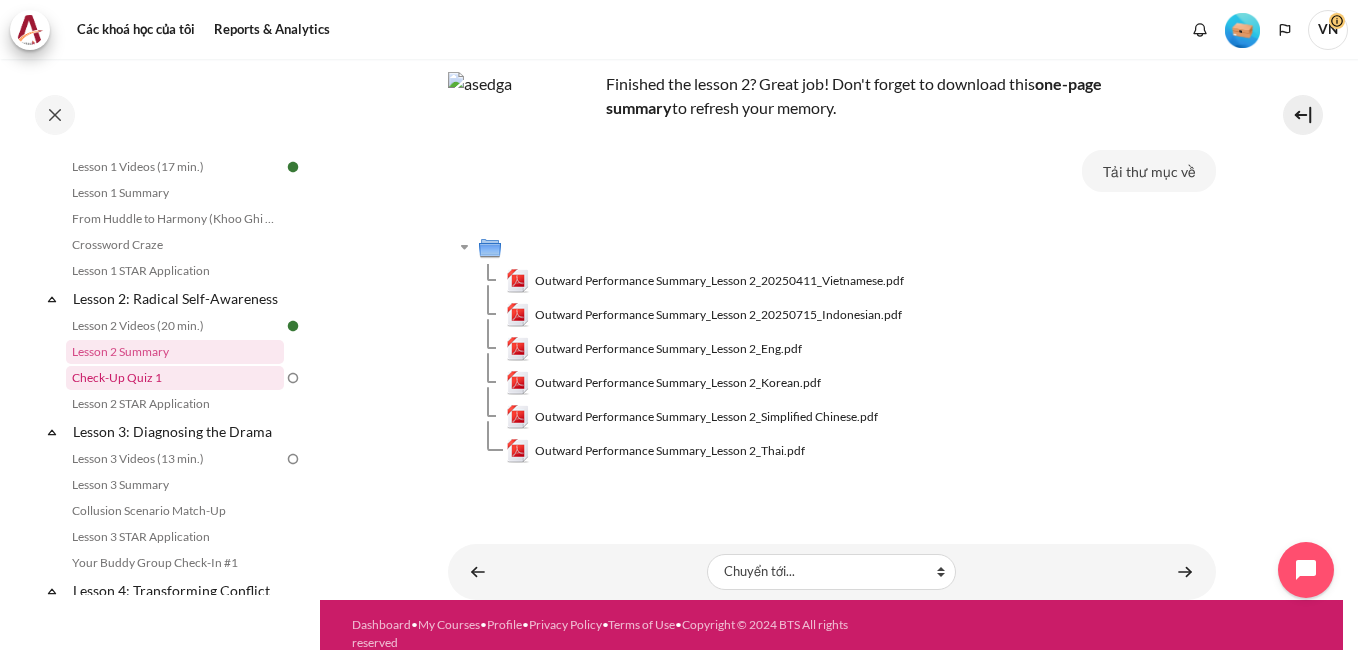 click on "Check-Up Quiz 1" at bounding box center (175, 378) 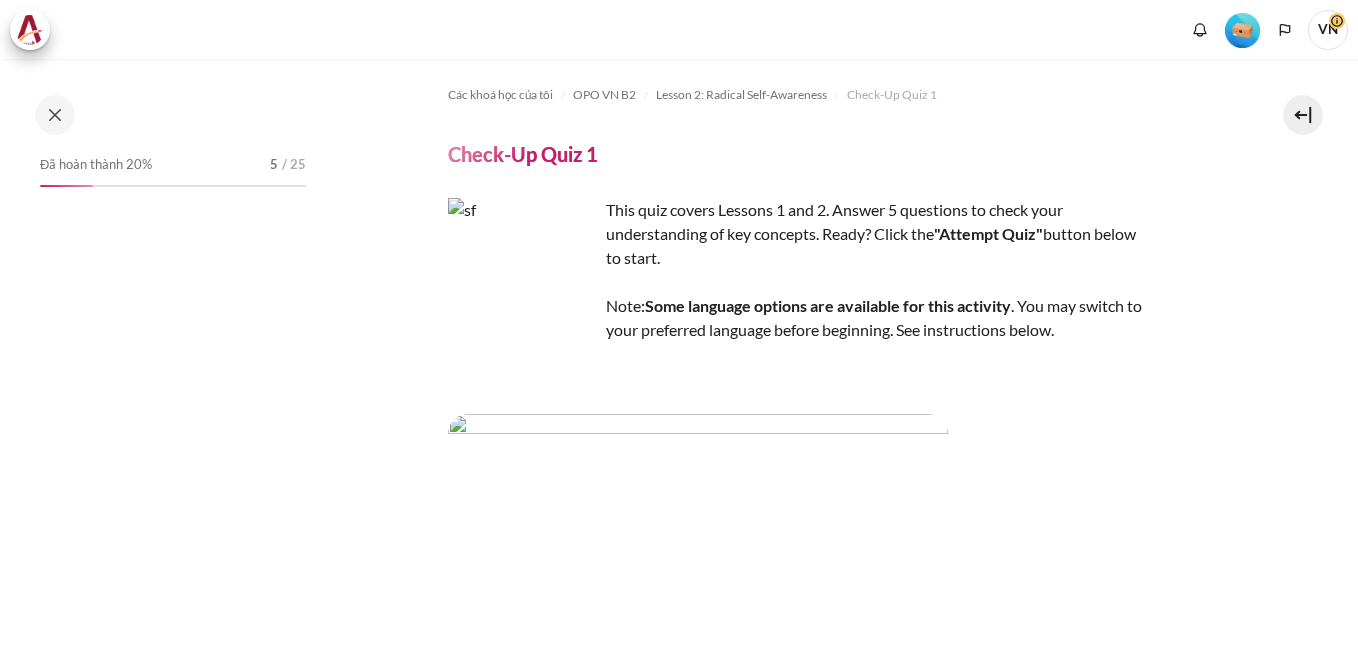 scroll, scrollTop: 0, scrollLeft: 0, axis: both 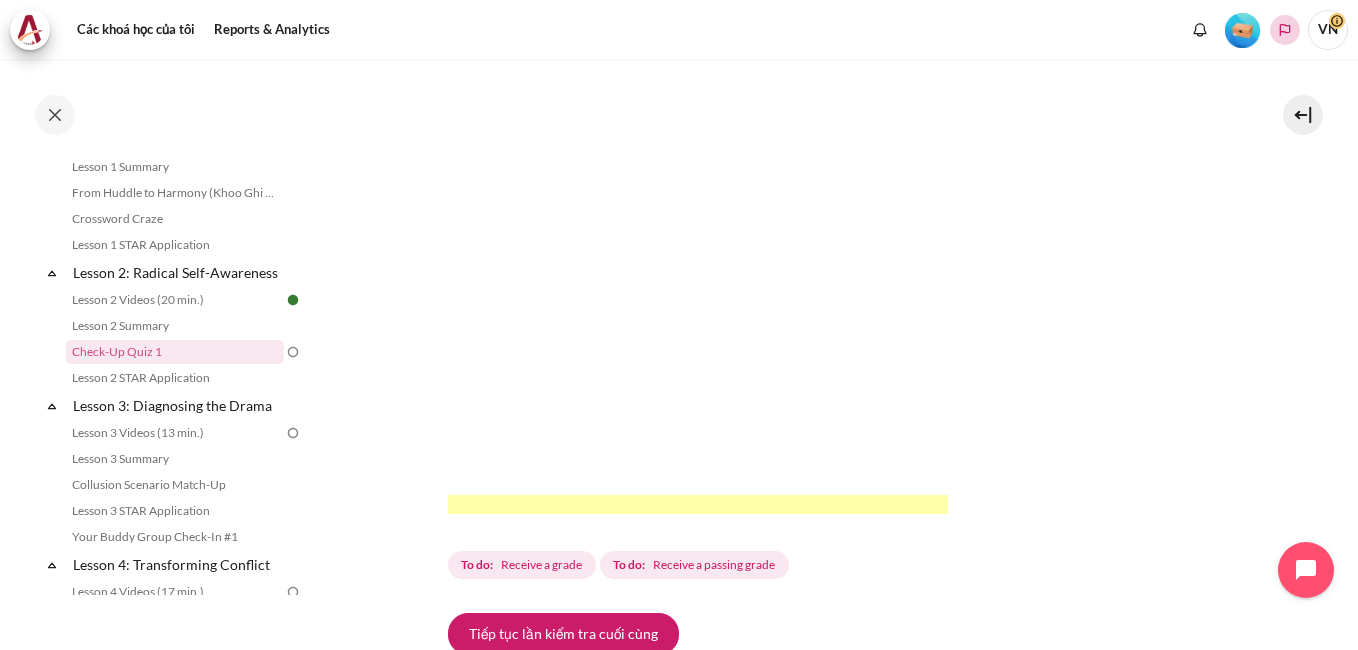 click 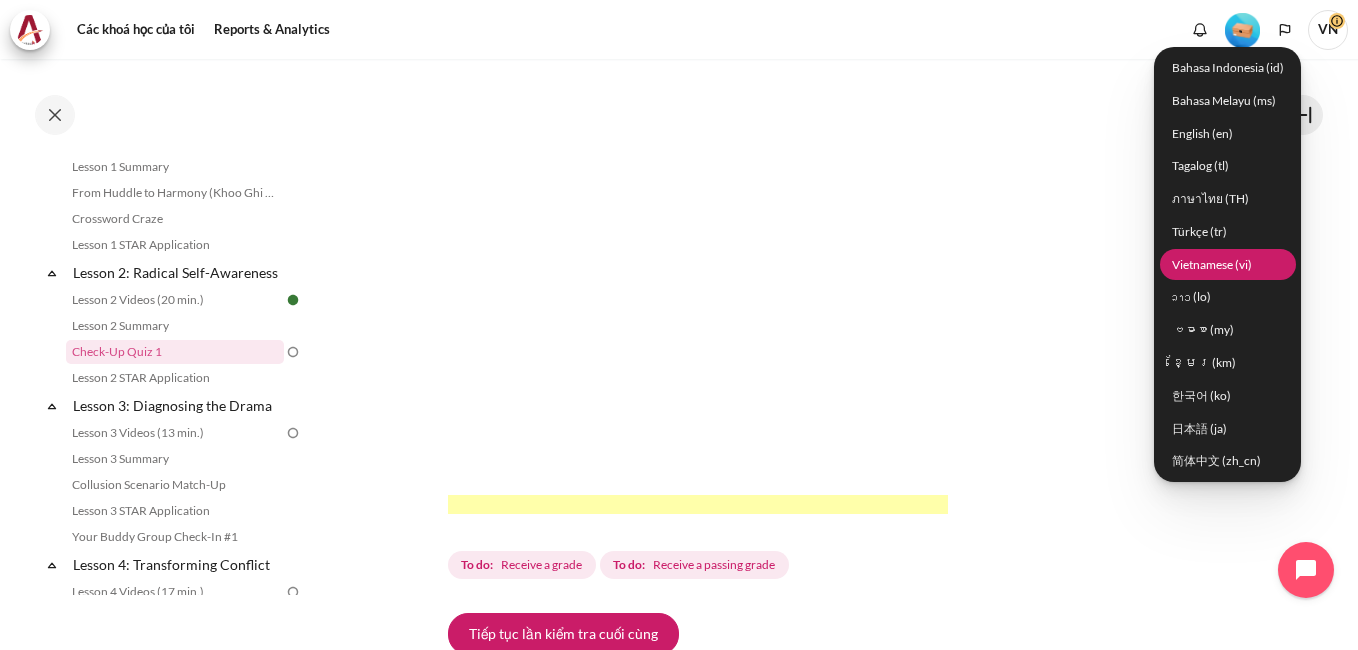 click on "Vietnamese ‎(vi)‎" at bounding box center (1228, 264) 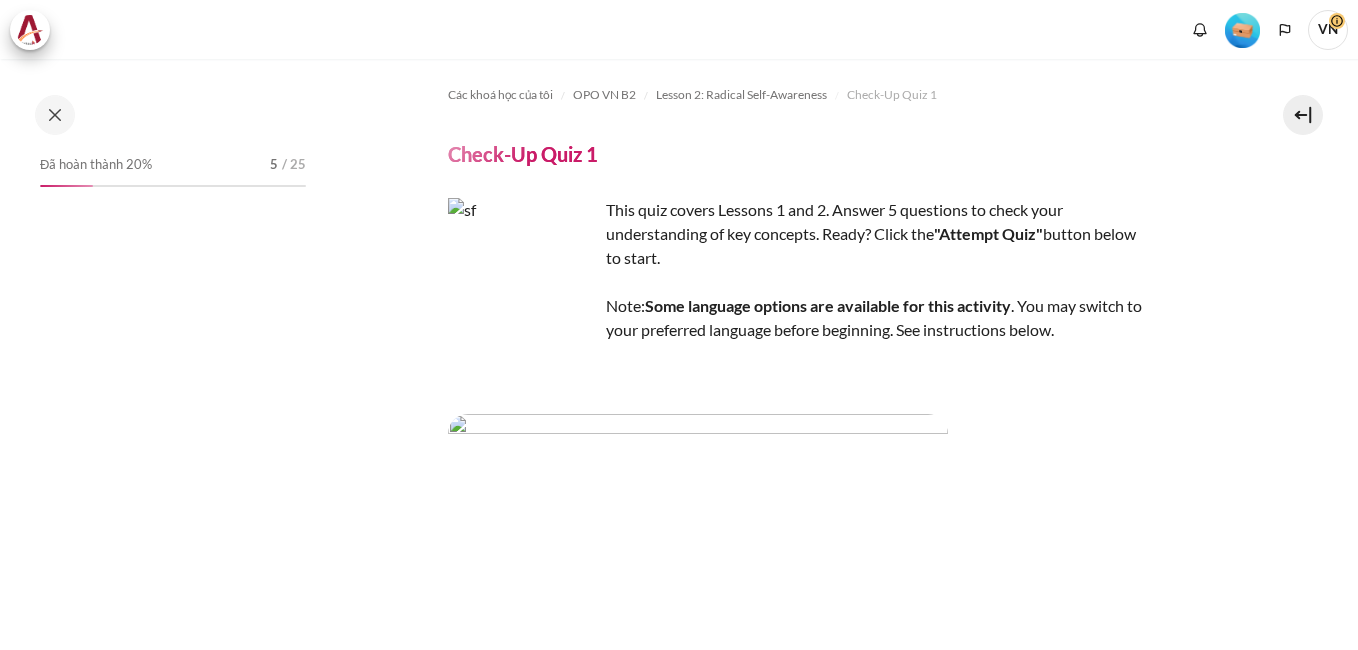 scroll, scrollTop: 0, scrollLeft: 0, axis: both 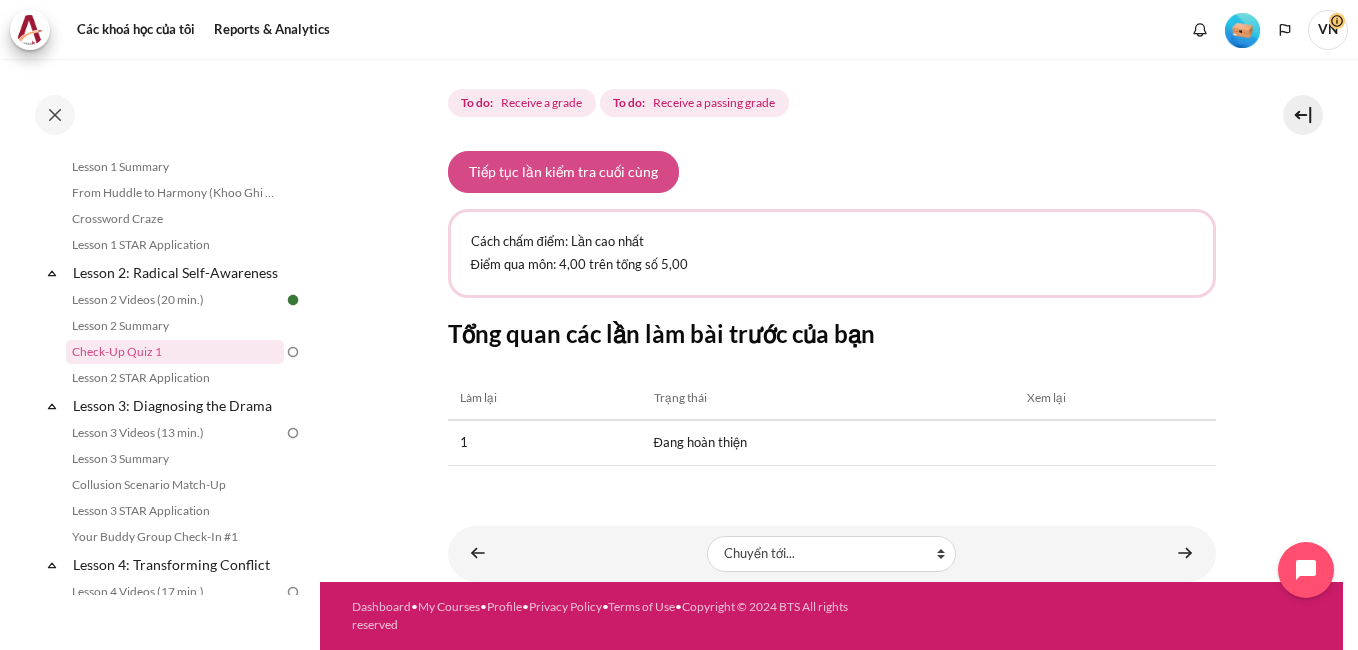 click on "Tiếp tục lần kiểm tra cuối cùng" at bounding box center [563, 172] 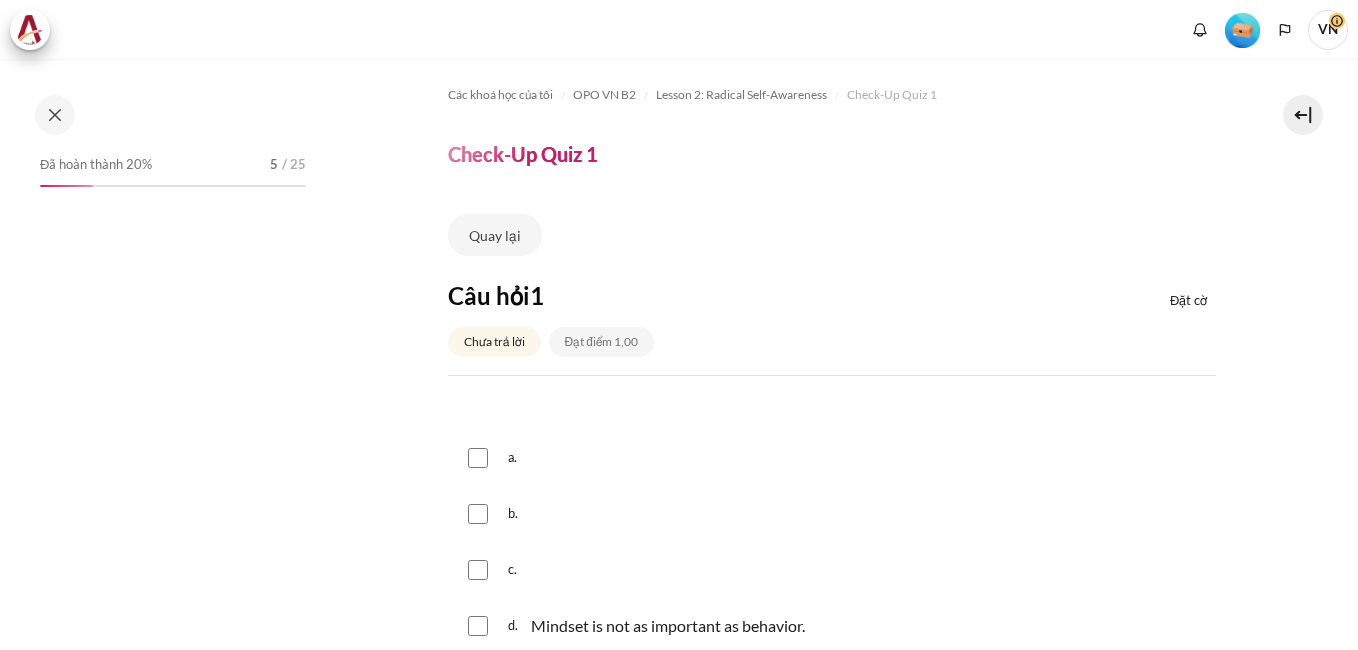 scroll, scrollTop: 0, scrollLeft: 0, axis: both 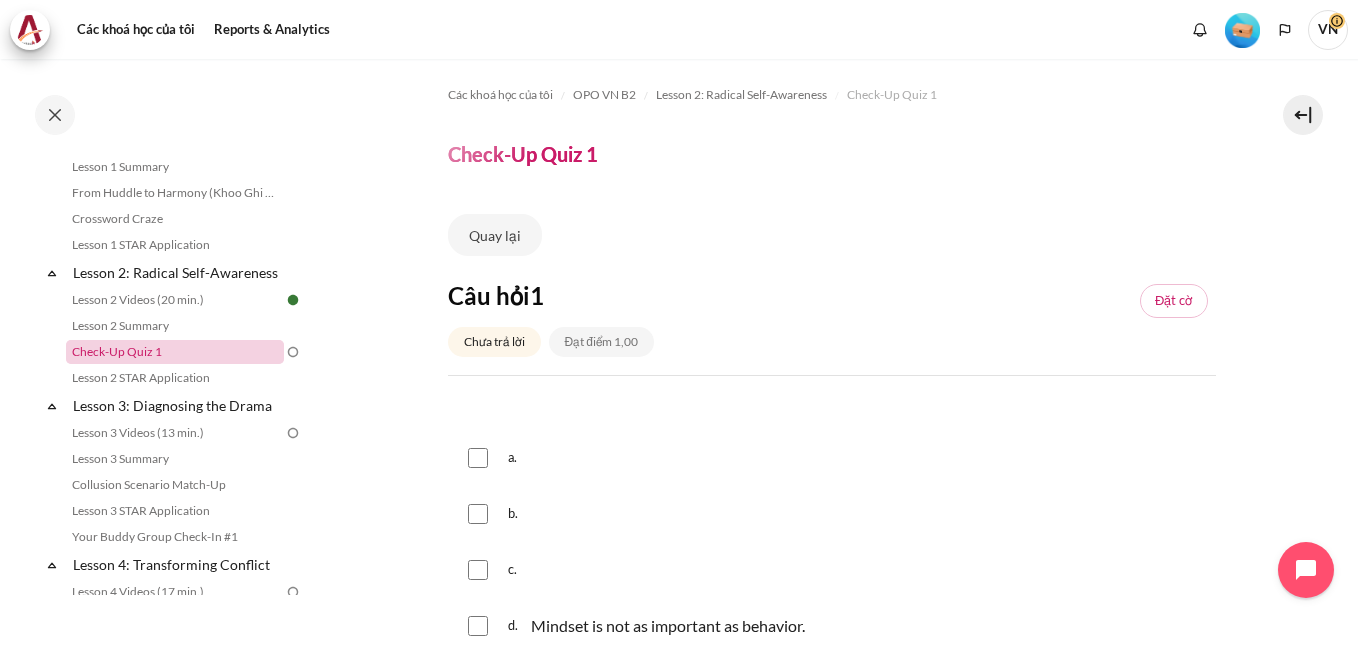click on "Check-Up Quiz 1" at bounding box center [175, 352] 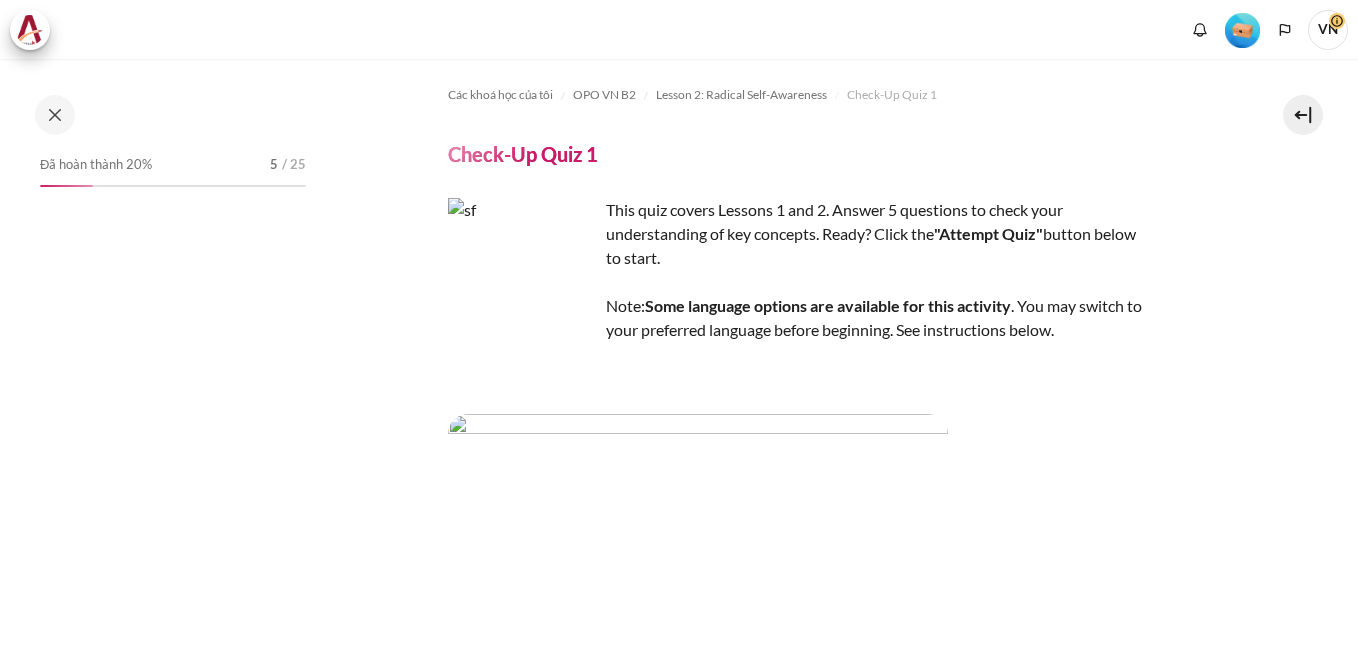 scroll, scrollTop: 0, scrollLeft: 0, axis: both 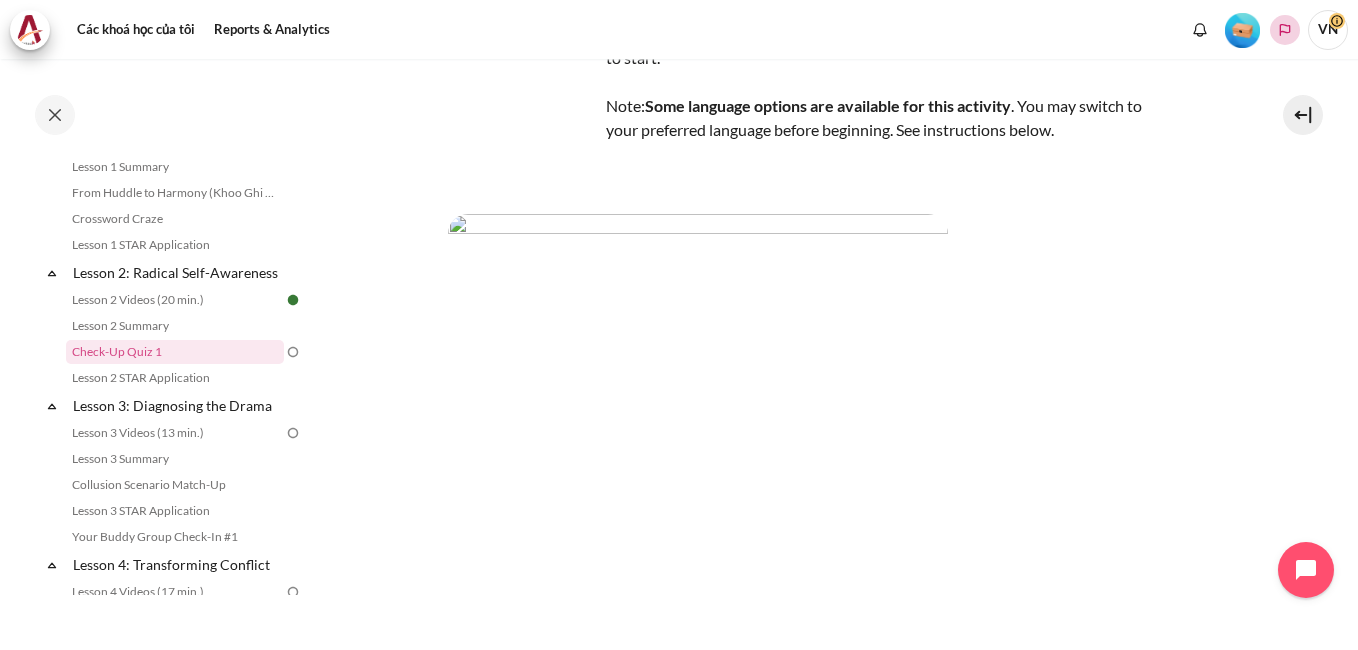click 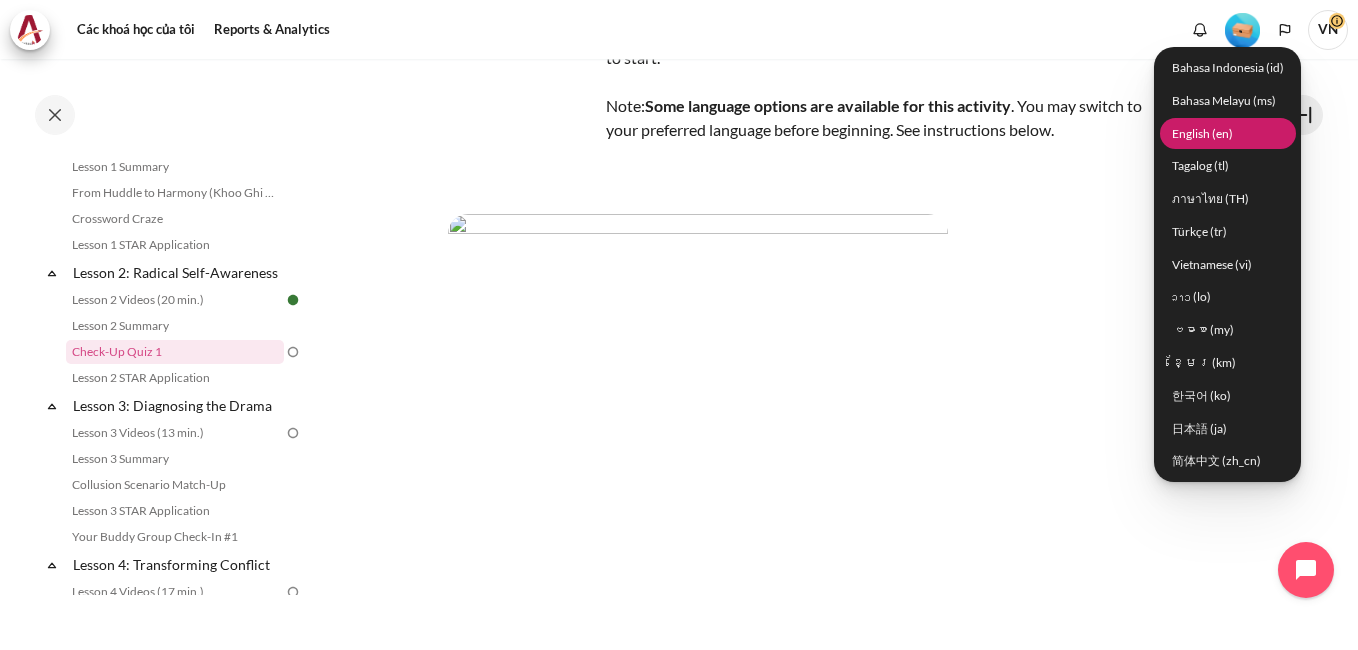 click on "English ‎(en)‎" at bounding box center [1228, 133] 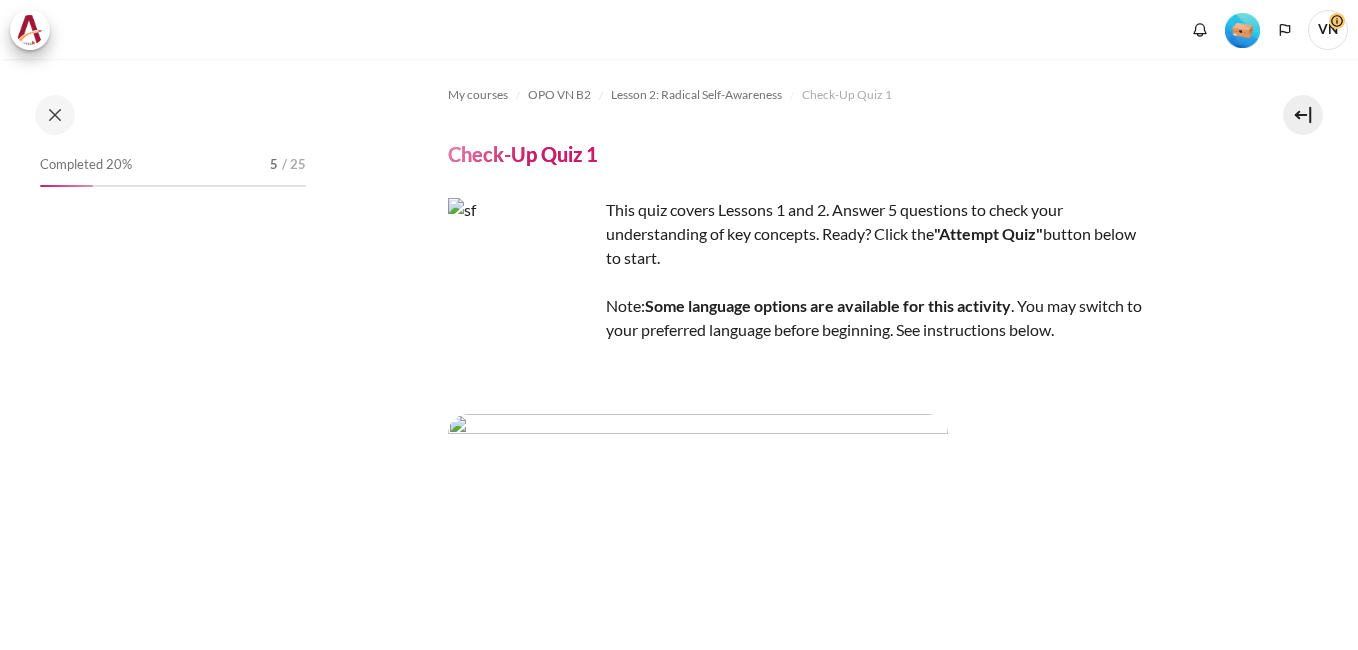 scroll, scrollTop: 0, scrollLeft: 0, axis: both 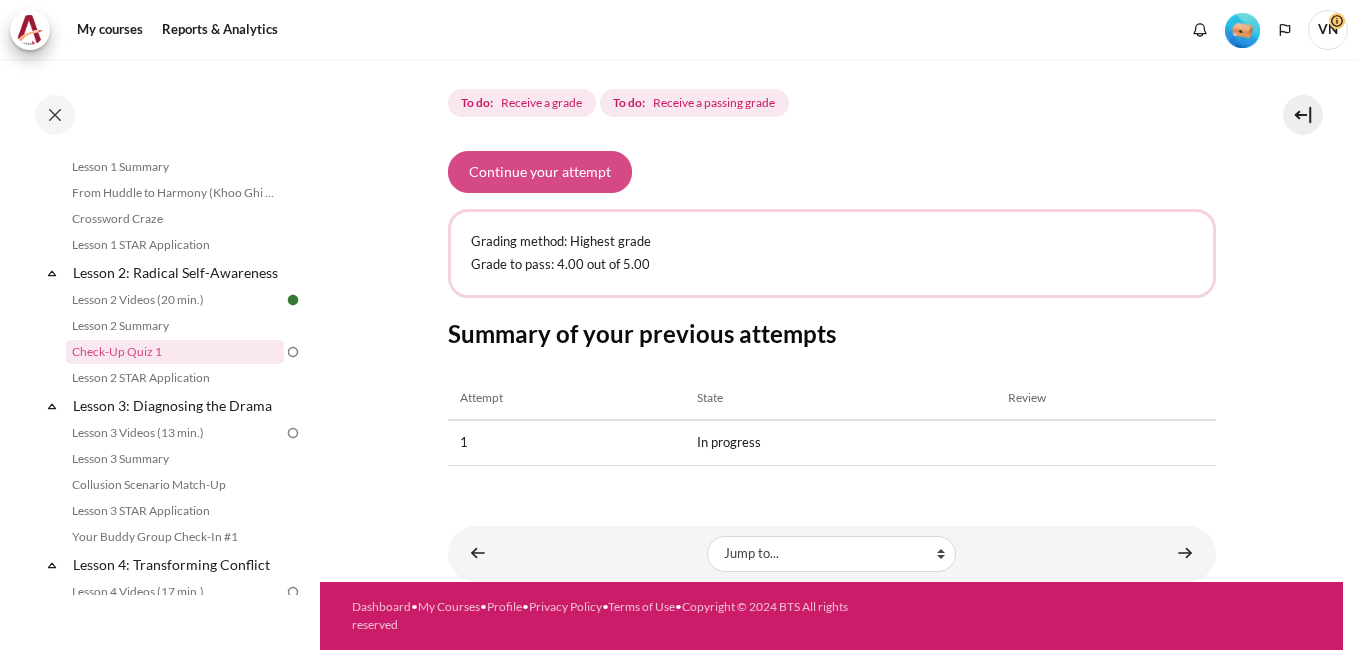 click on "Continue your attempt" at bounding box center [540, 172] 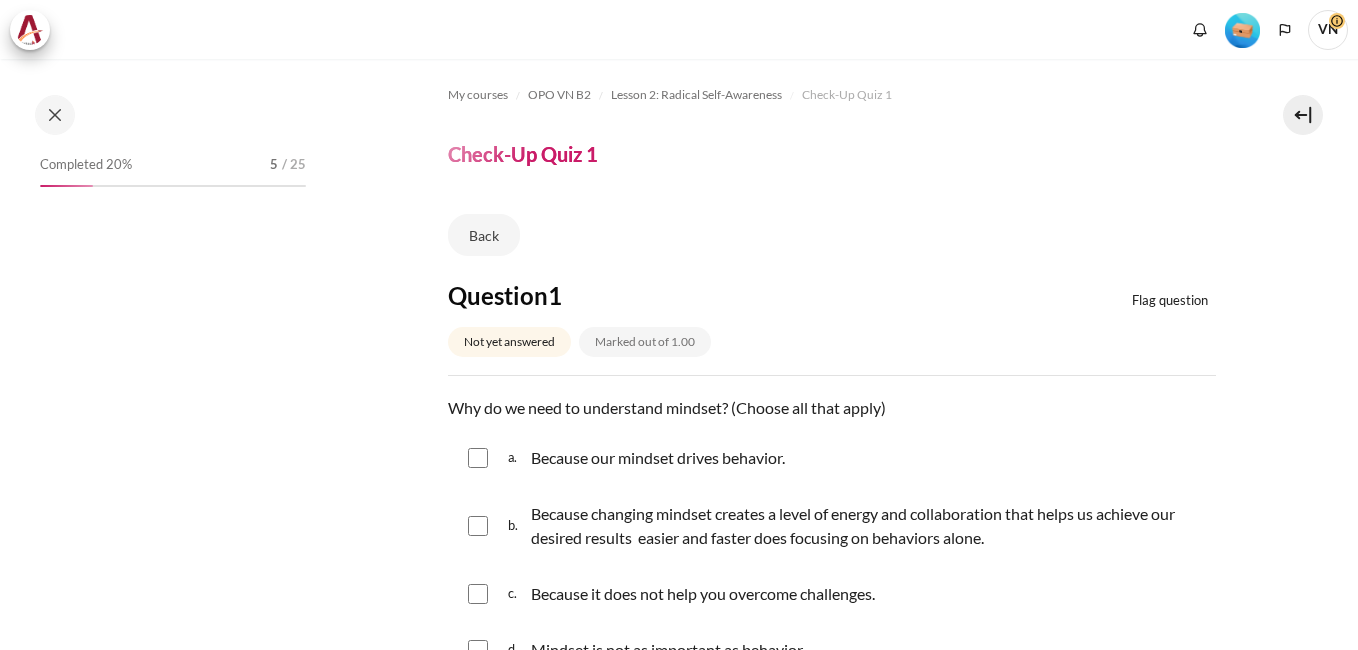 scroll, scrollTop: 0, scrollLeft: 0, axis: both 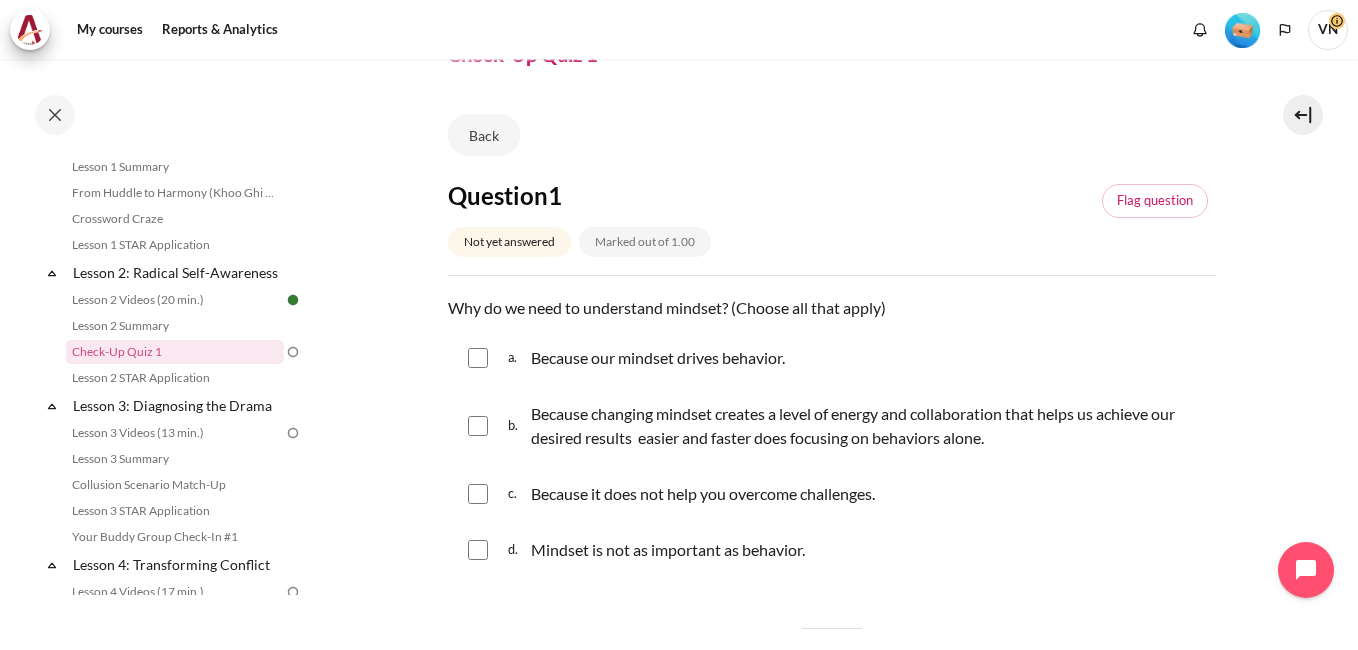click on "Why do we need to understand mindset? (Choose all that apply)" at bounding box center (832, 308) 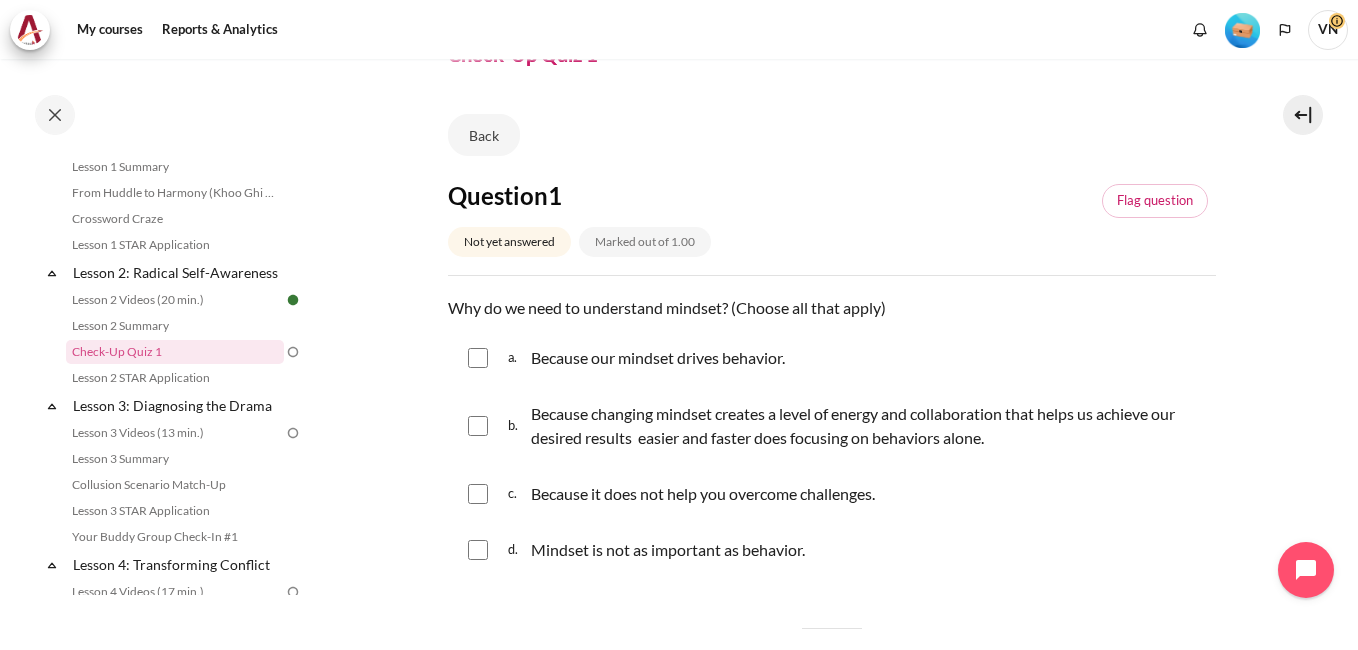 click at bounding box center (478, 358) 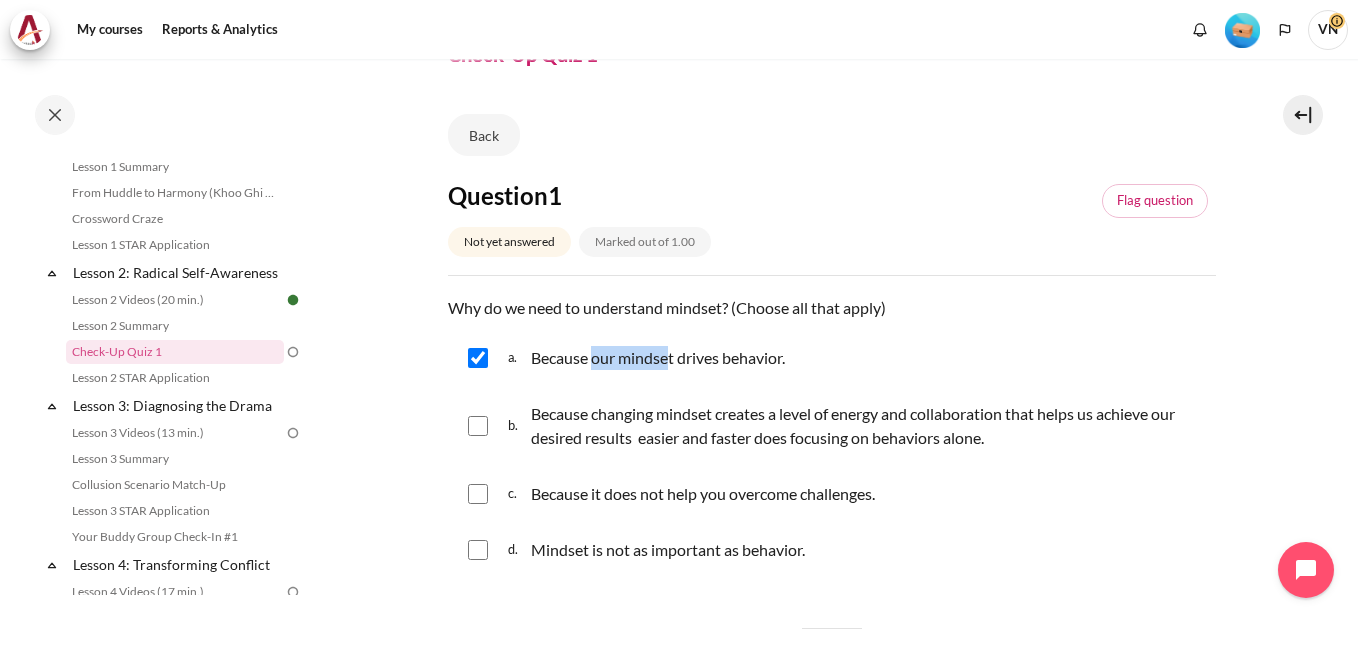 drag, startPoint x: 593, startPoint y: 357, endPoint x: 667, endPoint y: 358, distance: 74.00676 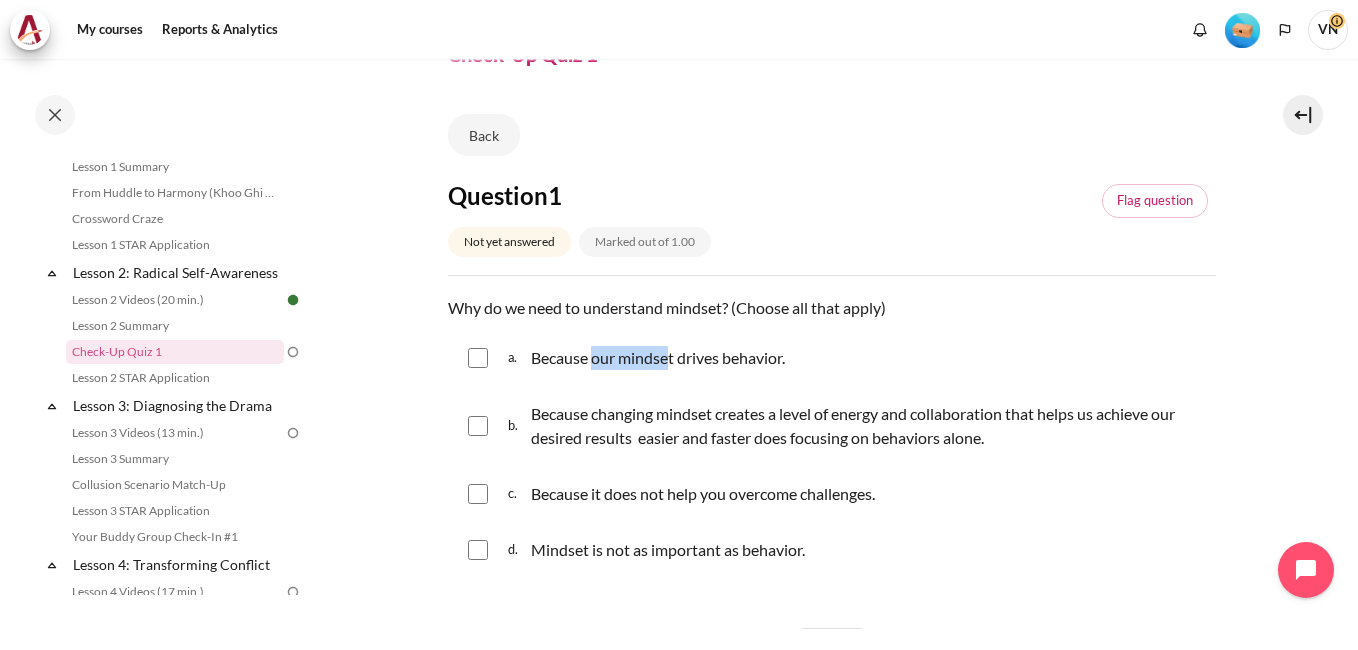 click at bounding box center (478, 358) 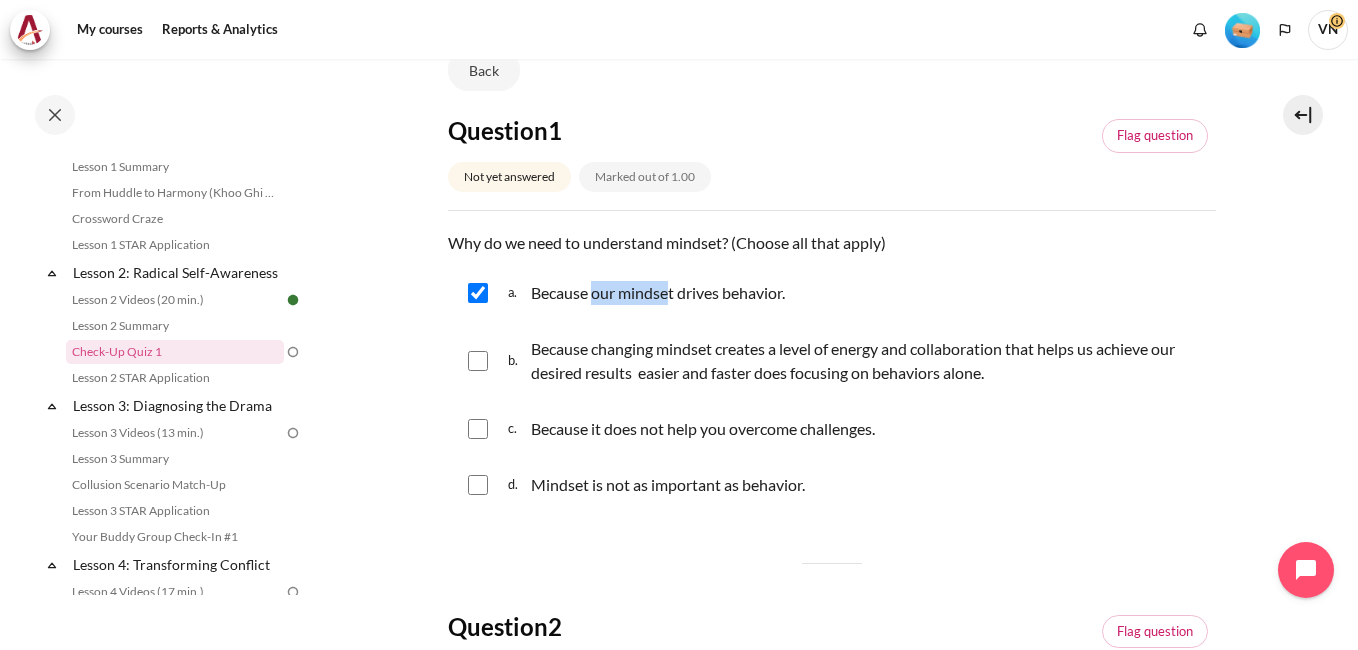 scroll, scrollTop: 200, scrollLeft: 0, axis: vertical 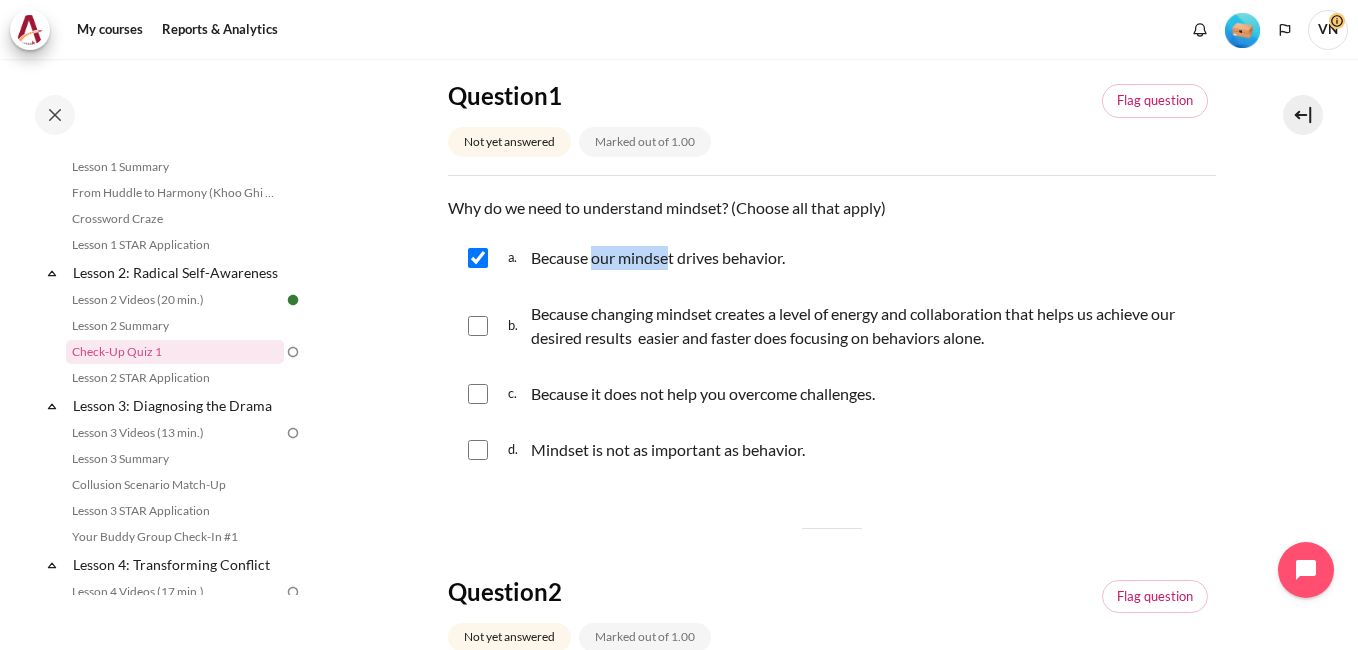 click at bounding box center (478, 326) 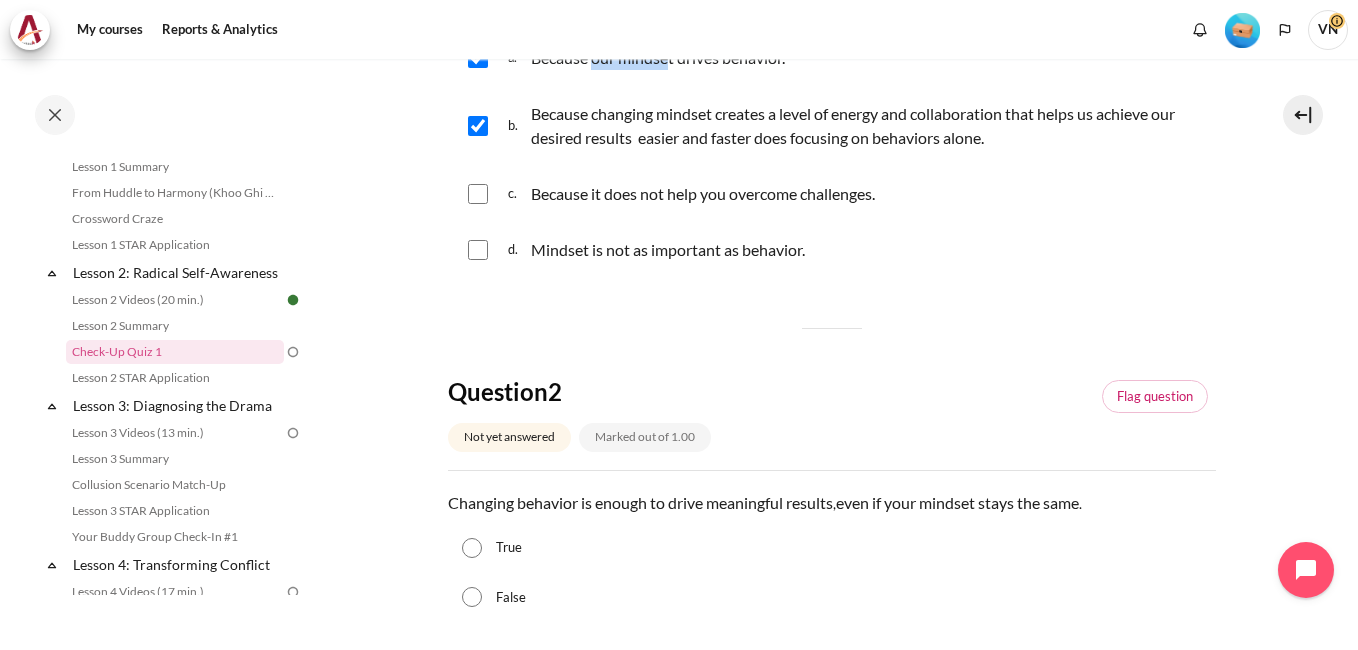 scroll, scrollTop: 500, scrollLeft: 0, axis: vertical 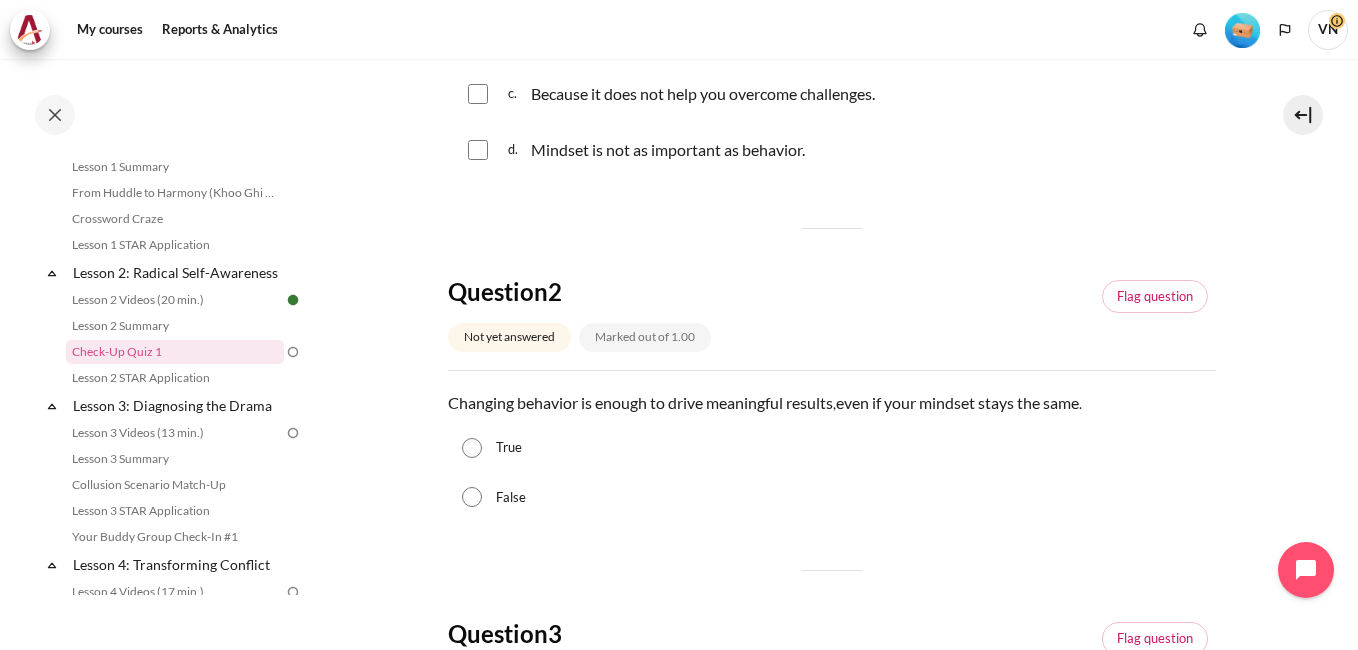click on "False" at bounding box center [511, 498] 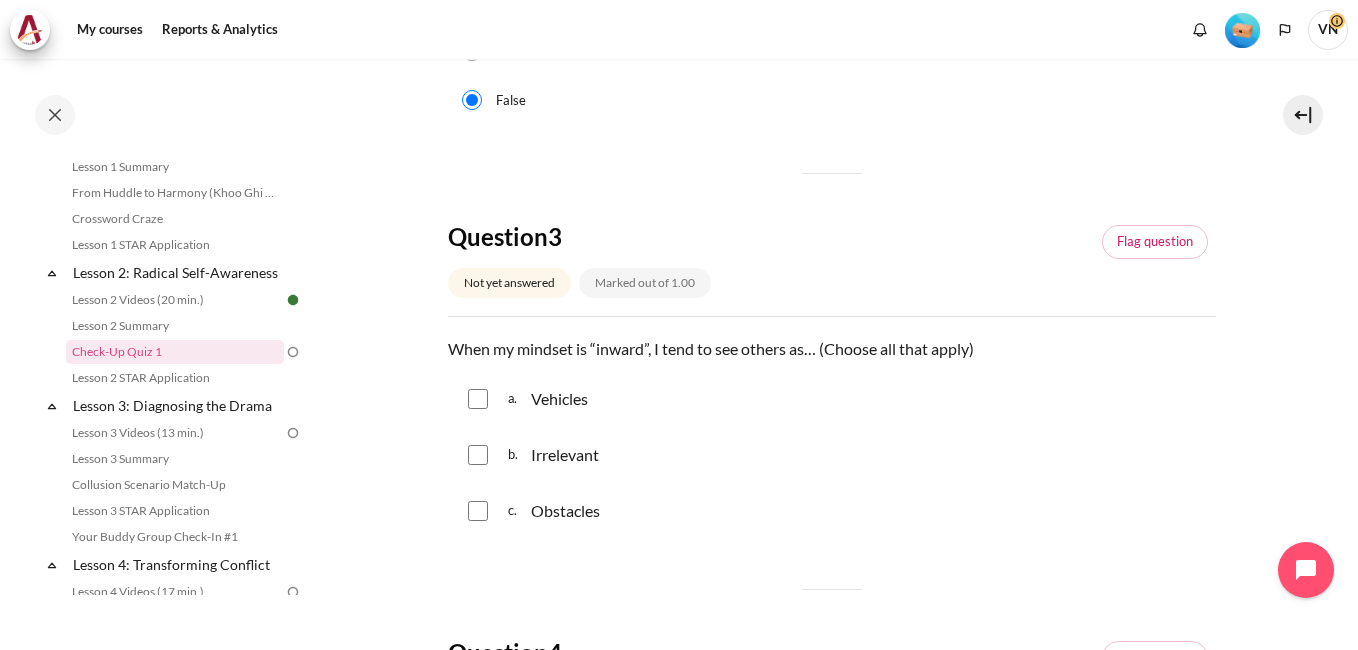 scroll, scrollTop: 900, scrollLeft: 0, axis: vertical 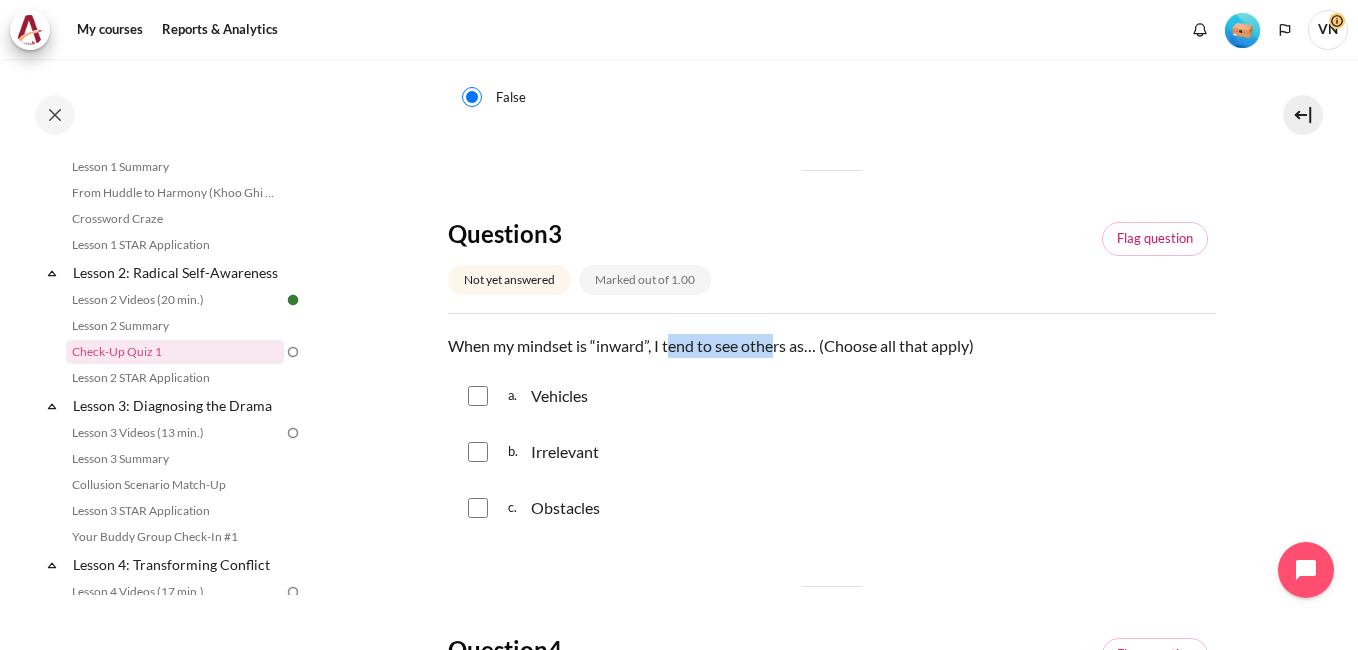 drag, startPoint x: 667, startPoint y: 344, endPoint x: 776, endPoint y: 354, distance: 109.457756 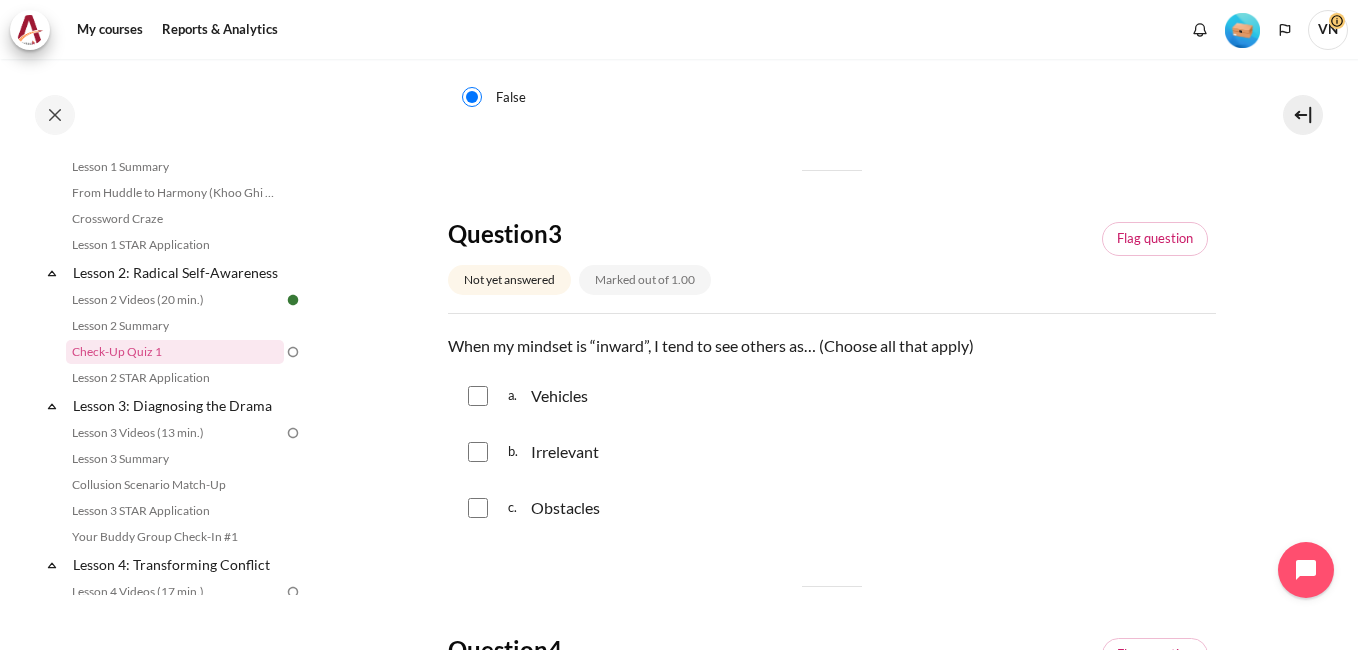 drag, startPoint x: 776, startPoint y: 354, endPoint x: 732, endPoint y: 400, distance: 63.655323 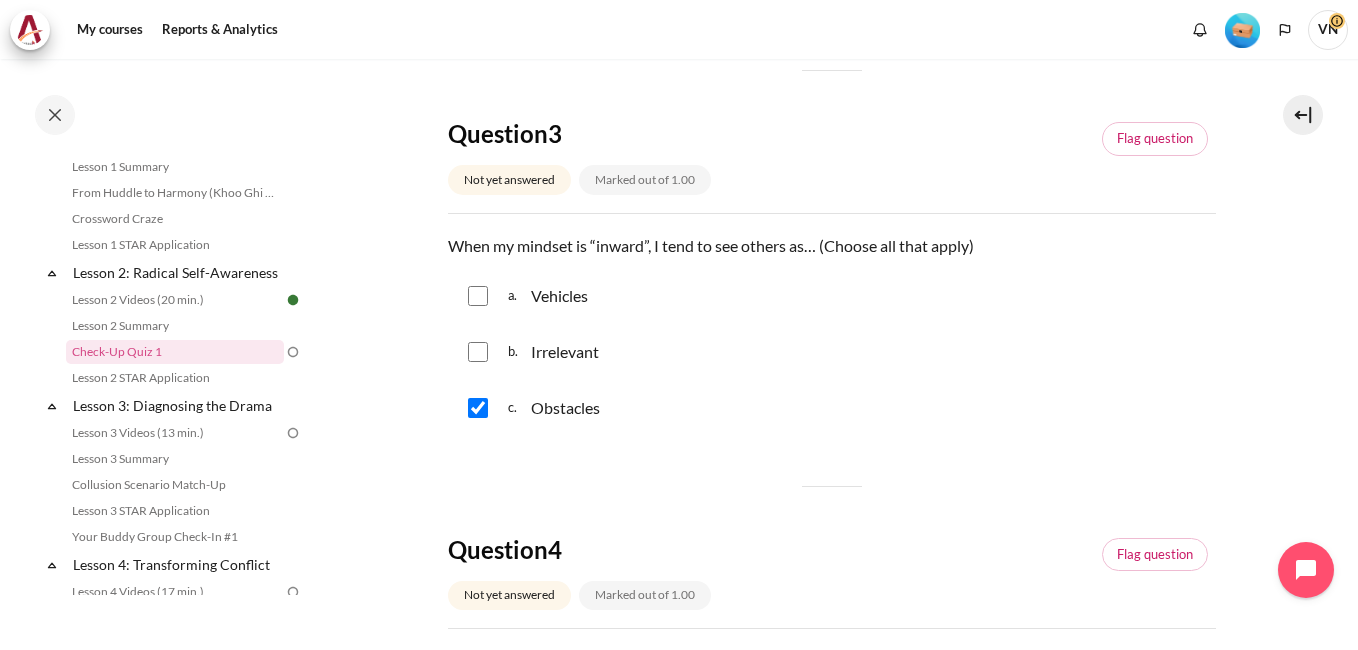 scroll, scrollTop: 1100, scrollLeft: 0, axis: vertical 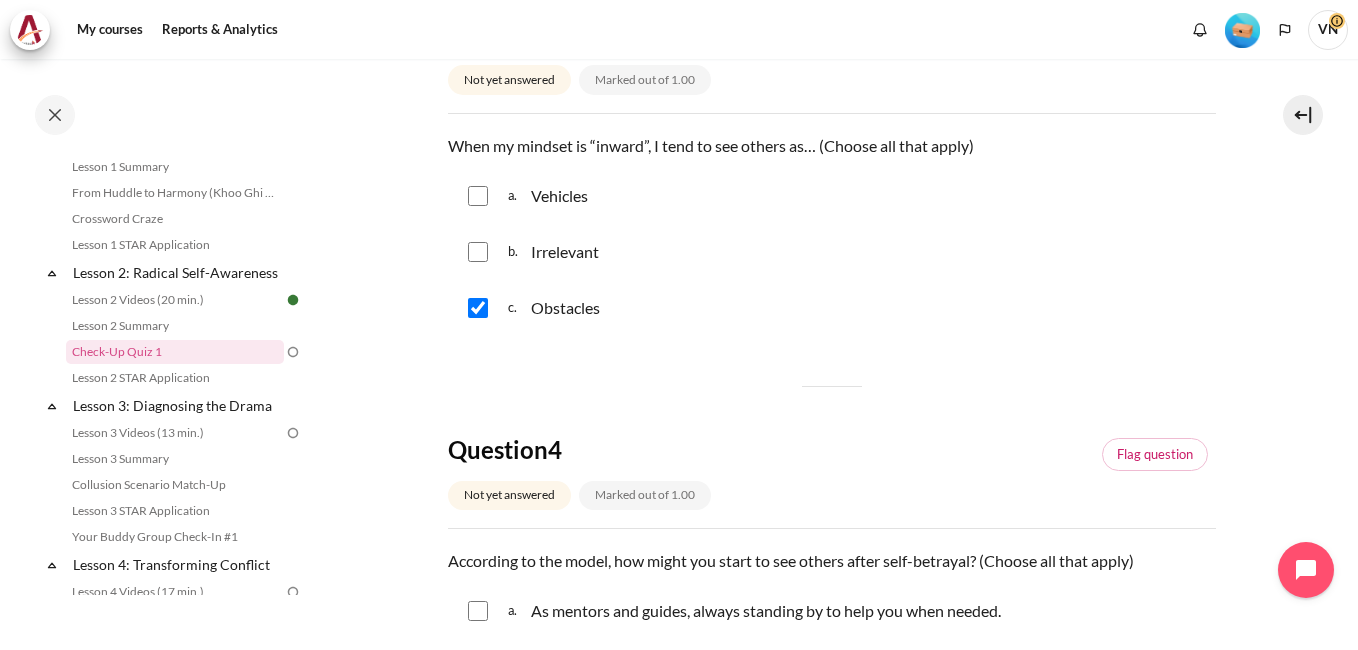 click at bounding box center (478, 252) 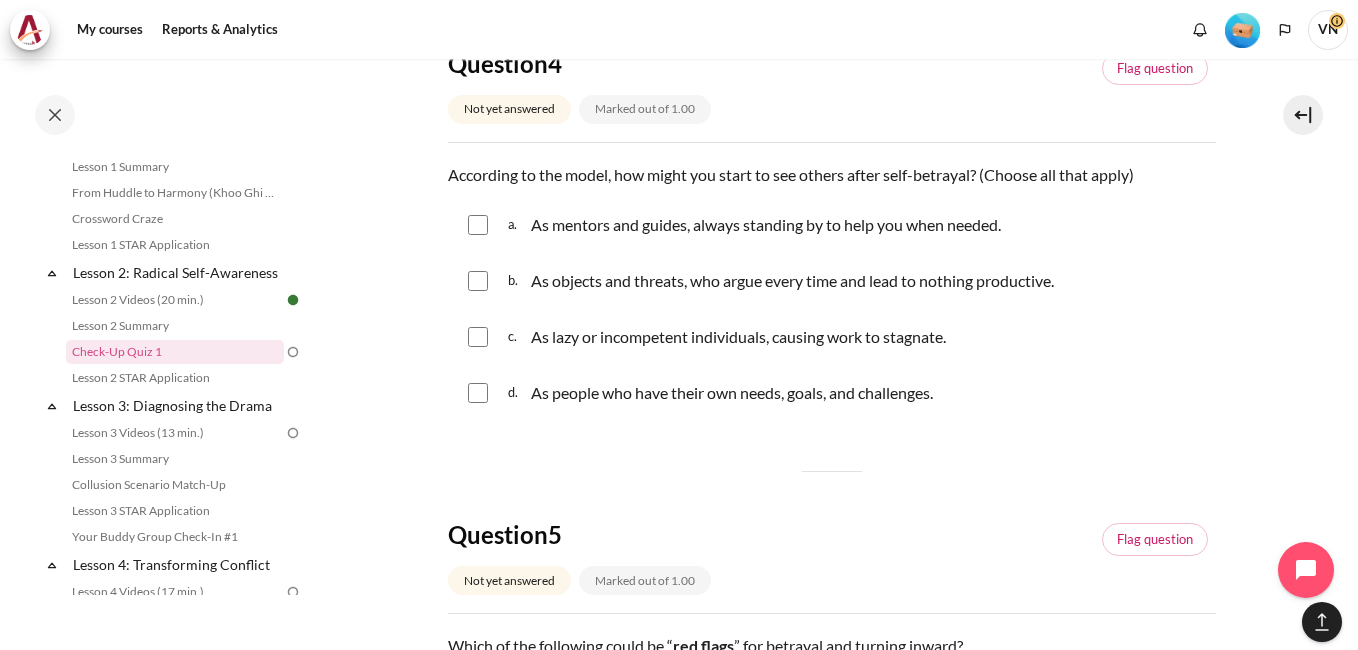 scroll, scrollTop: 1500, scrollLeft: 0, axis: vertical 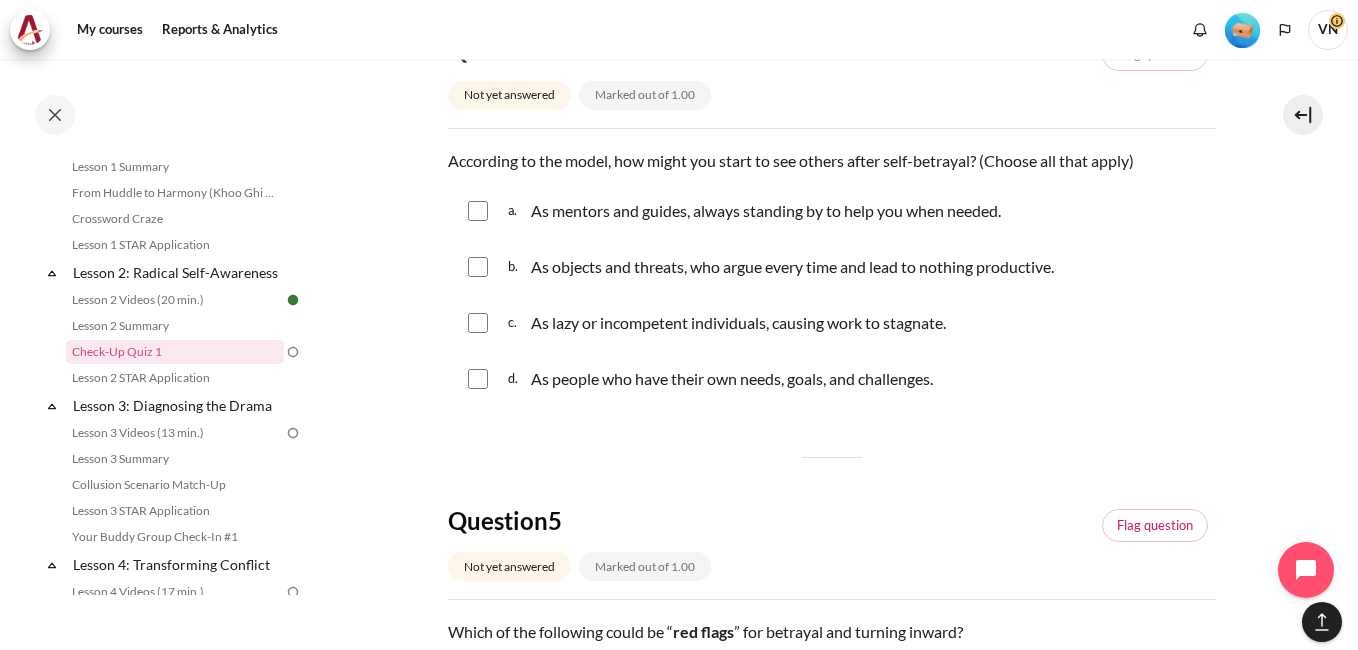 click at bounding box center [478, 267] 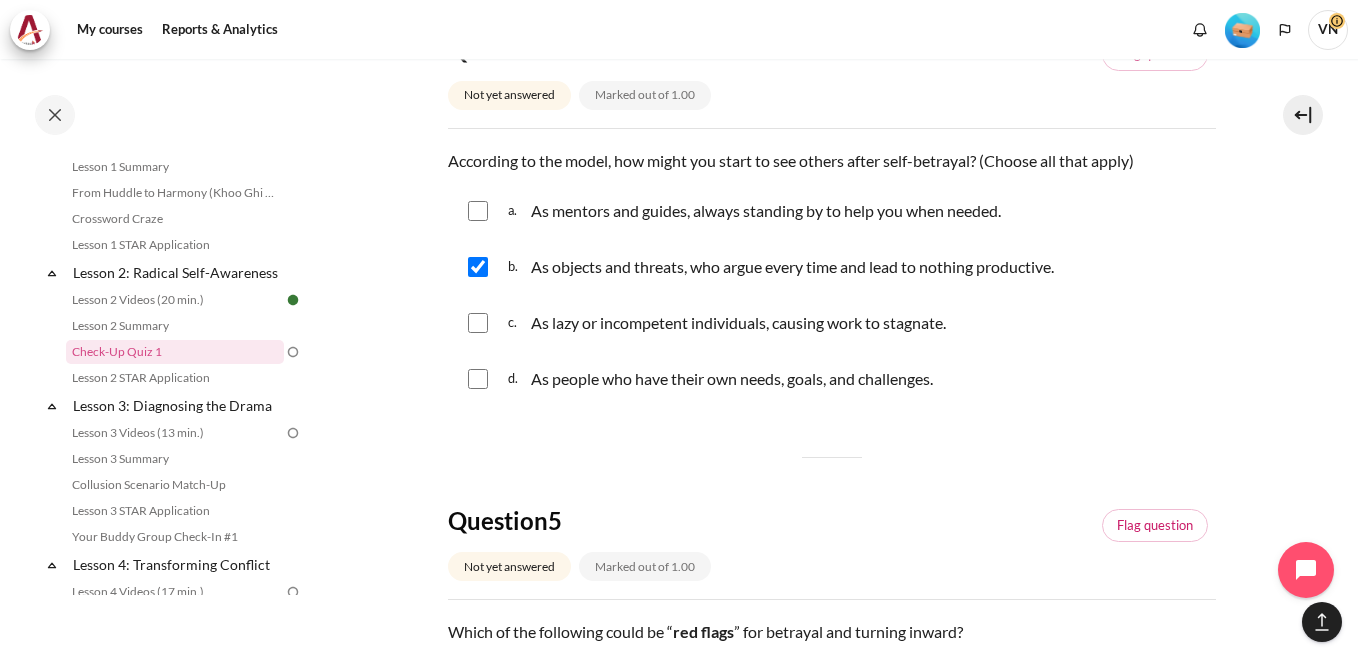 click at bounding box center [478, 323] 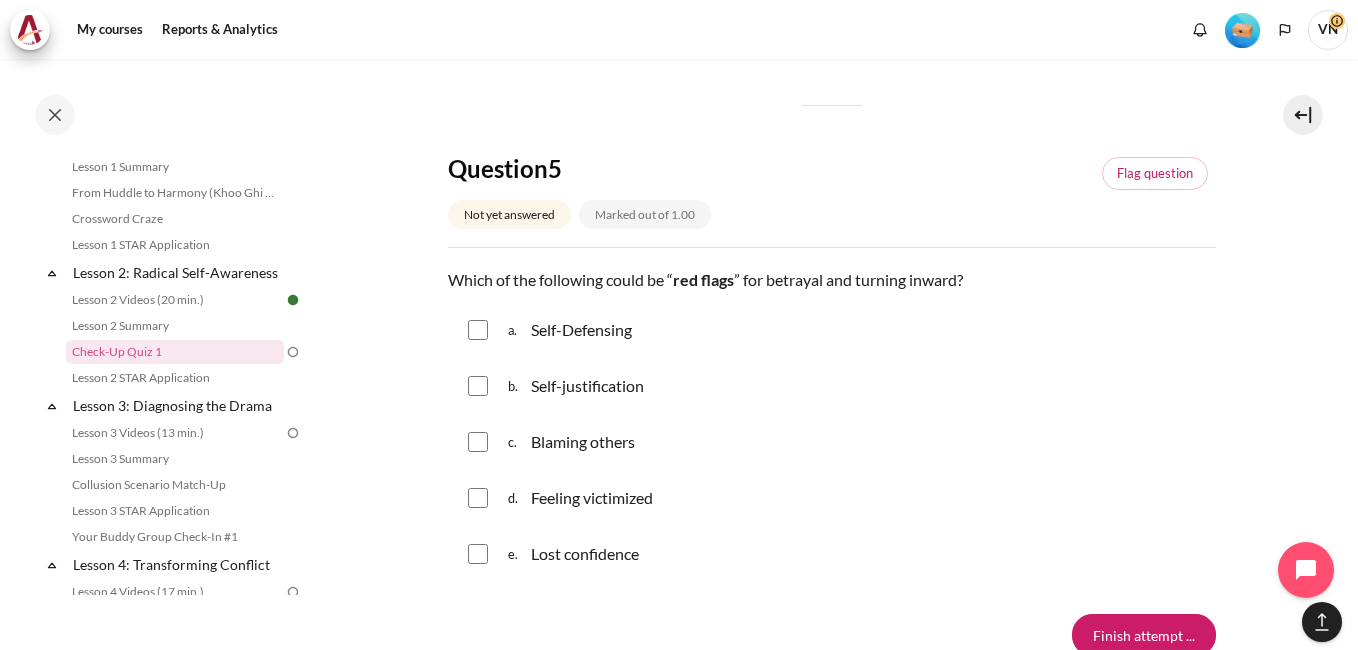 scroll, scrollTop: 1900, scrollLeft: 0, axis: vertical 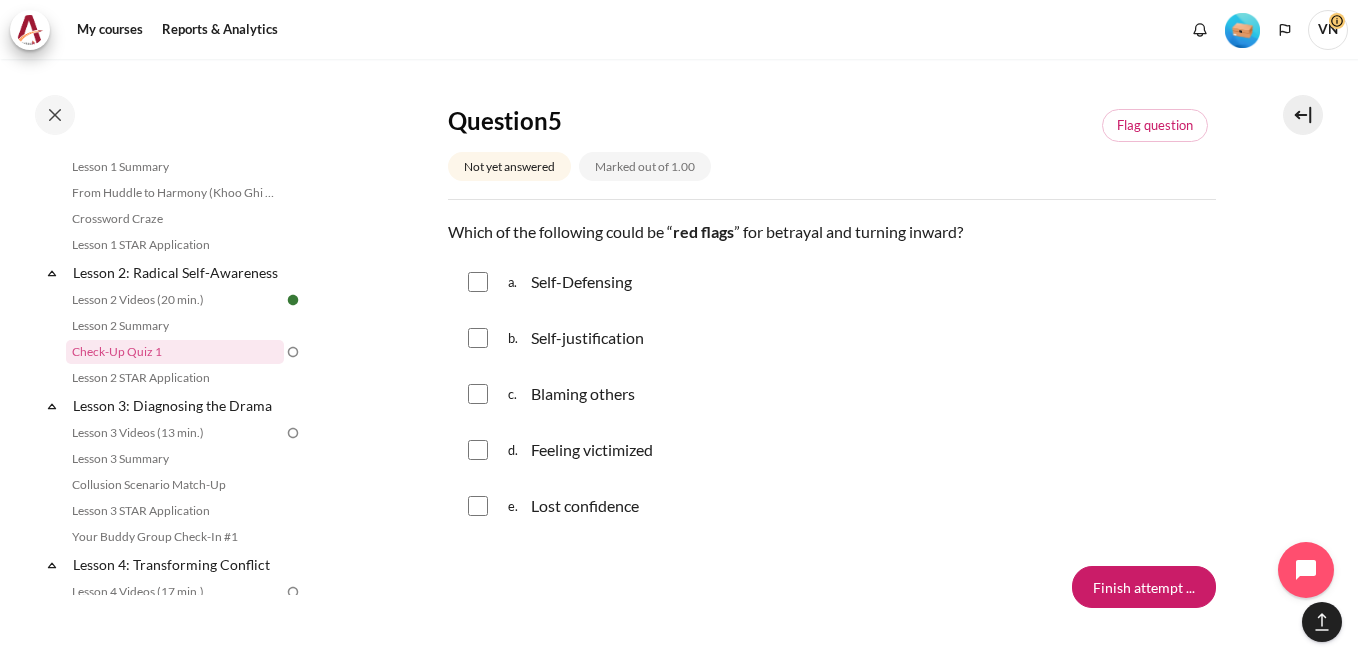 click at bounding box center (478, 338) 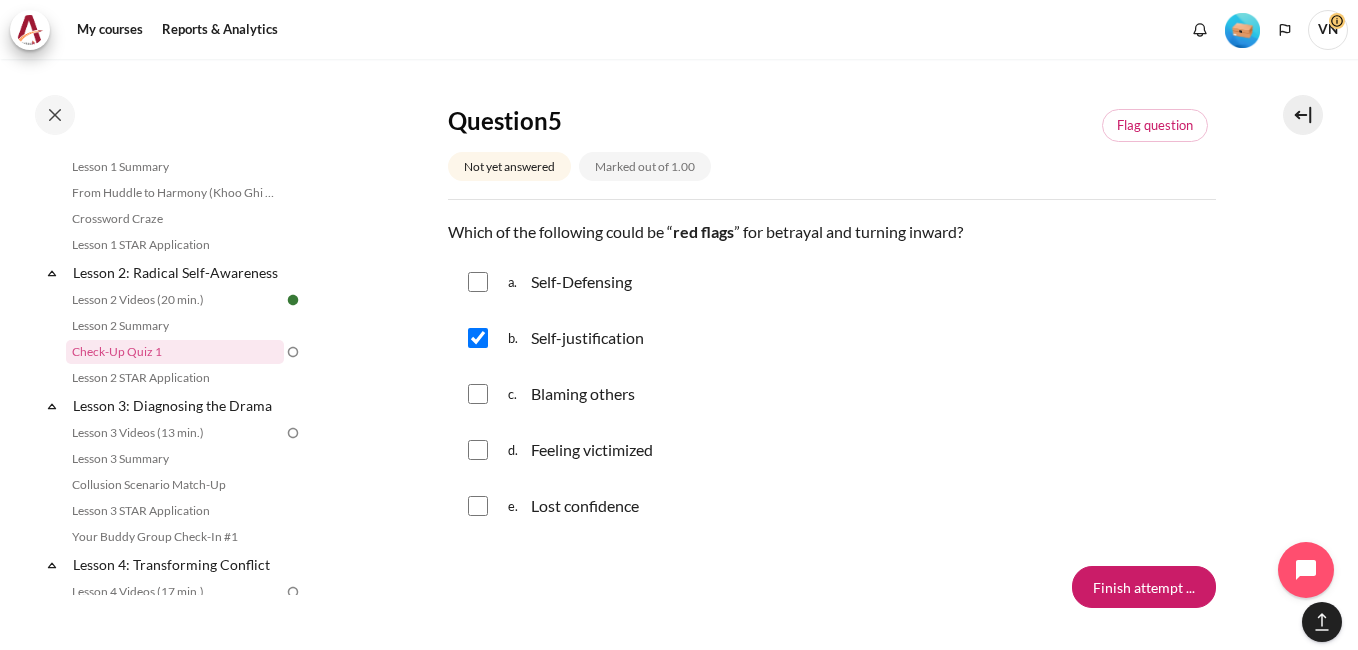 click on "c.  Blaming others" at bounding box center [832, 394] 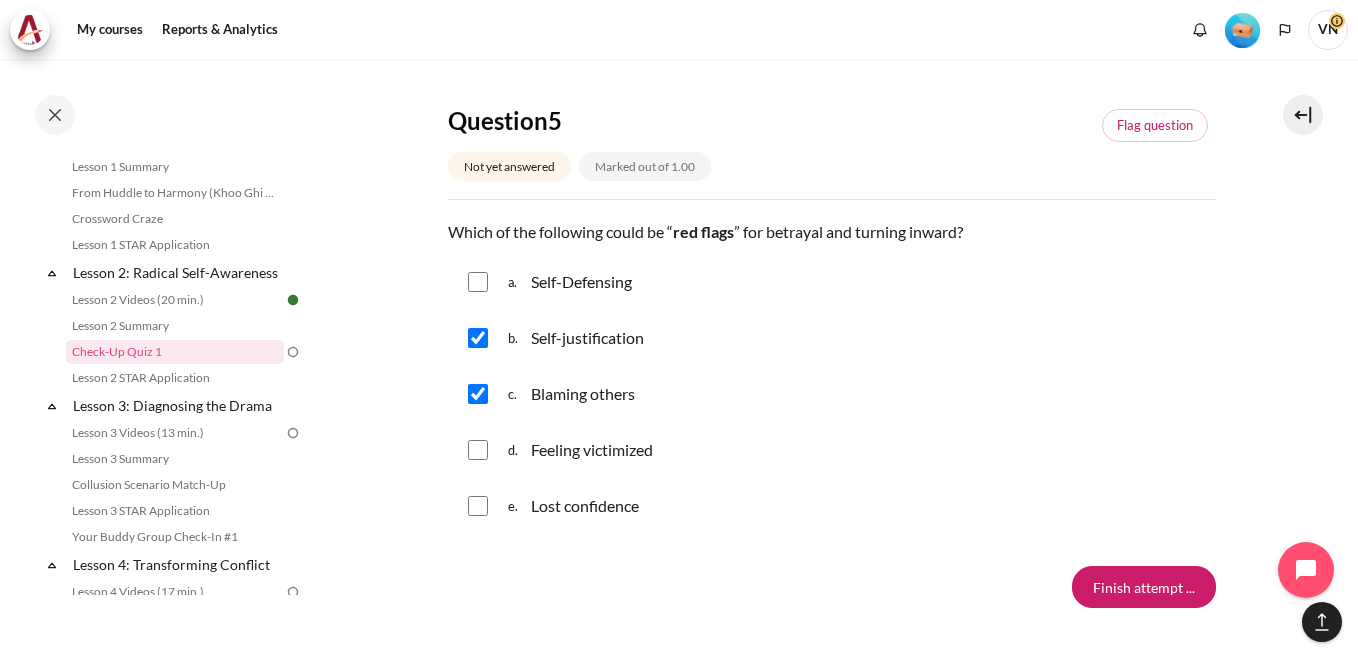 click at bounding box center (478, 338) 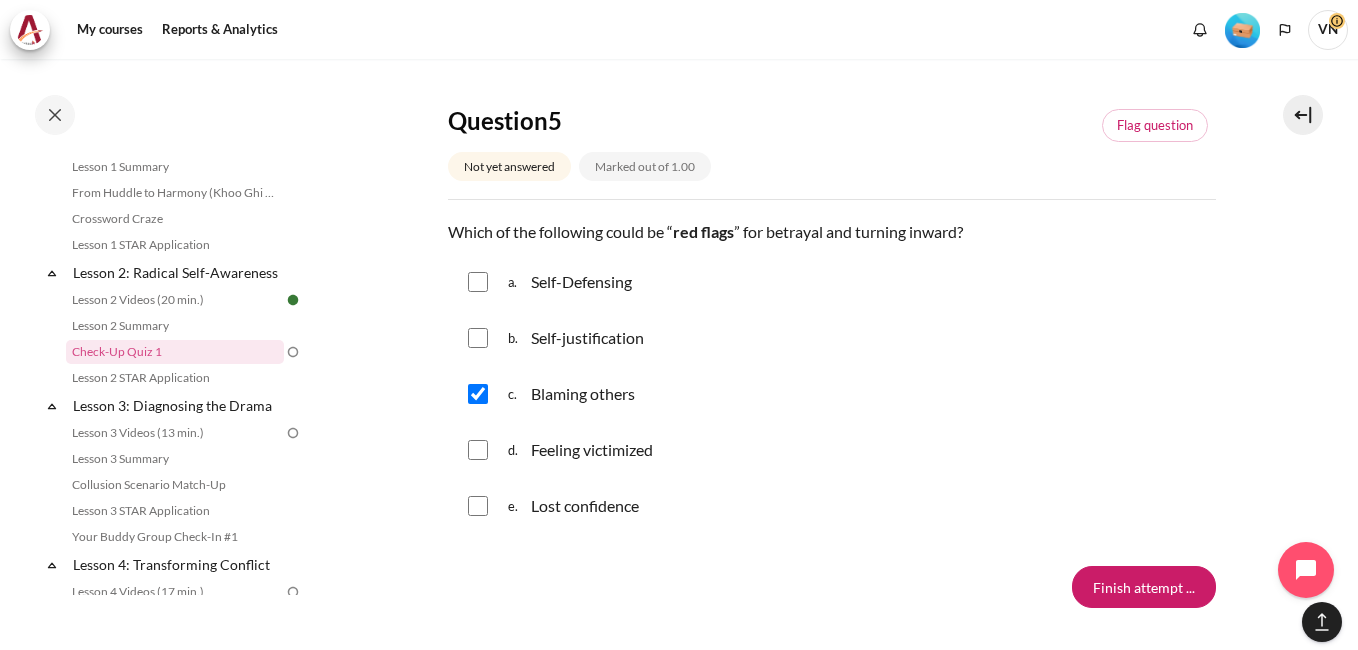 click at bounding box center (478, 394) 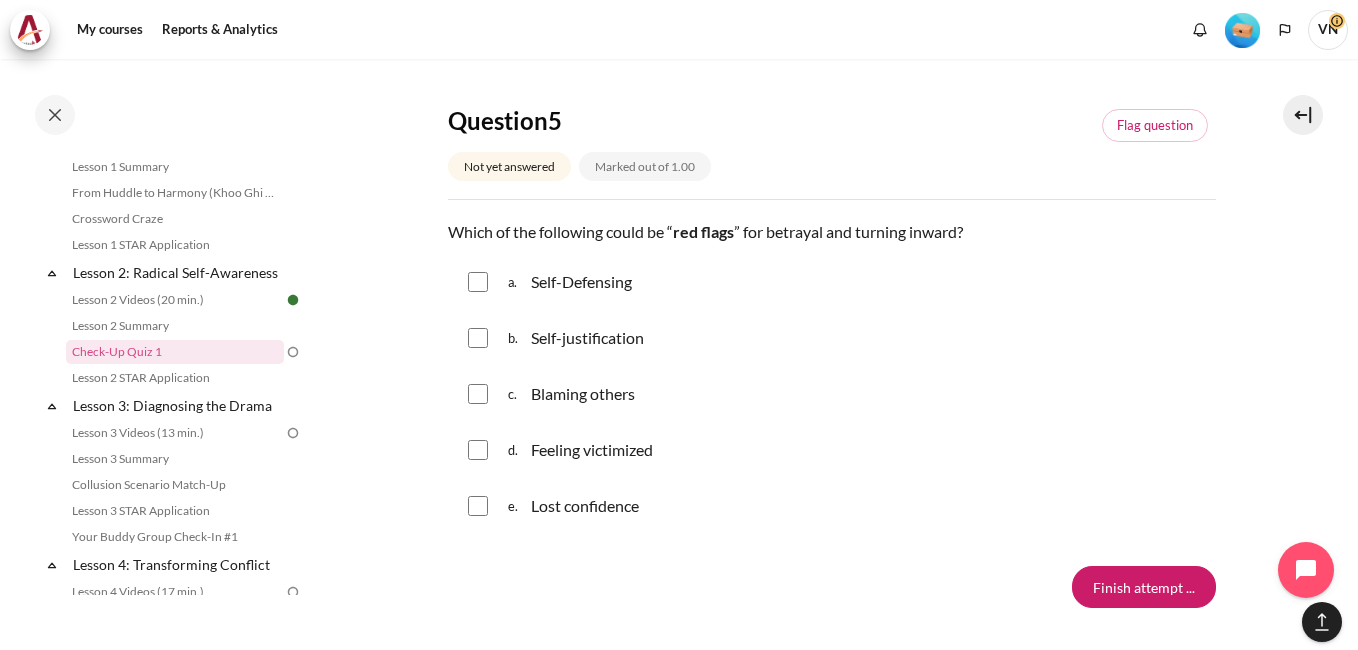 click at bounding box center [478, 338] 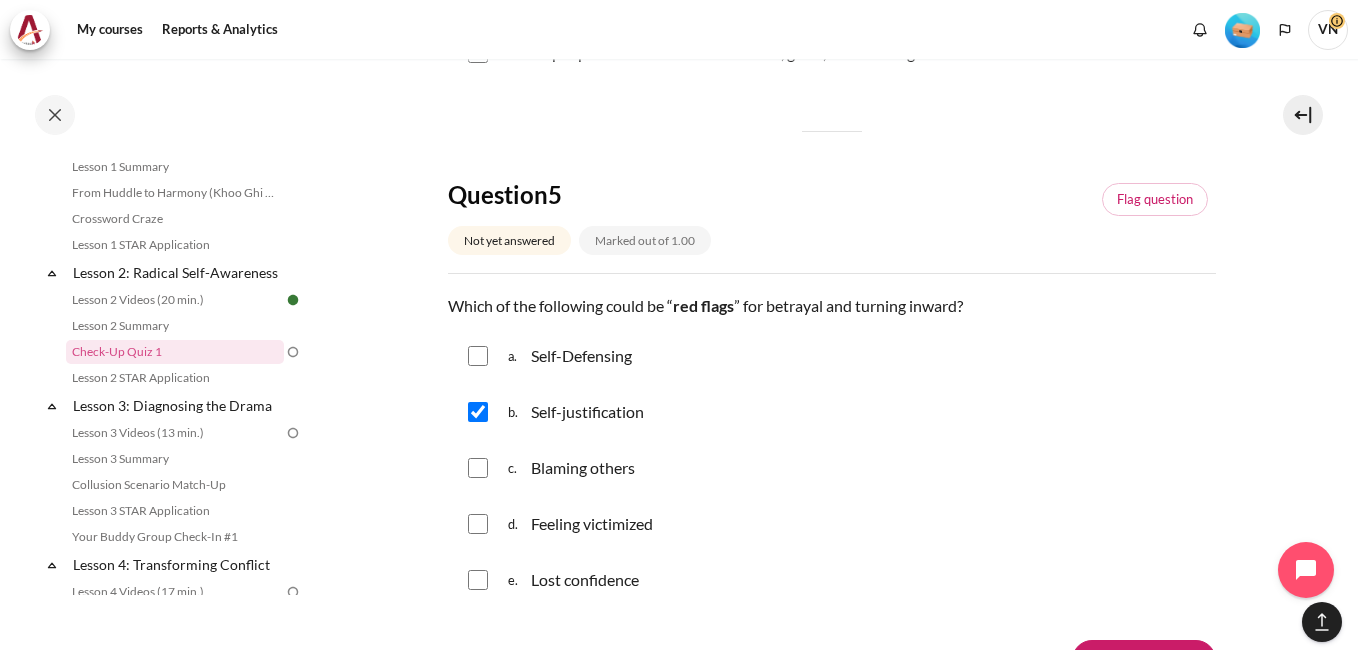 scroll, scrollTop: 2000, scrollLeft: 0, axis: vertical 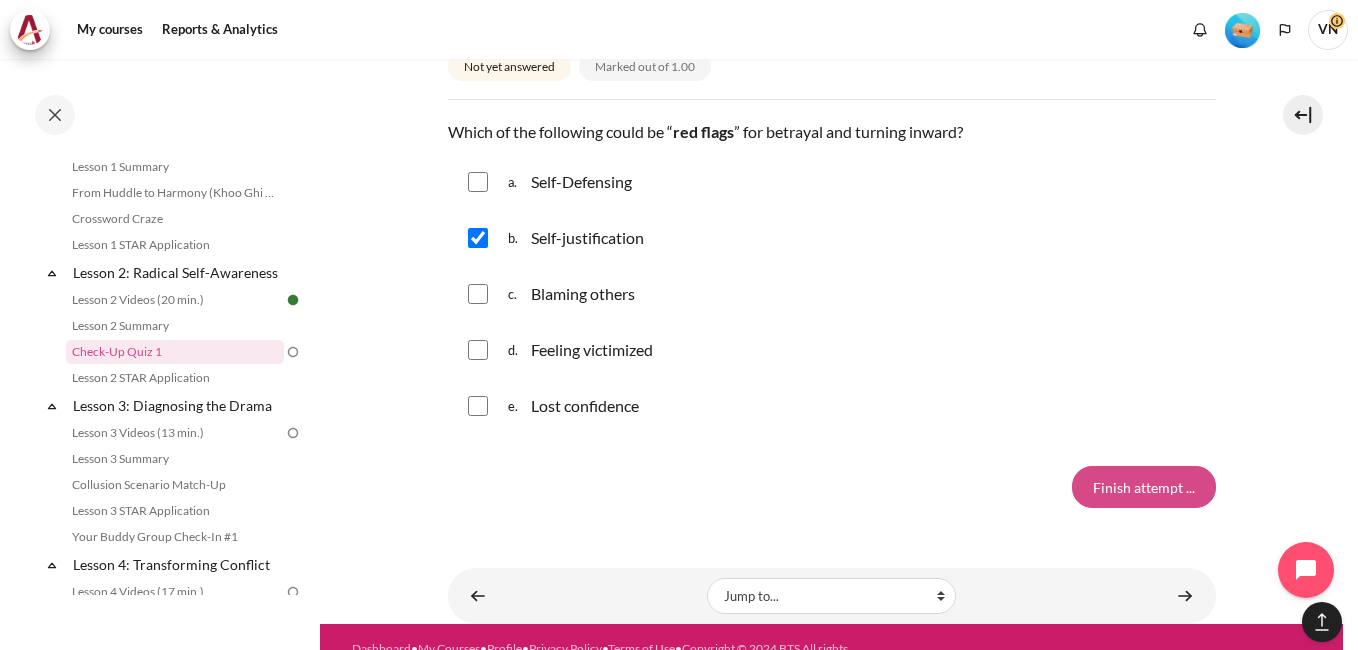 click on "Finish attempt ..." at bounding box center [1144, 487] 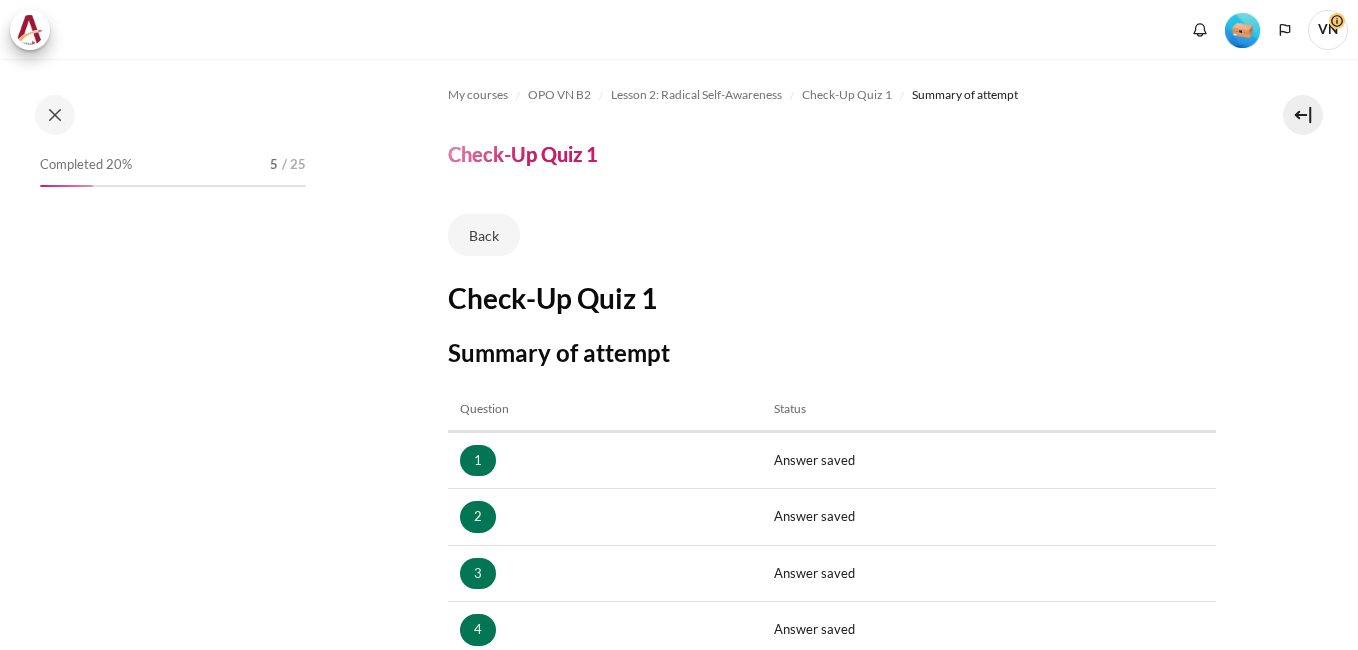 scroll, scrollTop: 0, scrollLeft: 0, axis: both 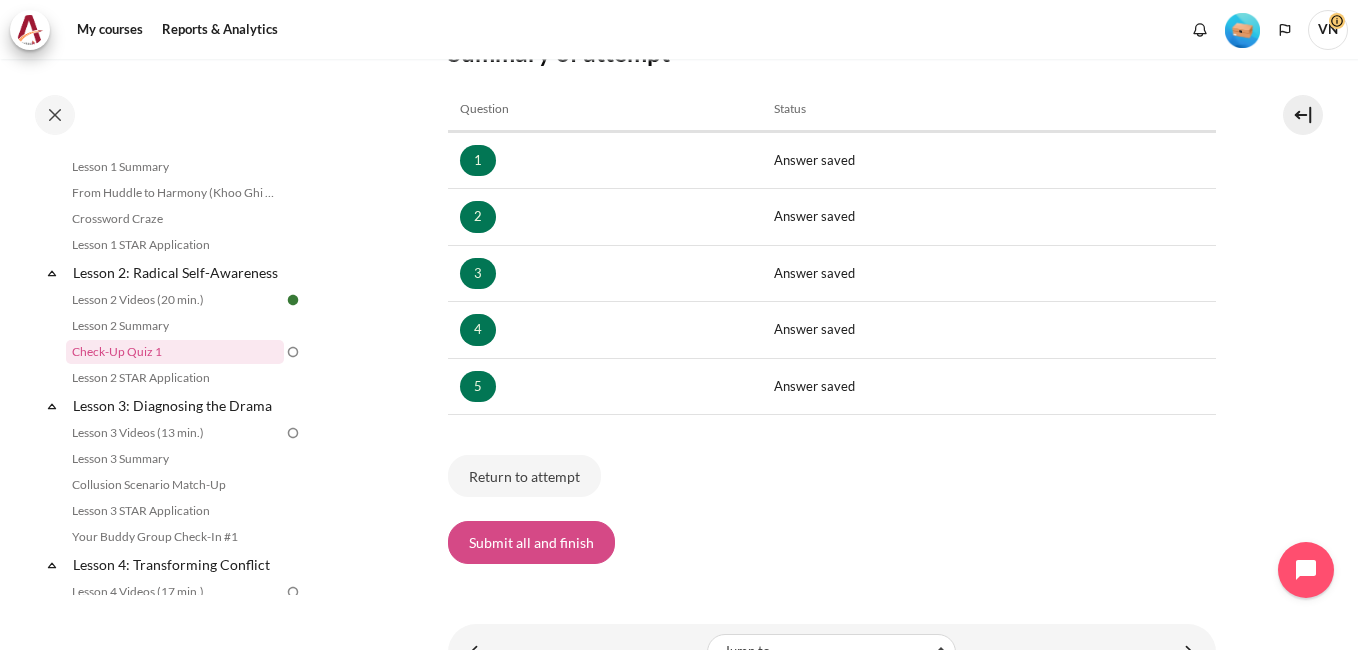 click on "Submit all and finish" at bounding box center (531, 542) 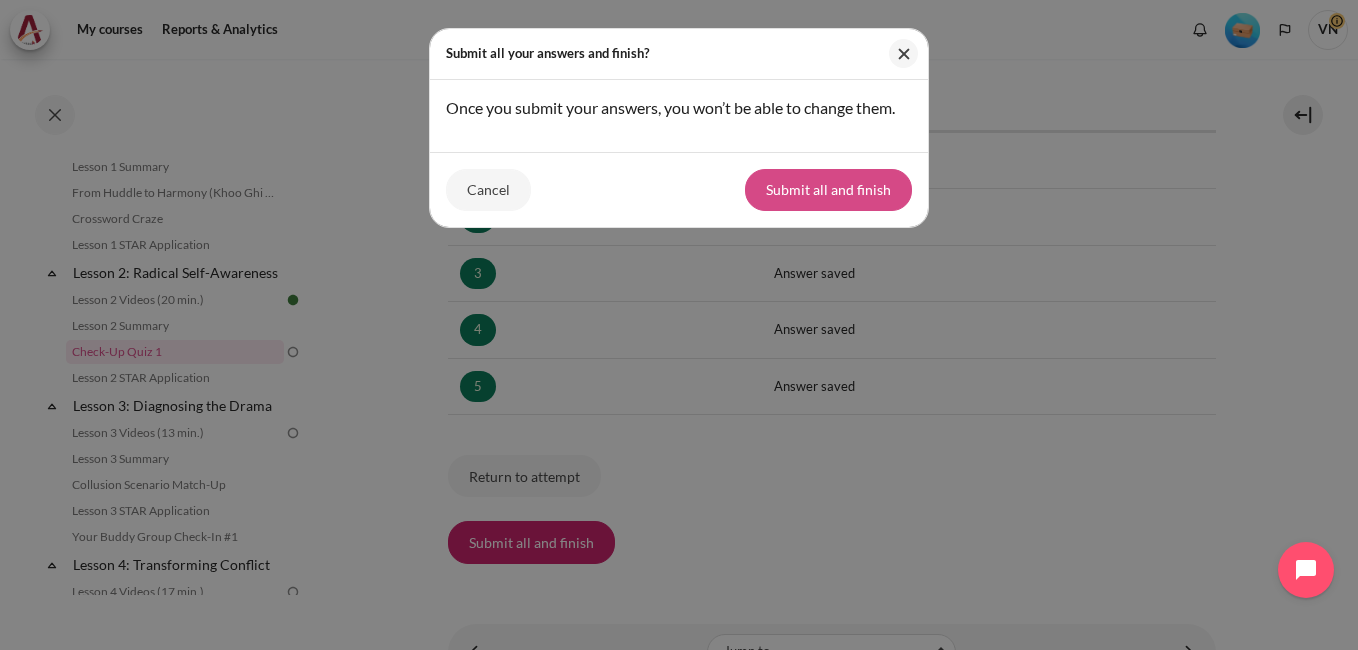 click on "Submit all and finish" at bounding box center (828, 190) 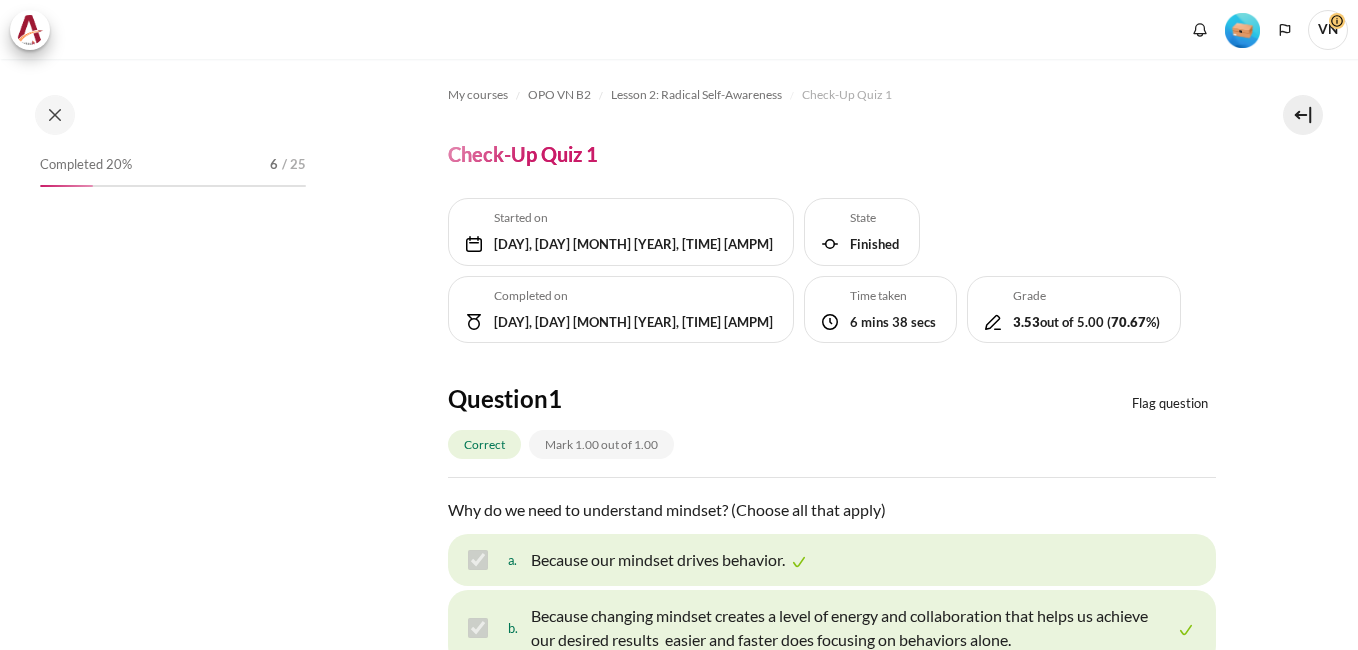 scroll, scrollTop: 0, scrollLeft: 0, axis: both 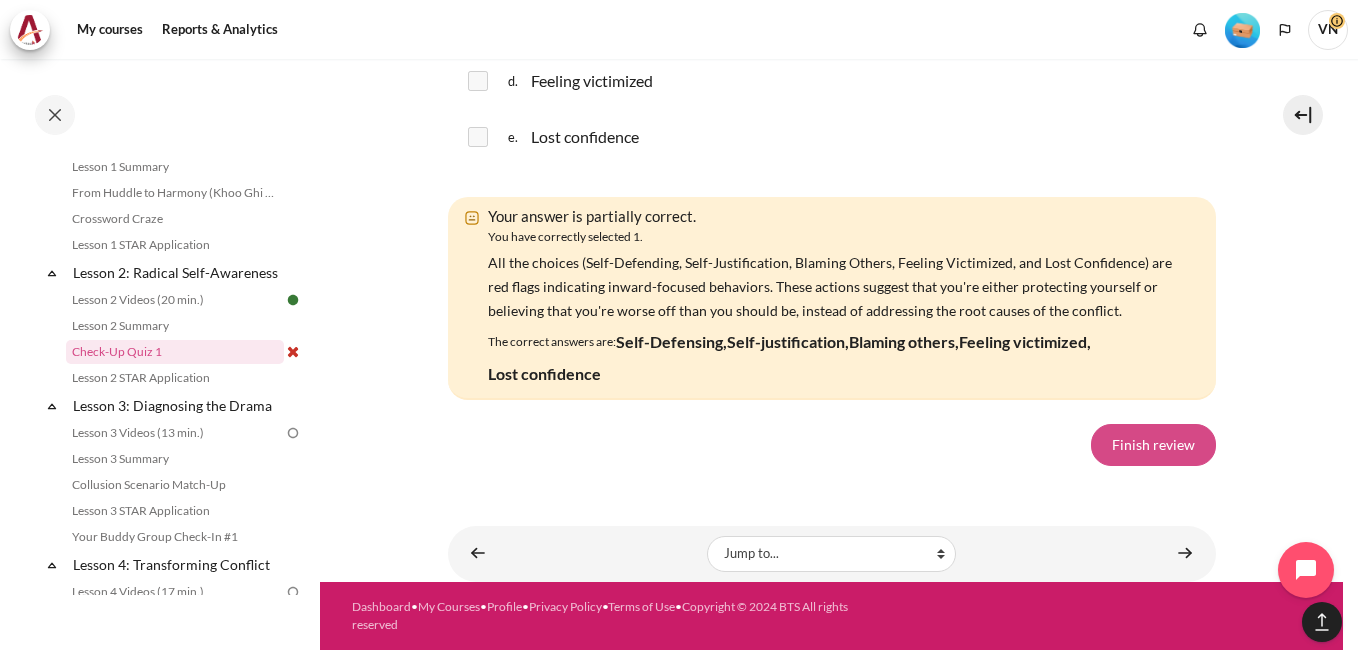 click on "Finish review" at bounding box center [1153, 445] 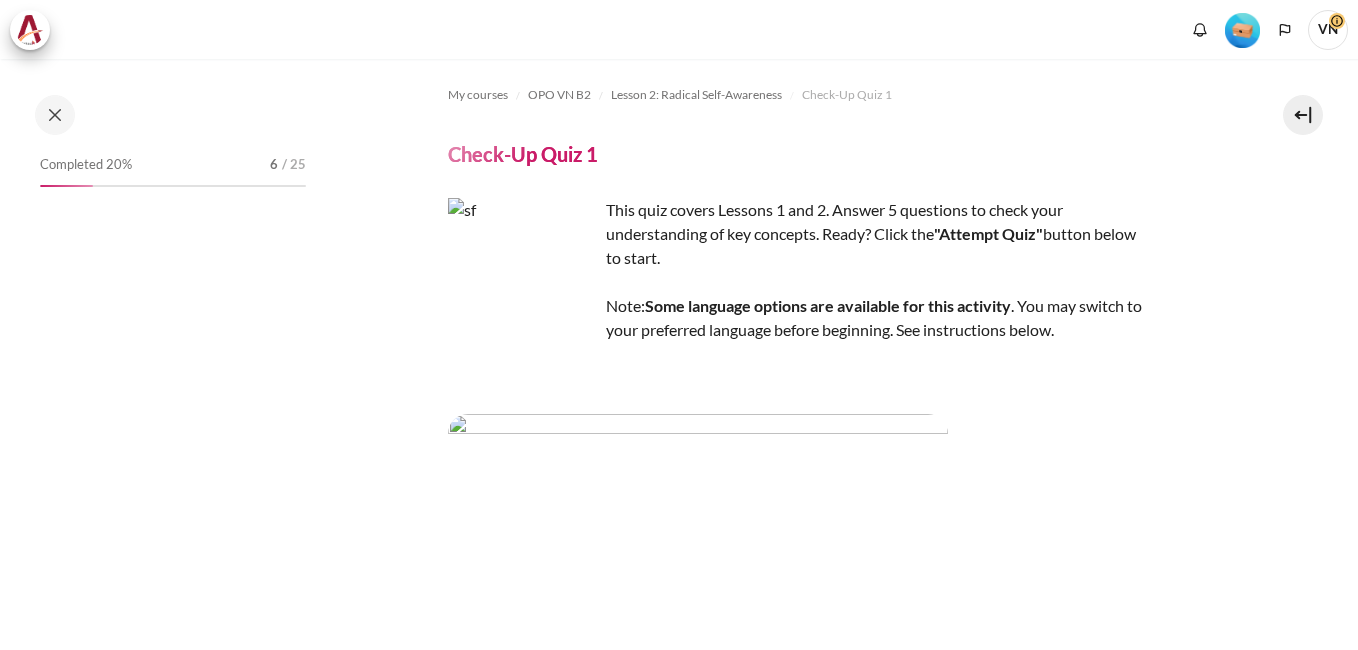 scroll, scrollTop: 0, scrollLeft: 0, axis: both 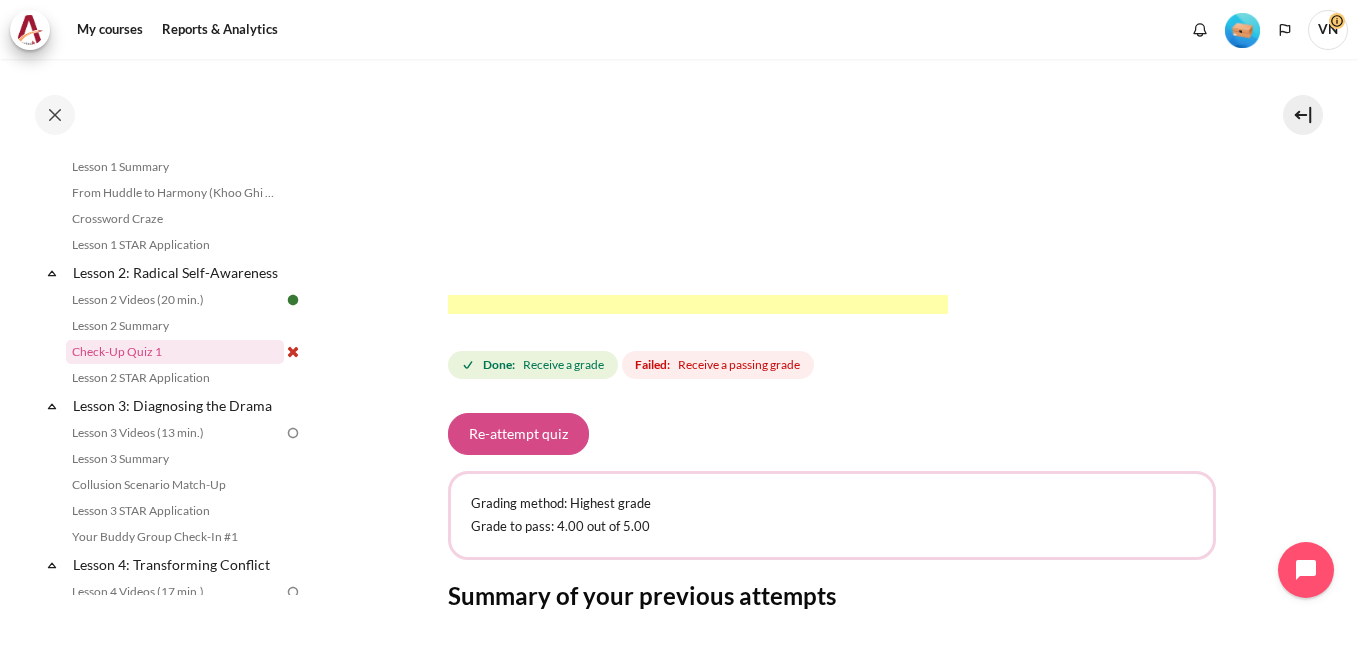 click on "Re-attempt quiz" at bounding box center (518, 434) 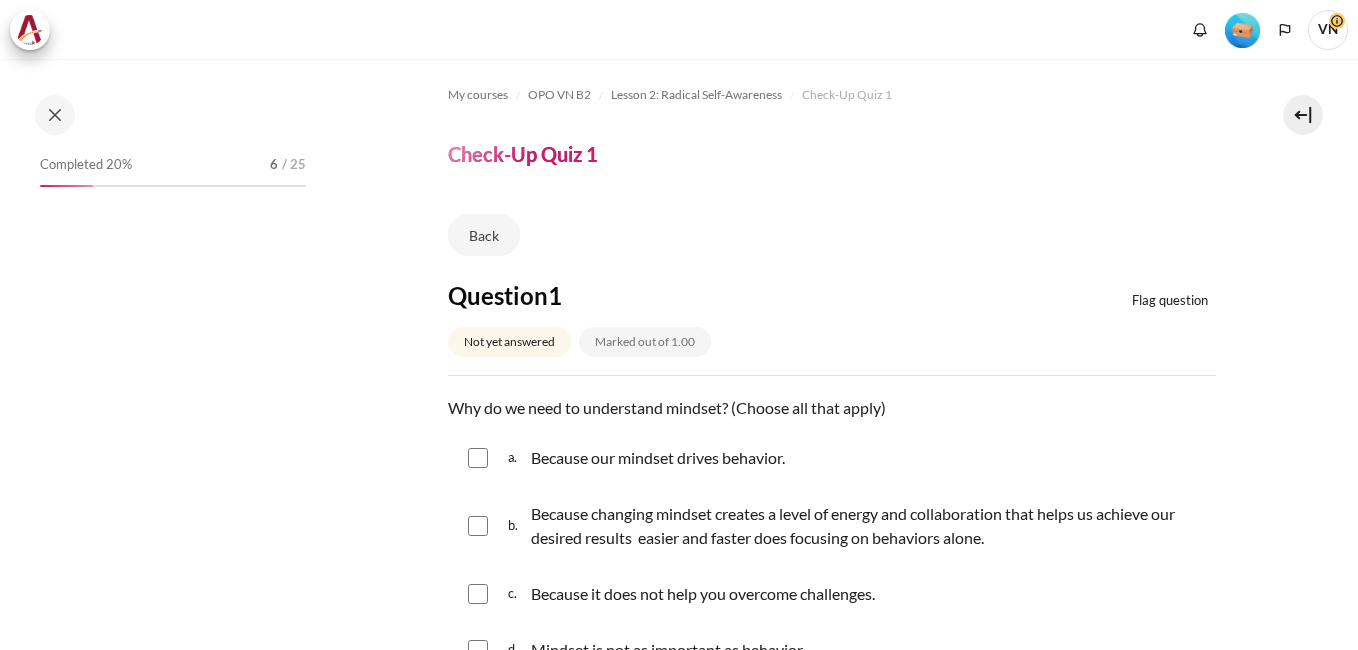 scroll, scrollTop: 0, scrollLeft: 0, axis: both 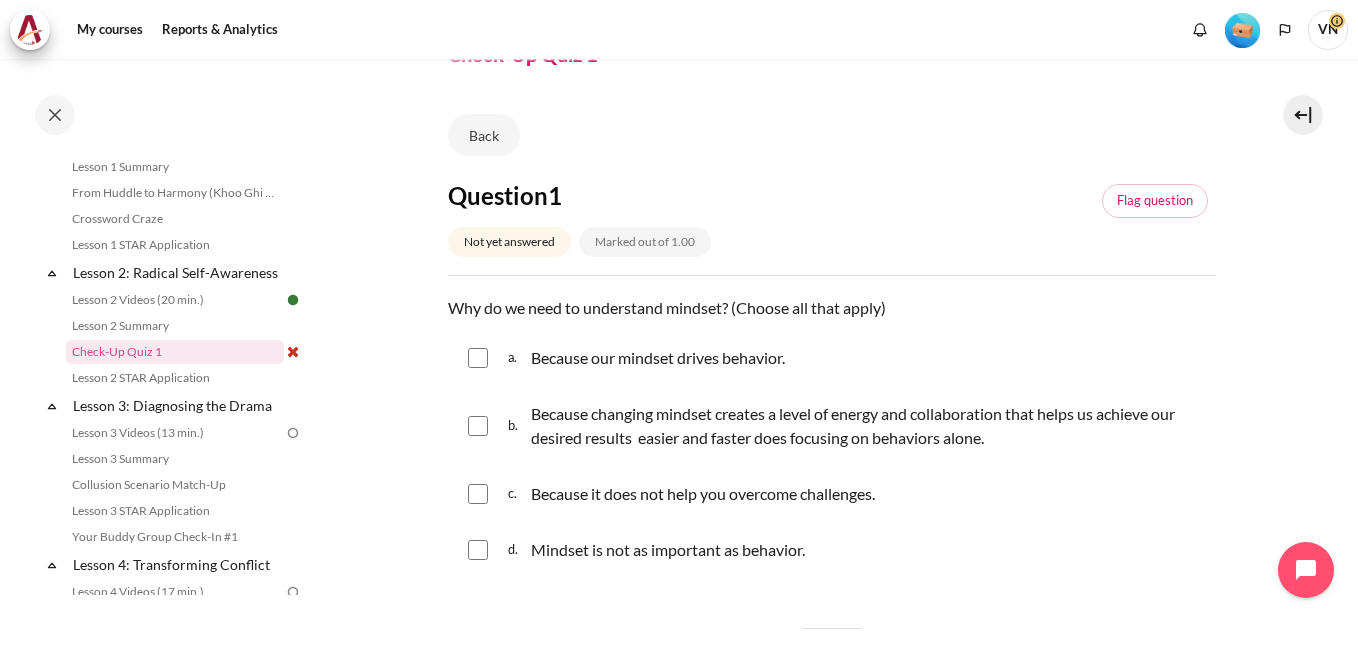 click at bounding box center [478, 358] 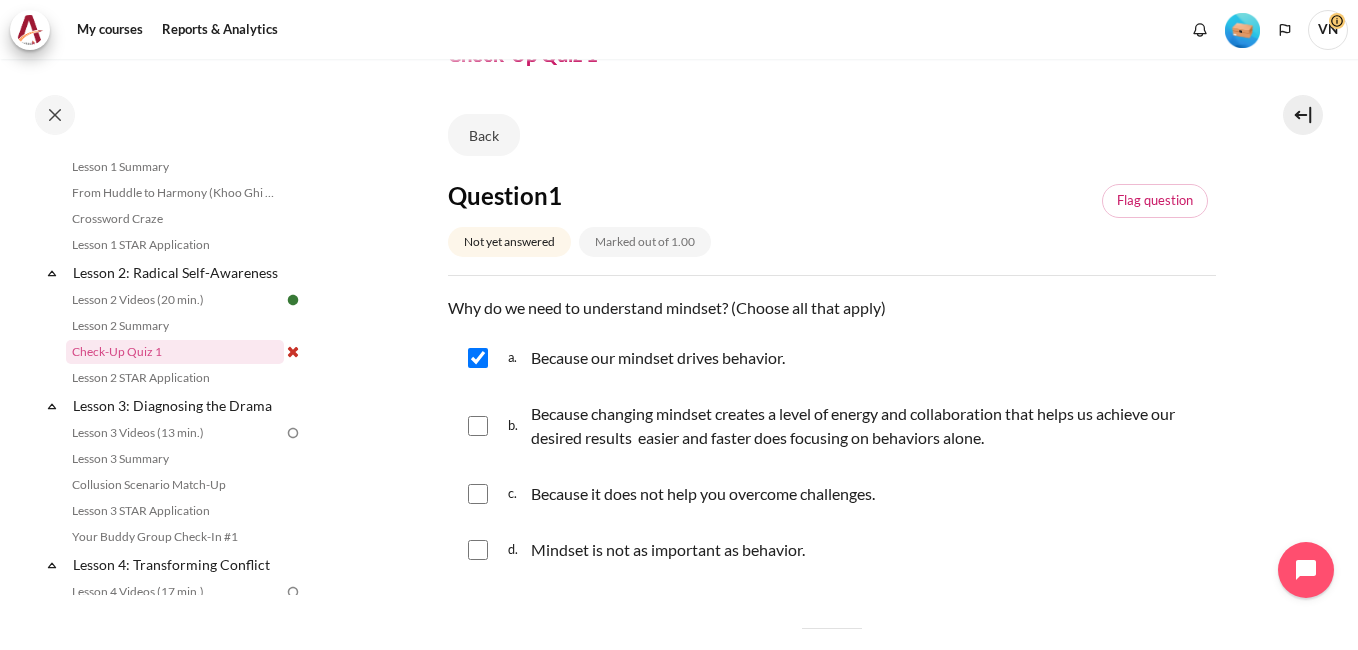 click on "b.  Because changing mindset creates a level of energy and collaboration that helps us achieve our desired results  easier and faster does focusing on behaviors alone." at bounding box center [832, 426] 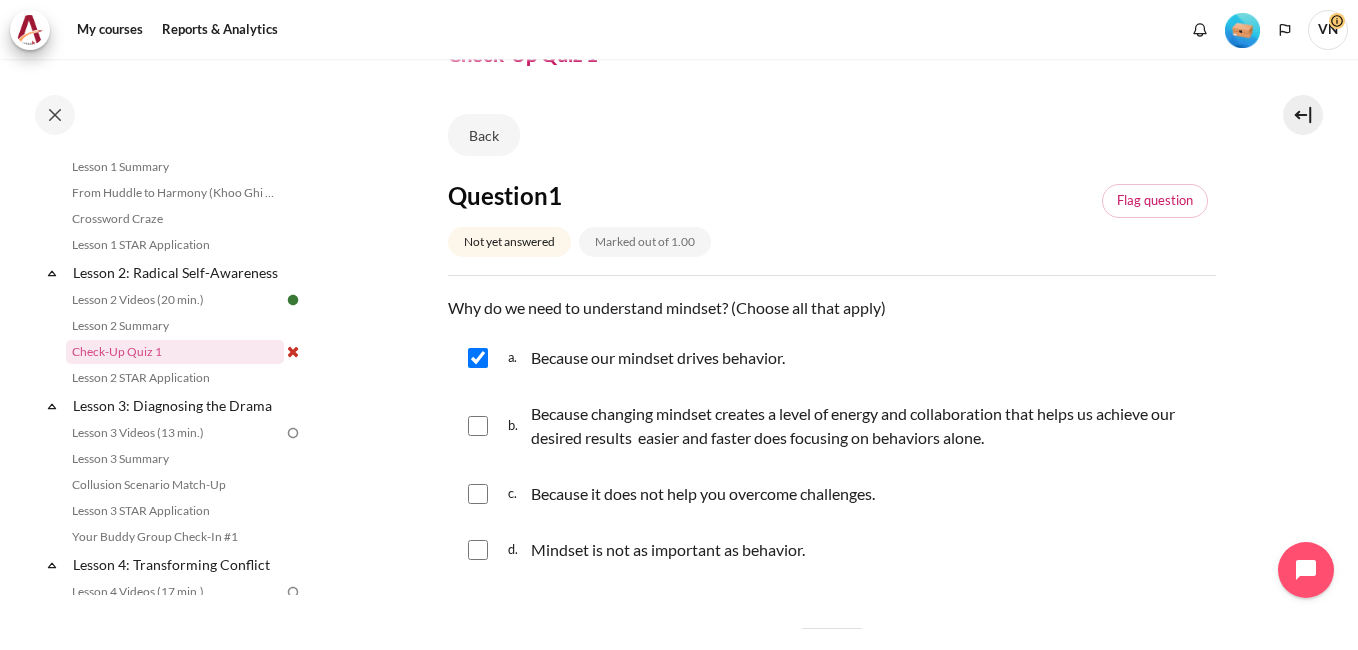 click at bounding box center (478, 426) 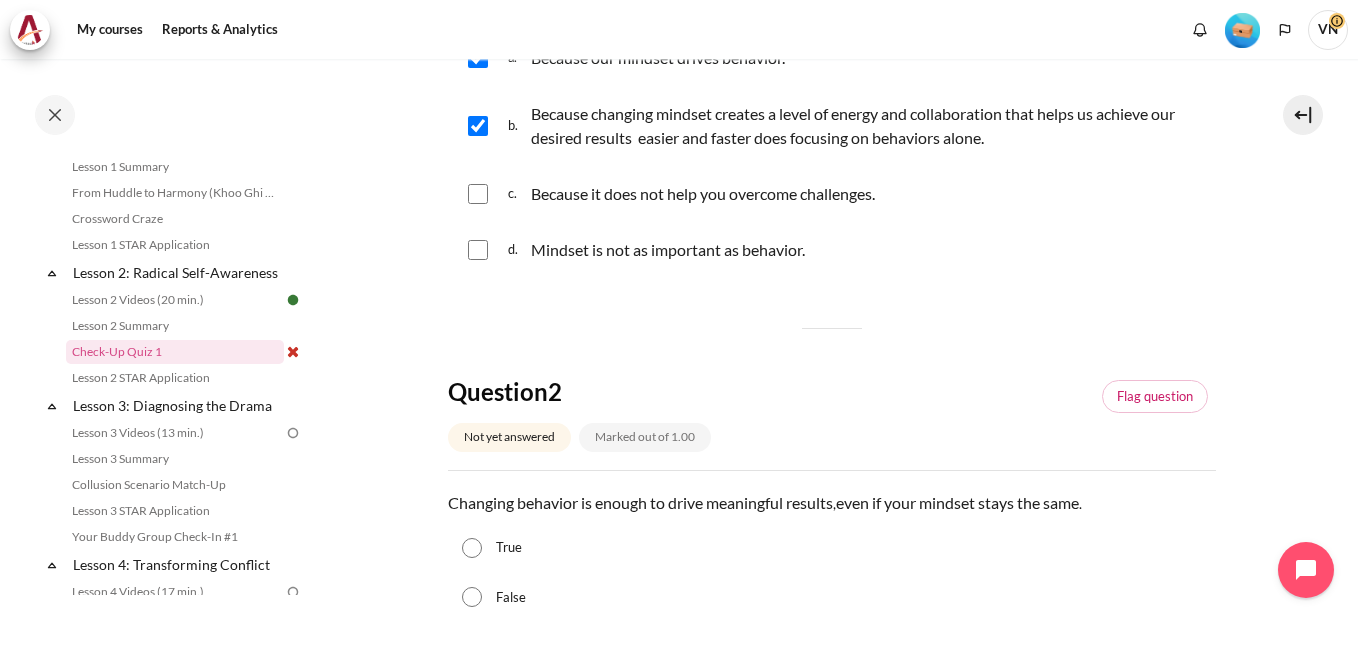scroll, scrollTop: 500, scrollLeft: 0, axis: vertical 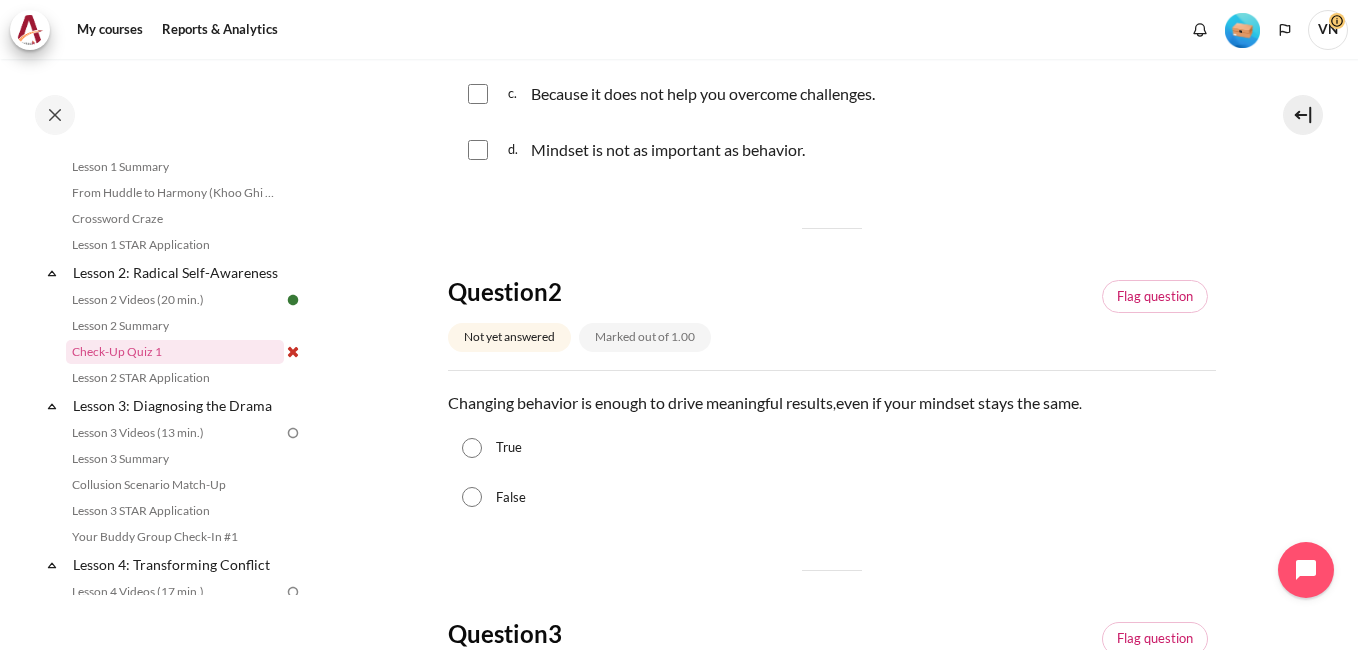 click on "False" at bounding box center [832, 498] 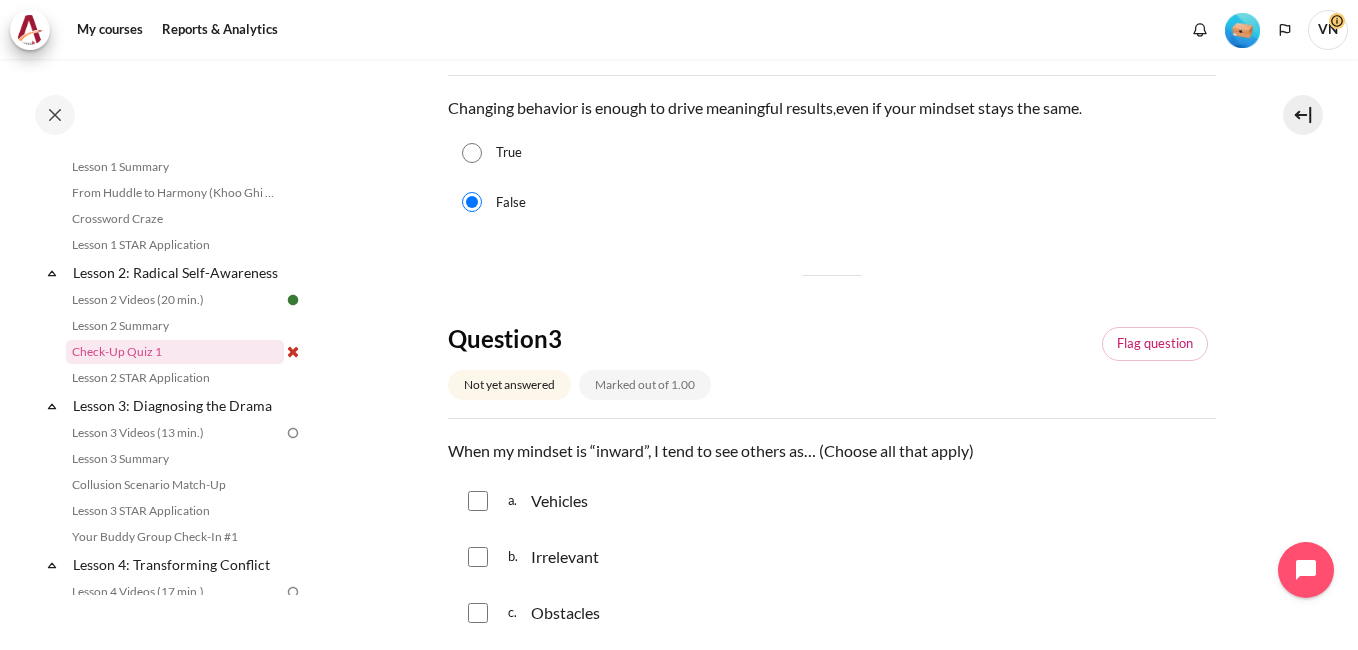 scroll, scrollTop: 900, scrollLeft: 0, axis: vertical 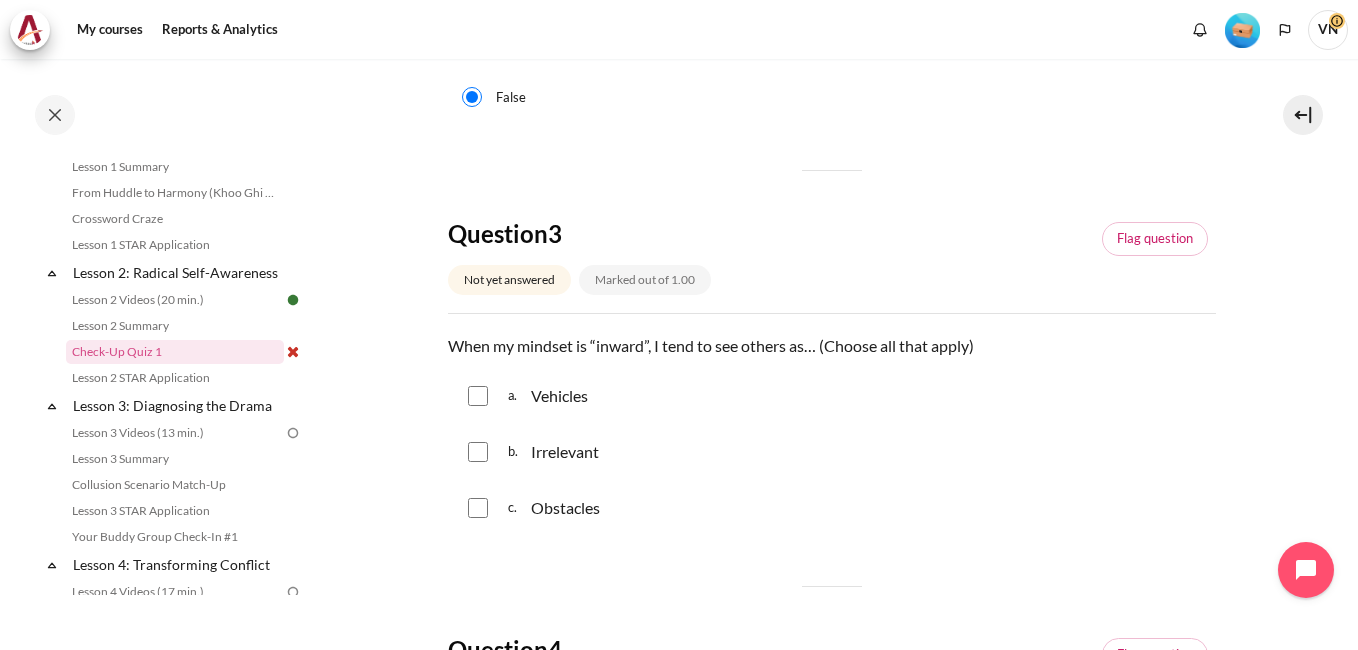 click at bounding box center [478, 396] 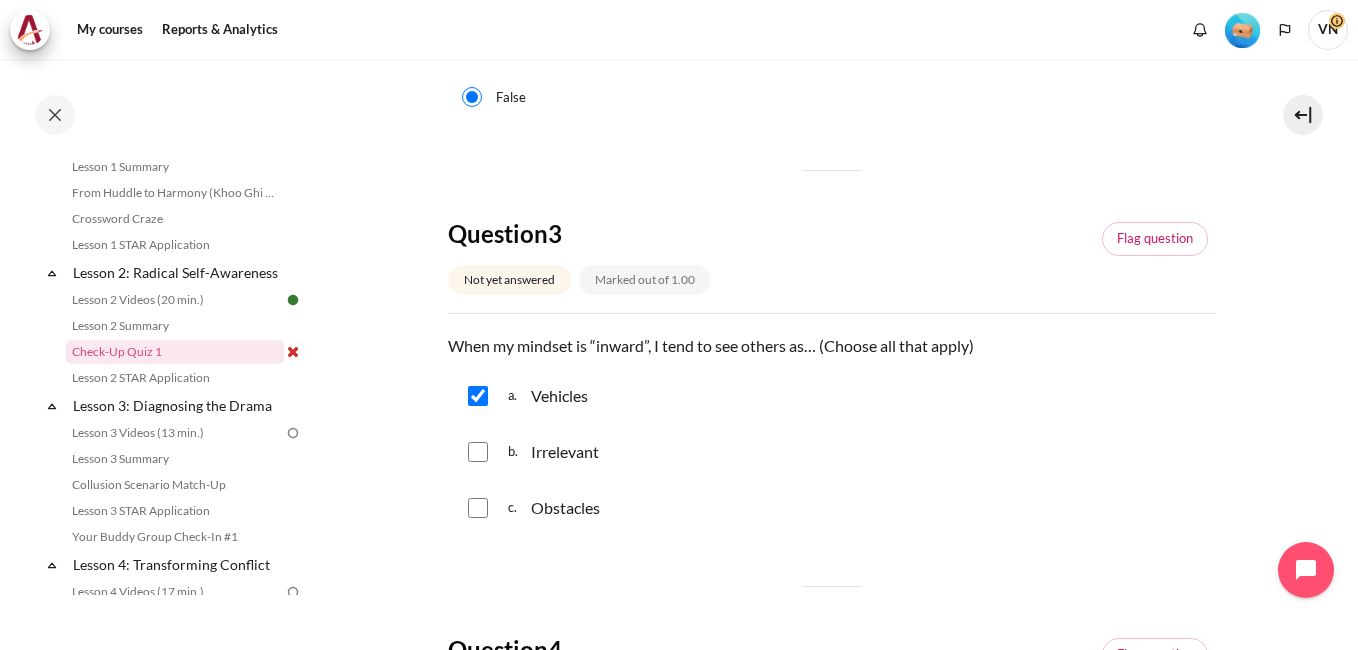 click at bounding box center [478, 452] 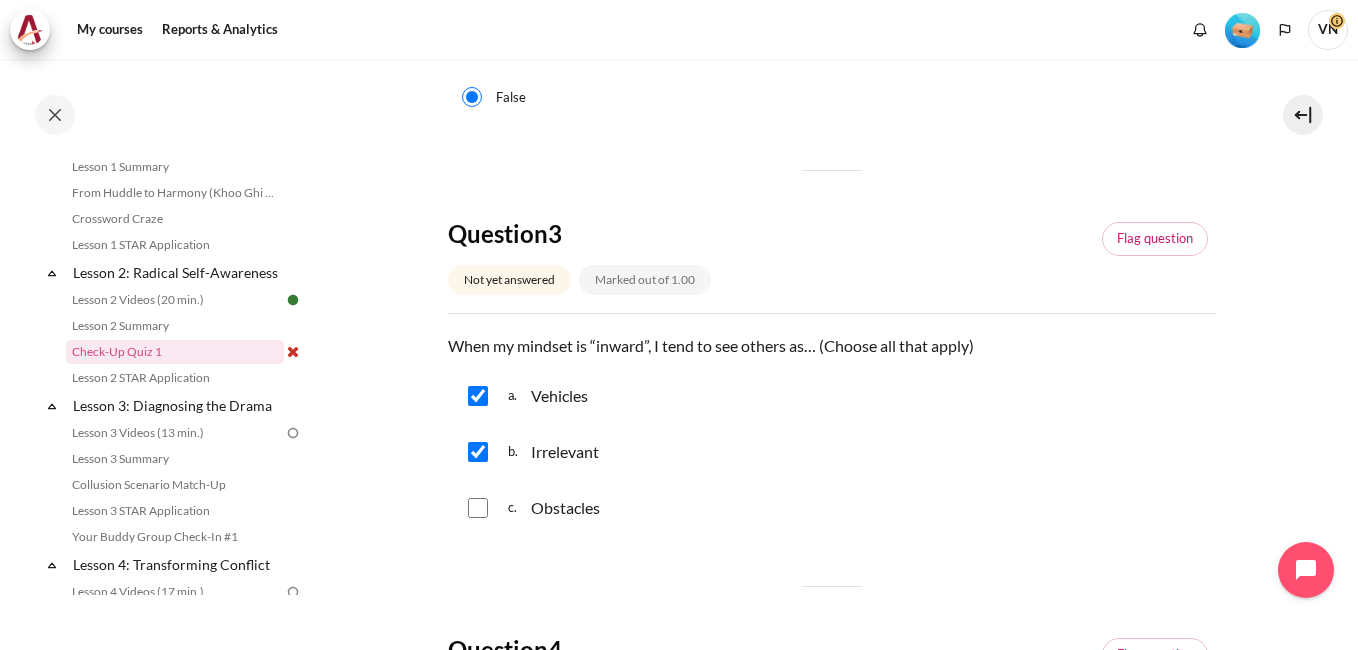 click at bounding box center (478, 508) 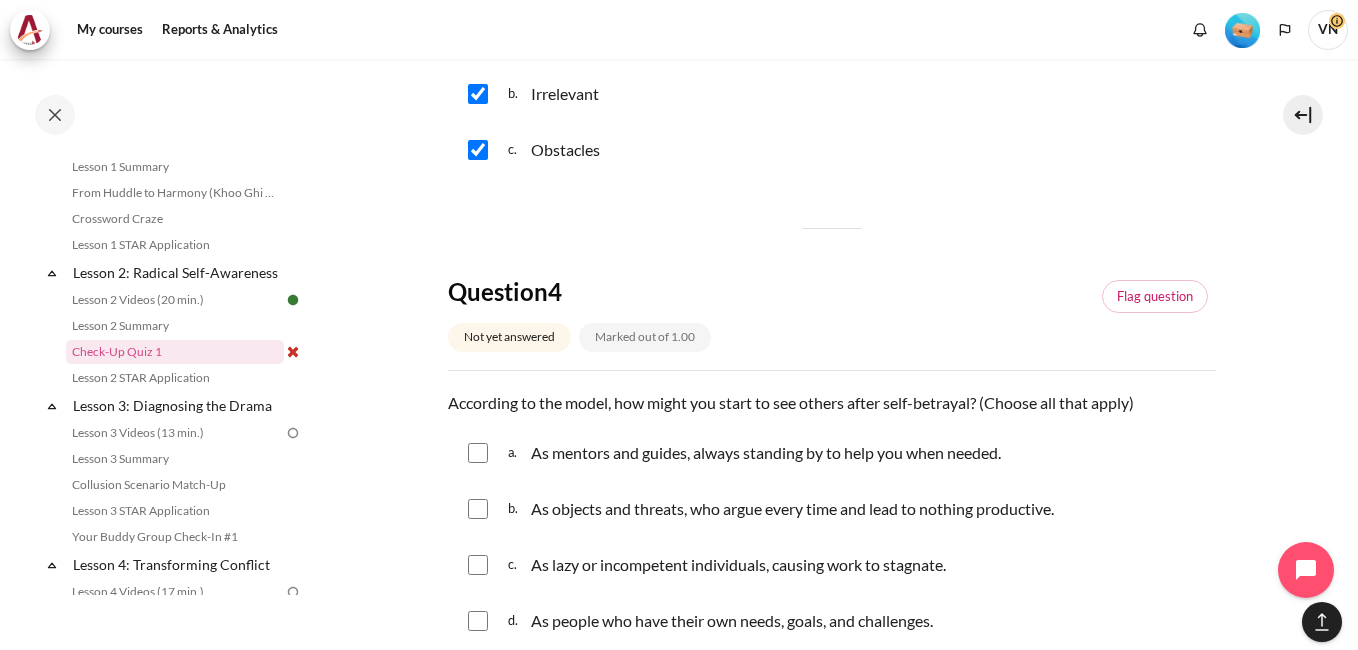 scroll, scrollTop: 1300, scrollLeft: 0, axis: vertical 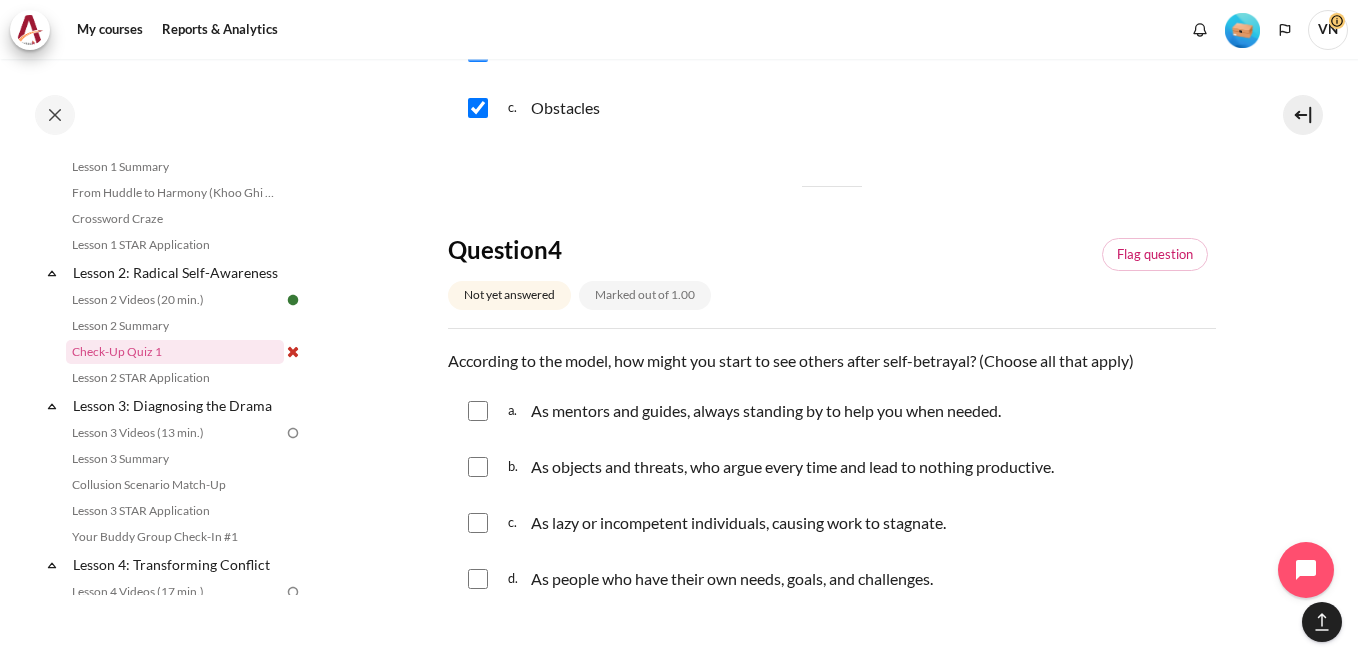 click at bounding box center (478, 411) 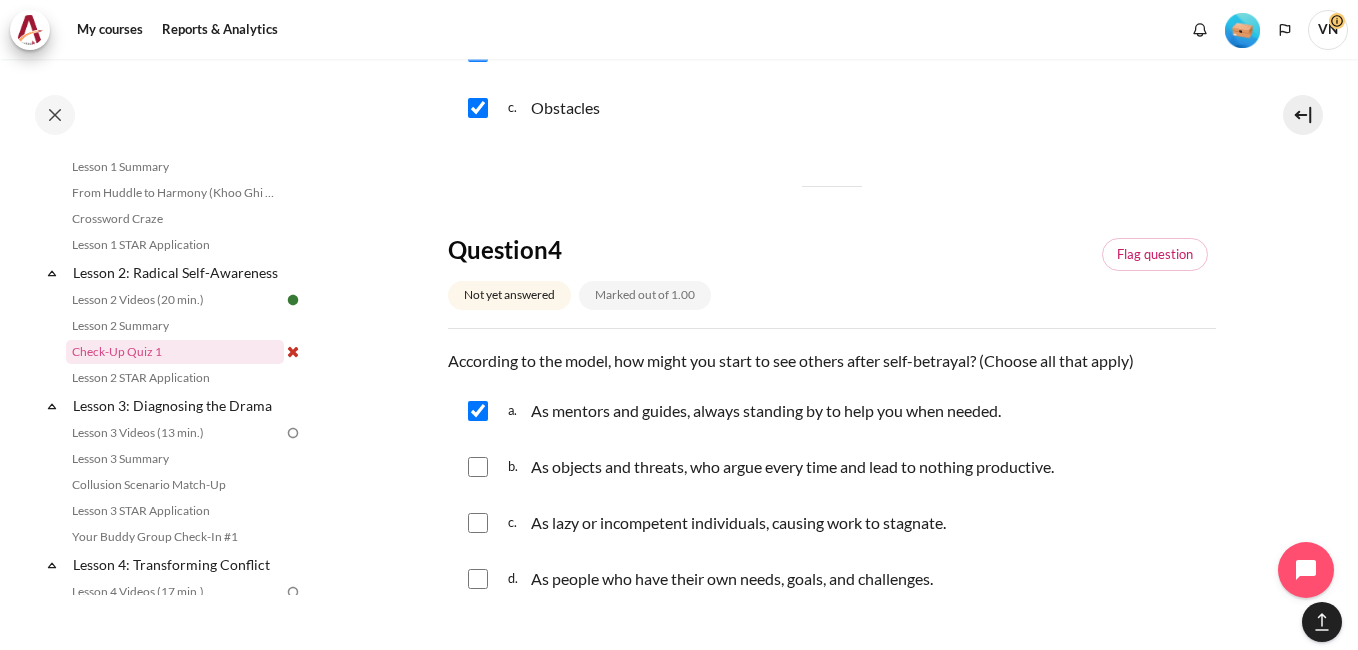 click at bounding box center [478, 467] 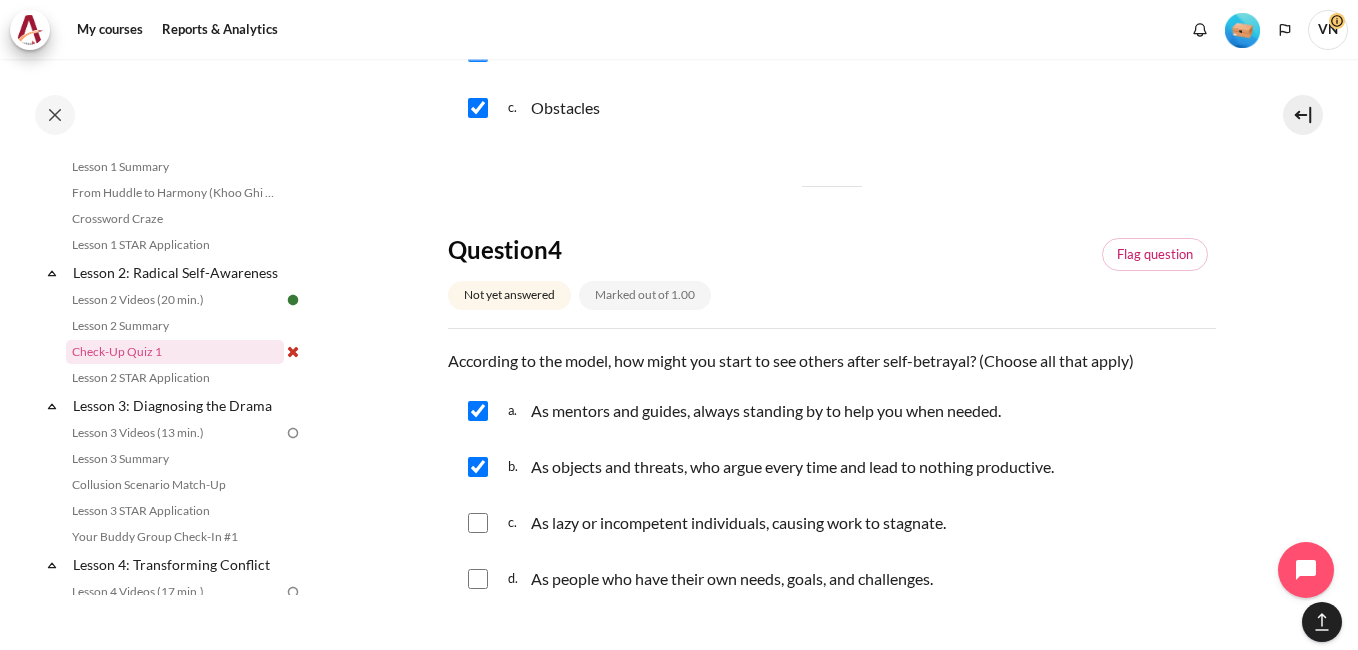 click at bounding box center (478, 523) 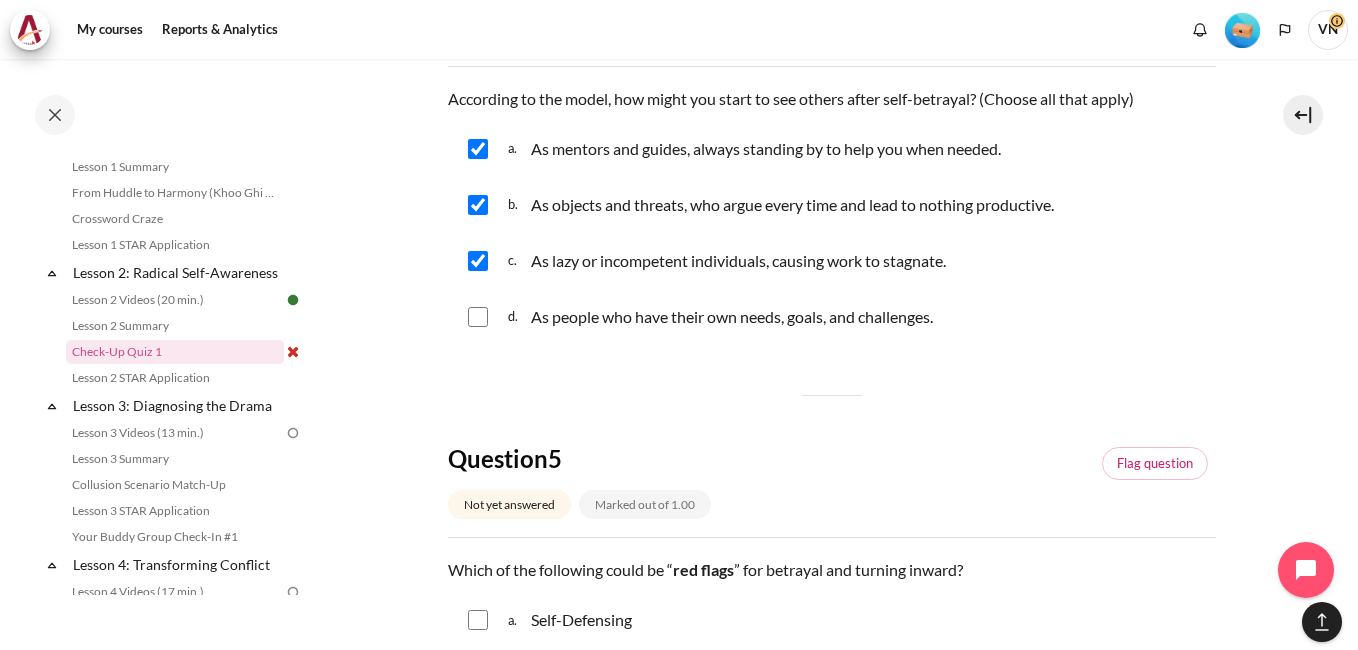 scroll, scrollTop: 1700, scrollLeft: 0, axis: vertical 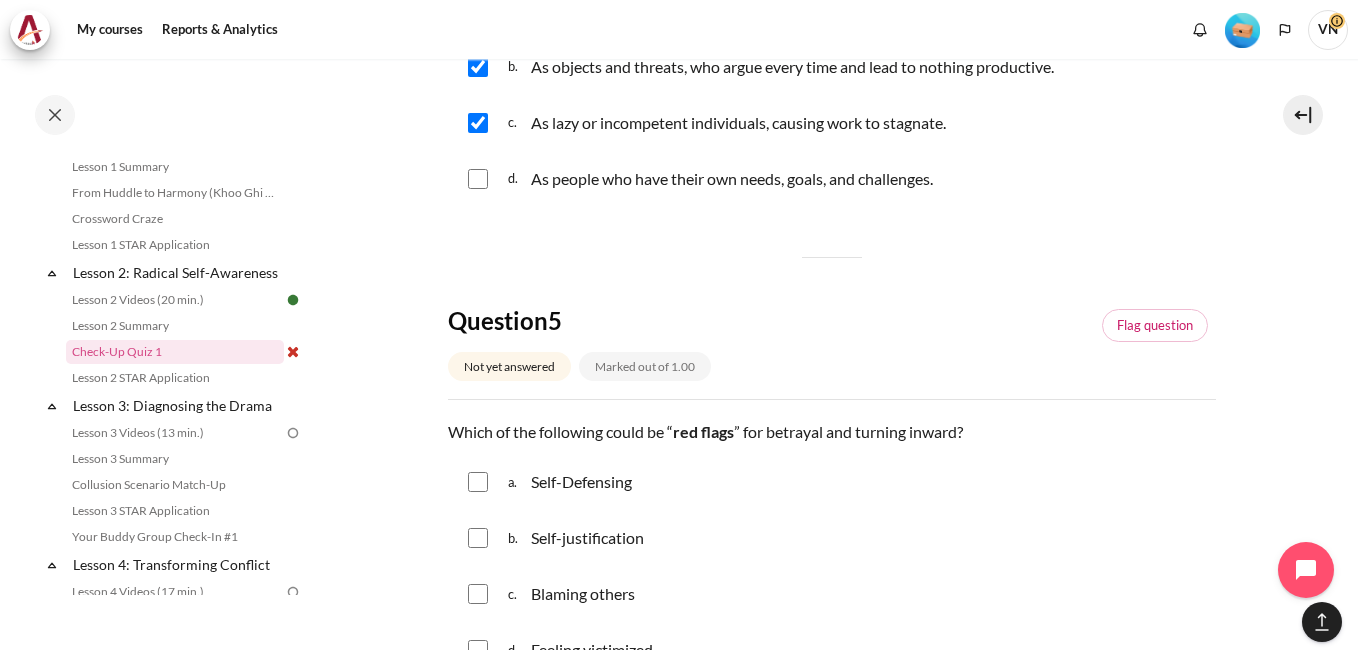click at bounding box center [478, 482] 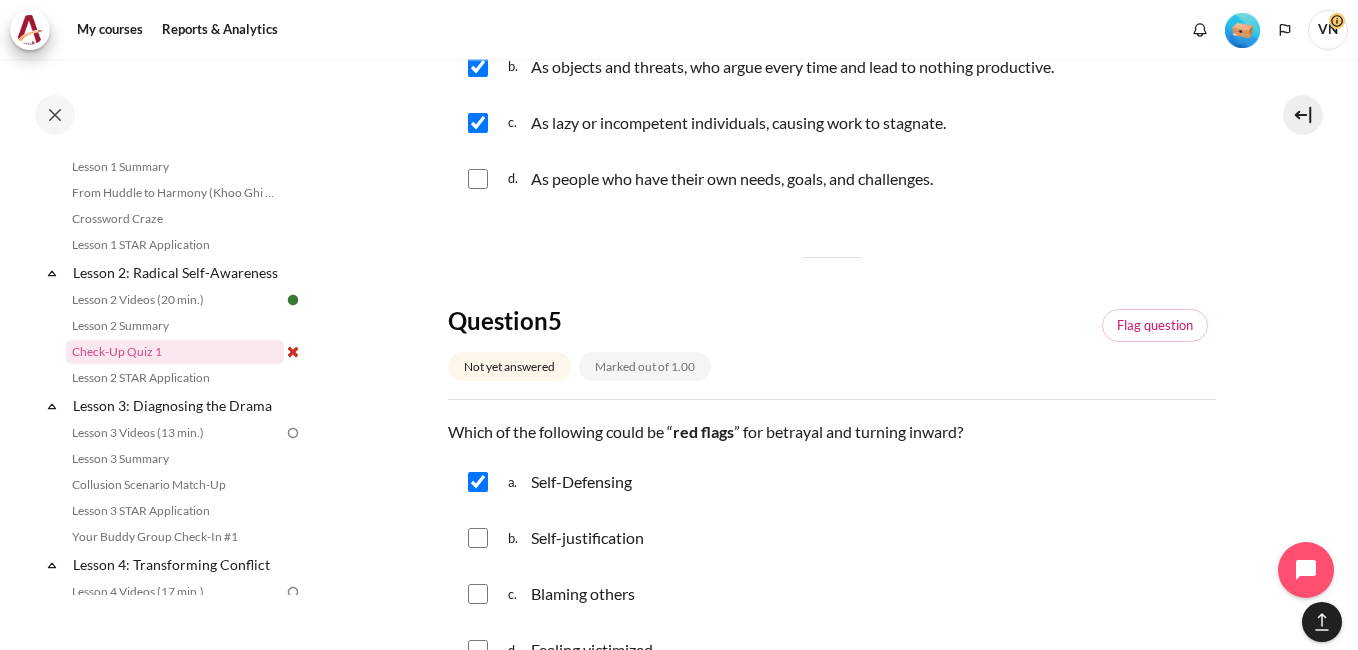click at bounding box center (478, 538) 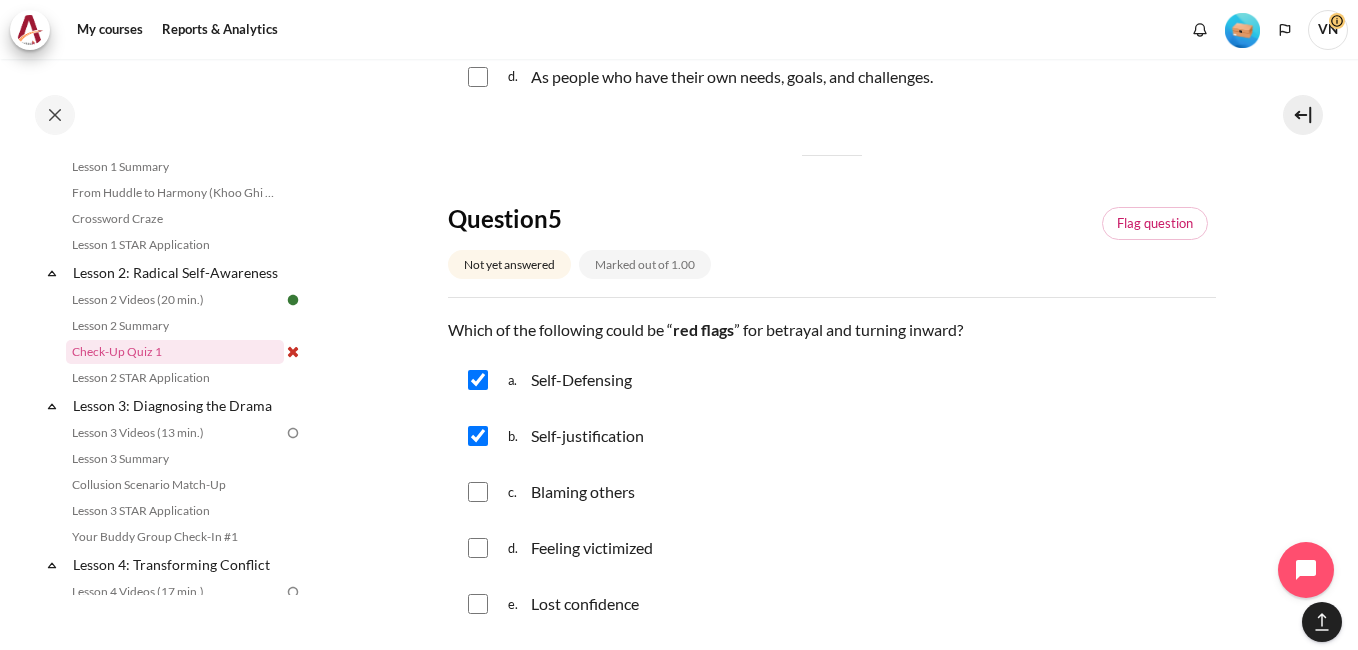 scroll, scrollTop: 2000, scrollLeft: 0, axis: vertical 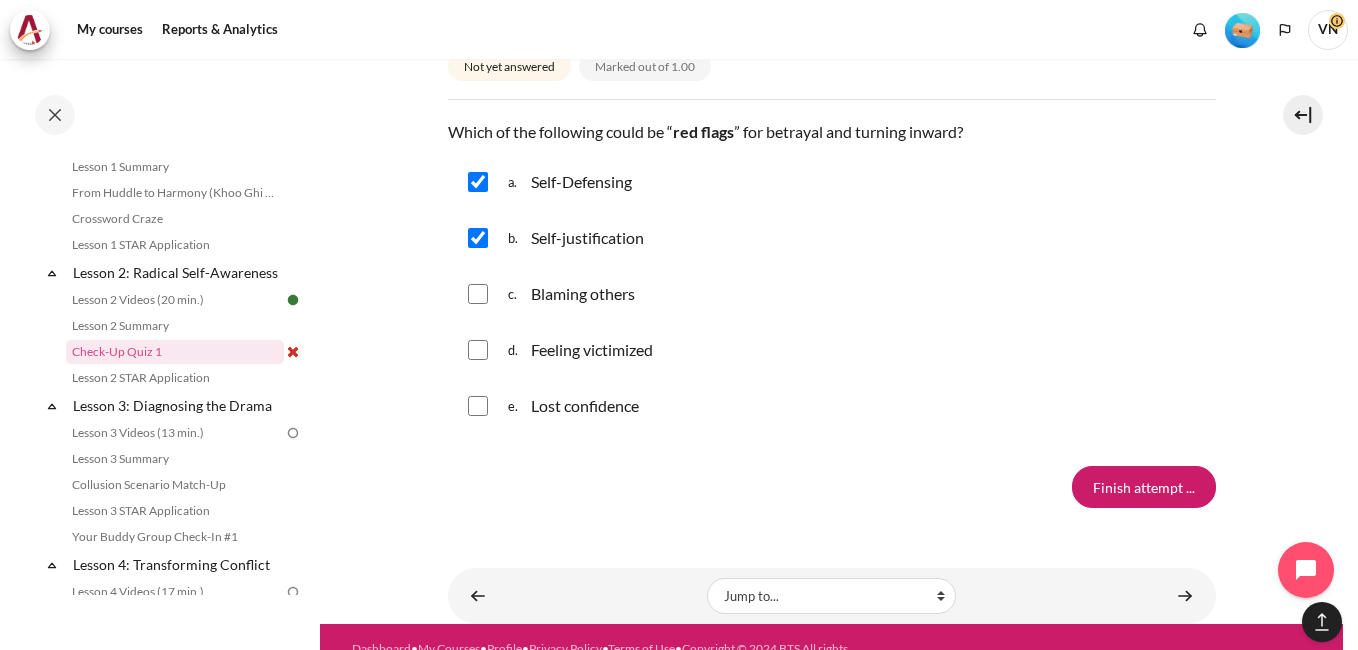 click at bounding box center [478, 294] 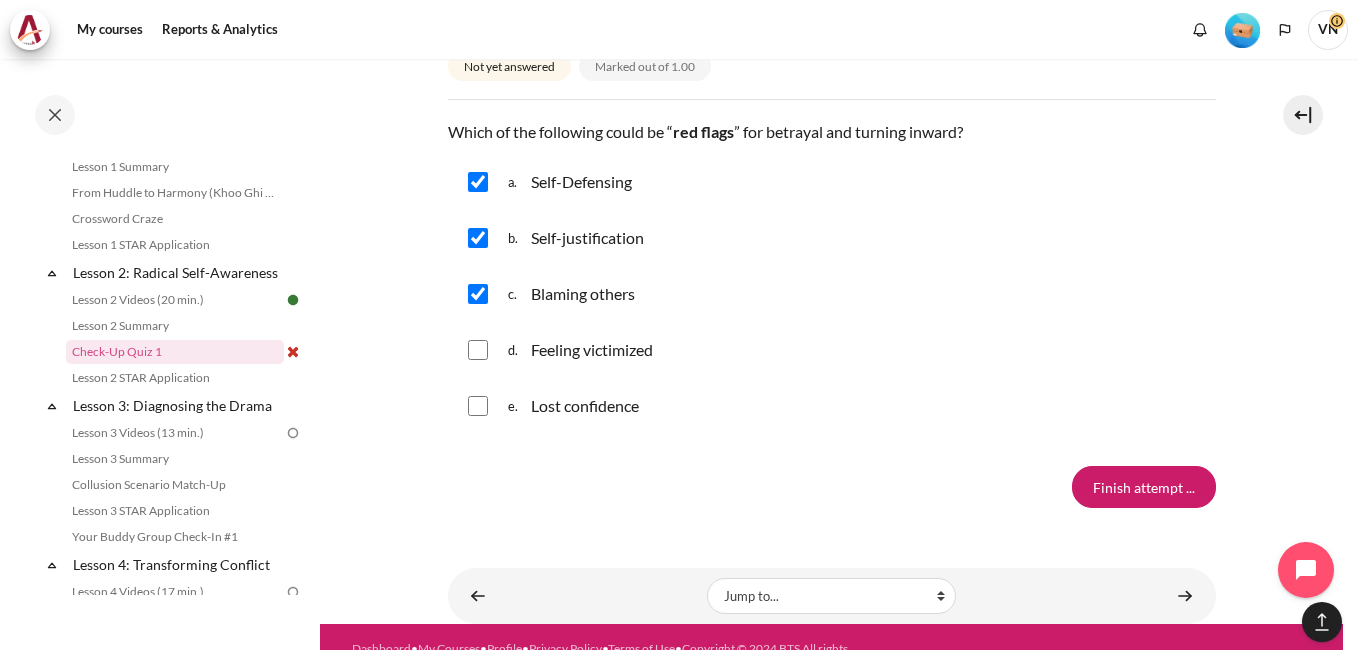 click at bounding box center [478, 350] 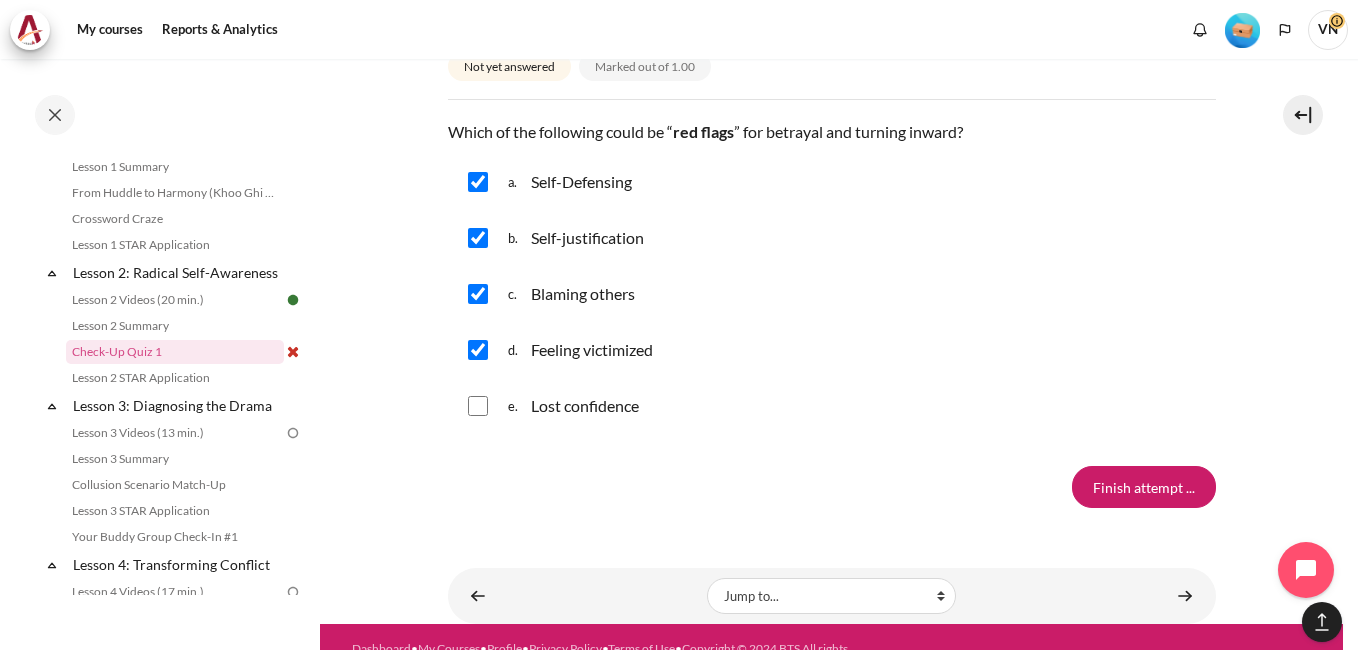 click at bounding box center [478, 406] 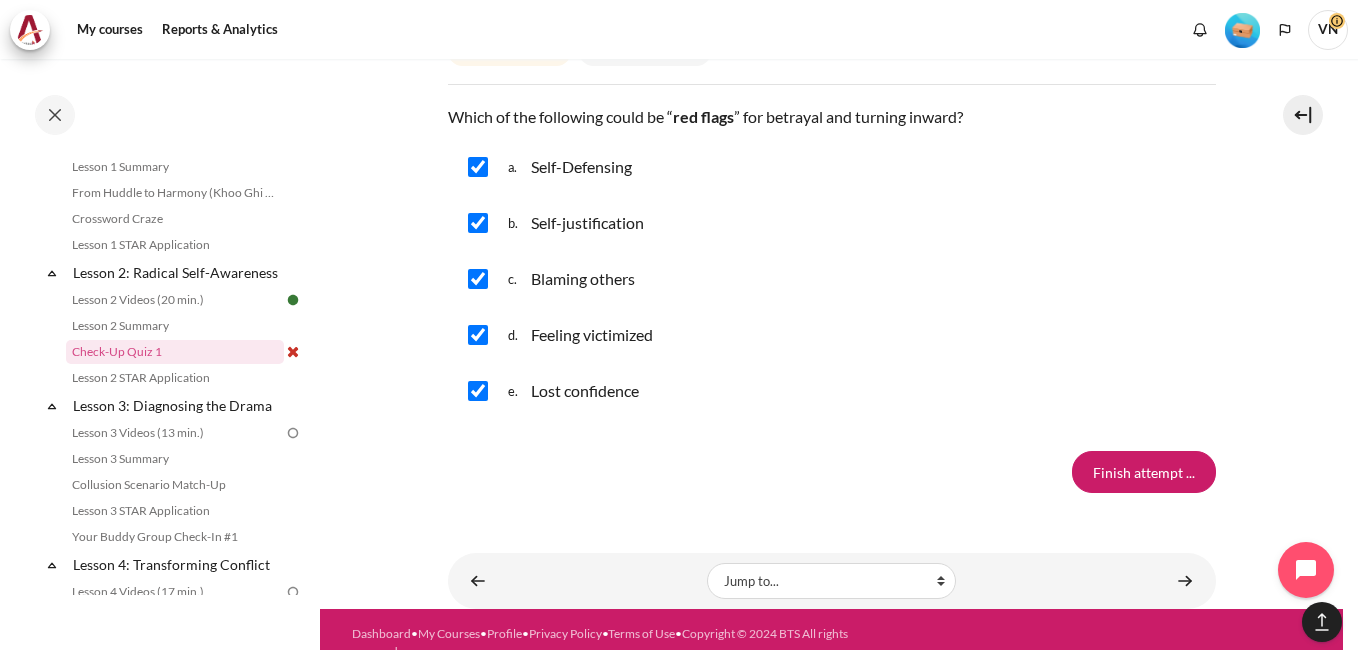 scroll, scrollTop: 2042, scrollLeft: 0, axis: vertical 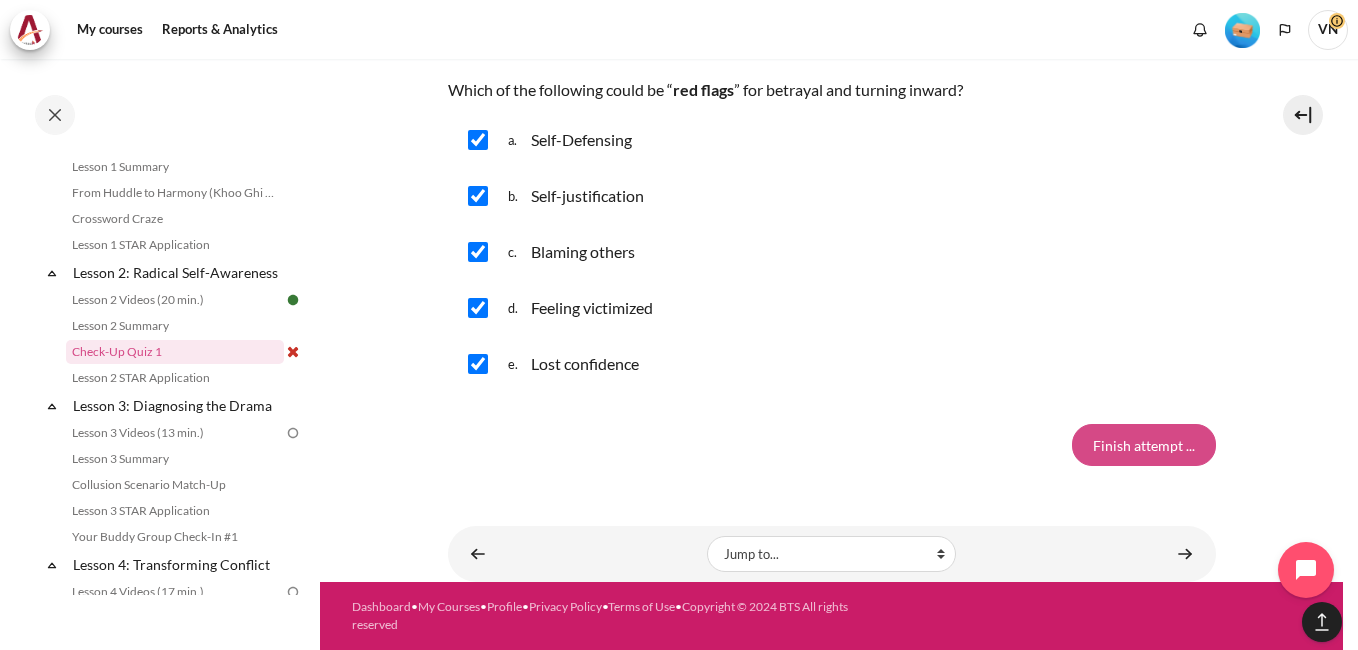 click on "Finish attempt ..." at bounding box center [1144, 445] 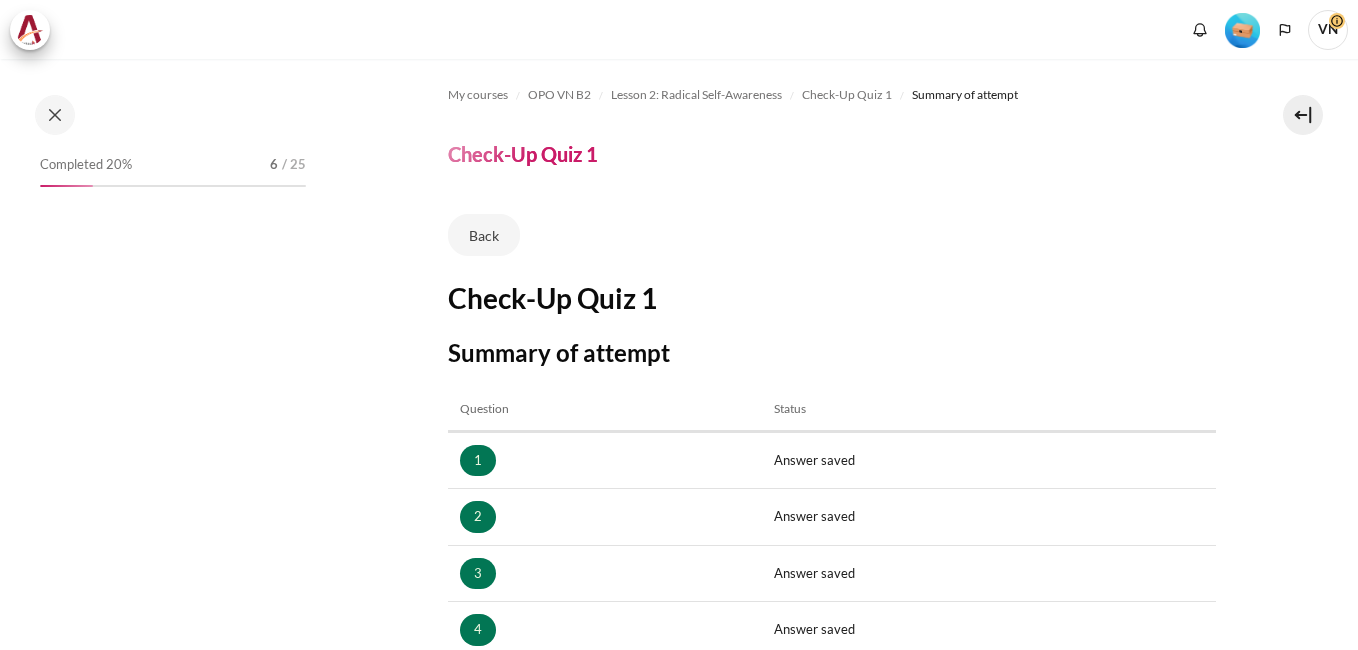 scroll, scrollTop: 0, scrollLeft: 0, axis: both 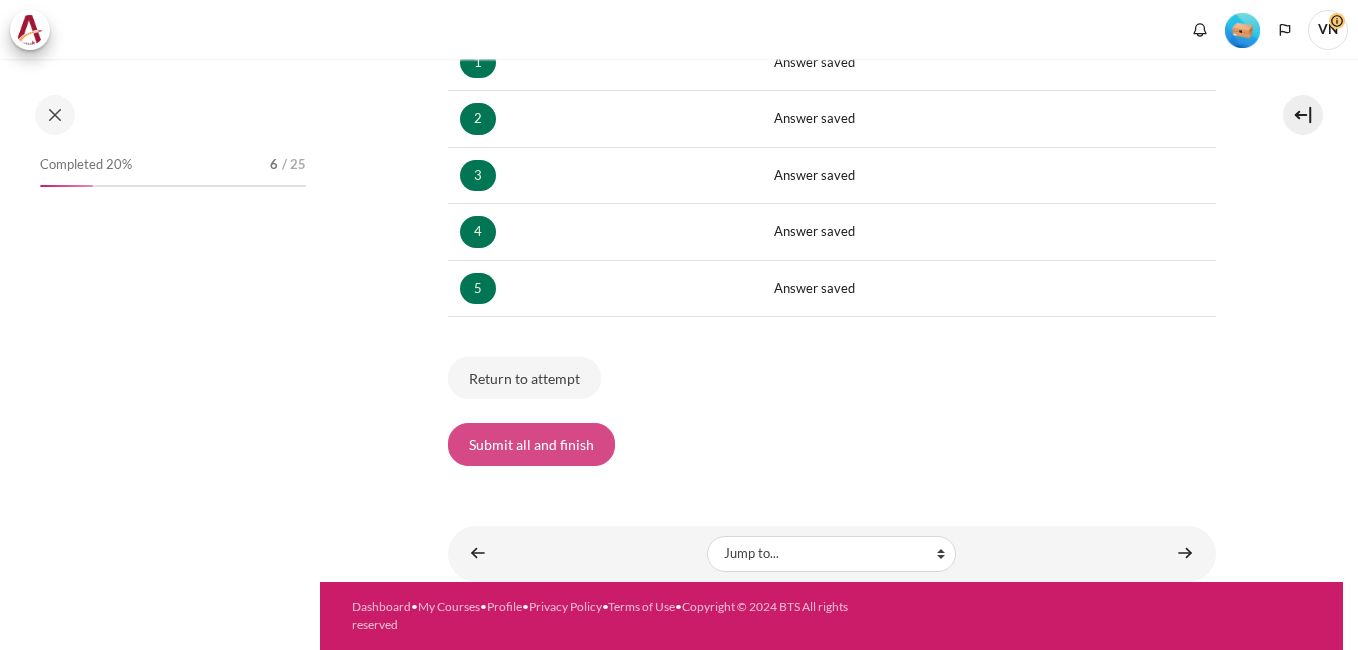 click on "Submit all and finish" at bounding box center (531, 444) 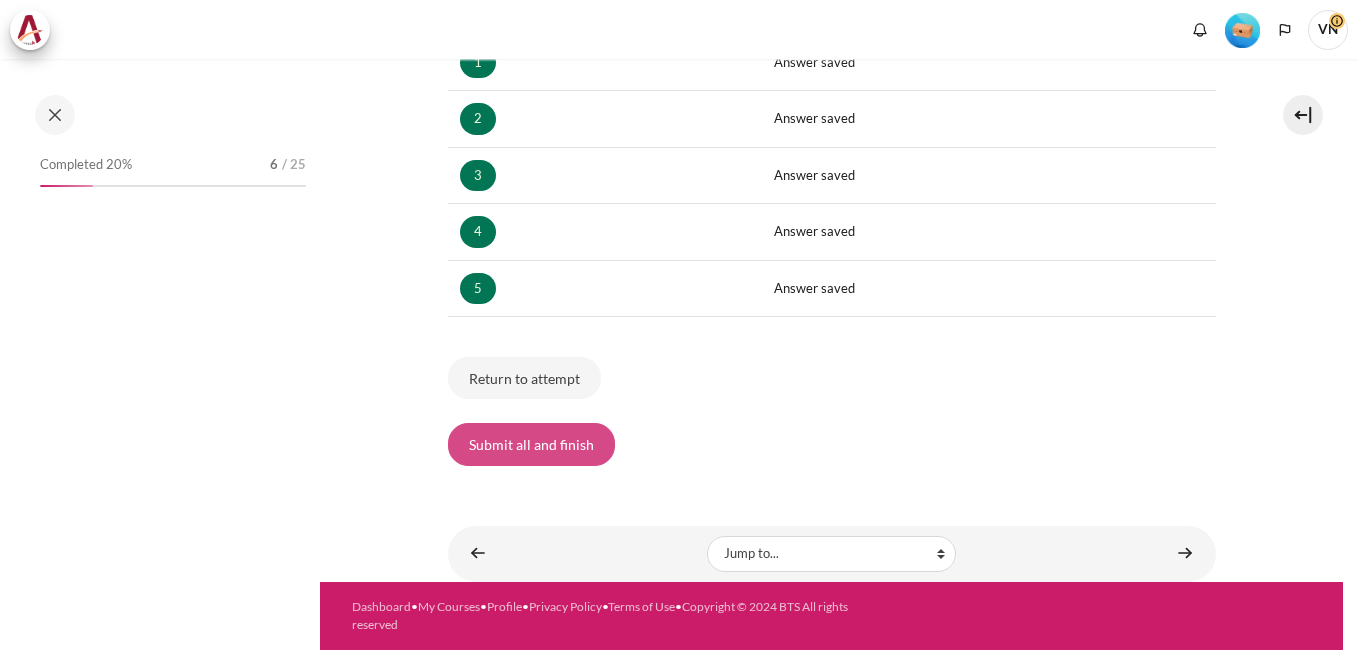 scroll, scrollTop: 376, scrollLeft: 0, axis: vertical 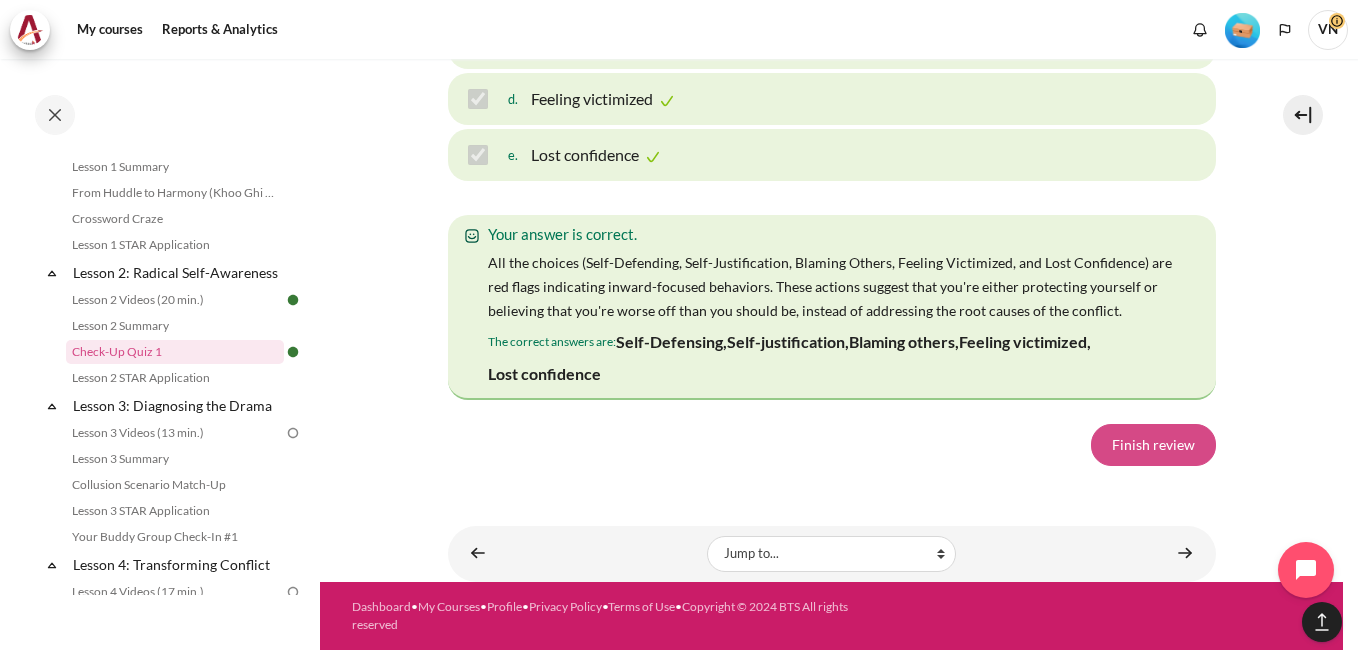 click on "Finish review" at bounding box center (1153, 445) 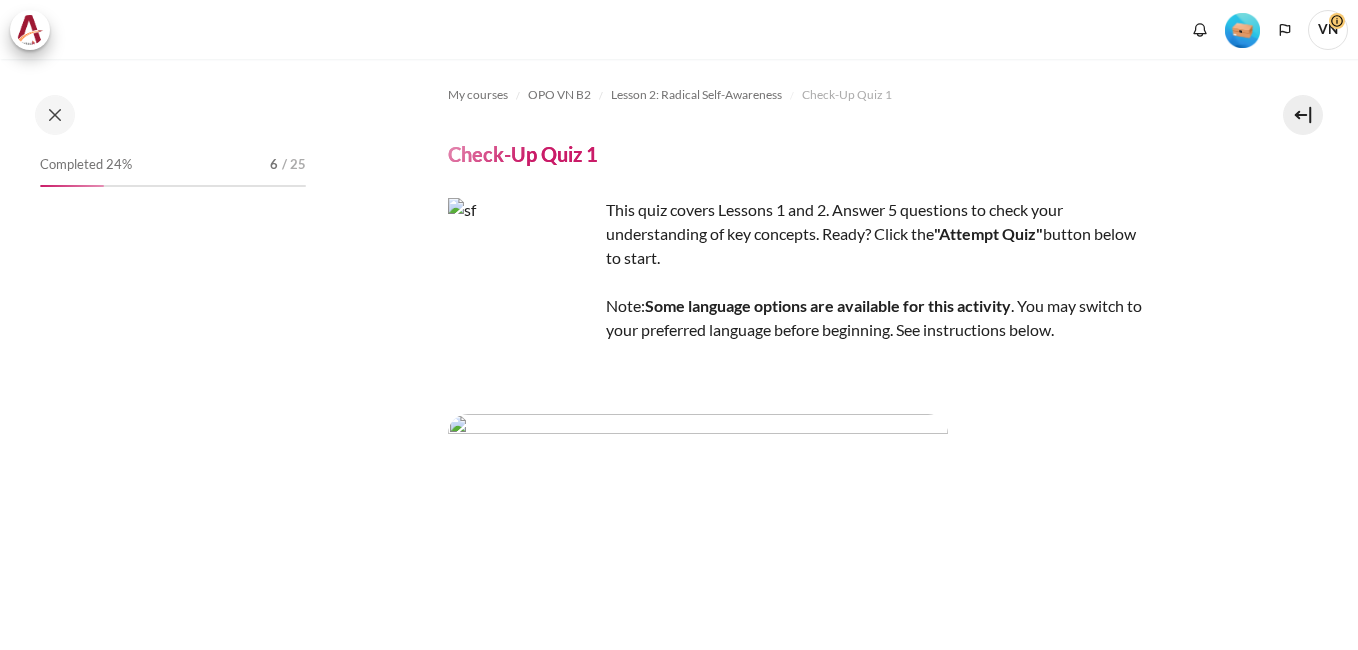 scroll, scrollTop: 0, scrollLeft: 0, axis: both 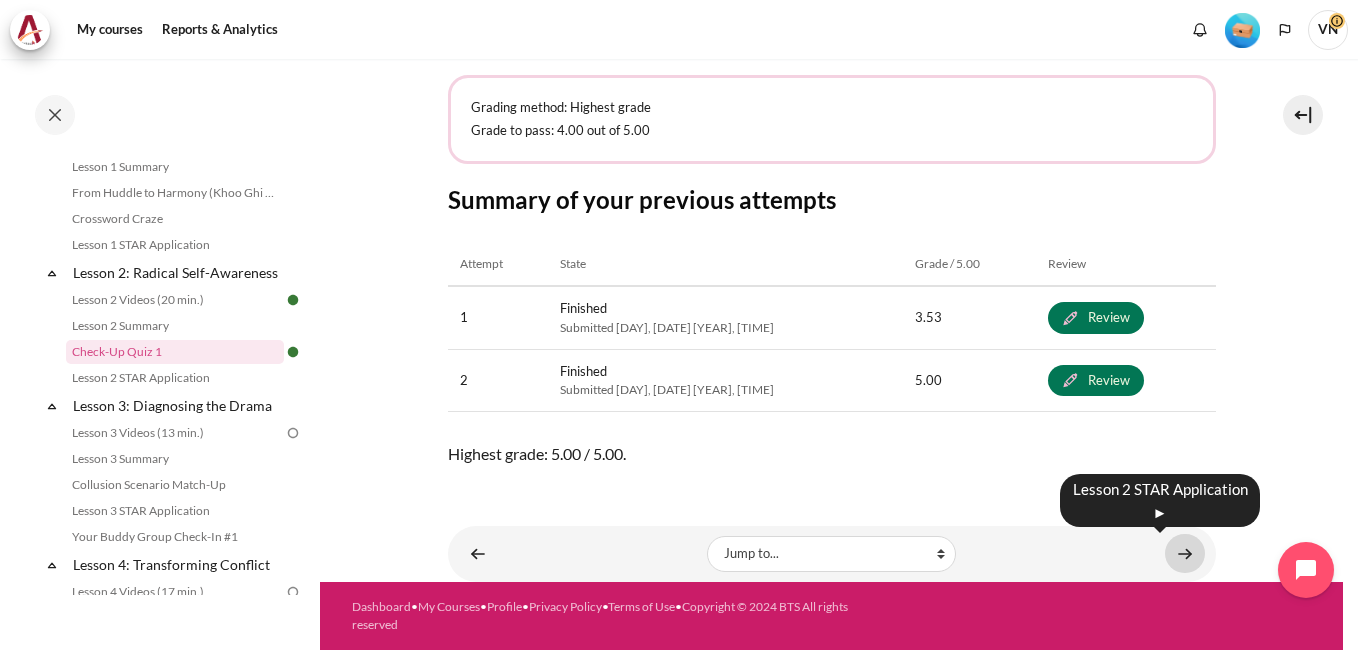 click at bounding box center (1185, 553) 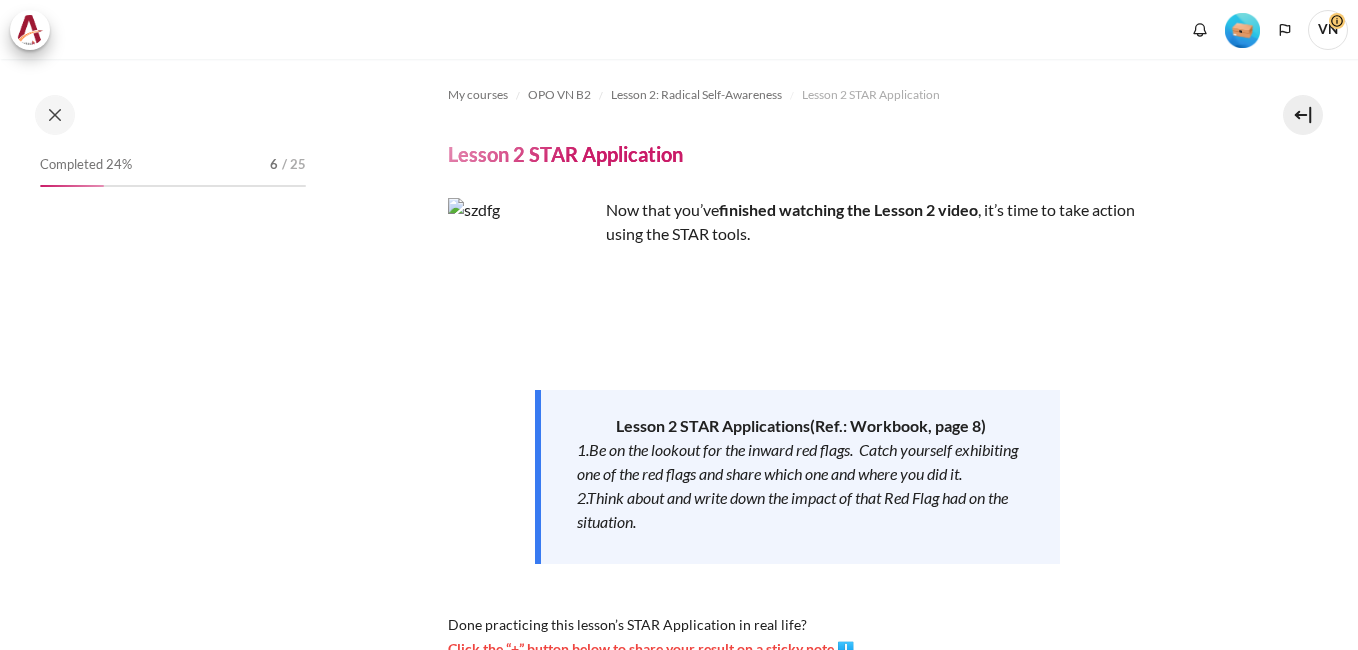 scroll, scrollTop: 0, scrollLeft: 0, axis: both 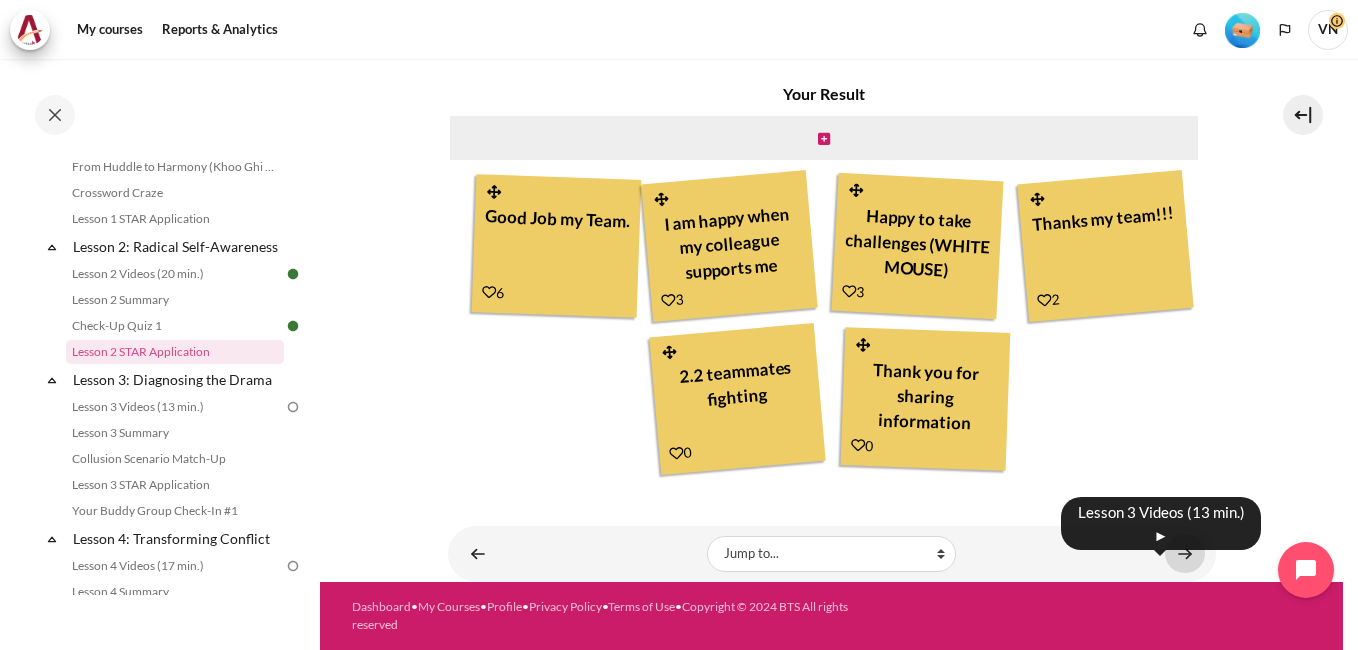 click at bounding box center [1185, 553] 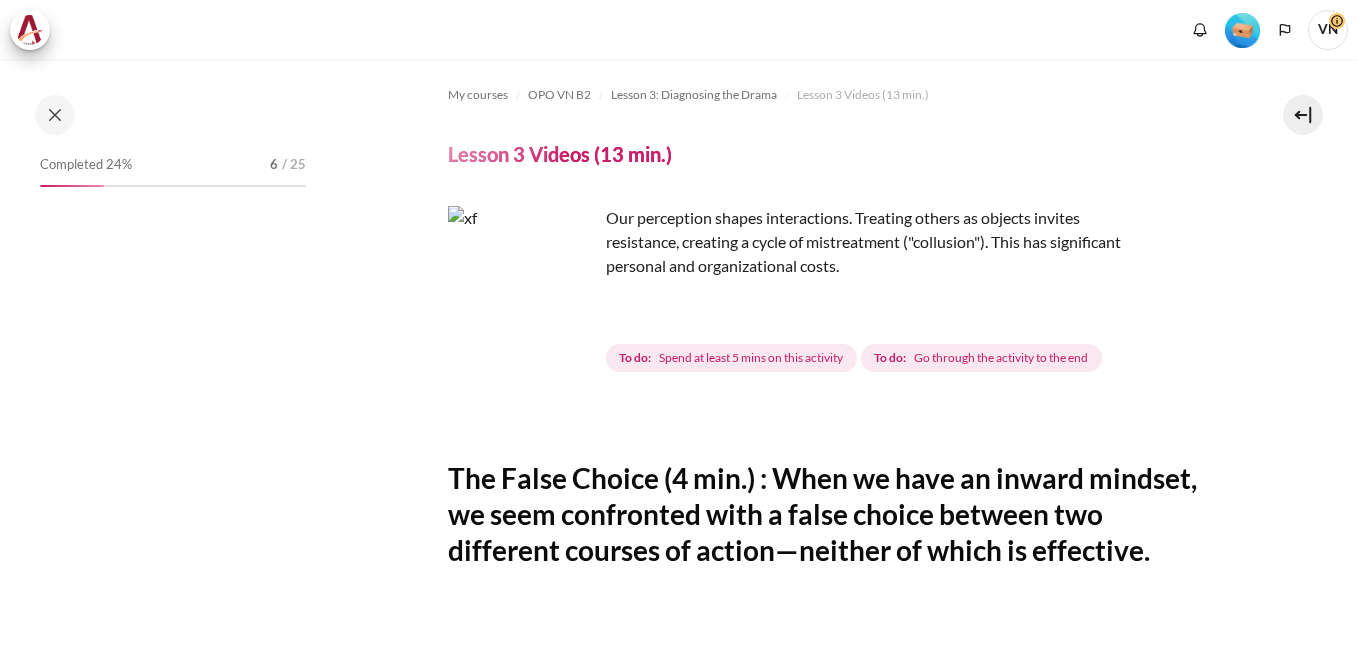 scroll, scrollTop: 0, scrollLeft: 0, axis: both 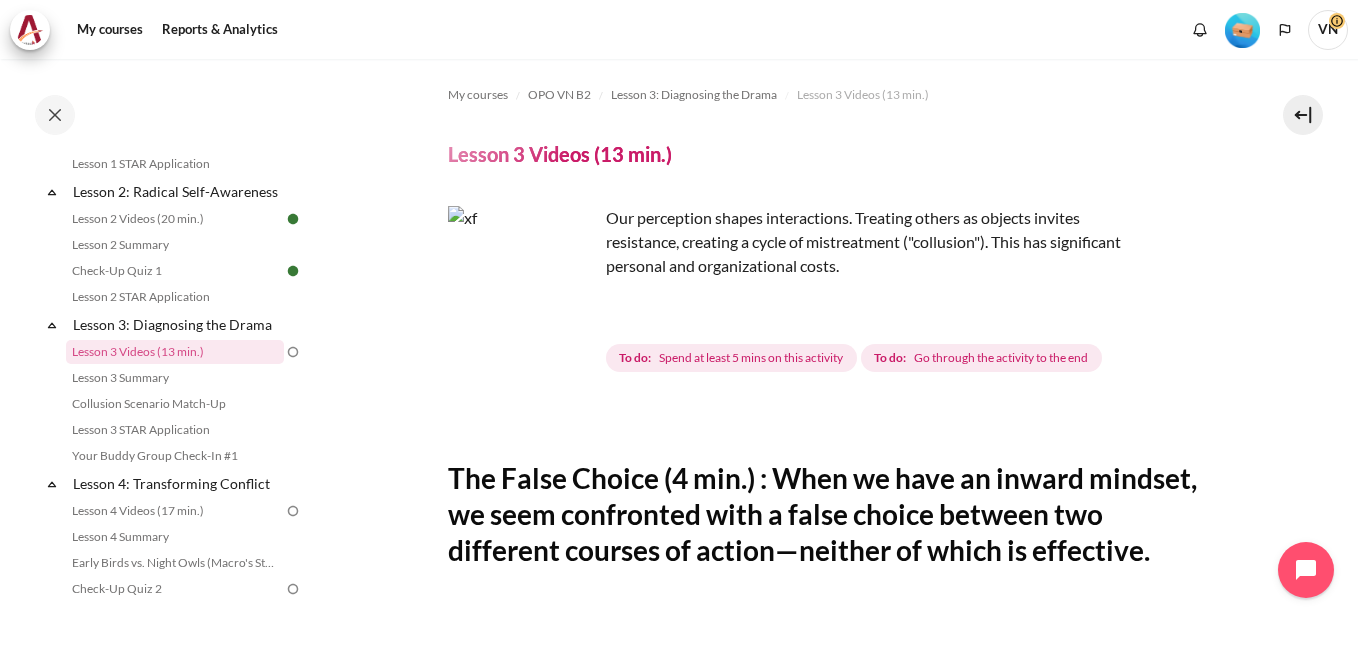 click on "The False Choice (4 min.) : When we have an inward mindset, we seem confronted with a false choice between two different courses of action—neither of which is effective.
Tip: Click the  full-screen icon  and  enable subtitles/CC  at the bottom right of the video for an immersive experience.
Next" at bounding box center (832, 869) 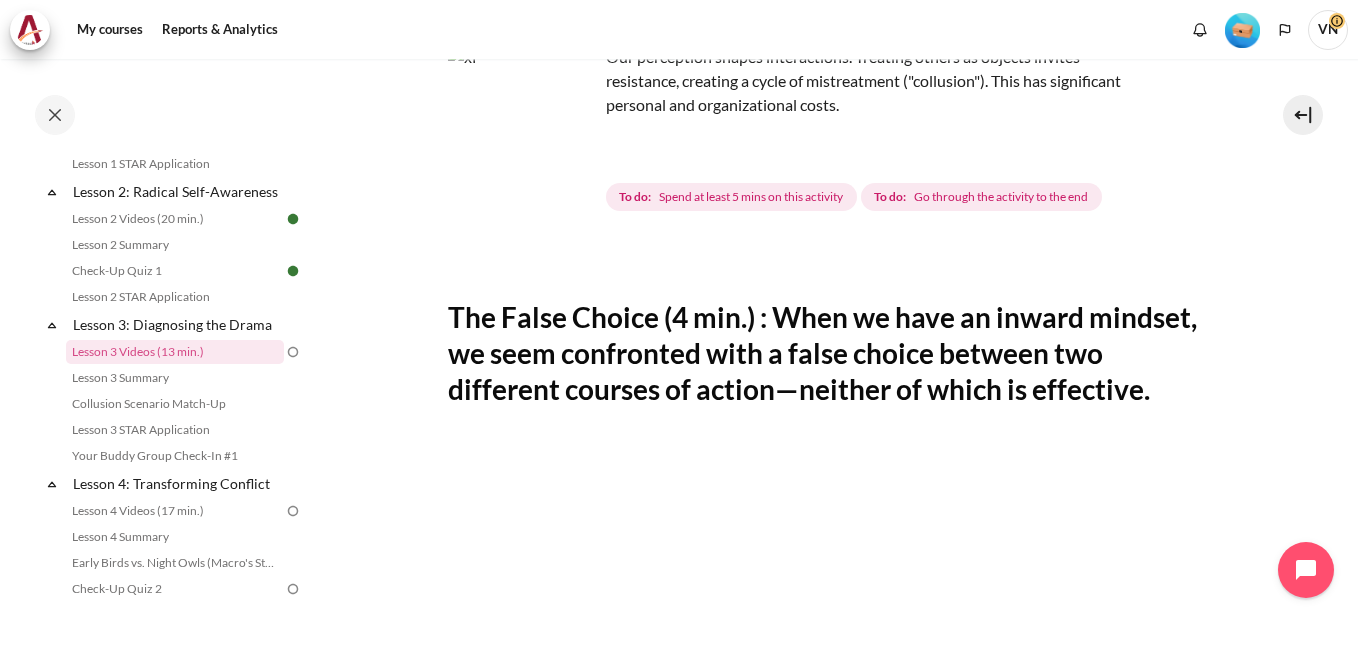 scroll, scrollTop: 0, scrollLeft: 0, axis: both 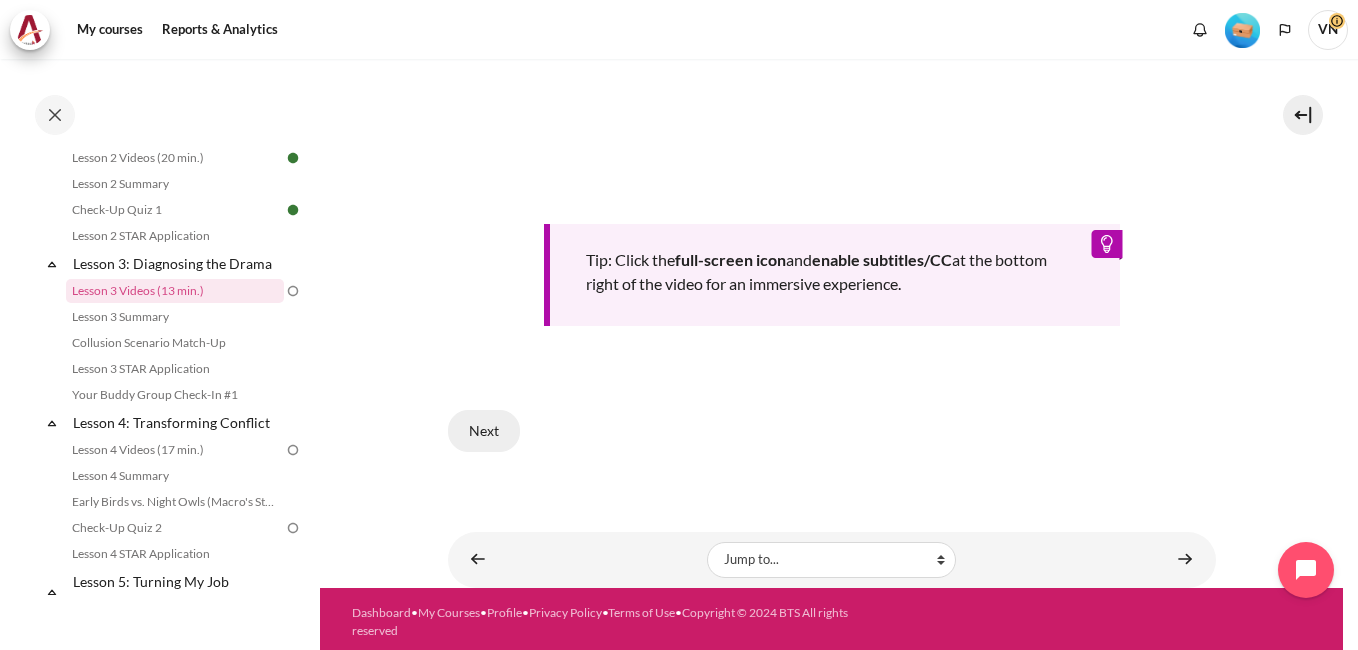 click on "Next" at bounding box center [484, 431] 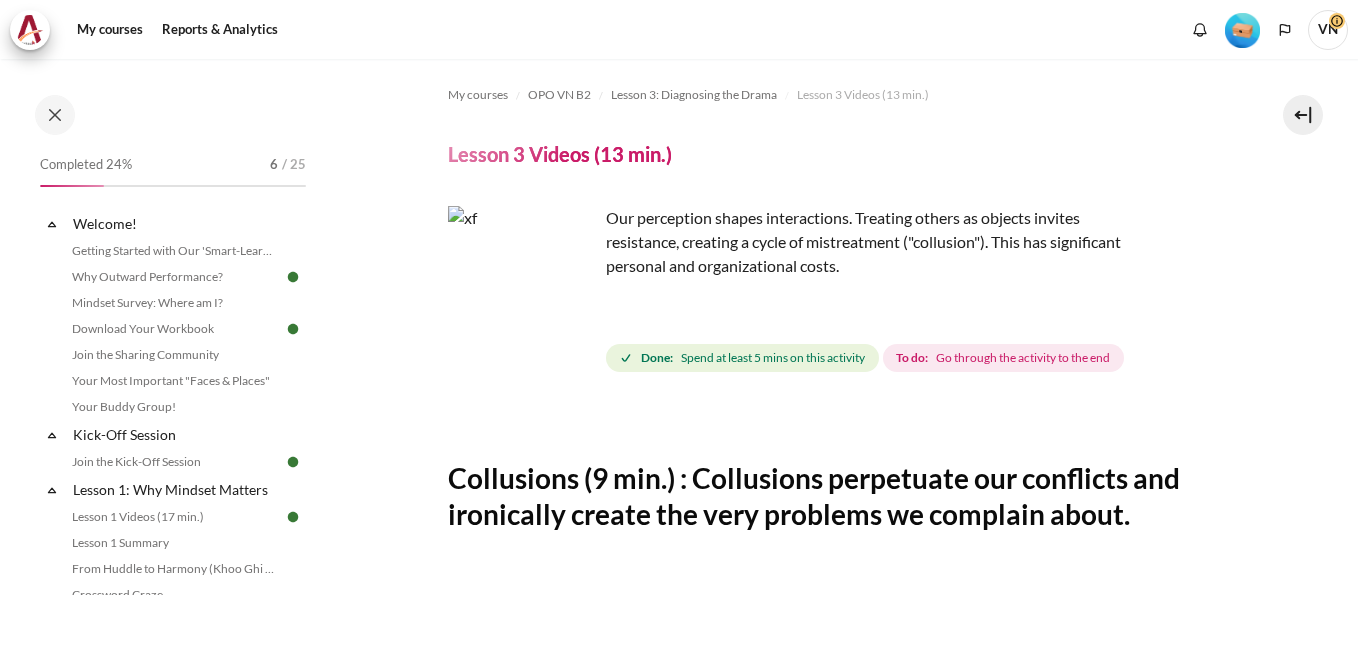 scroll, scrollTop: 0, scrollLeft: 0, axis: both 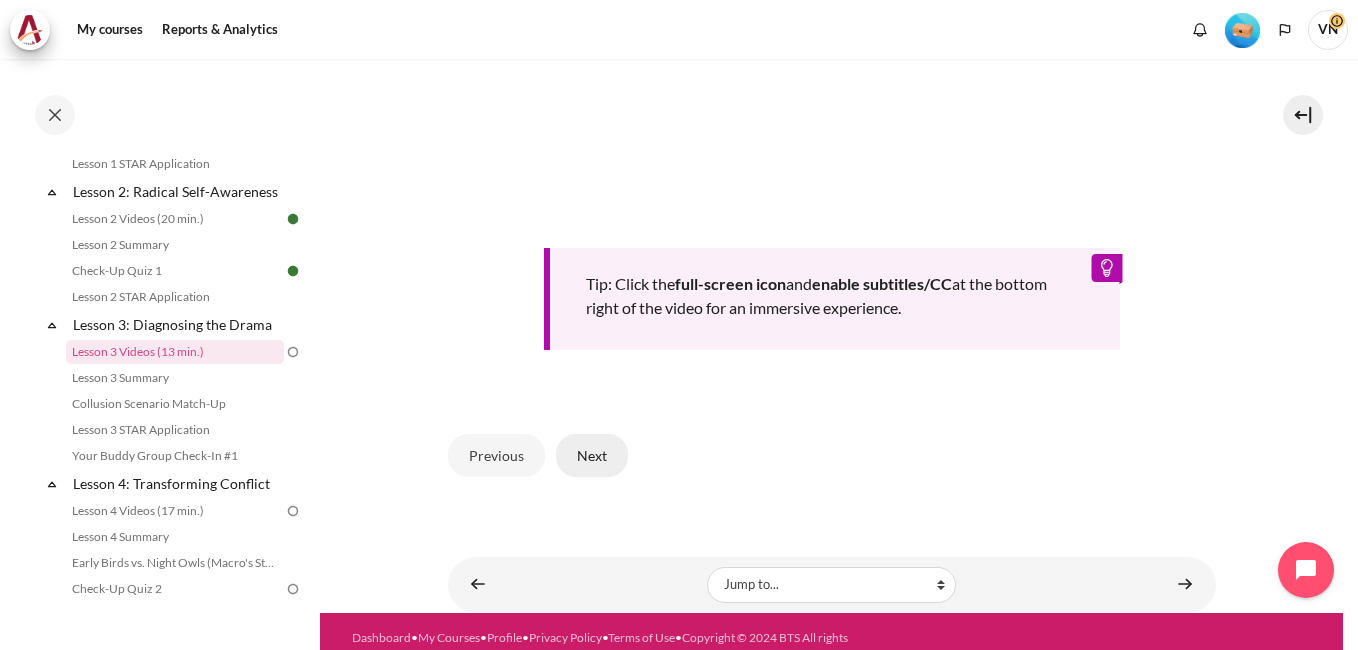 click on "Next" at bounding box center [592, 455] 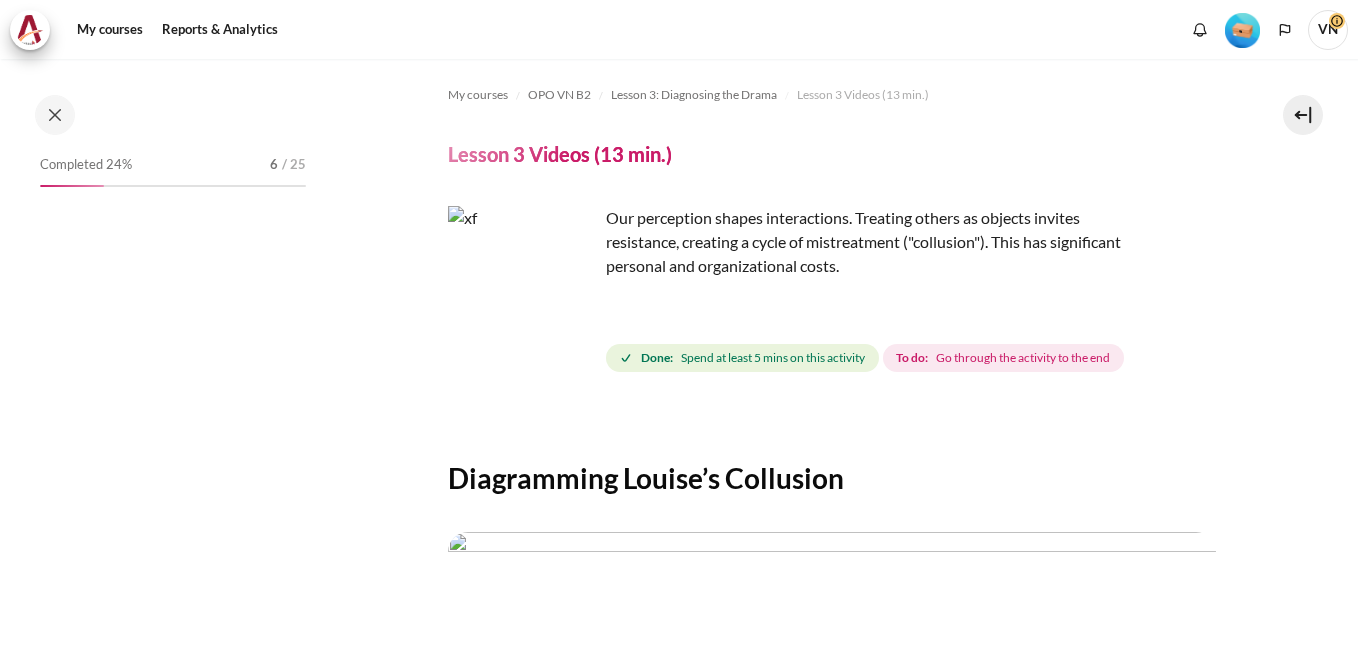 scroll, scrollTop: 0, scrollLeft: 0, axis: both 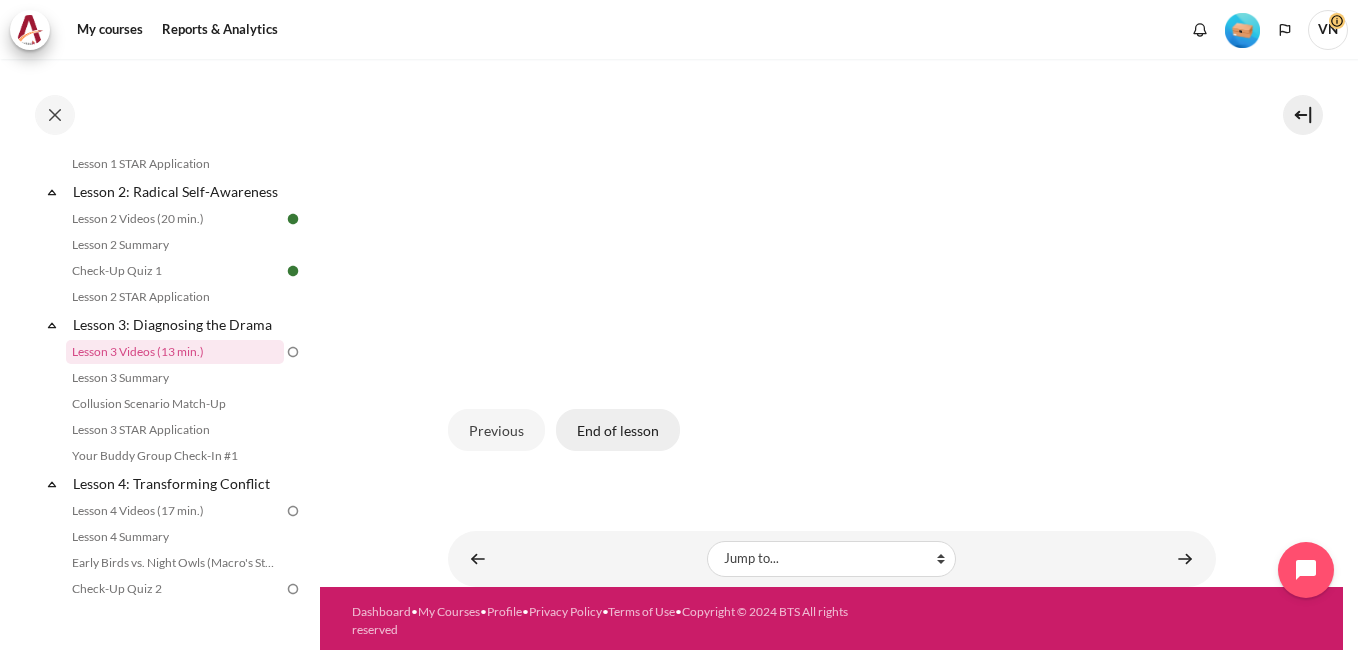 click on "End of lesson" at bounding box center [618, 430] 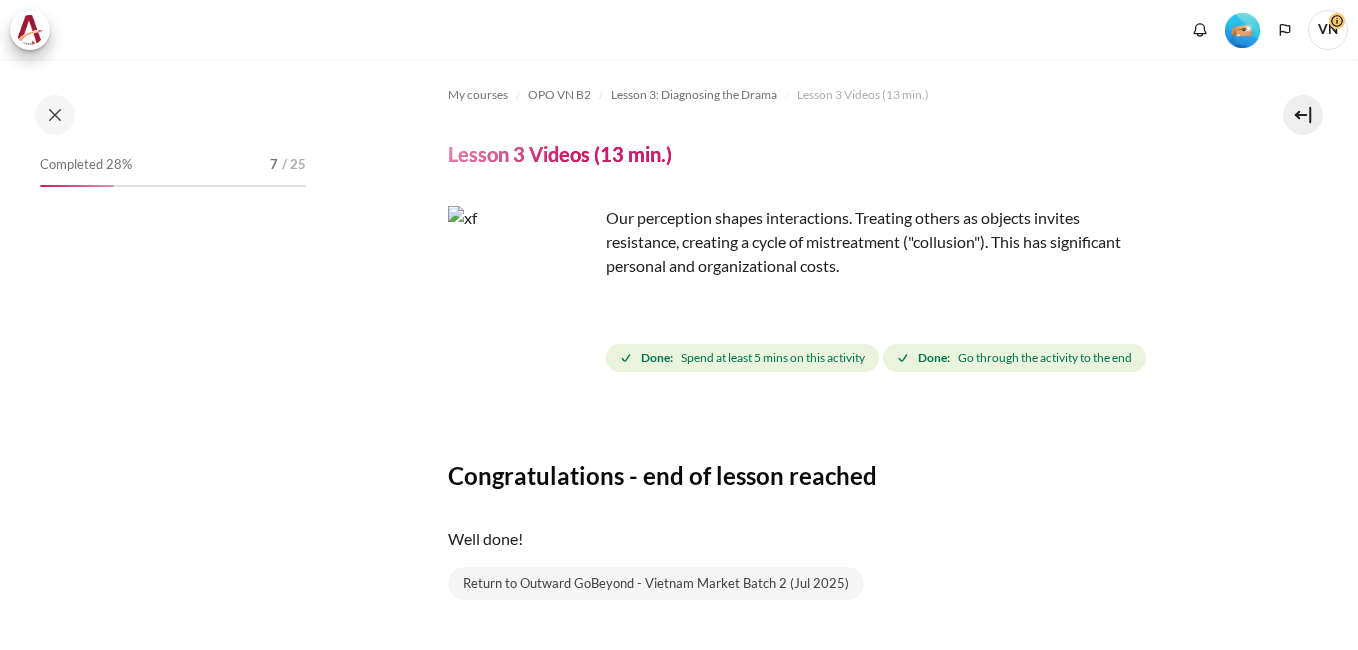 scroll, scrollTop: 0, scrollLeft: 0, axis: both 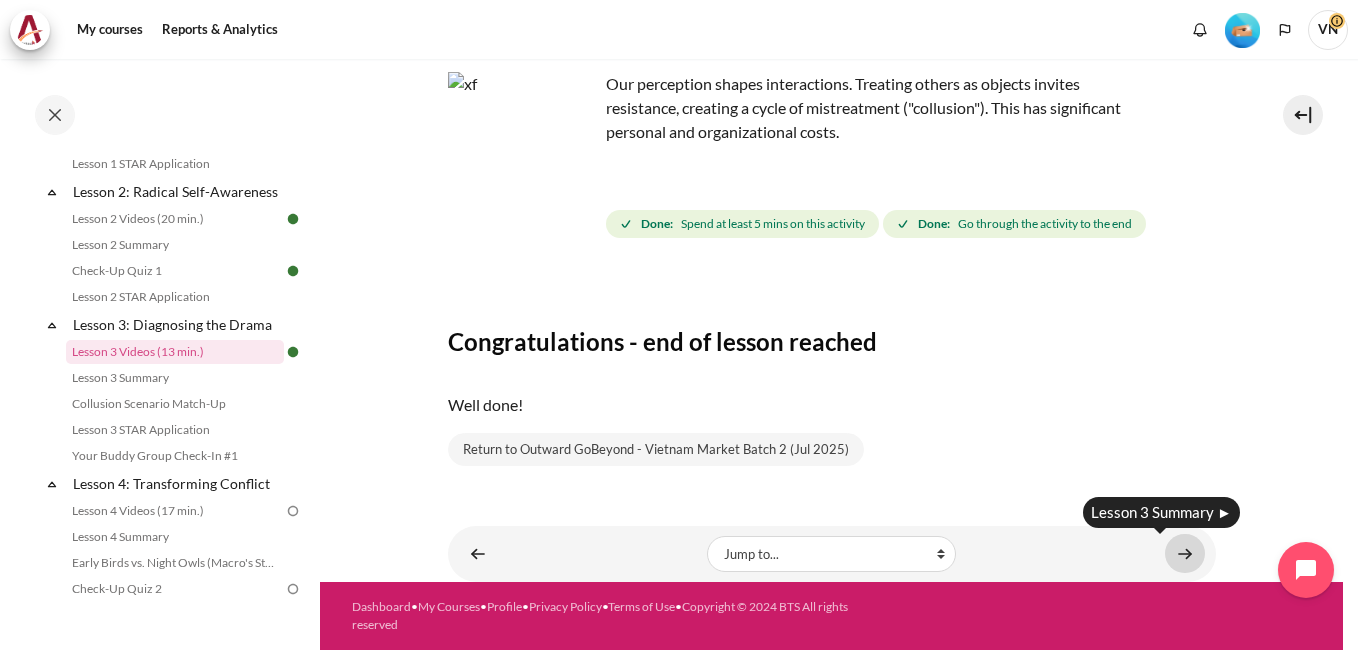 click at bounding box center (1185, 553) 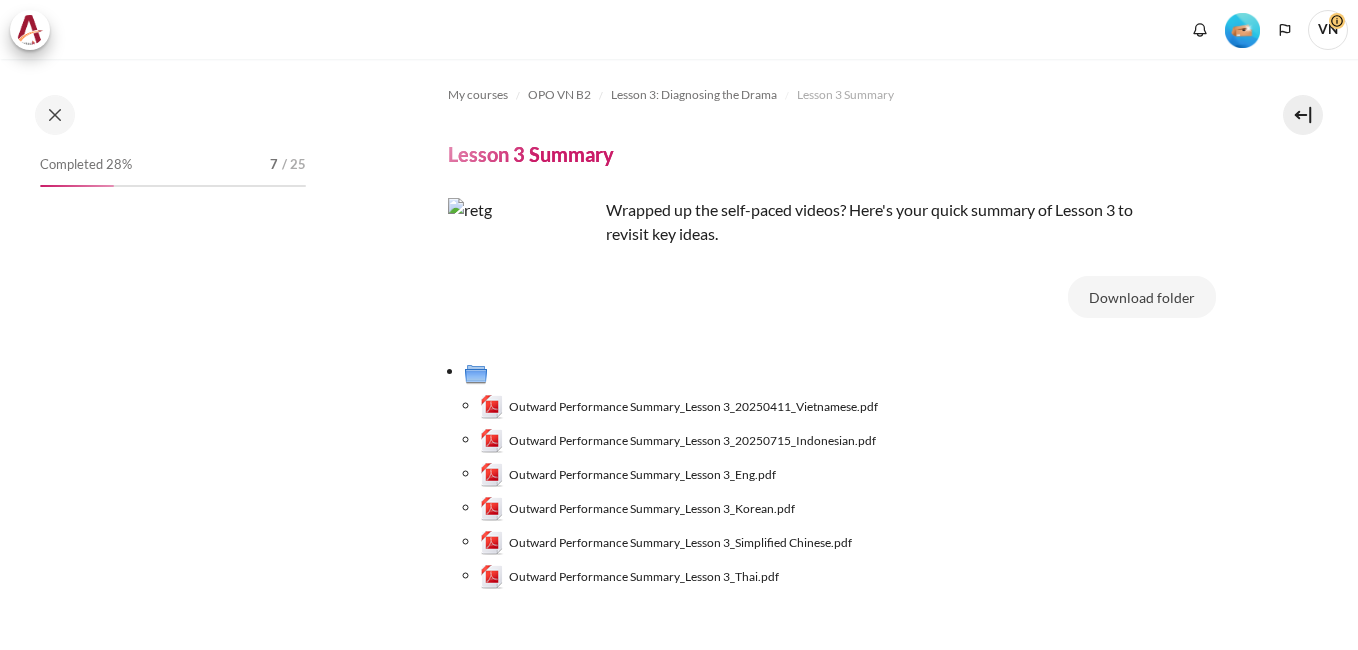 scroll, scrollTop: 0, scrollLeft: 0, axis: both 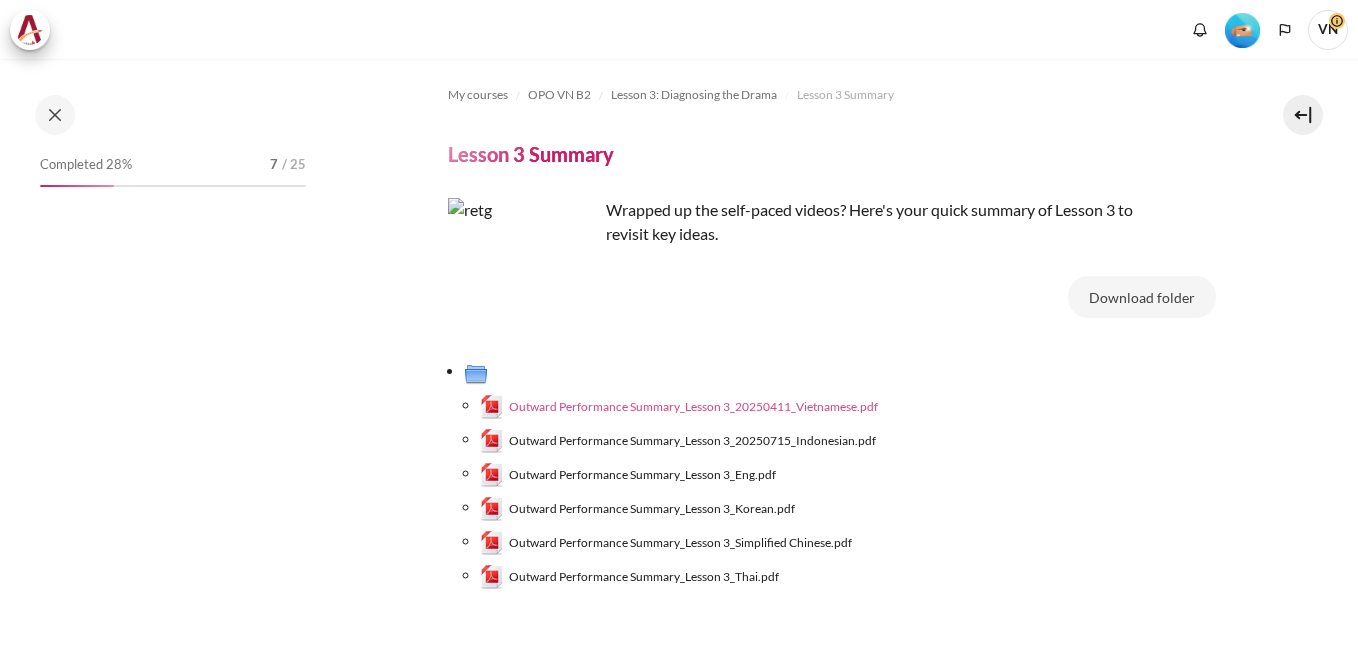click on "Outward Performance Summary_Lesson 3_20250411_Vietnamese.pdf" at bounding box center (693, 407) 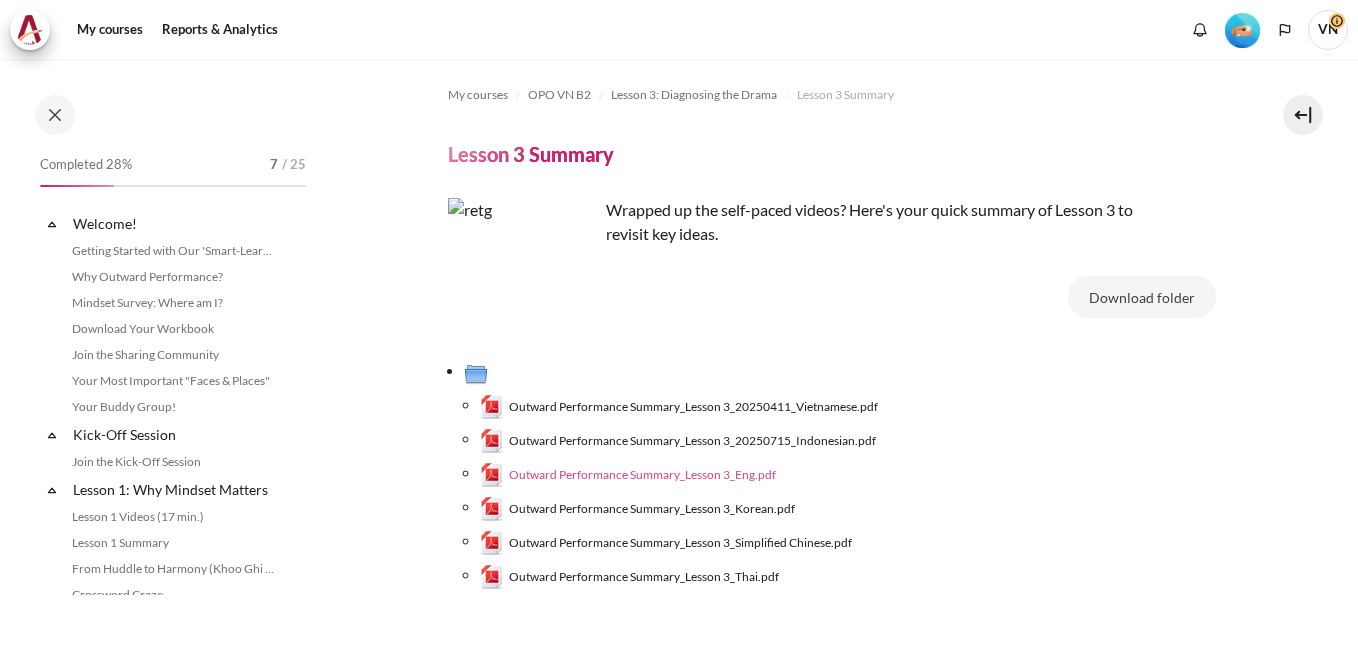 scroll, scrollTop: 483, scrollLeft: 0, axis: vertical 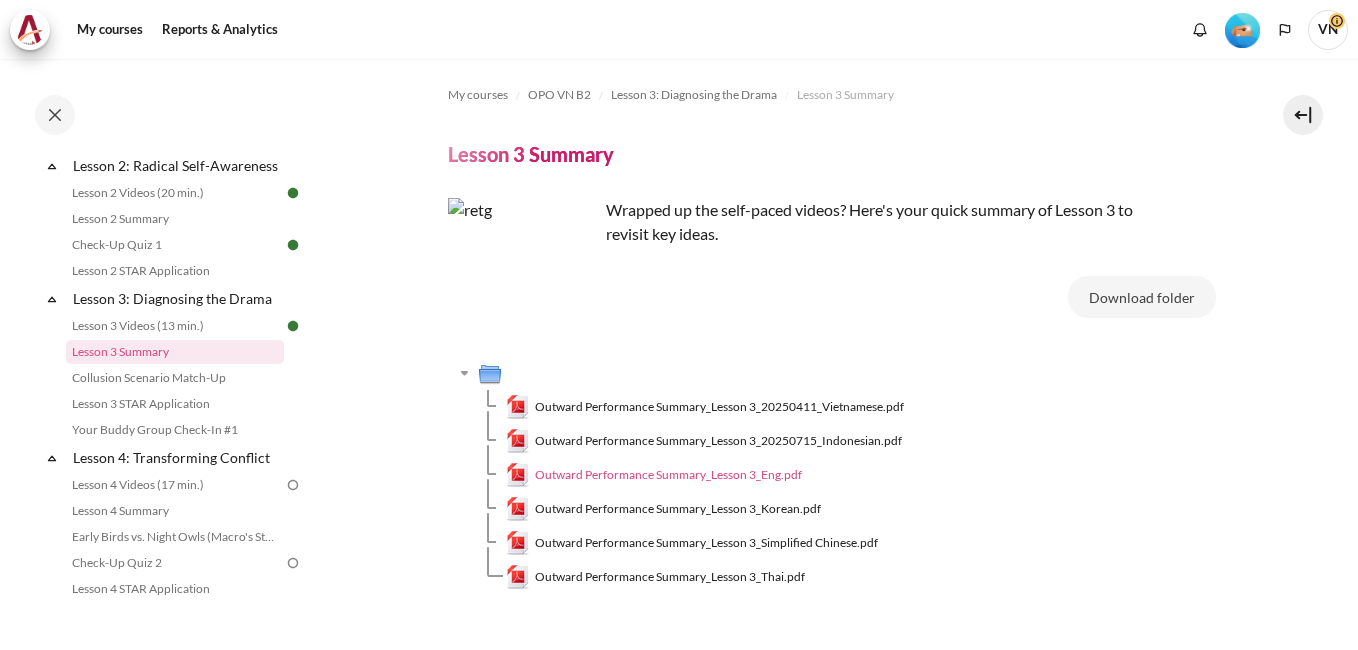 click on "Outward Performance Summary_Lesson 3_Eng.pdf" at bounding box center [668, 475] 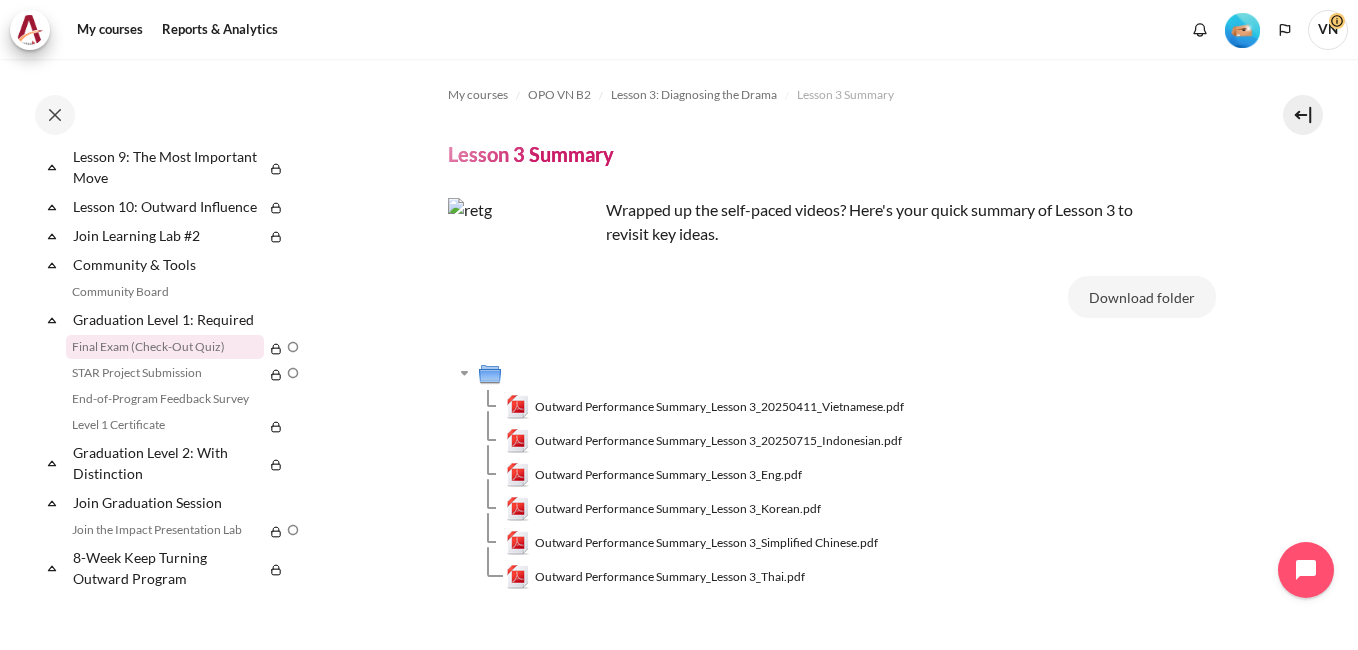 scroll, scrollTop: 1318, scrollLeft: 0, axis: vertical 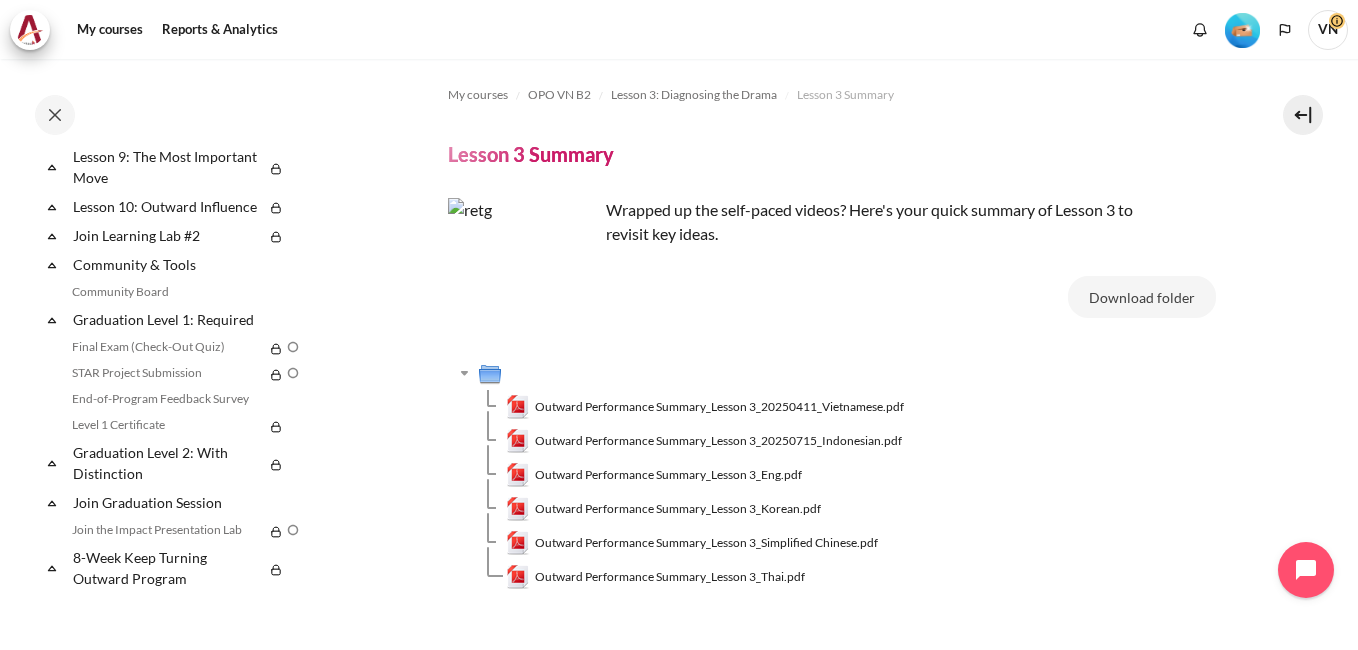 click on "VN" at bounding box center [1328, 30] 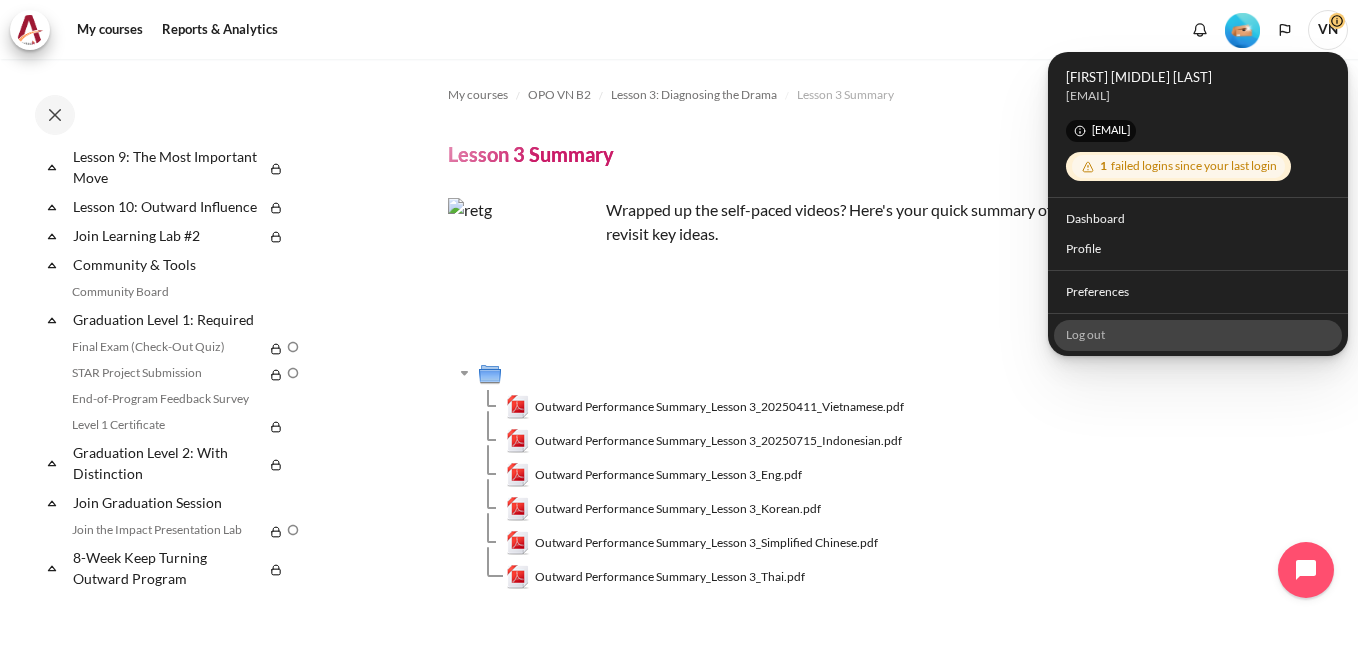 click on "Log out" at bounding box center (1198, 334) 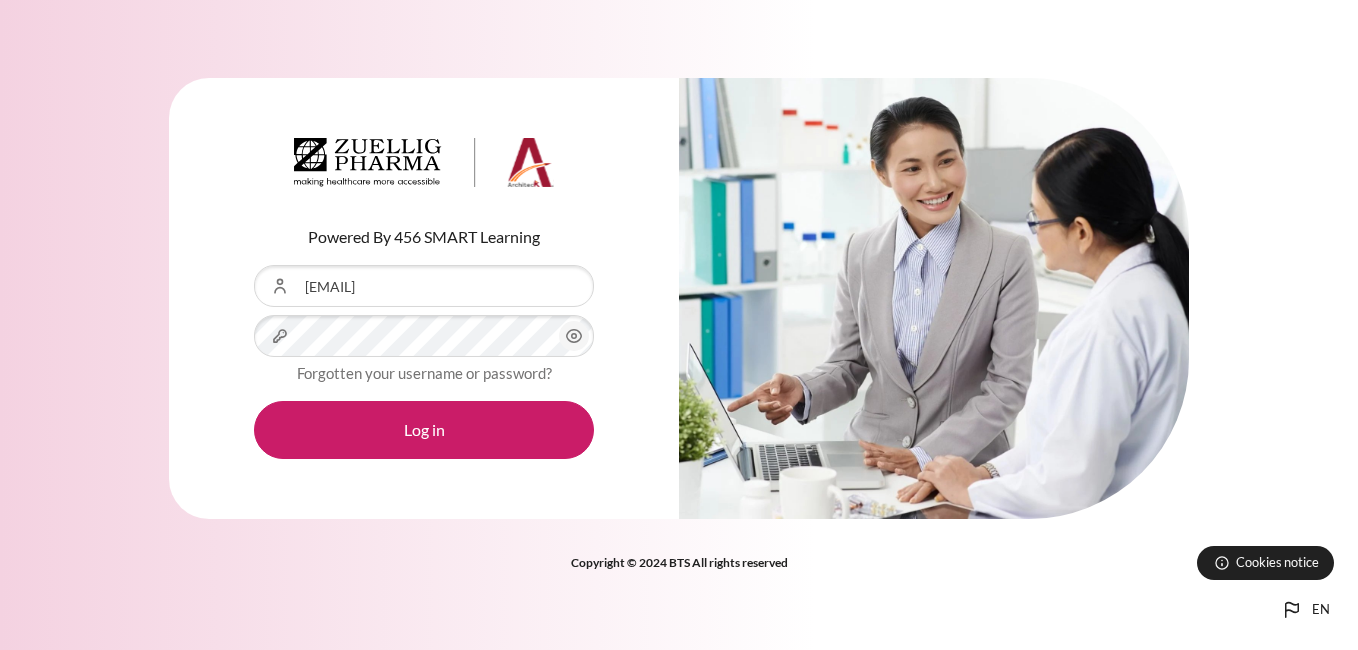 scroll, scrollTop: 0, scrollLeft: 0, axis: both 